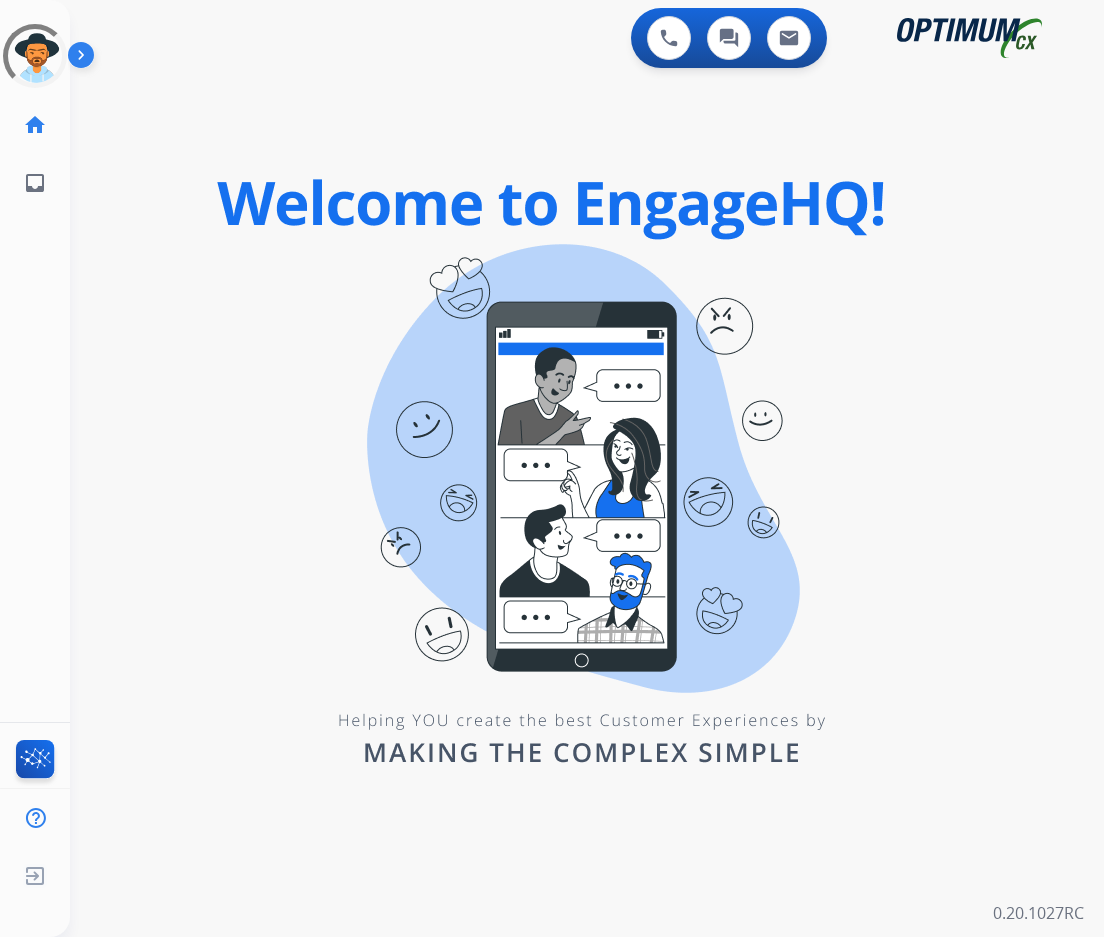 scroll, scrollTop: 0, scrollLeft: 0, axis: both 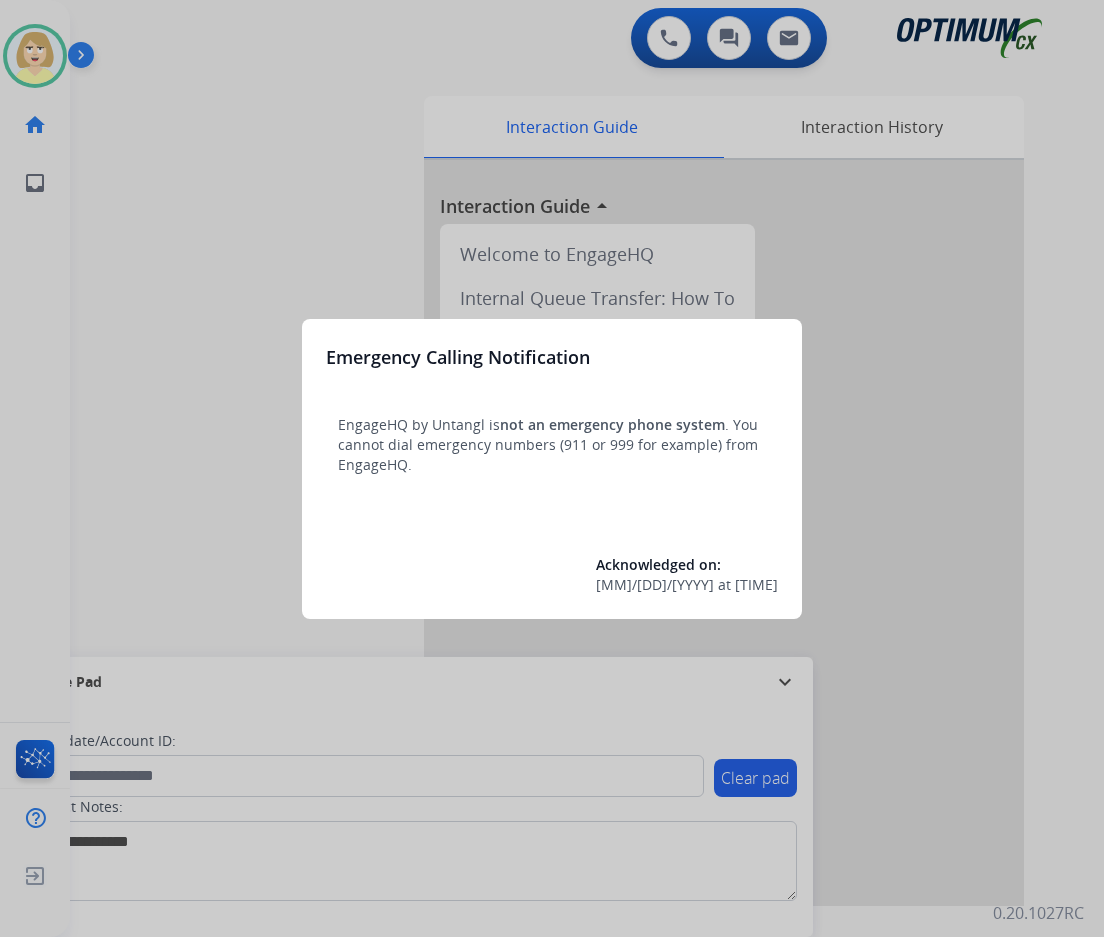 click at bounding box center [552, 468] 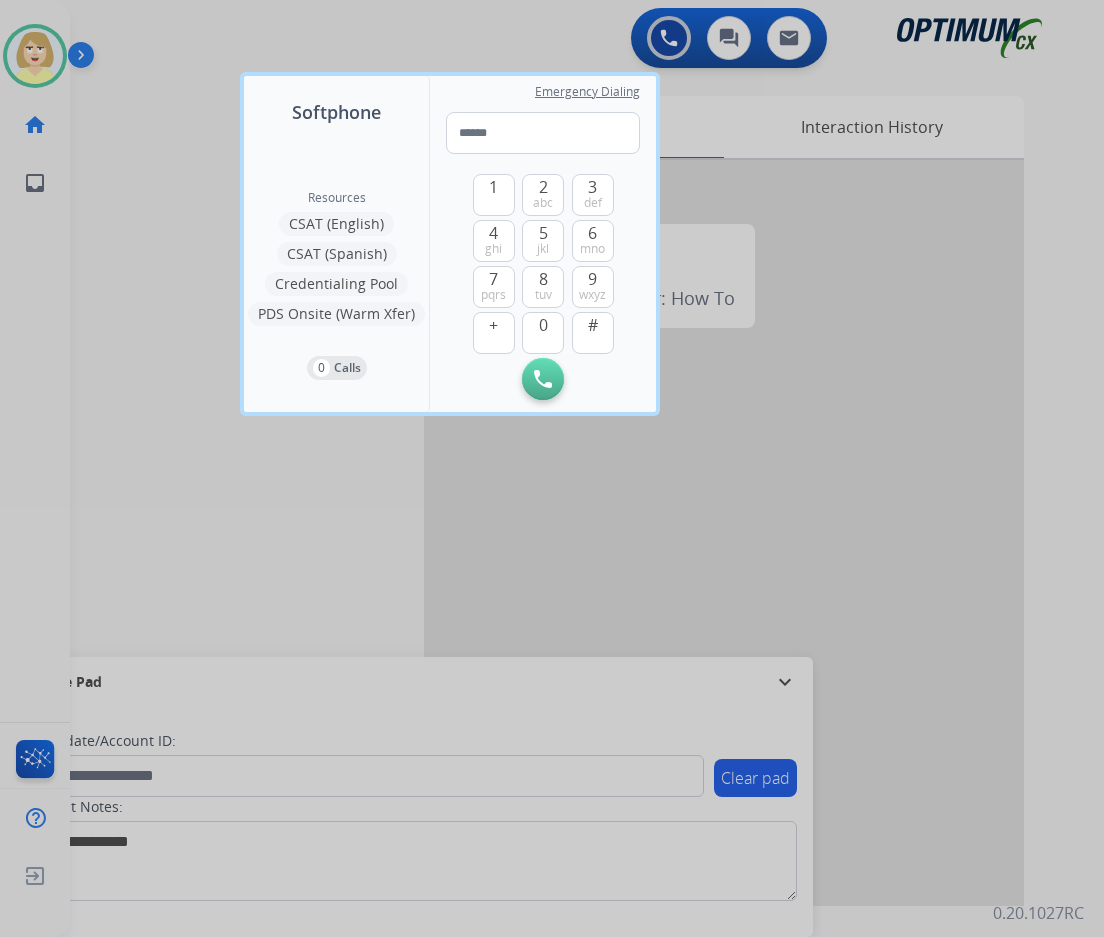 click at bounding box center [552, 468] 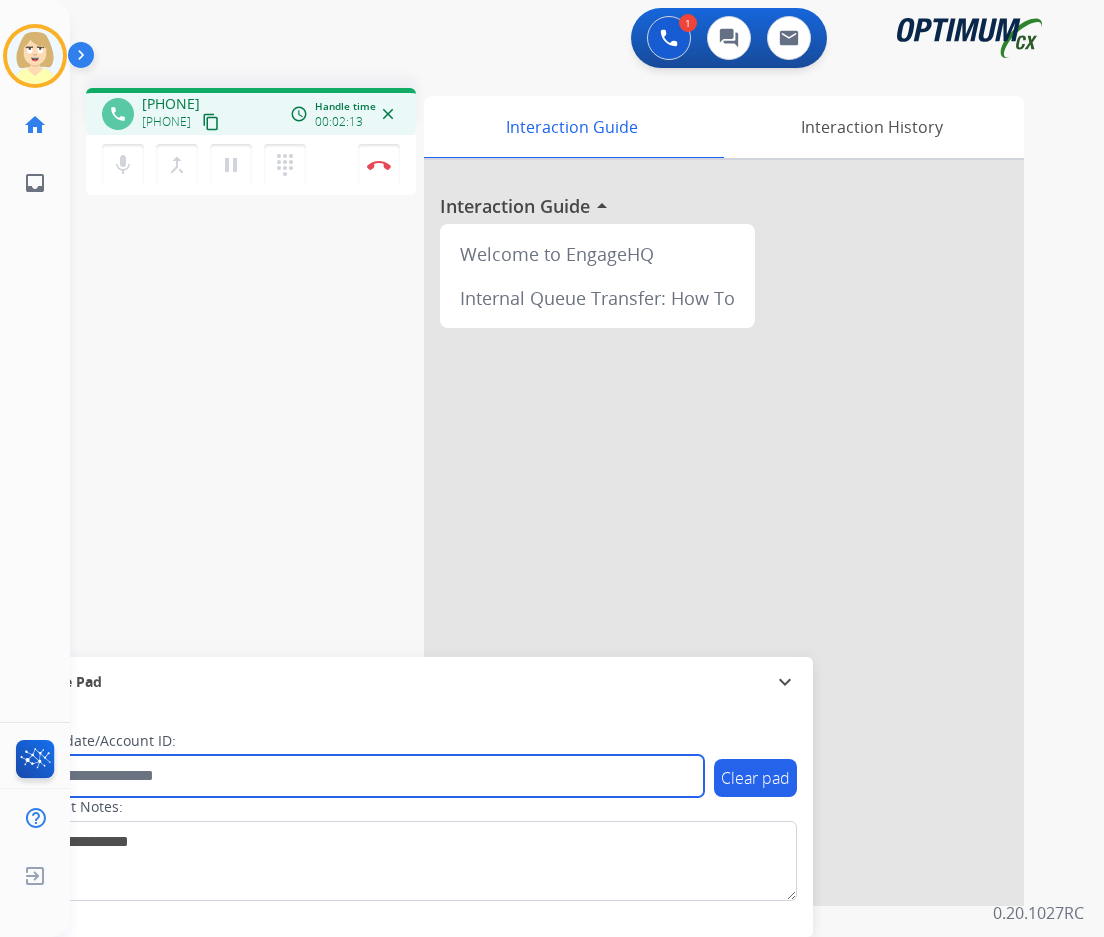 click at bounding box center (365, 776) 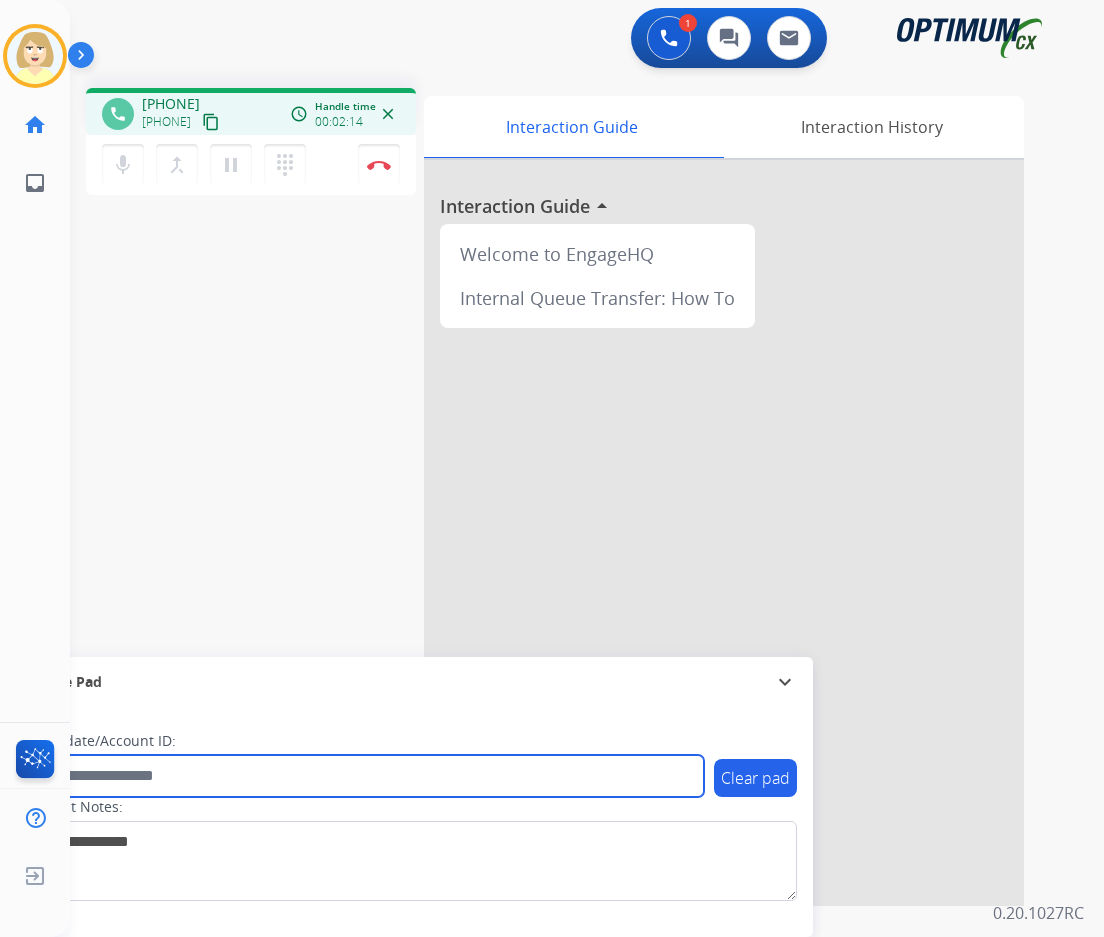 paste on "*******" 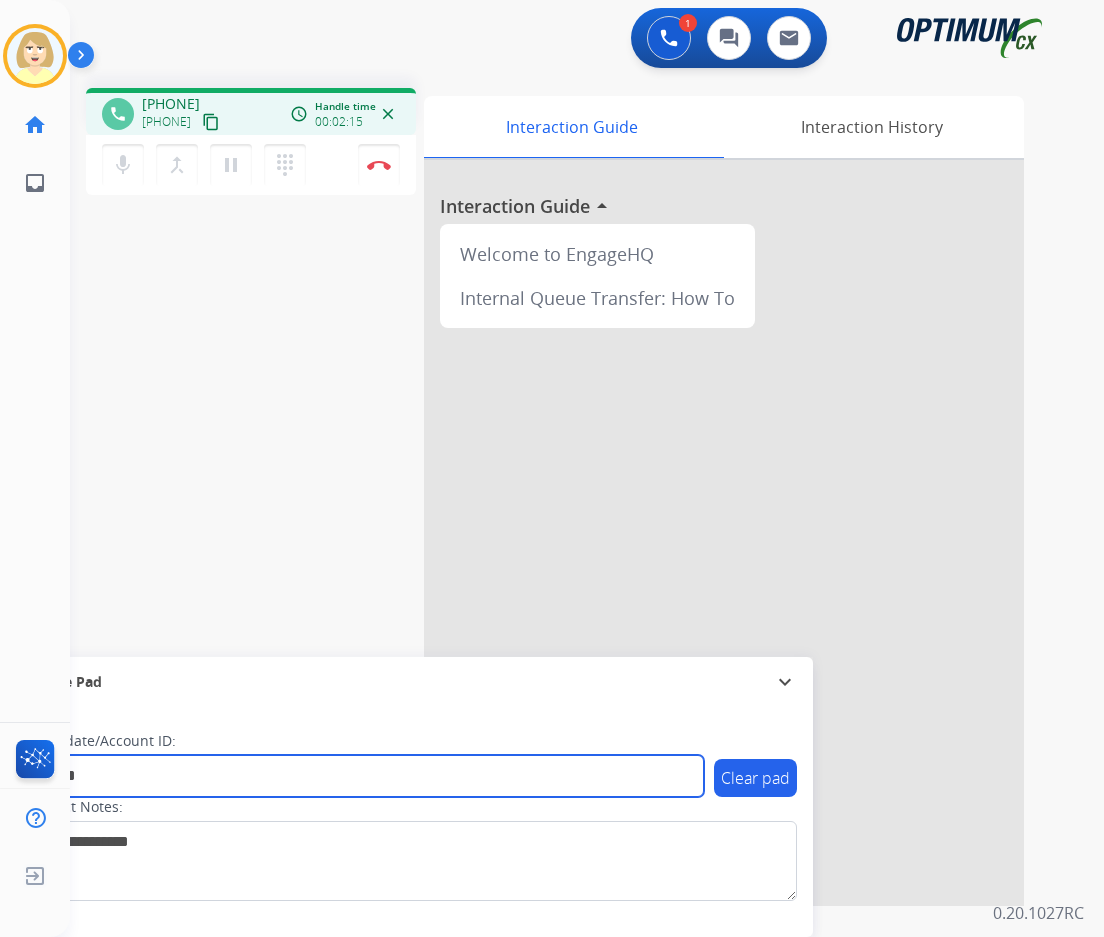 type on "*******" 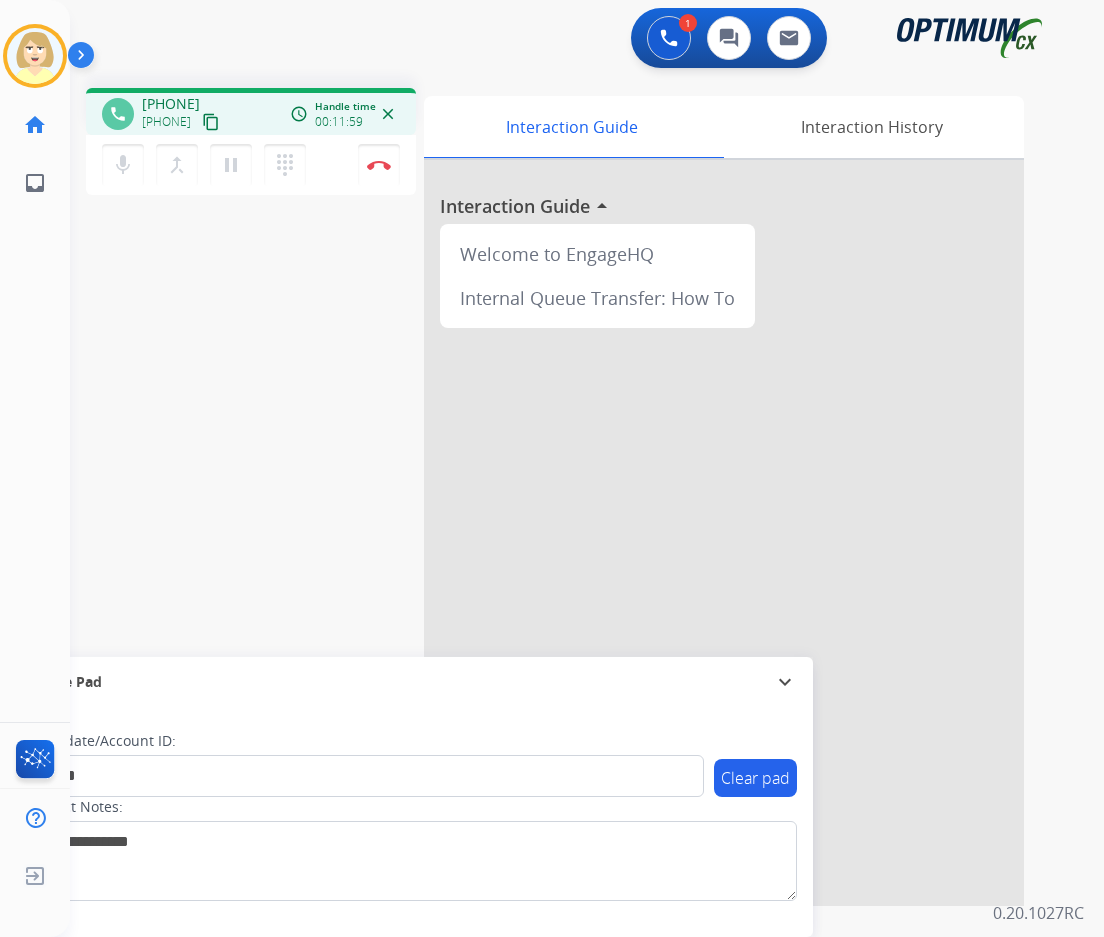 click on "phone [PHONE] [PHONE] content_copy access_time Call metrics Queue 00:08 Hold 00:00 Talk 11:59 Total 12:06 Handle time 00:11:59 close mic Mute merge_type Bridge pause Hold dialpad Dialpad Disconnect swap_horiz Break voice bridge close_fullscreen Connect 3-Way Call merge_type Separate 3-Way Call Interaction Guide Interaction History Interaction Guide arrow_drop_up Welcome to EngageHQ Internal Queue Transfer: How To Secure Pad expand_more Clear pad Candidate/Account ID: ******* Contact Notes:" at bounding box center [563, 489] 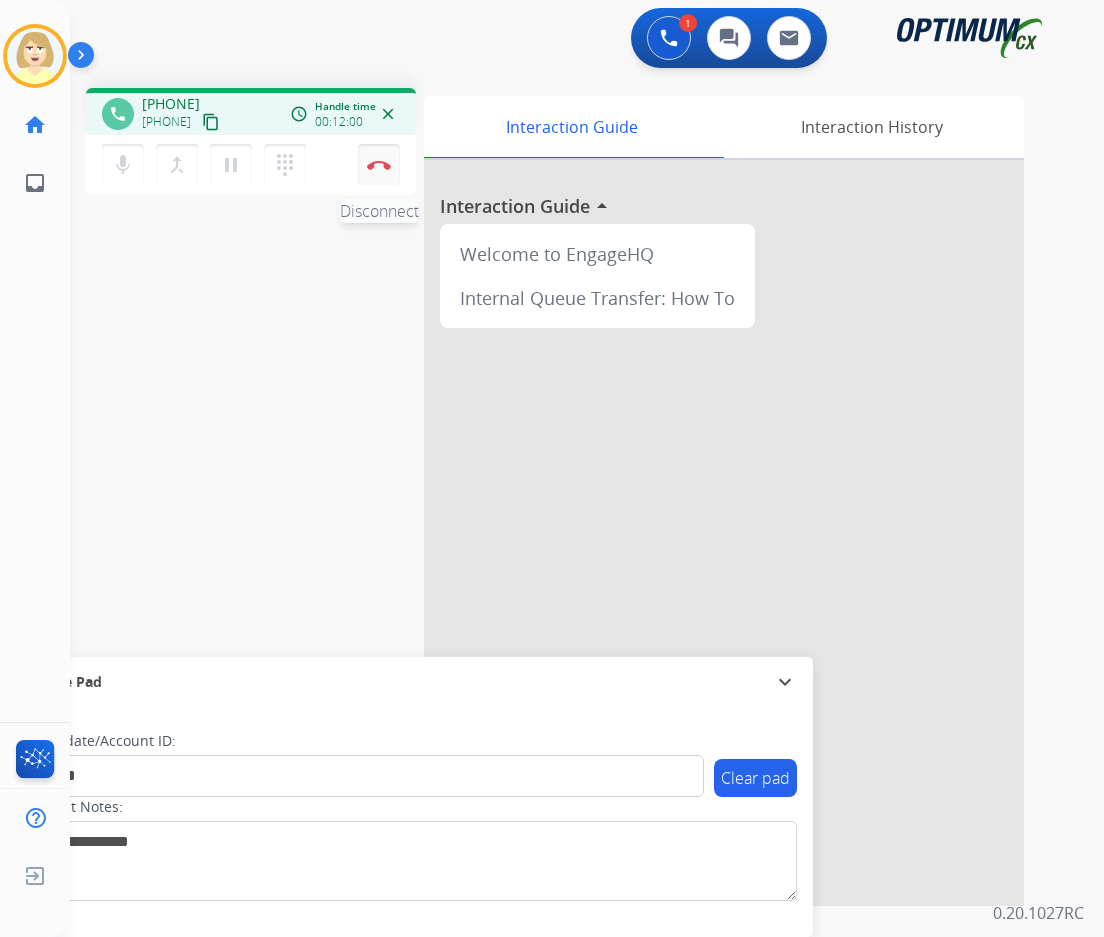 click on "Disconnect" at bounding box center (379, 165) 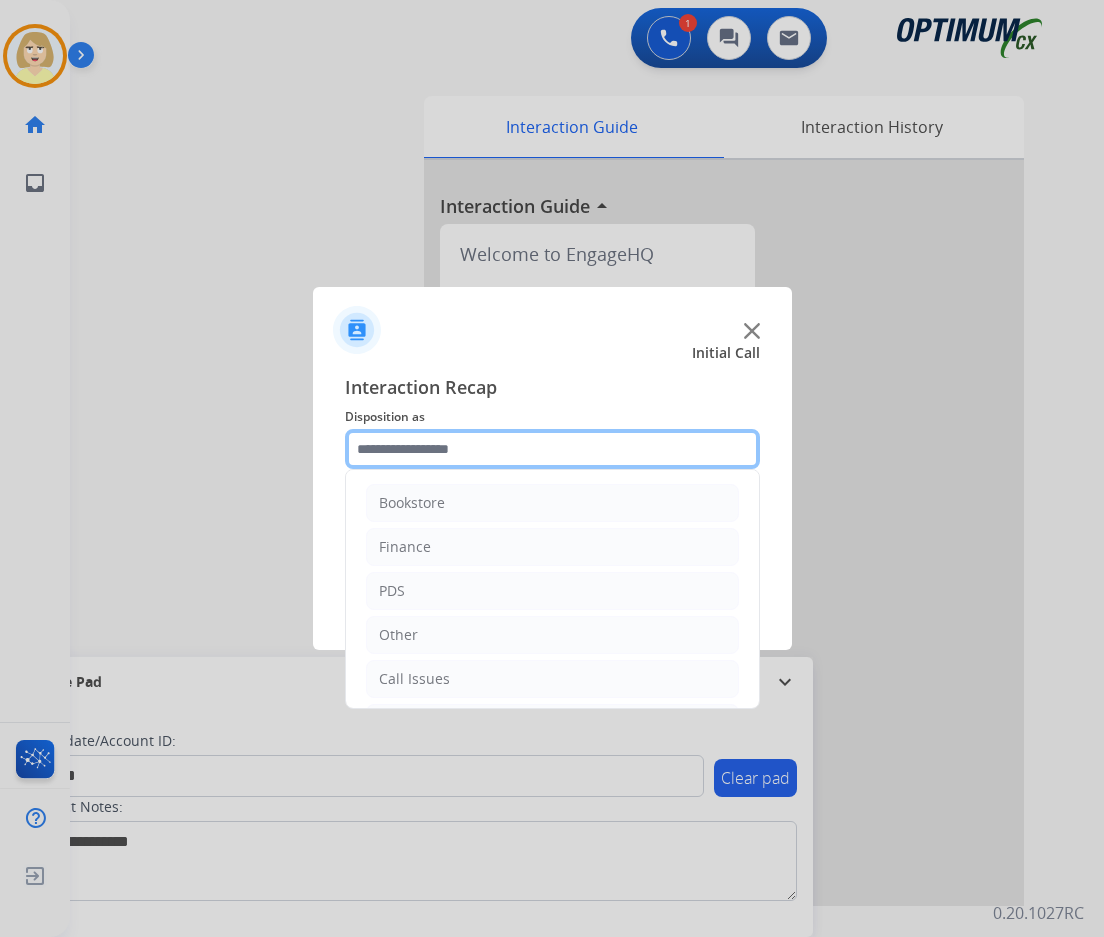 click 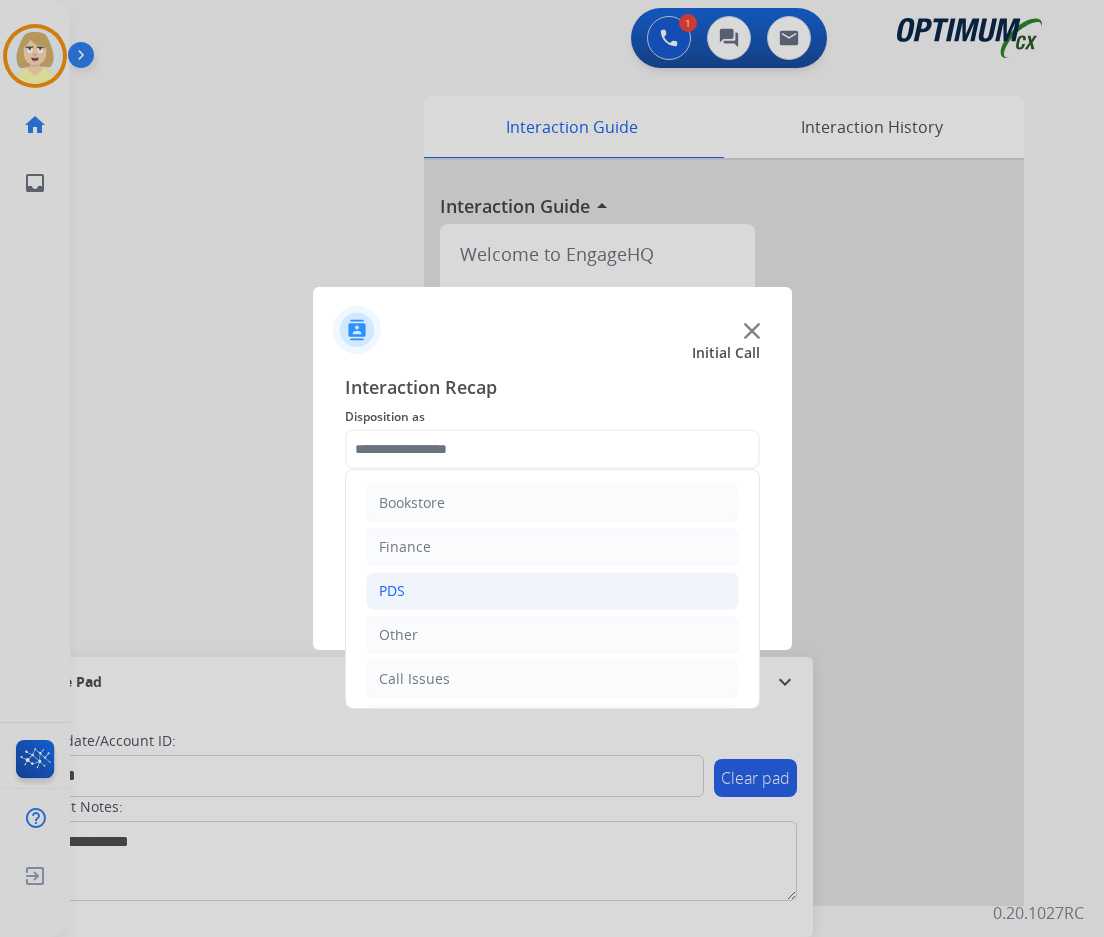 click on "PDS" 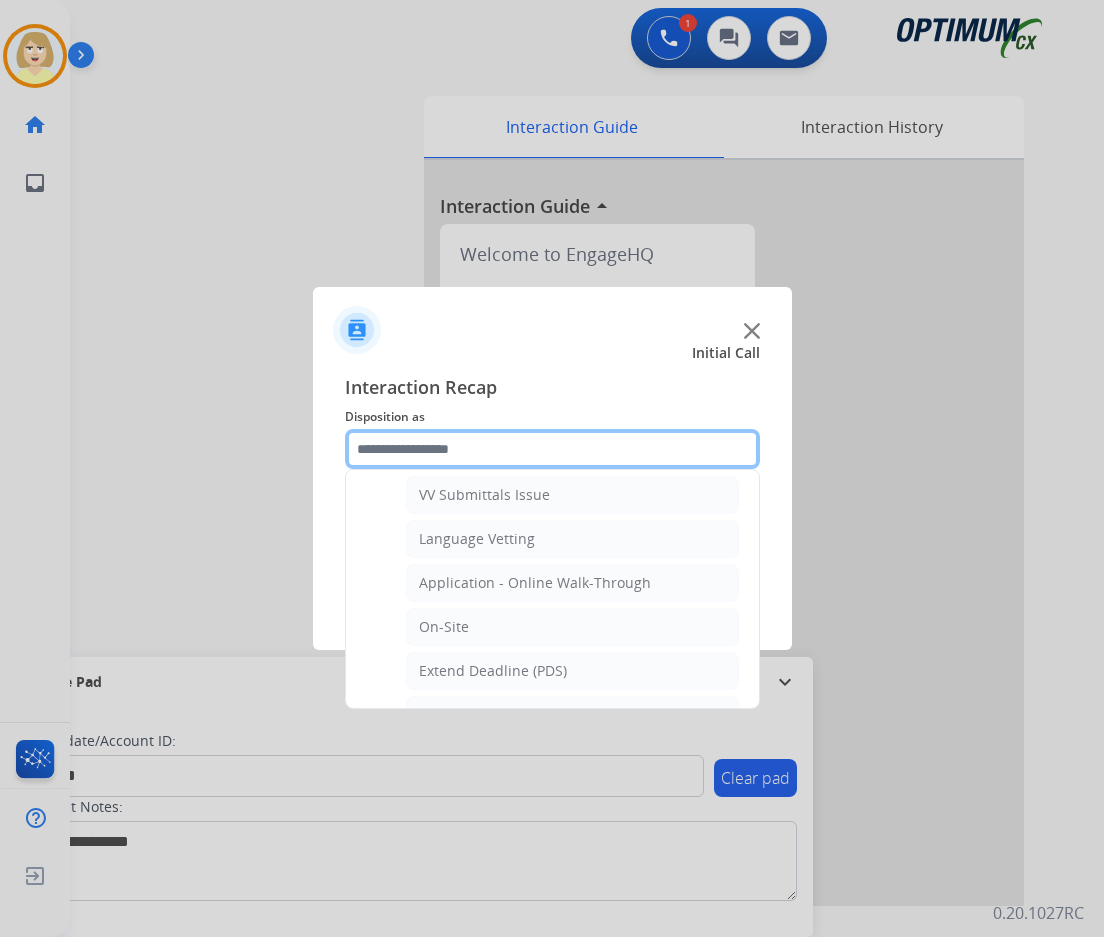 scroll, scrollTop: 200, scrollLeft: 0, axis: vertical 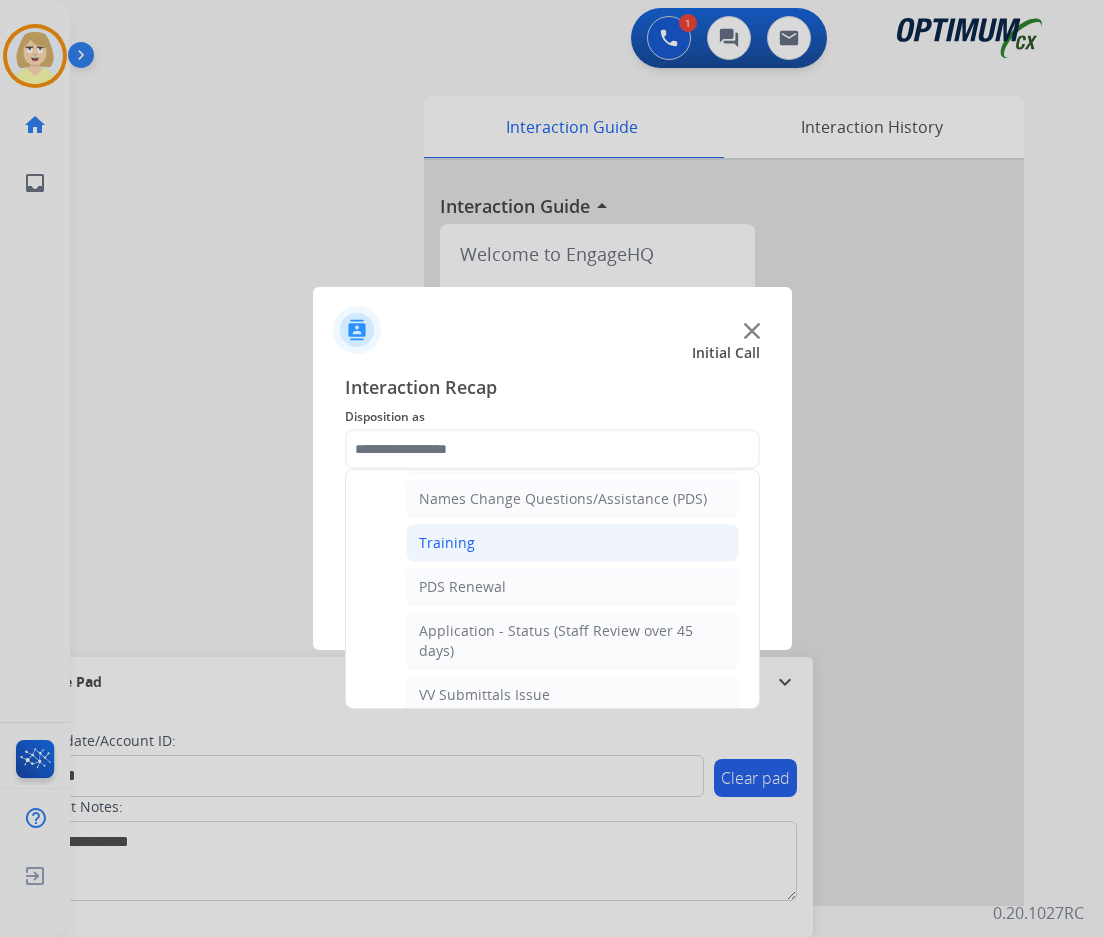 click on "Training" 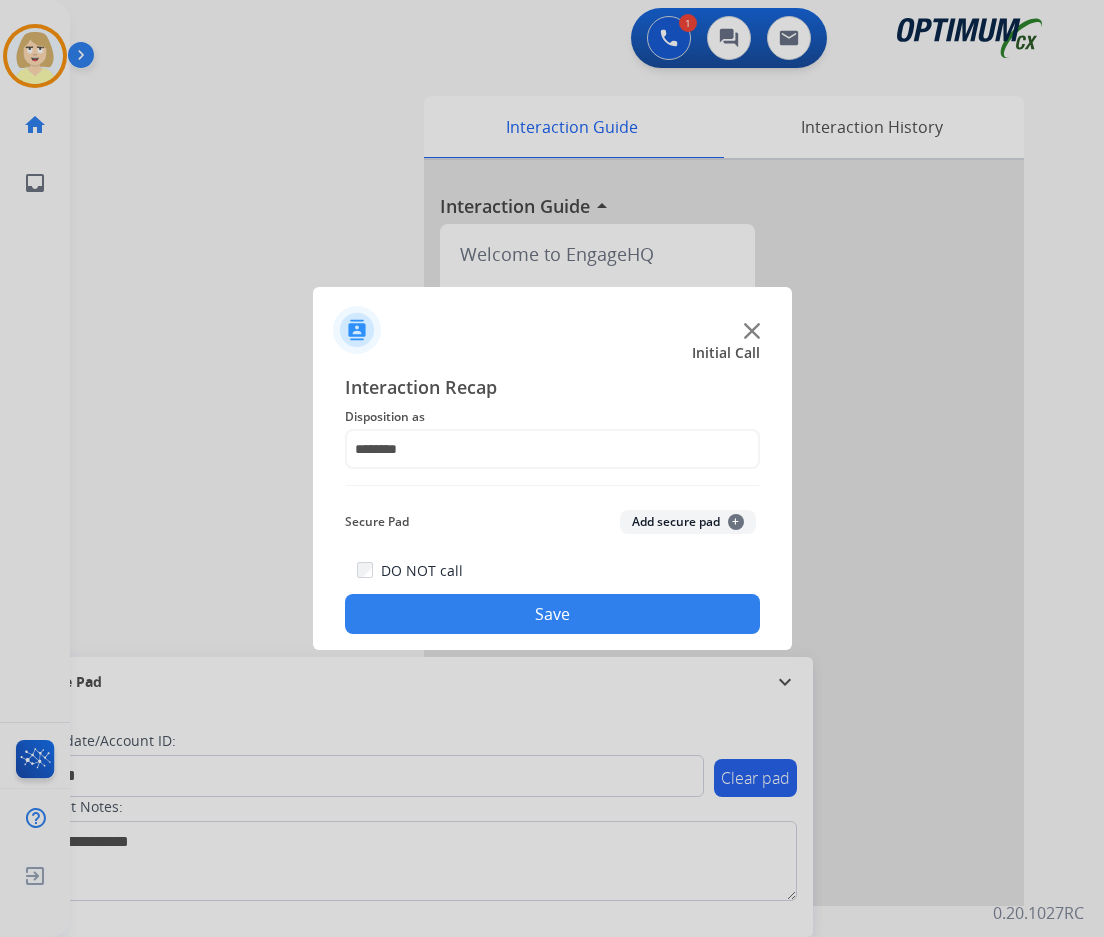 click on "Add secure pad  +" 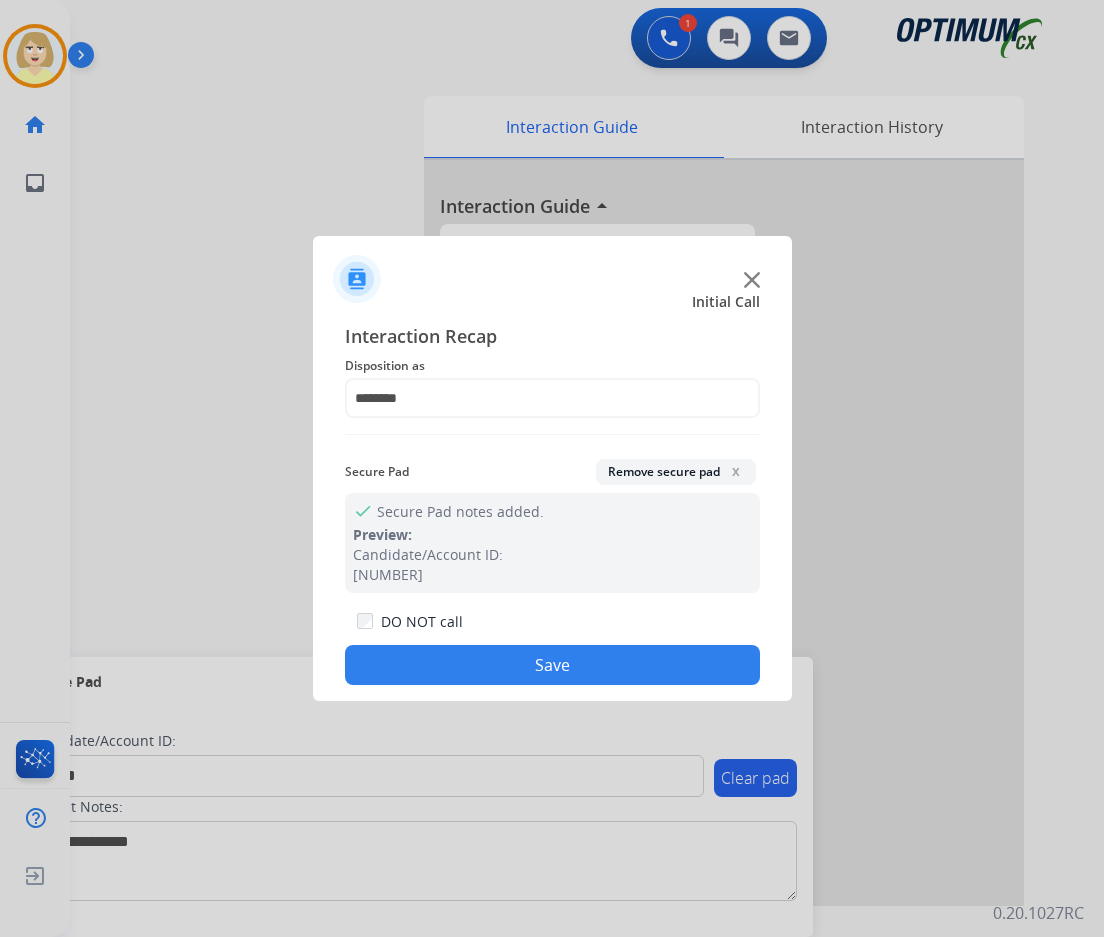 click on "Save" 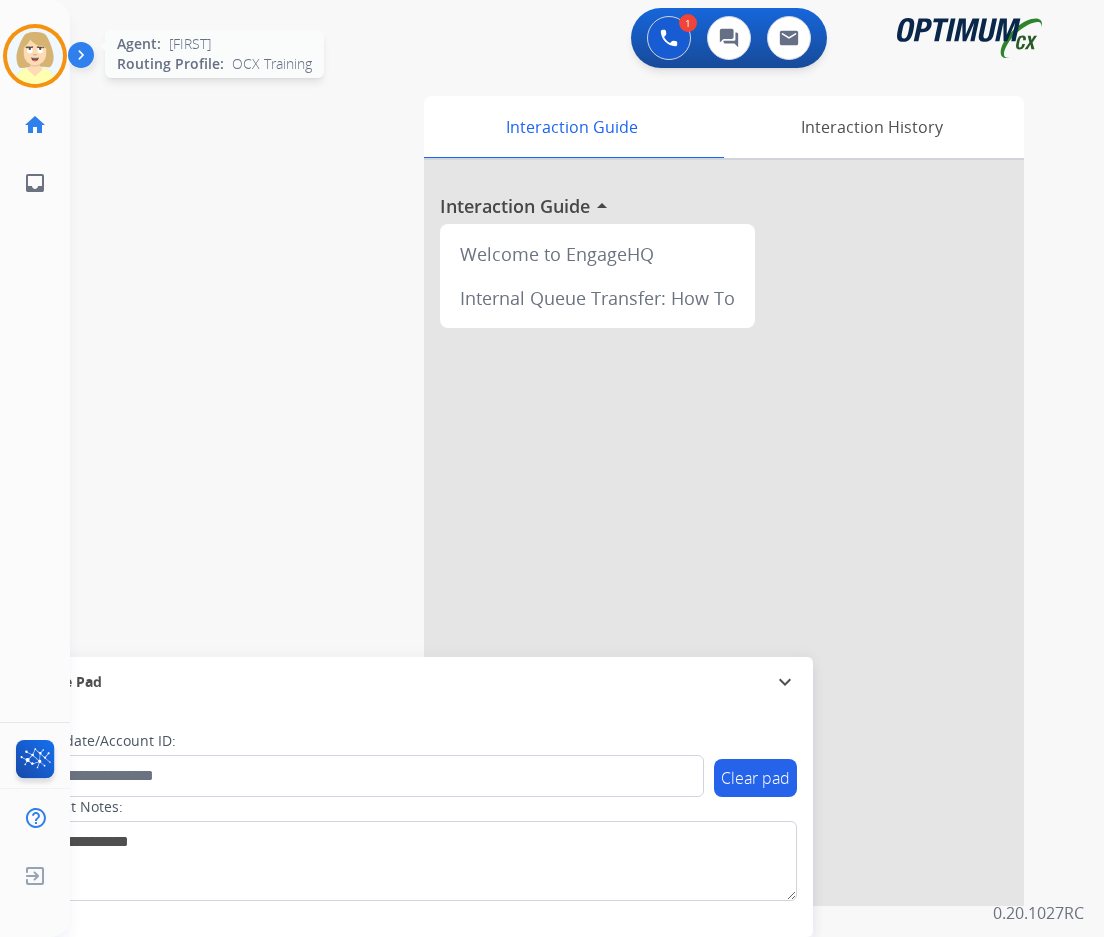 click at bounding box center (35, 56) 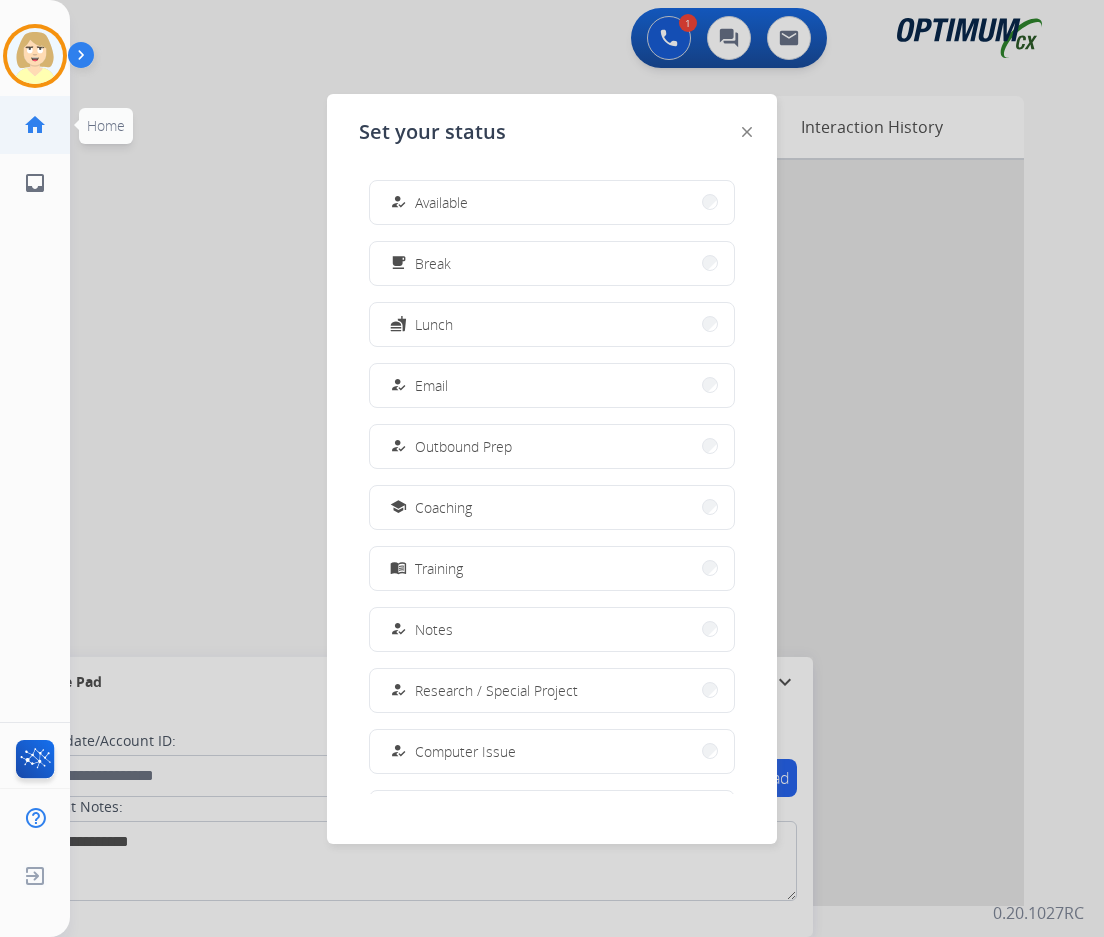 drag, startPoint x: 447, startPoint y: 203, endPoint x: 32, endPoint y: 103, distance: 426.8782 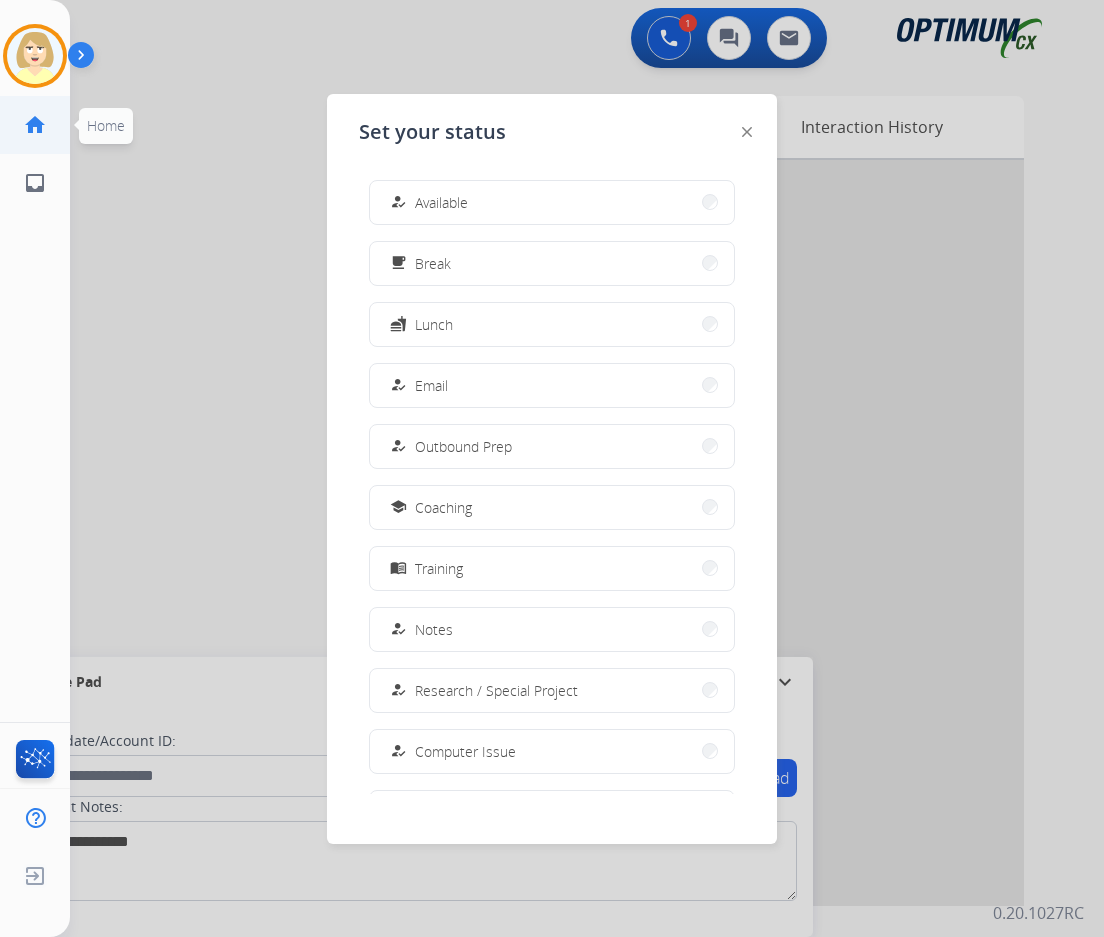 click on "[FIRST] AfterCallWork Edit Avatar Agent: [FIRST] Routing Profile: OCX Training home Home Home inbox Emails Emails FocalPoints Help Center Help Center Log out Log out Set your status how_to_reg Available free_breakfast Break fastfood Lunch how_to_reg Email how_to_reg Outbound Prep school Coaching menu_book Training how_to_reg Notes how_to_reg Research / Special Project how_to_reg Computer Issue how_to_reg Internet Issue how_to_reg Power Outage work_off Offline" 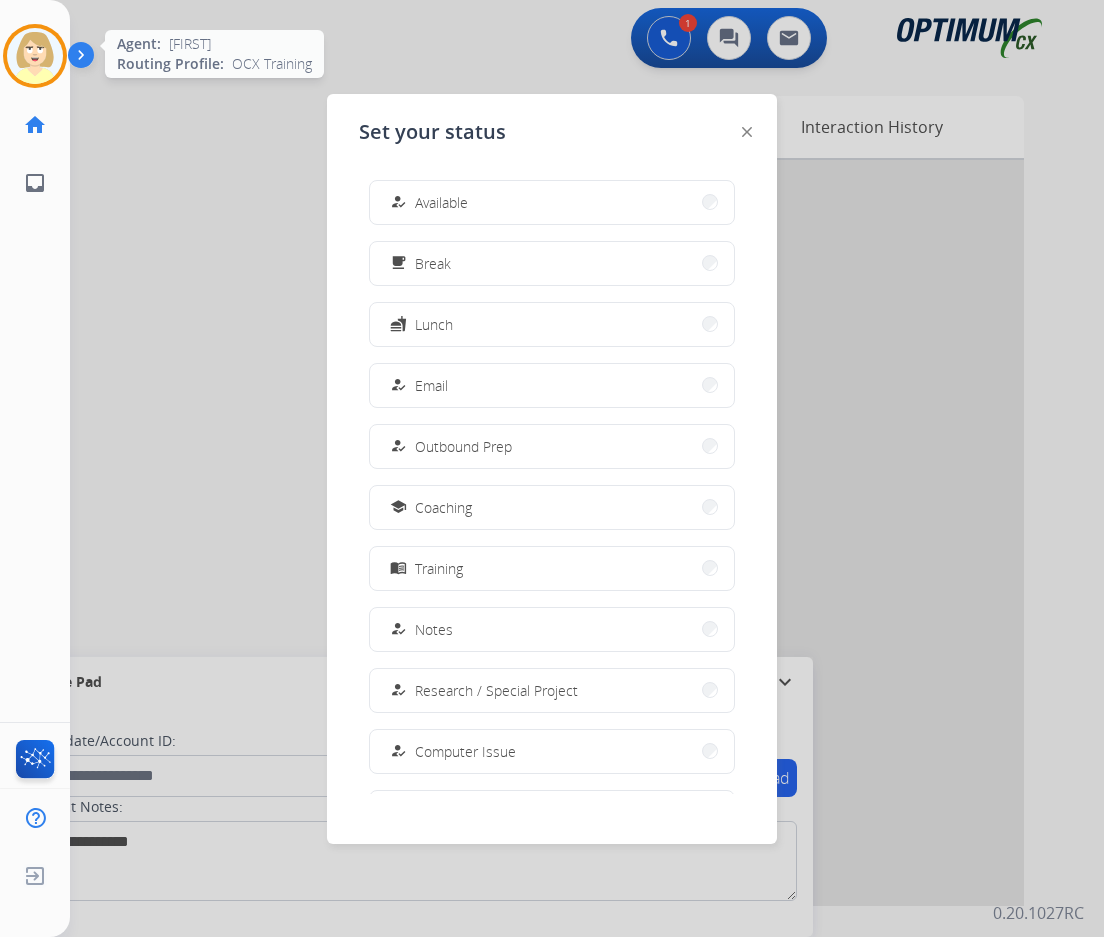 click at bounding box center (35, 56) 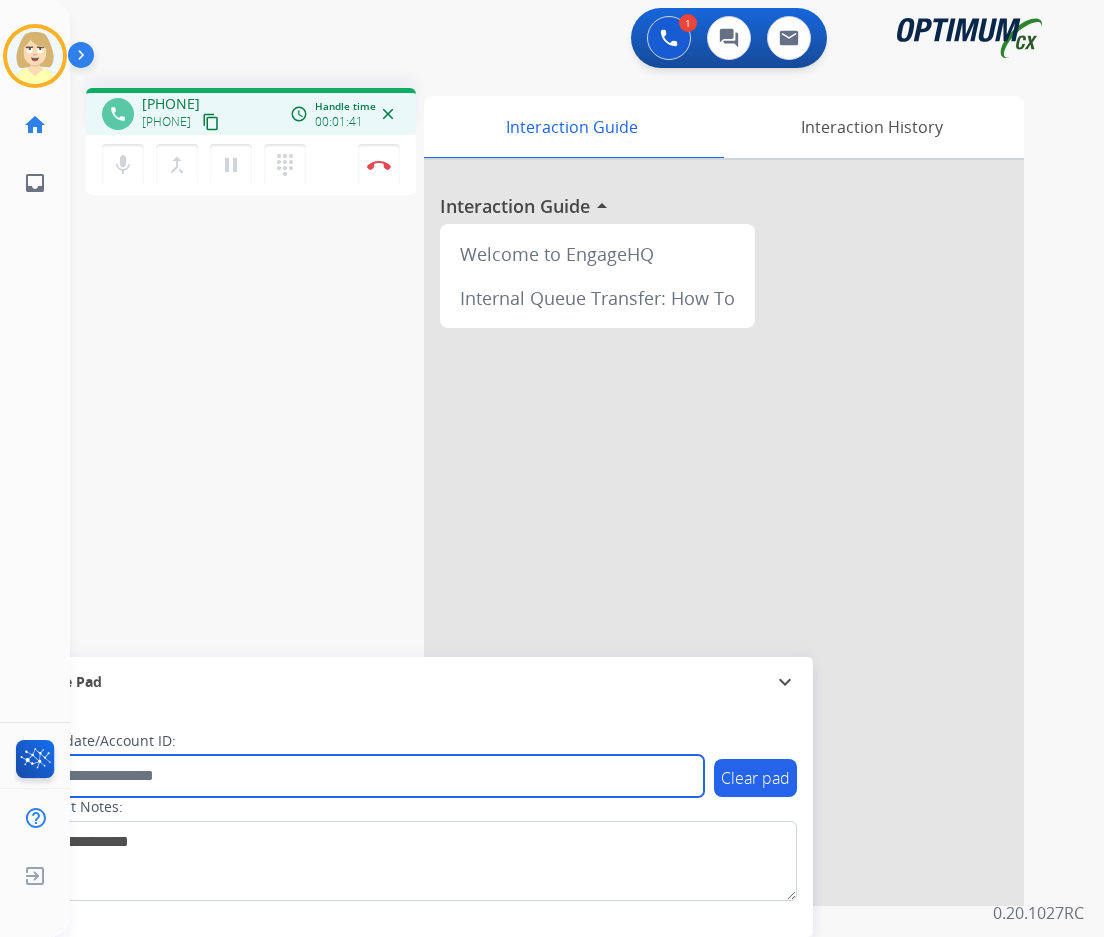 click at bounding box center [365, 776] 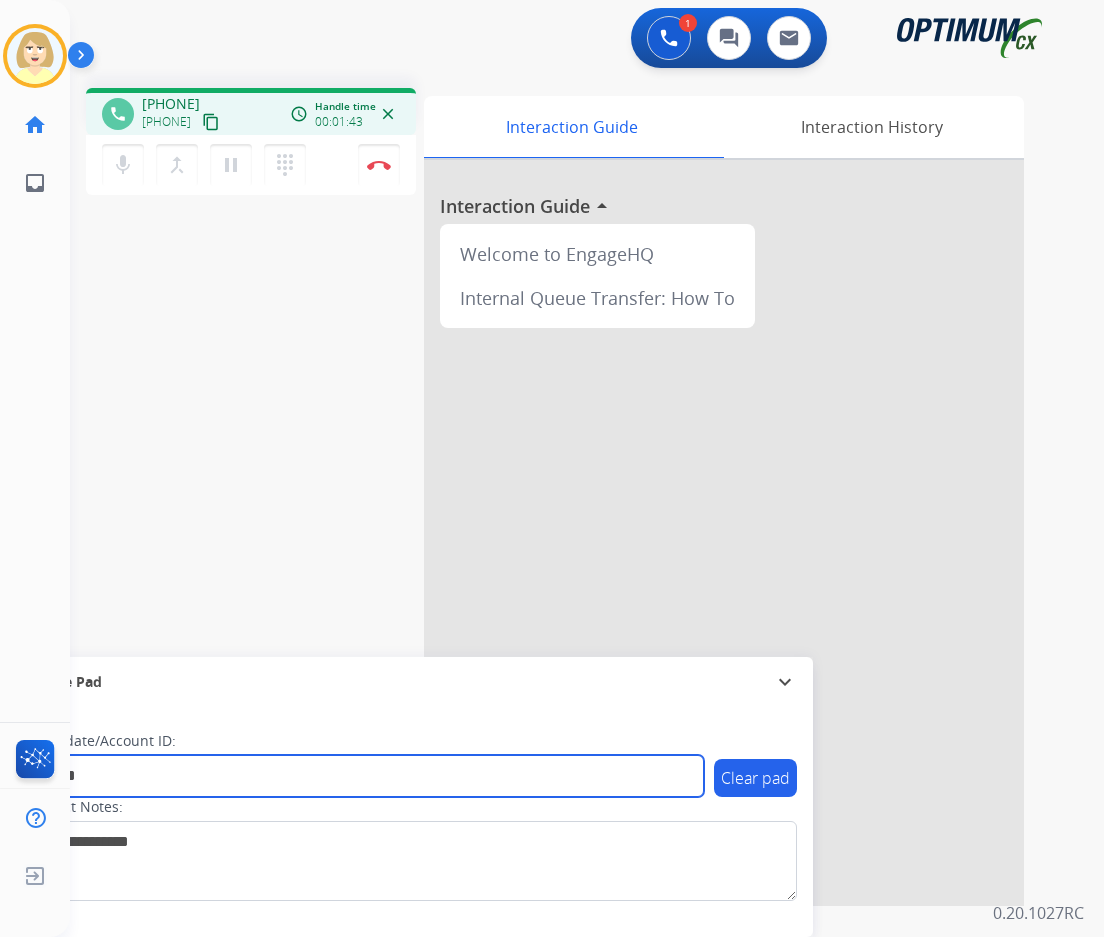 type on "*******" 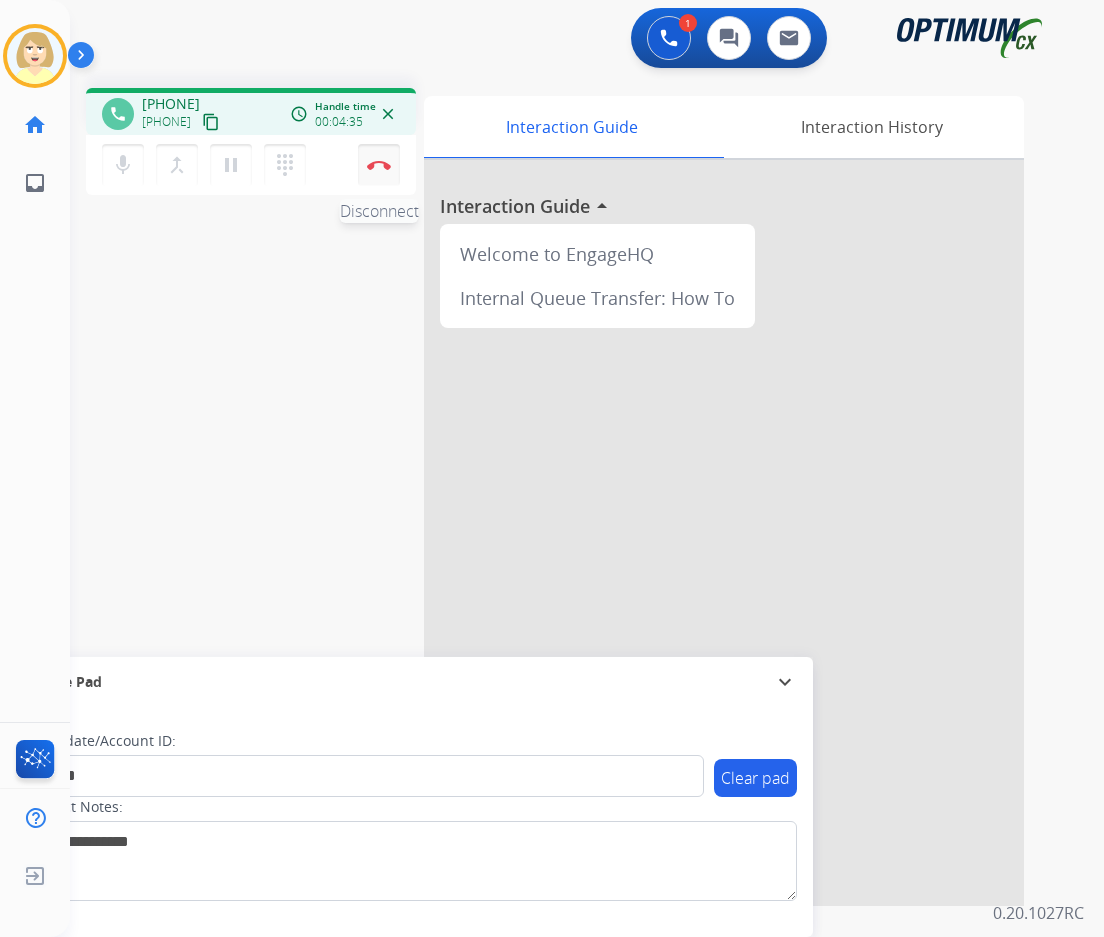 click on "Disconnect" at bounding box center (379, 165) 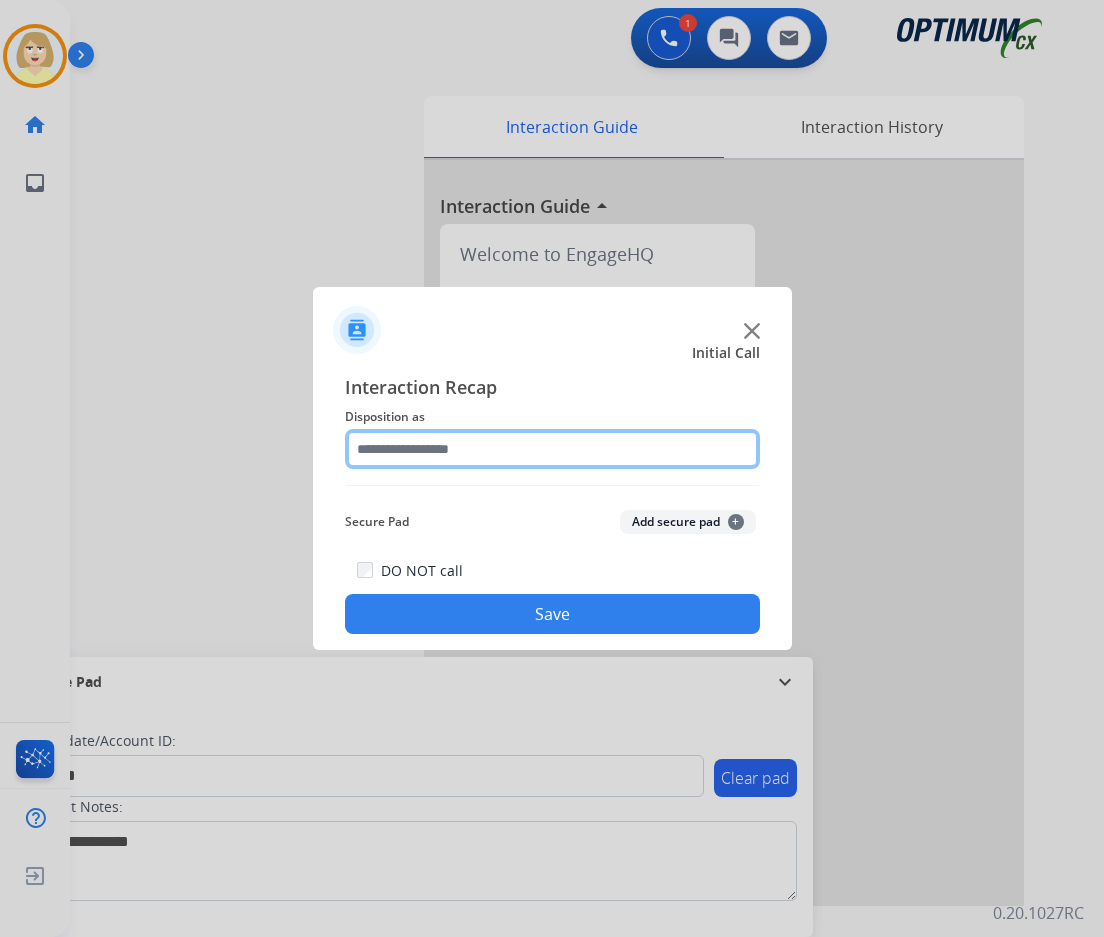 click 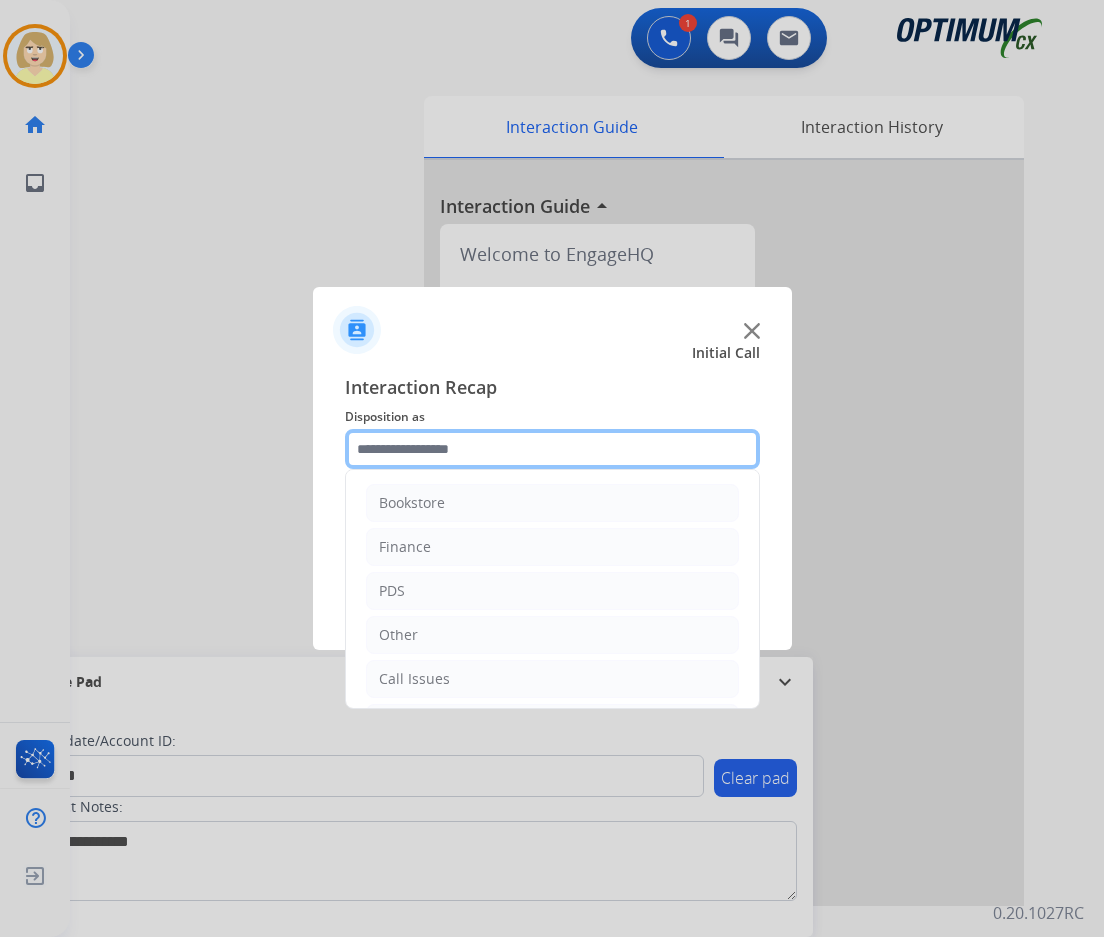 scroll, scrollTop: 136, scrollLeft: 0, axis: vertical 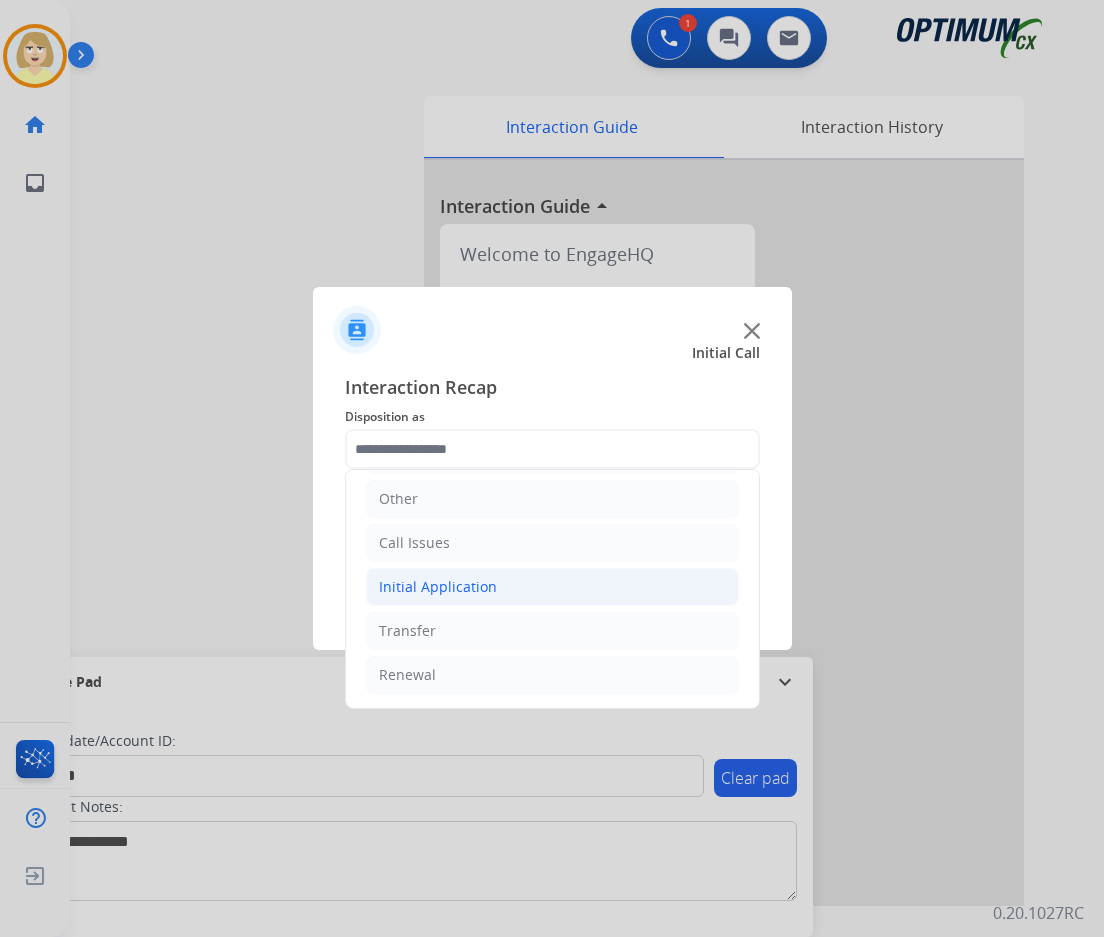 click on "Initial Application" 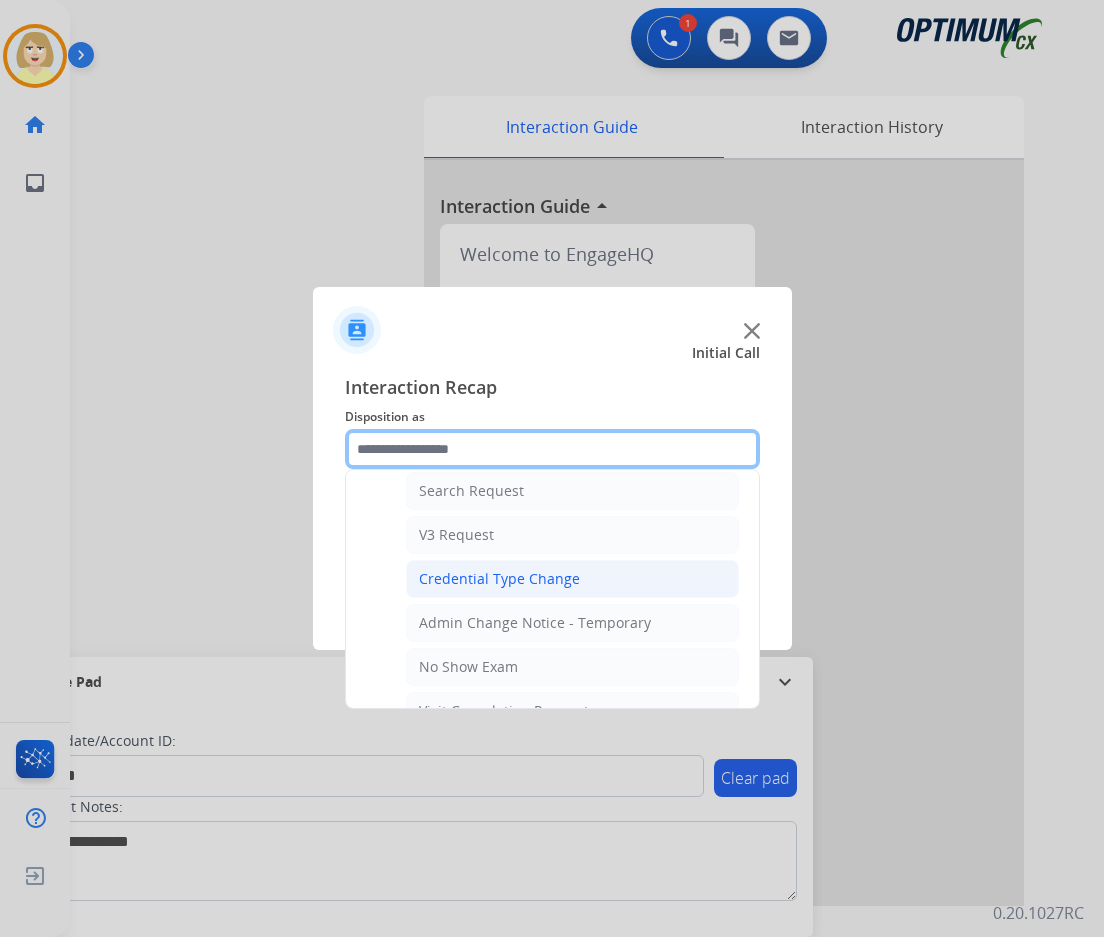 scroll, scrollTop: 1036, scrollLeft: 0, axis: vertical 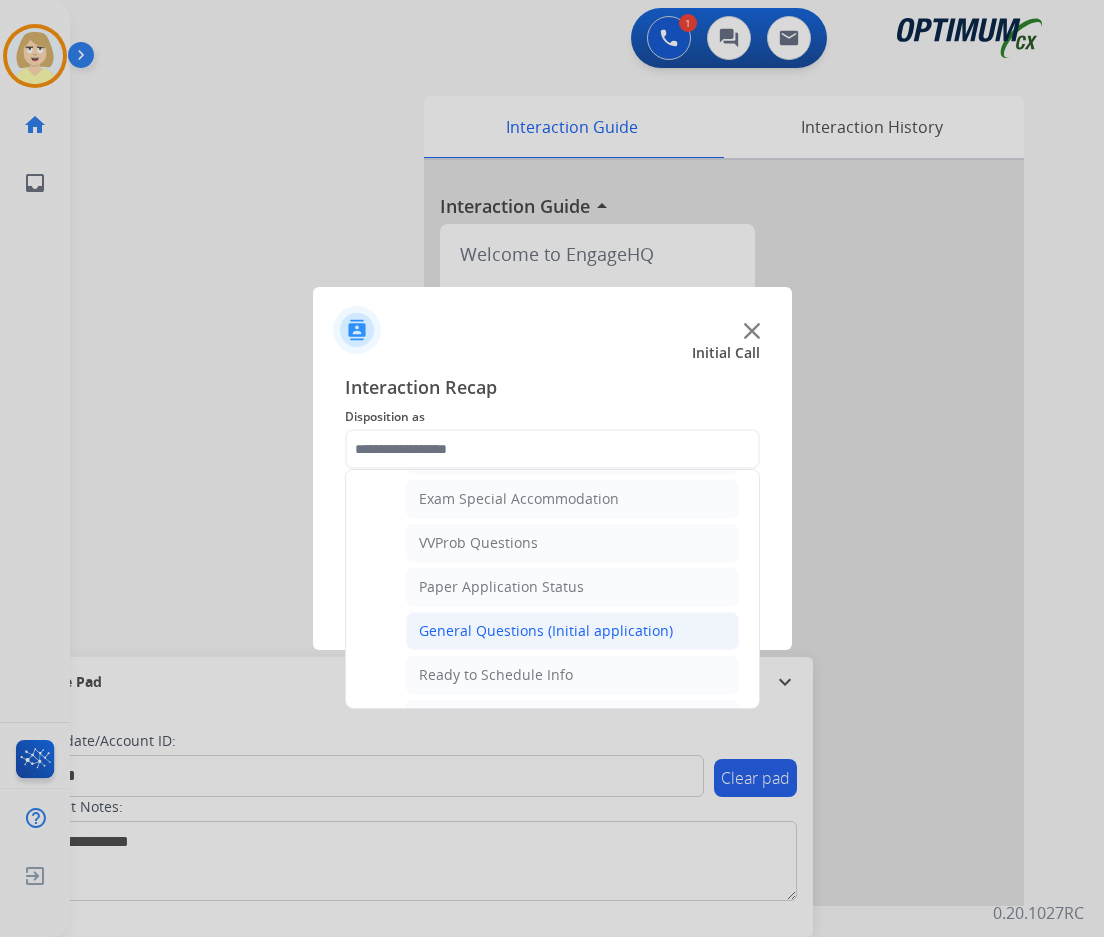 click on "General Questions (Initial application)" 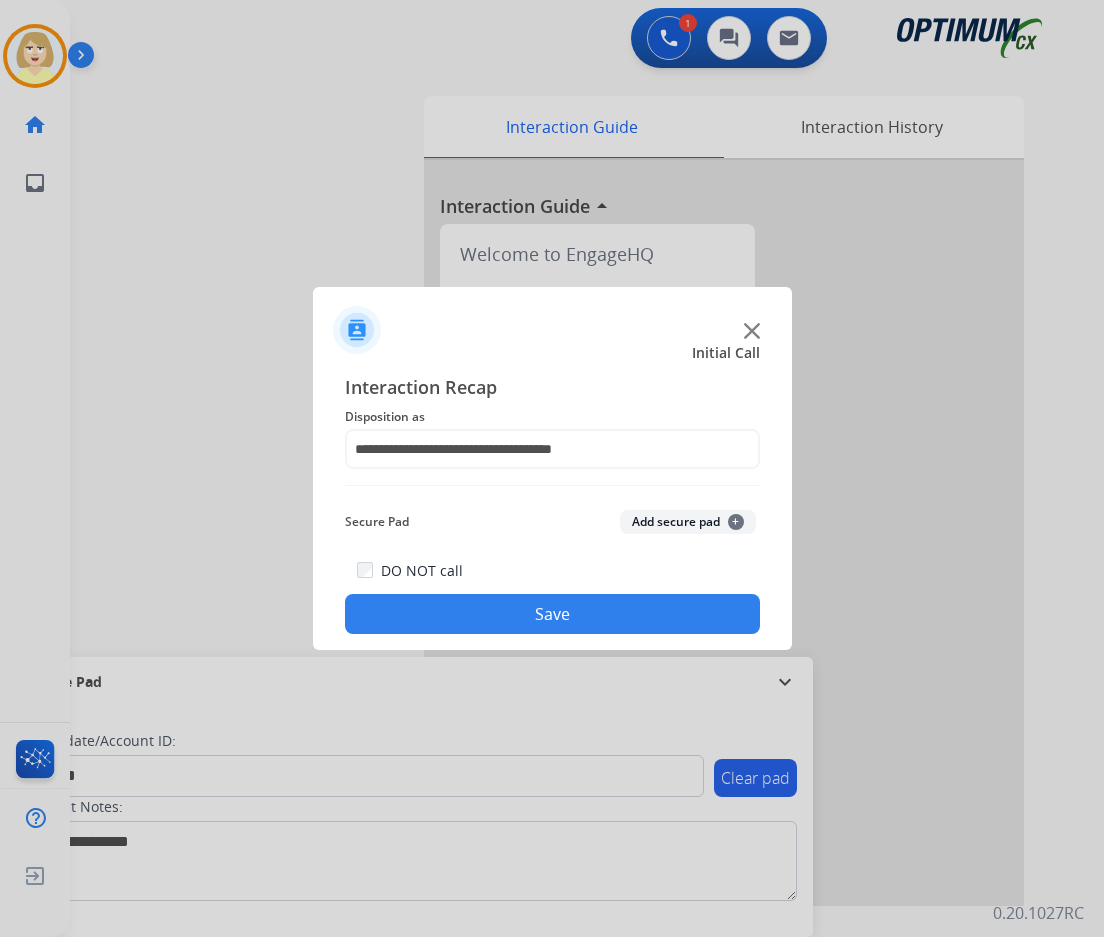 drag, startPoint x: 662, startPoint y: 521, endPoint x: 593, endPoint y: 598, distance: 103.392456 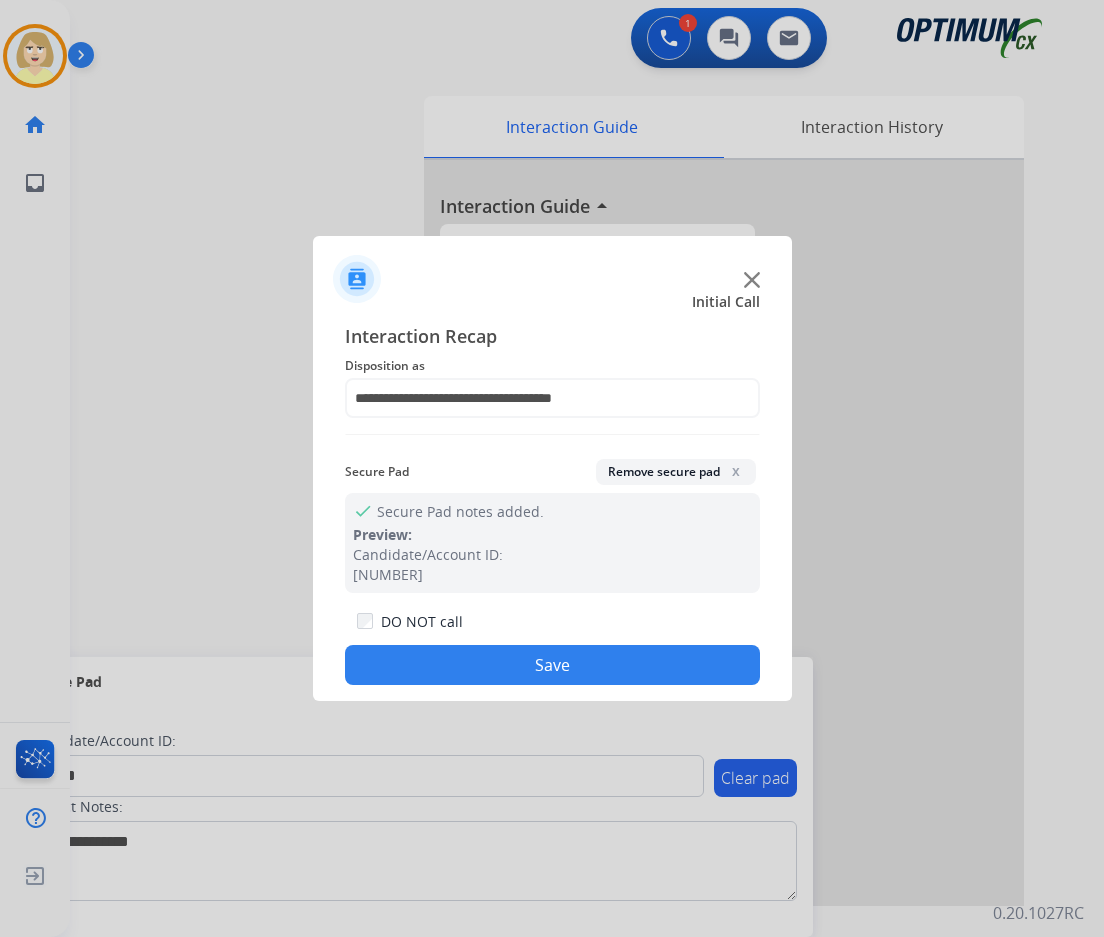 click on "Save" 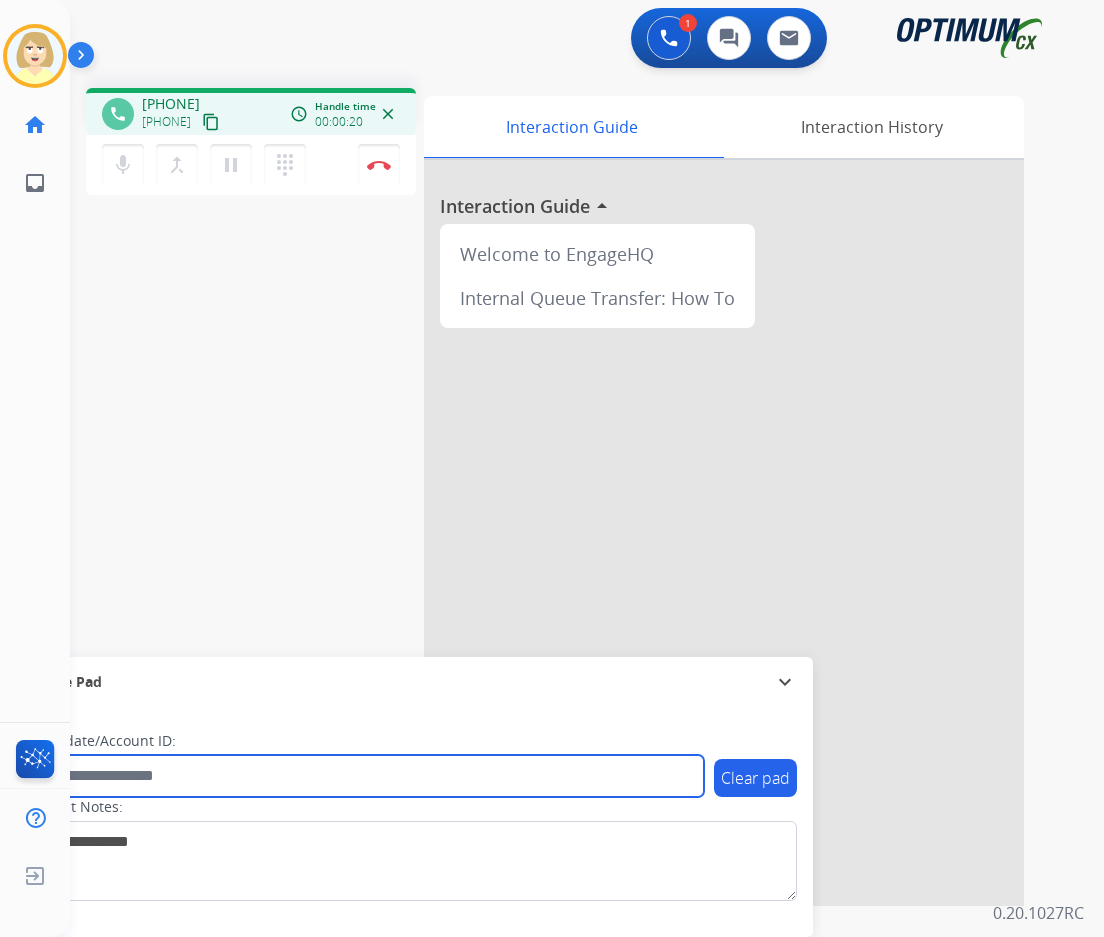 click at bounding box center (365, 776) 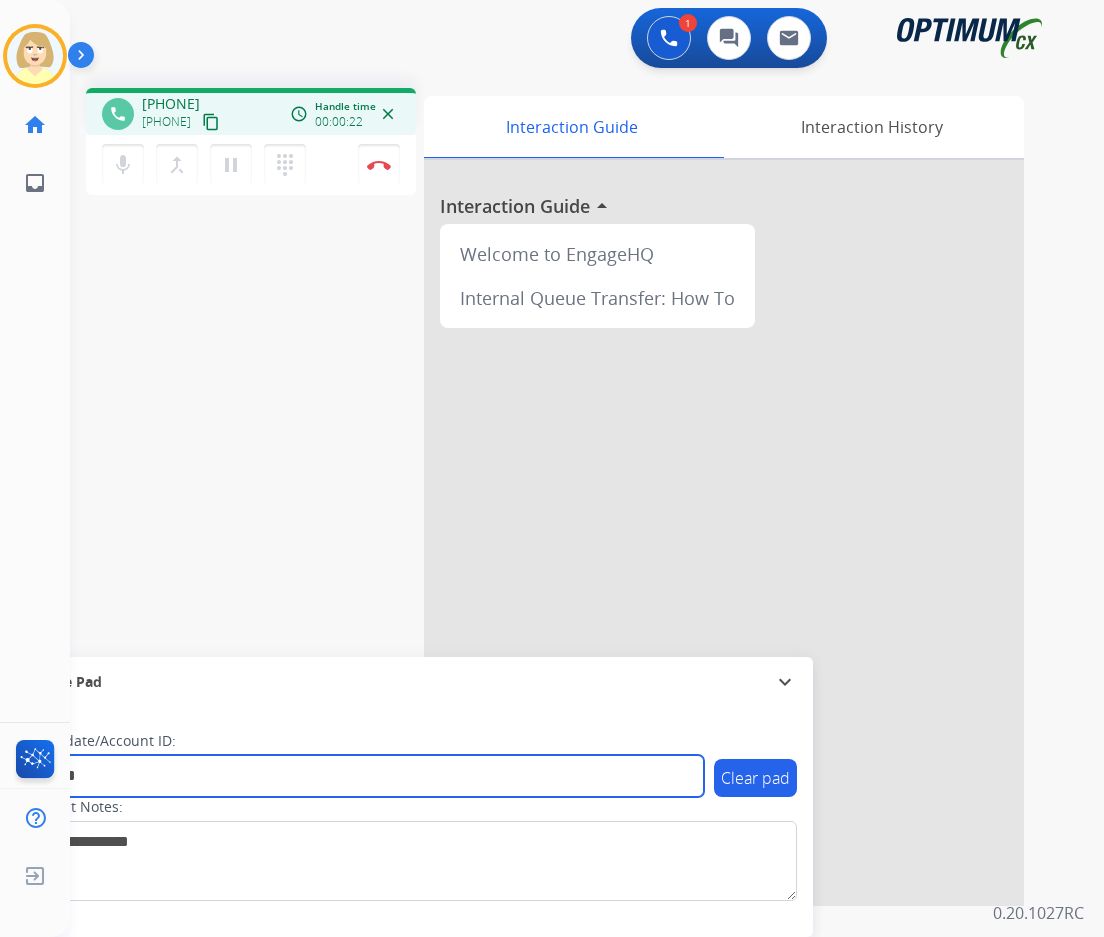 type on "*******" 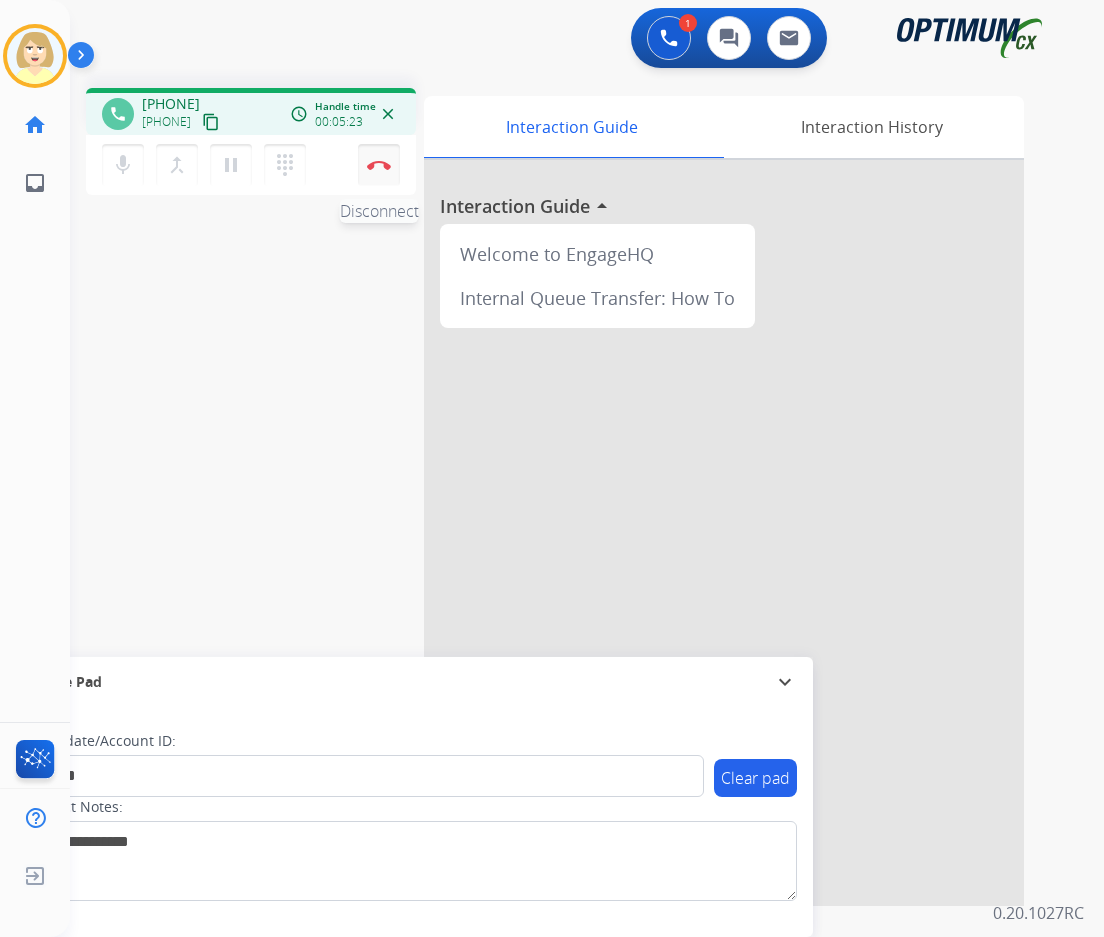 click on "Disconnect" at bounding box center (379, 165) 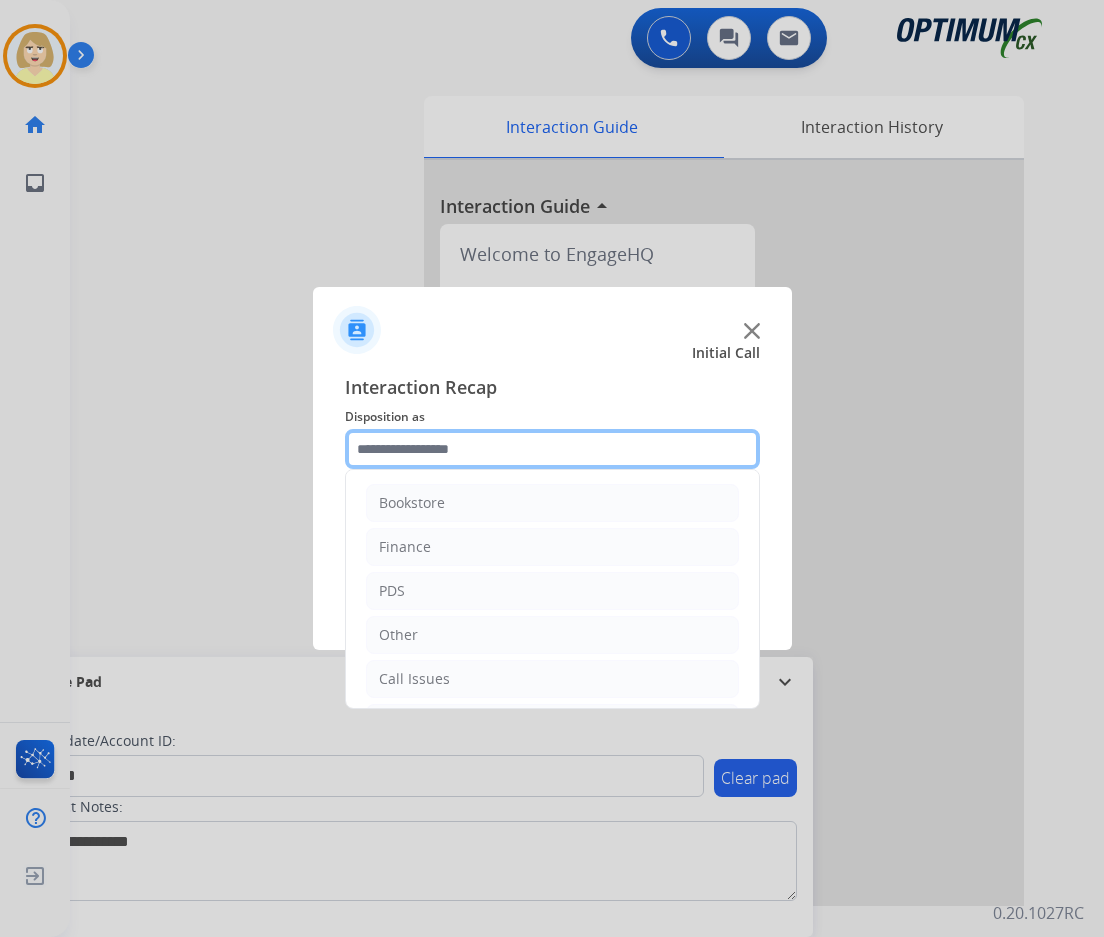 click 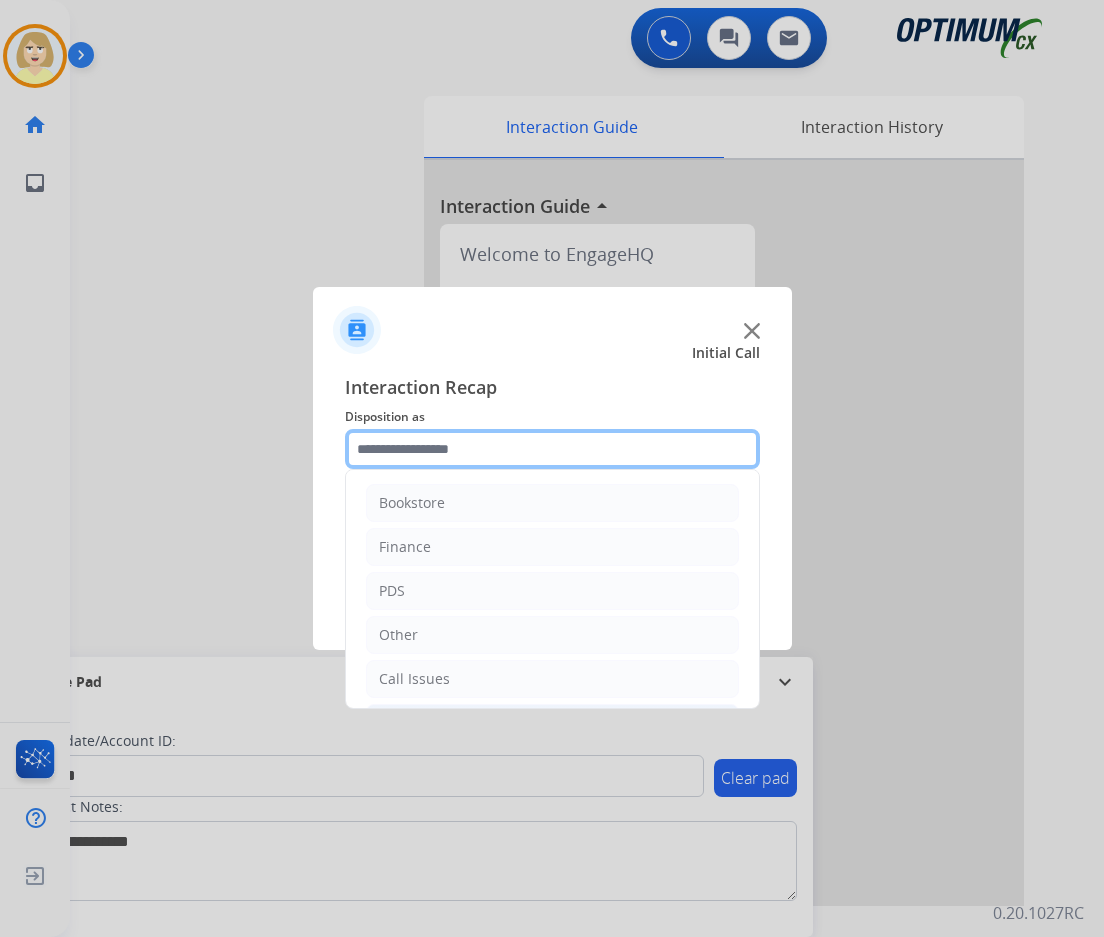 scroll, scrollTop: 136, scrollLeft: 0, axis: vertical 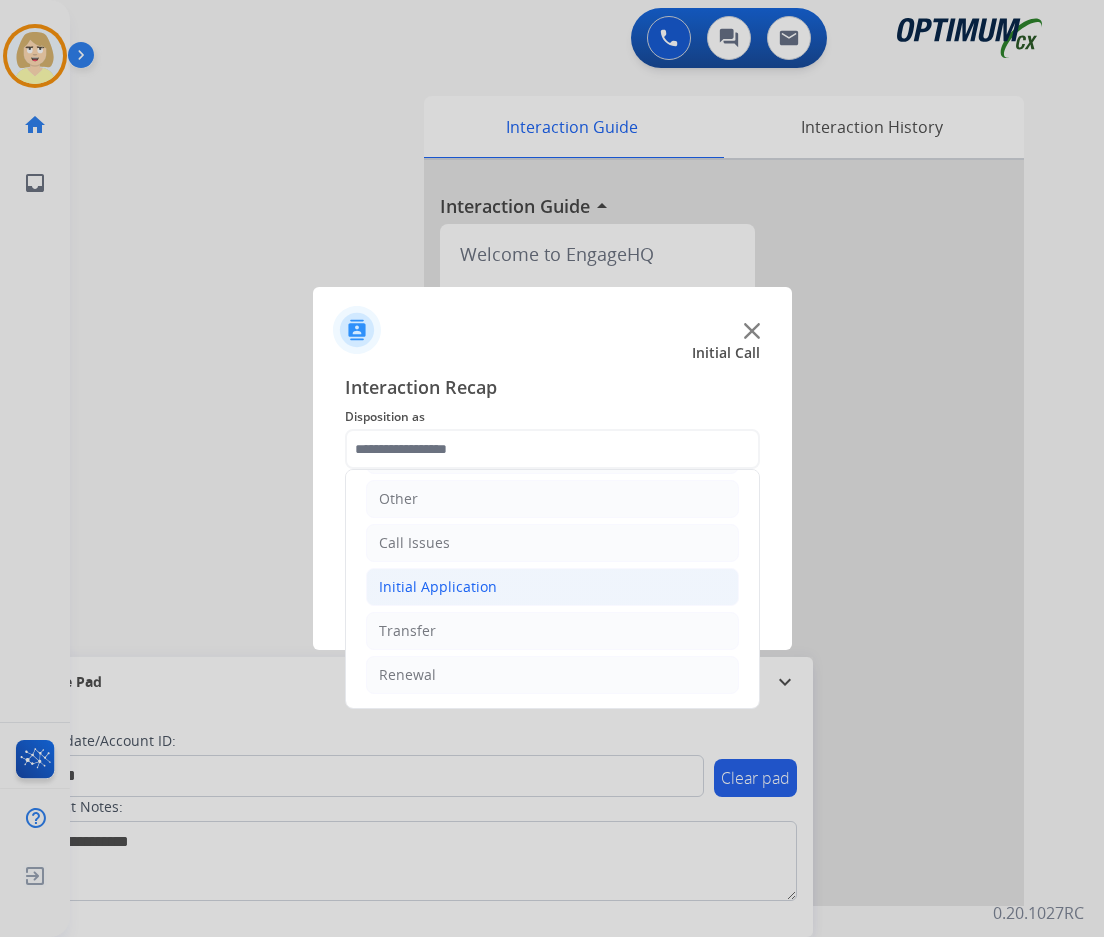 click on "Initial Application" 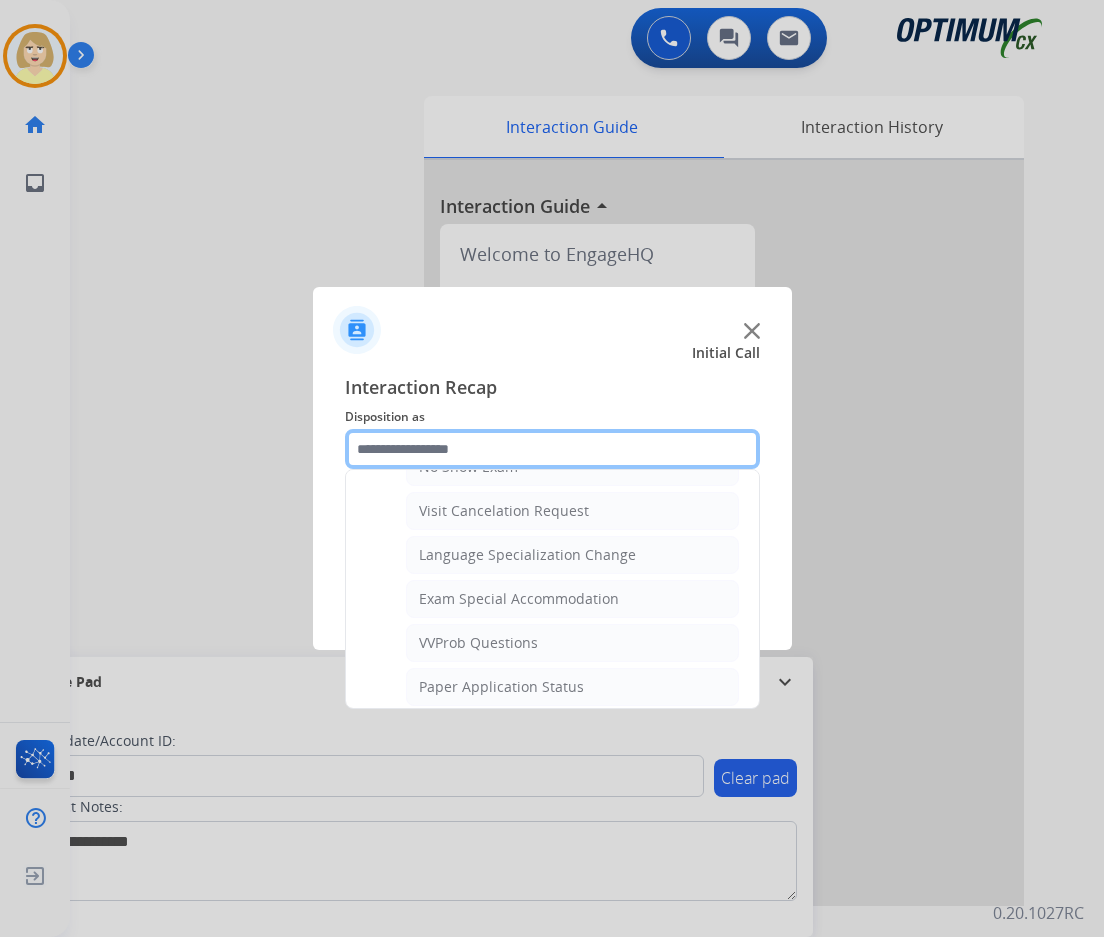 scroll, scrollTop: 1036, scrollLeft: 0, axis: vertical 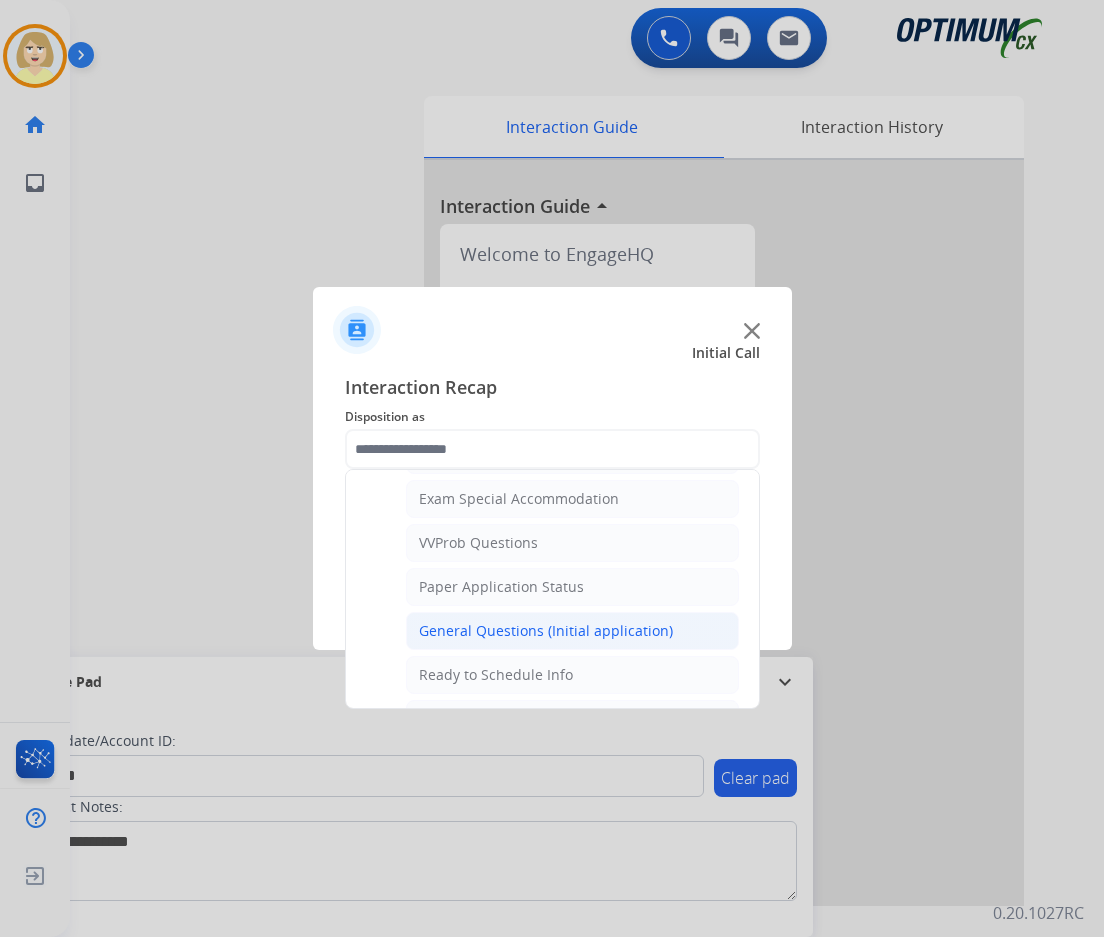 click on "General Questions (Initial application)" 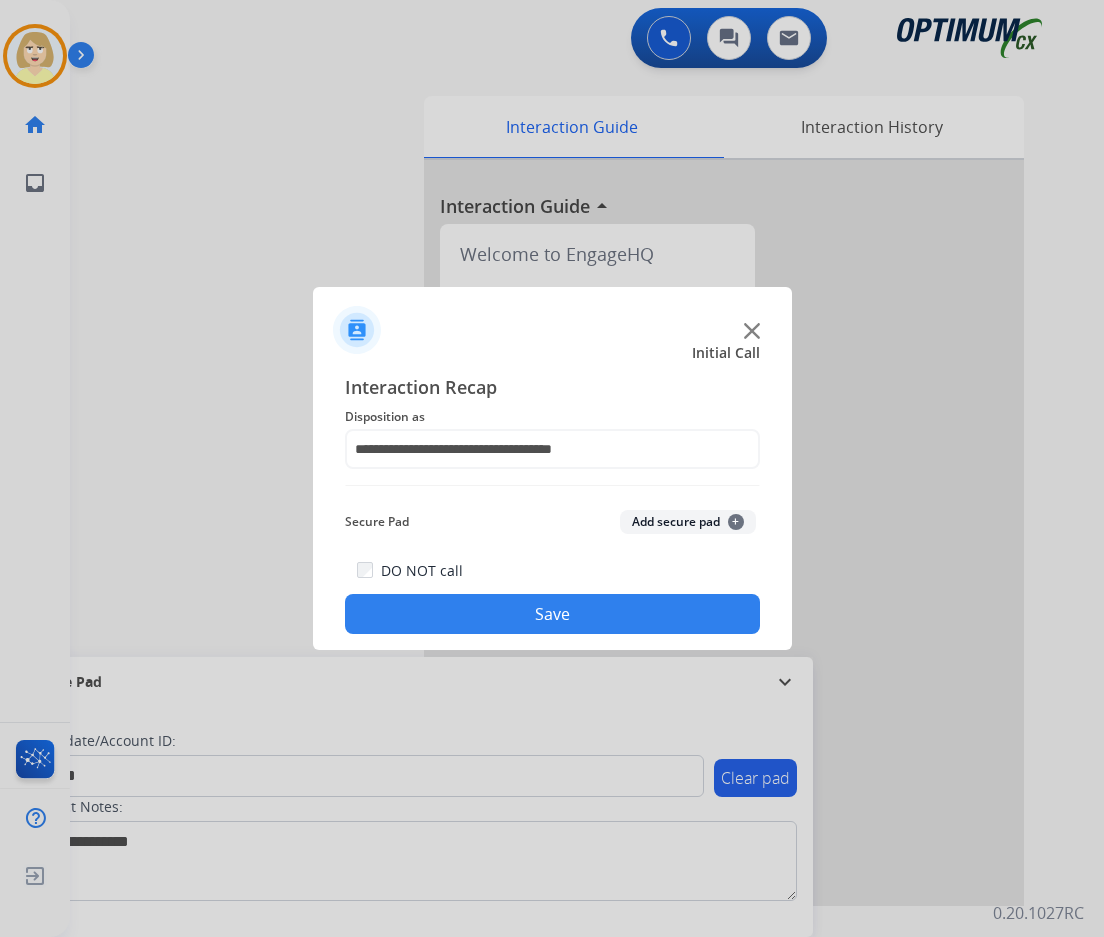 click on "Add secure pad  +" 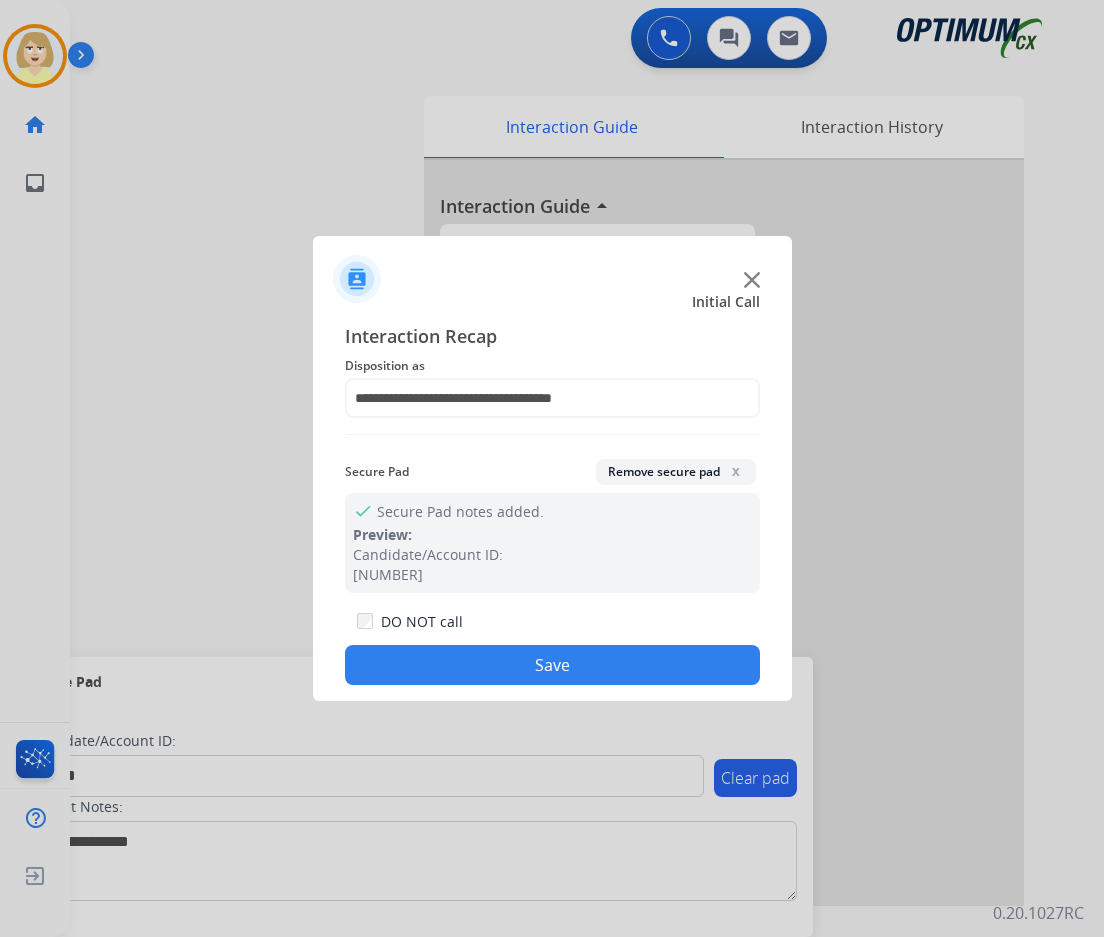 click on "Save" 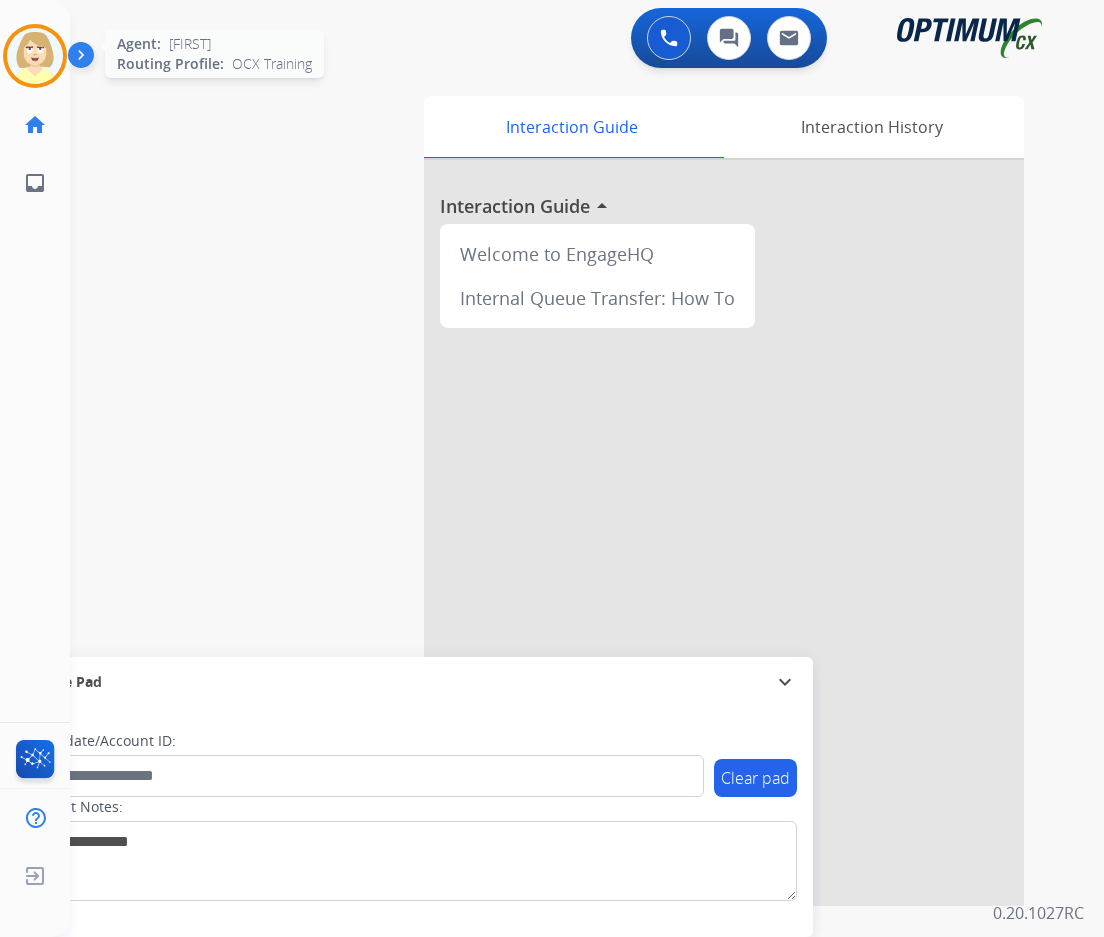 click at bounding box center (35, 56) 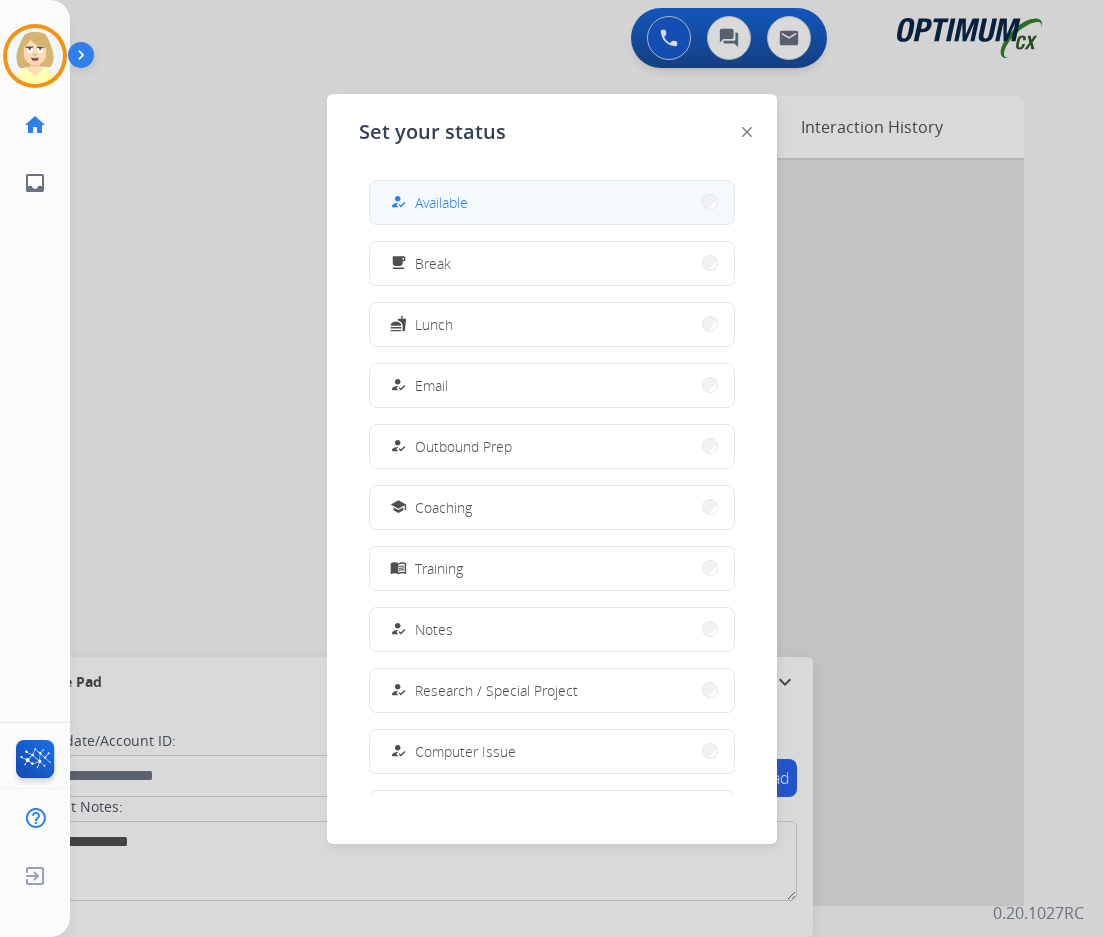click on "Available" at bounding box center [441, 202] 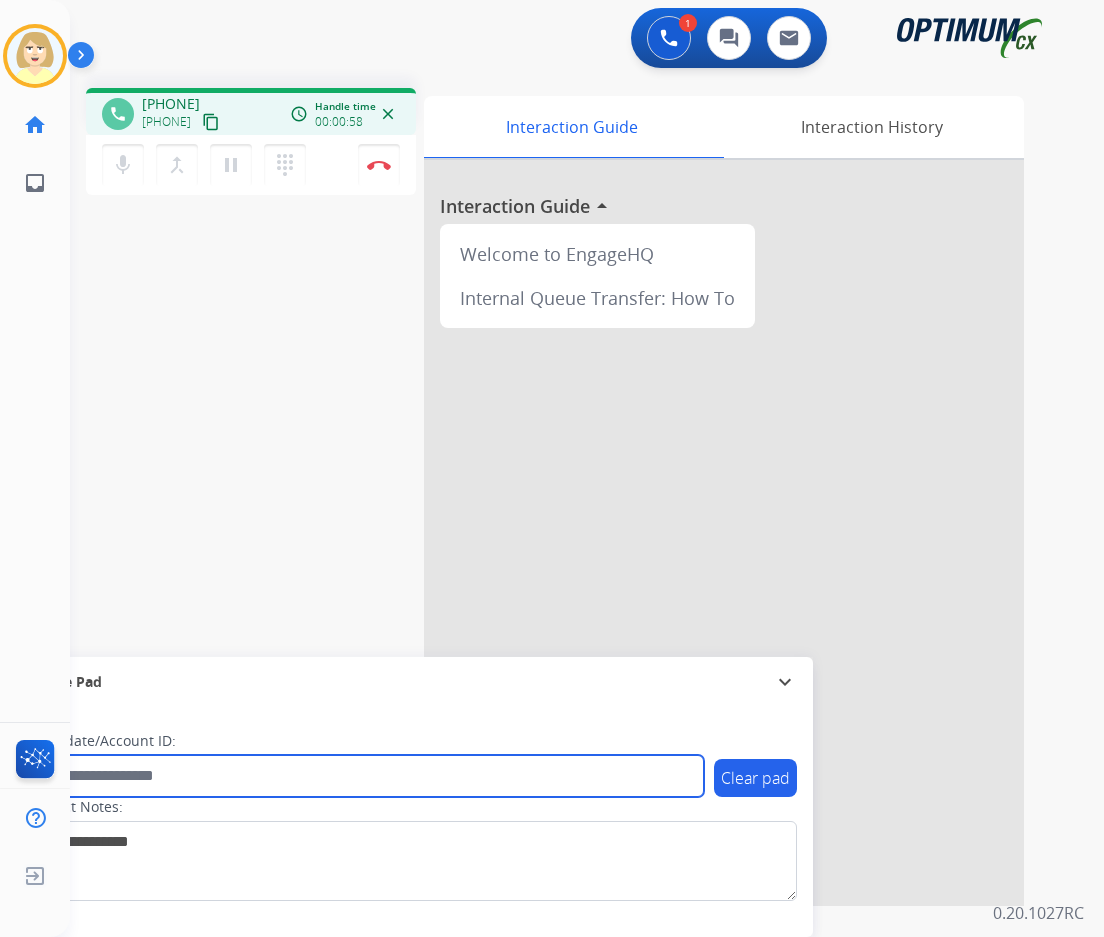 click at bounding box center [365, 776] 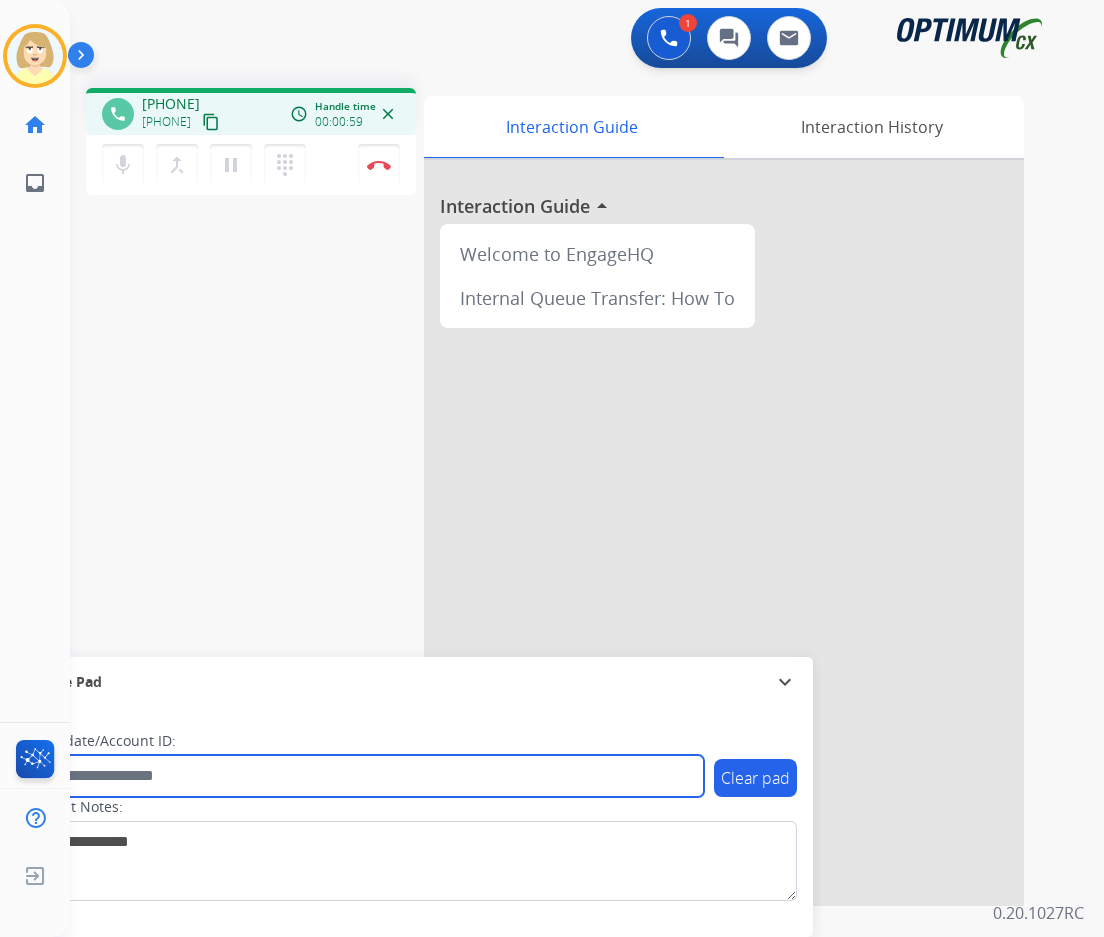paste on "*******" 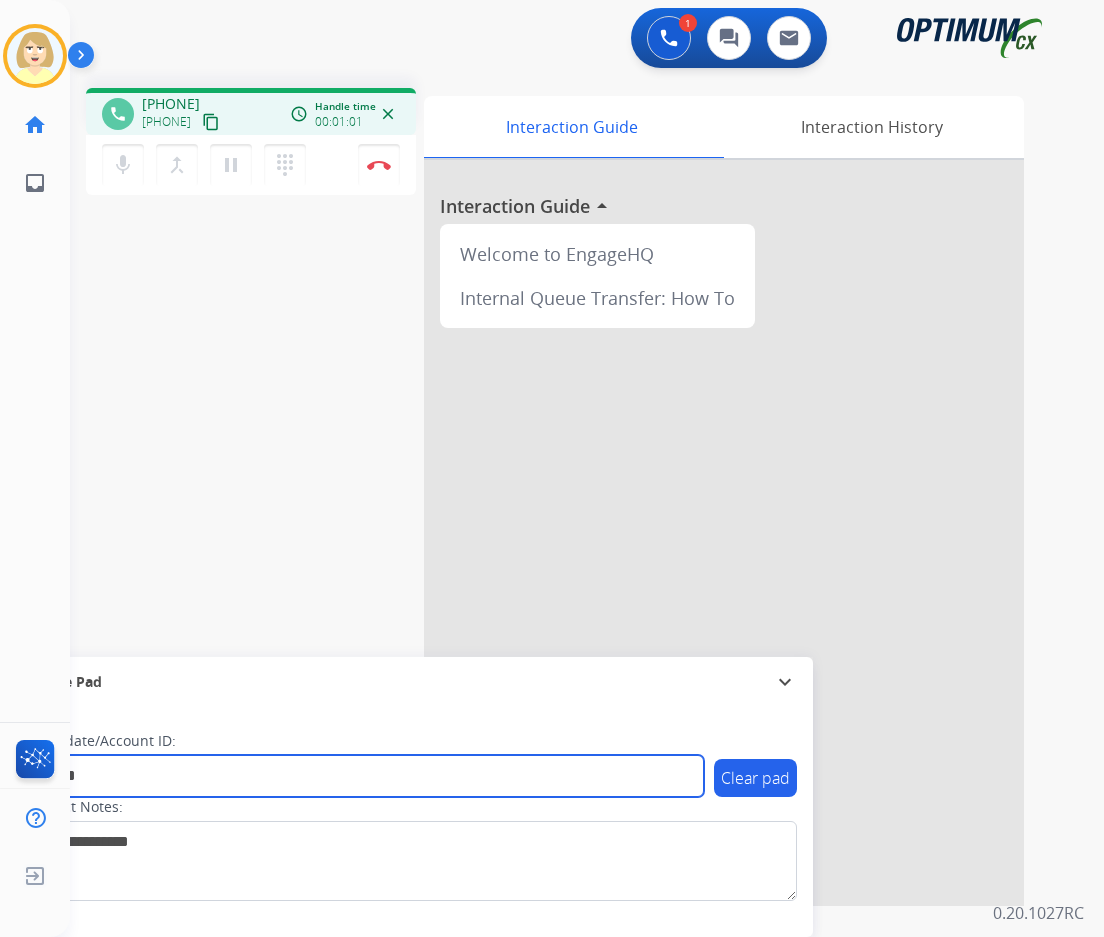type on "*******" 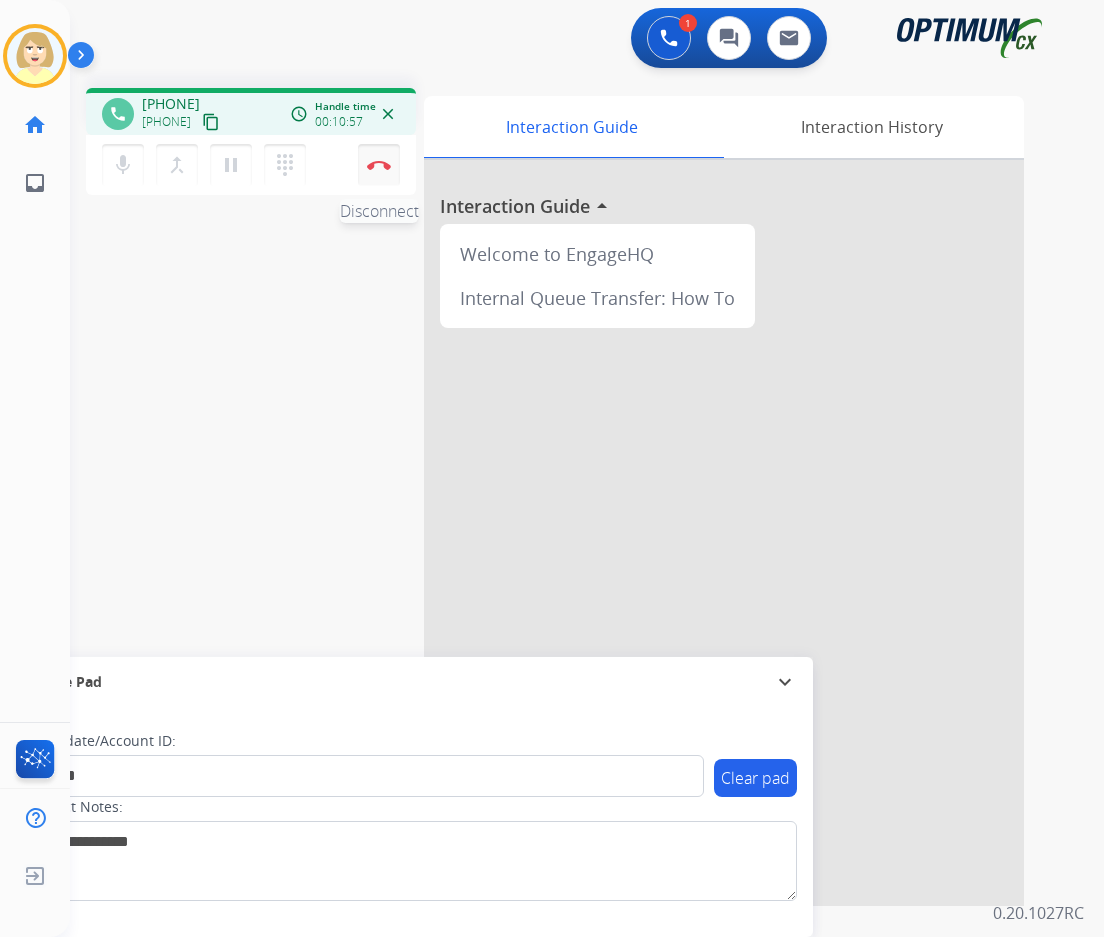 click at bounding box center [379, 165] 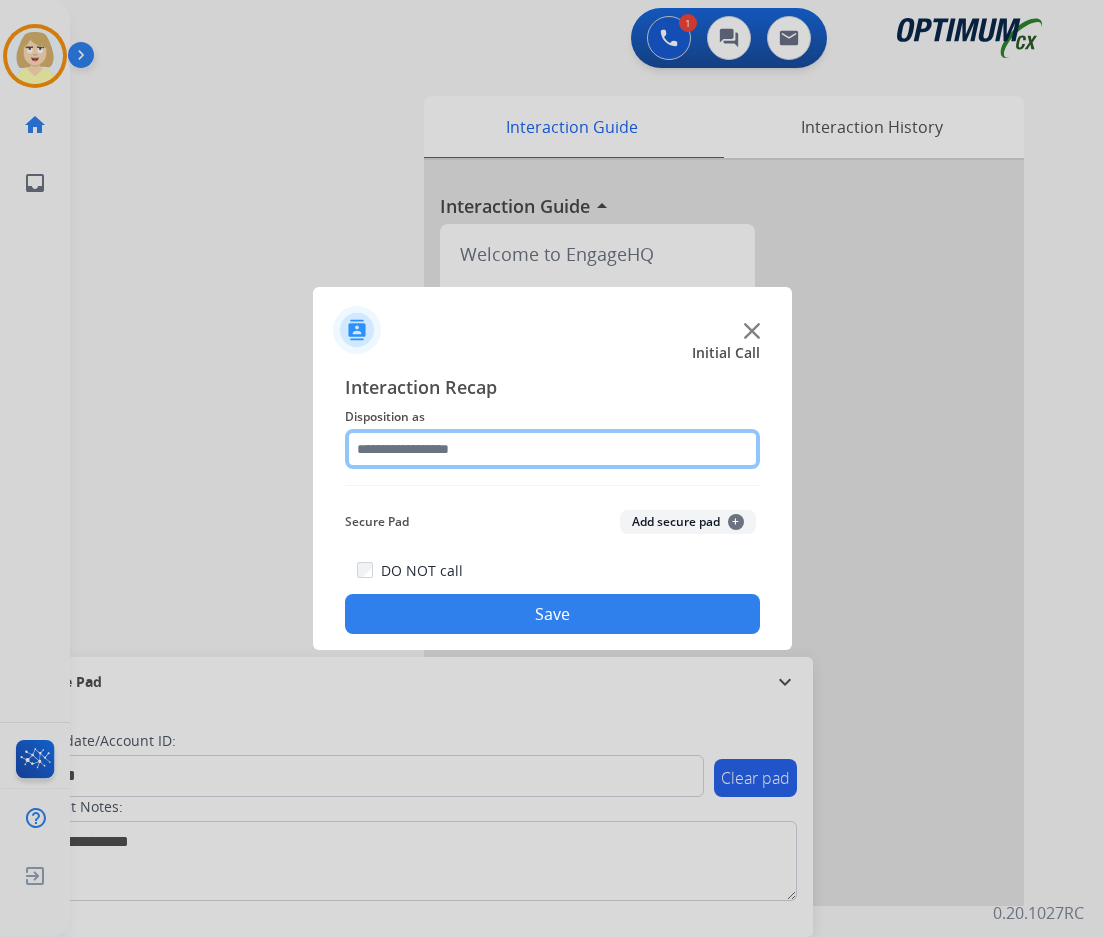 click 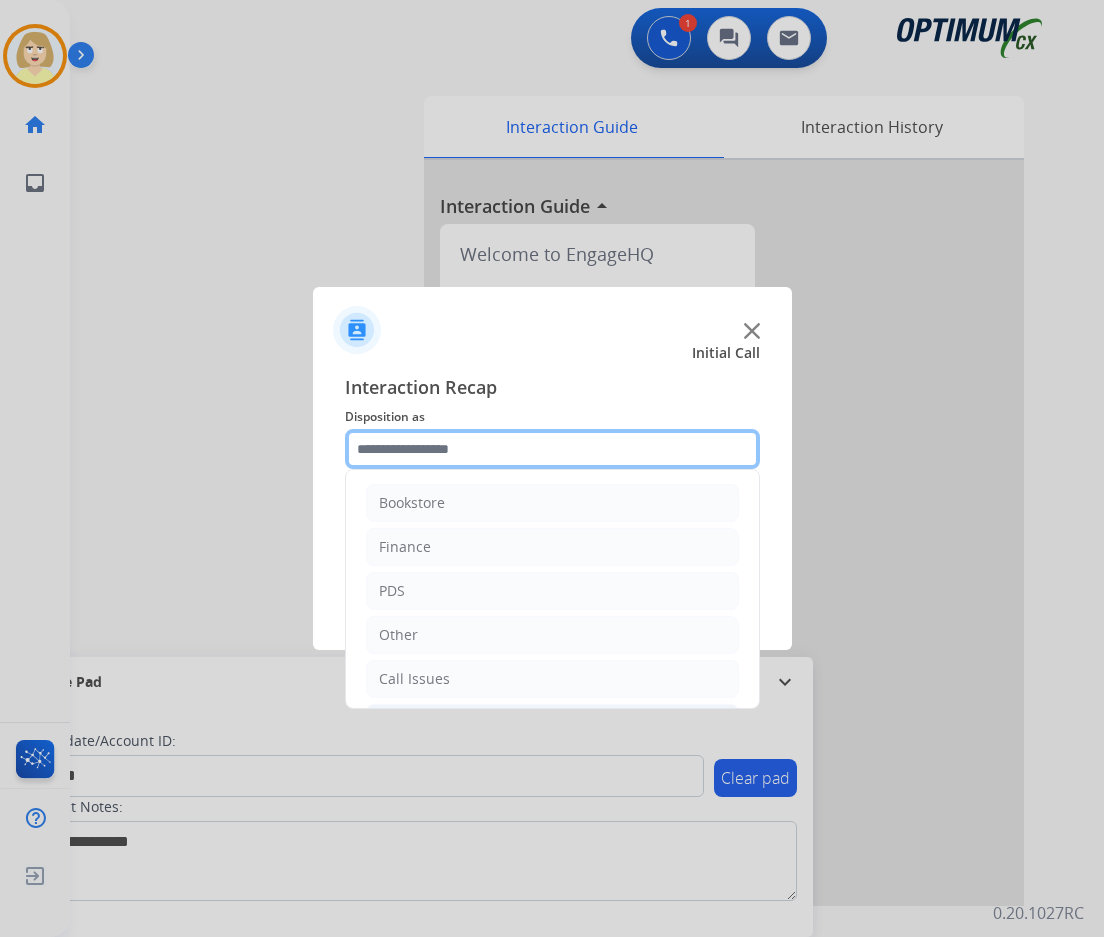 scroll, scrollTop: 136, scrollLeft: 0, axis: vertical 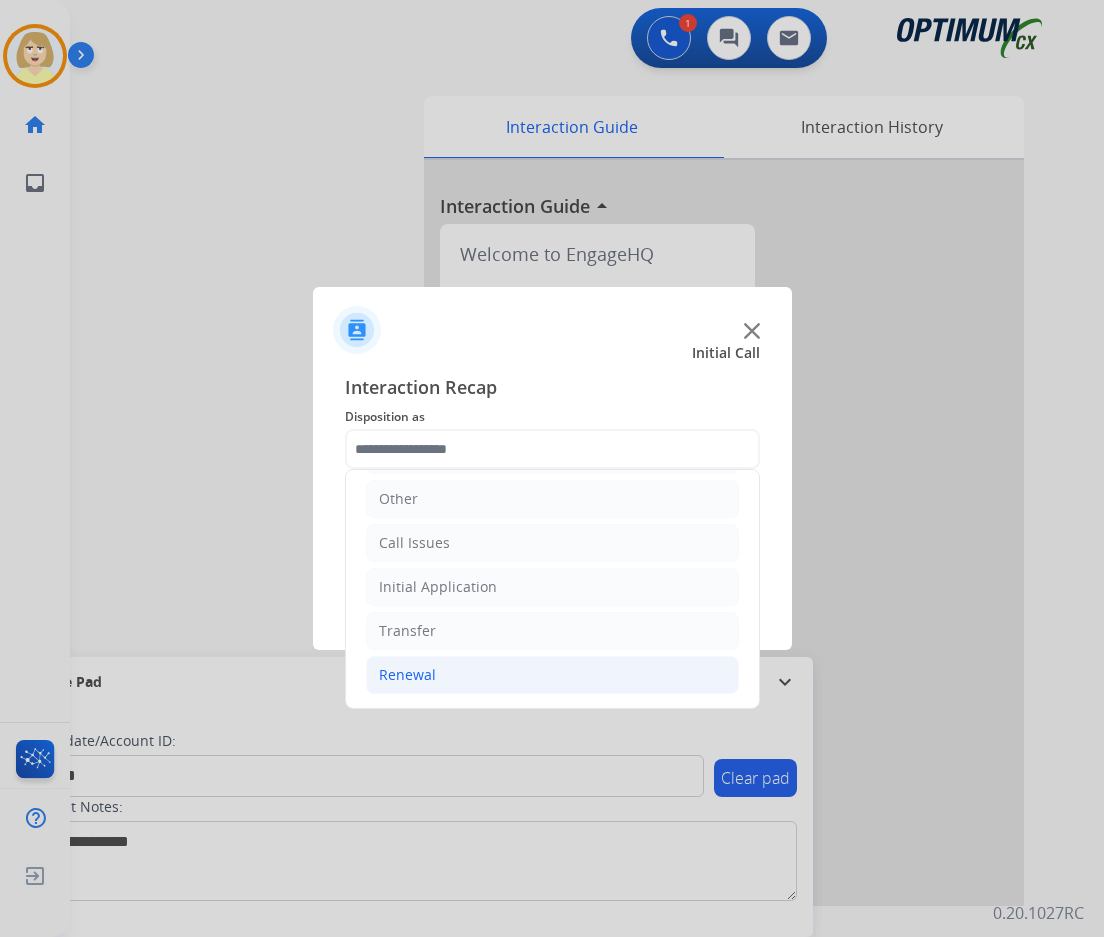 click on "Renewal" 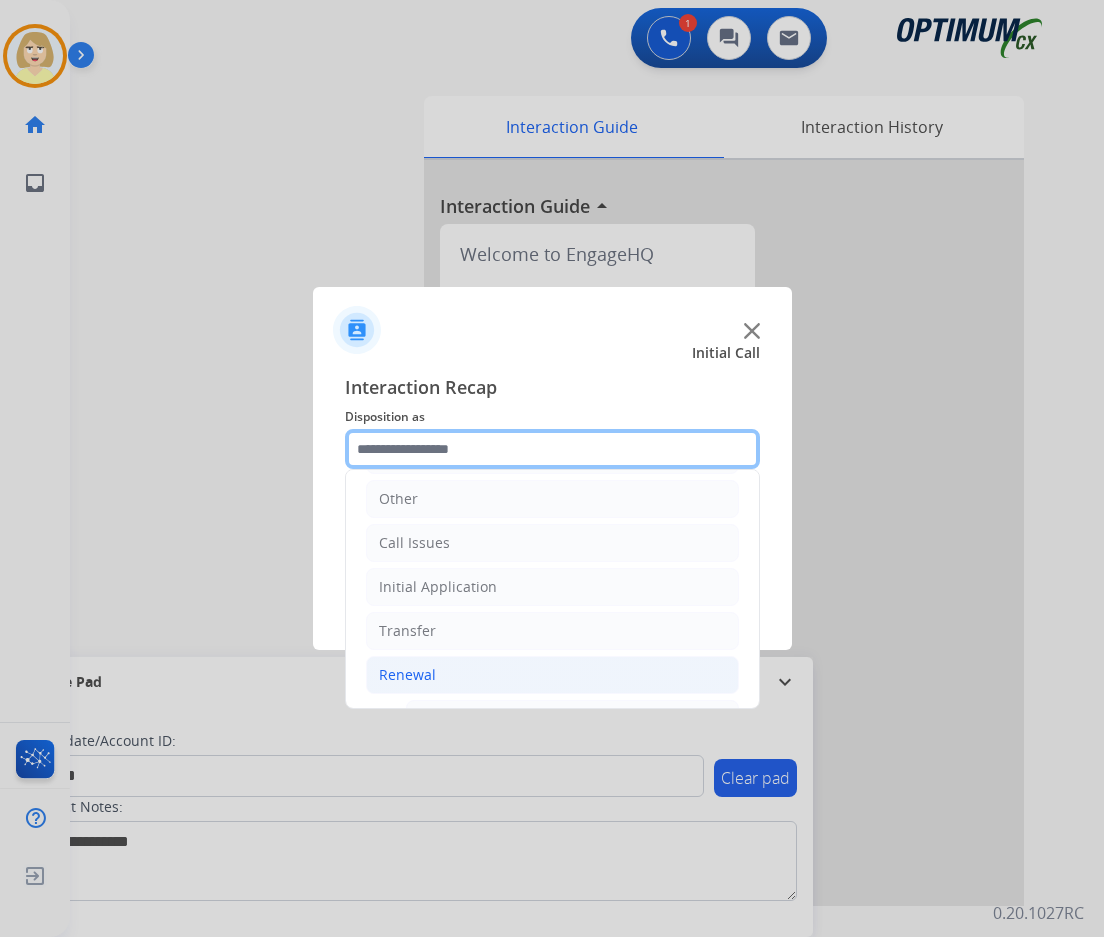 scroll, scrollTop: 436, scrollLeft: 0, axis: vertical 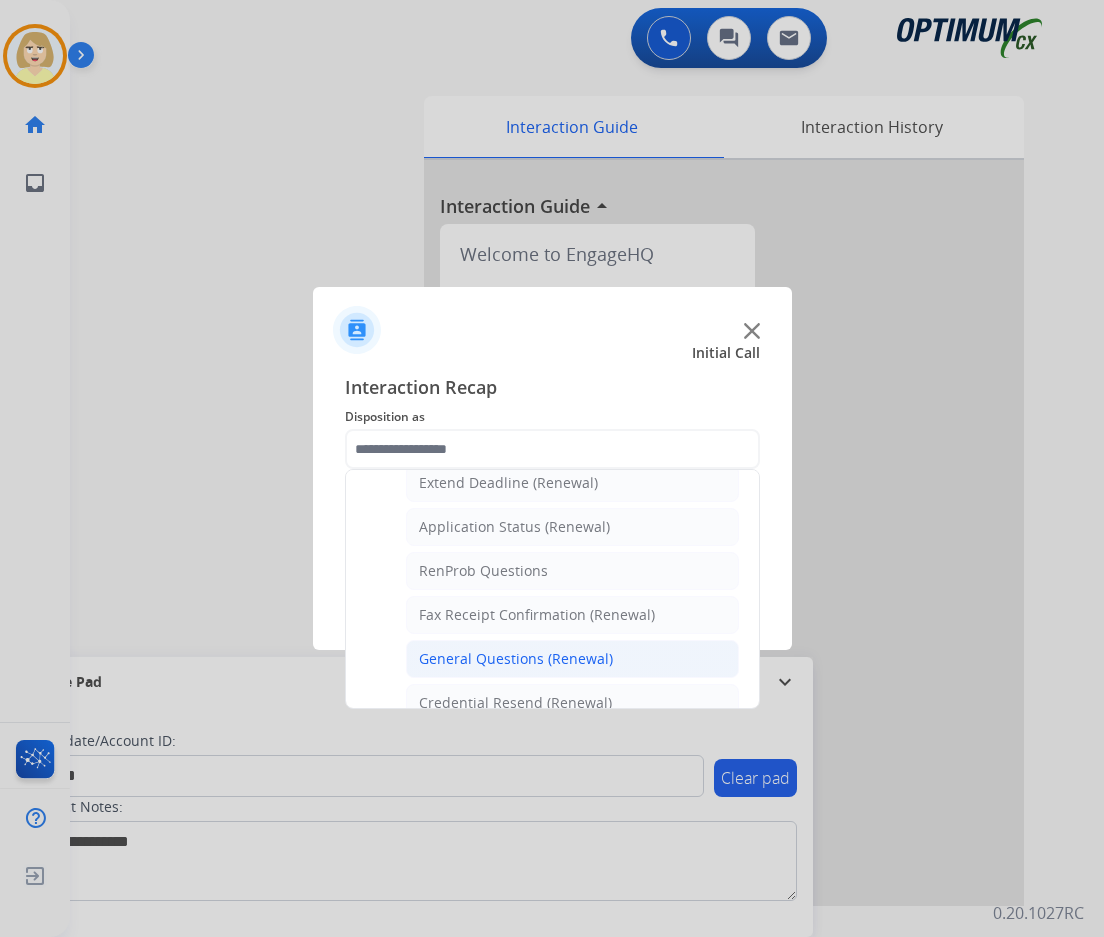click on "General Questions (Renewal)" 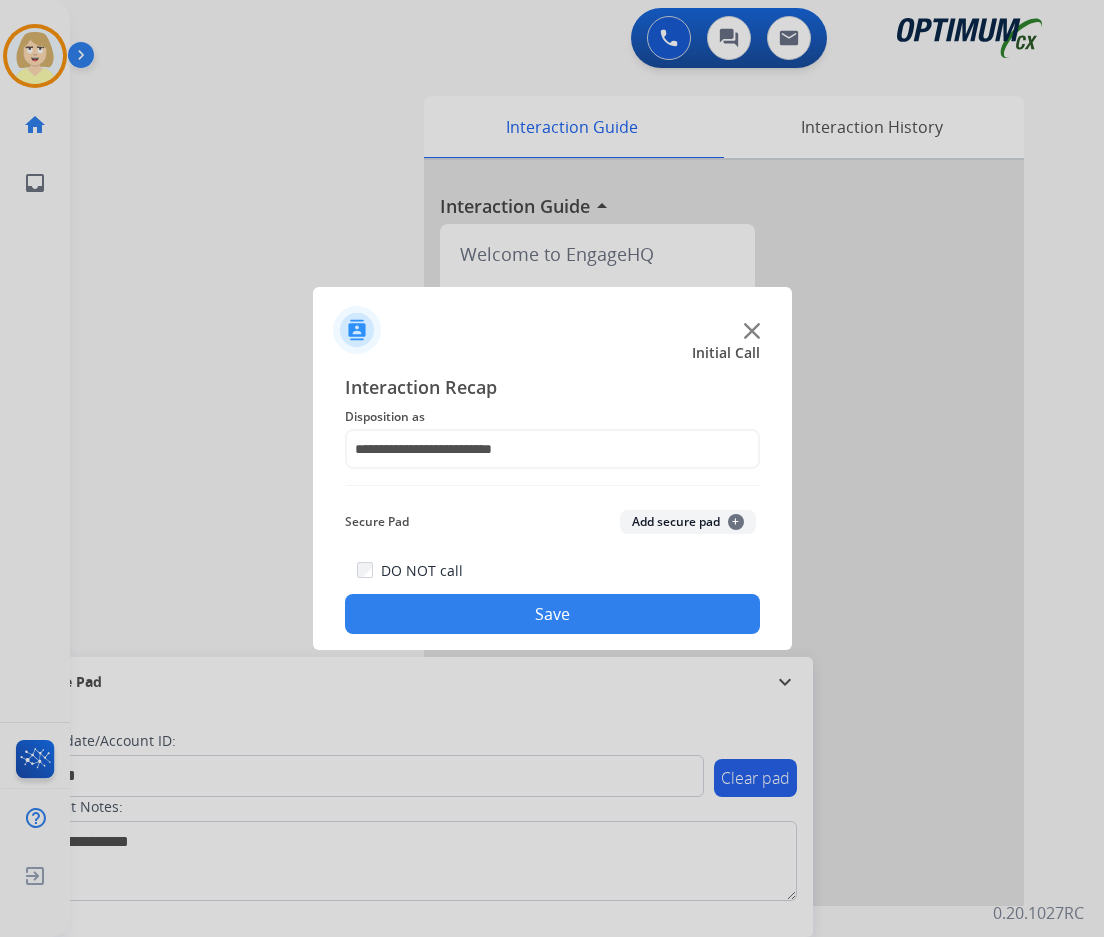 click on "Add secure pad  +" 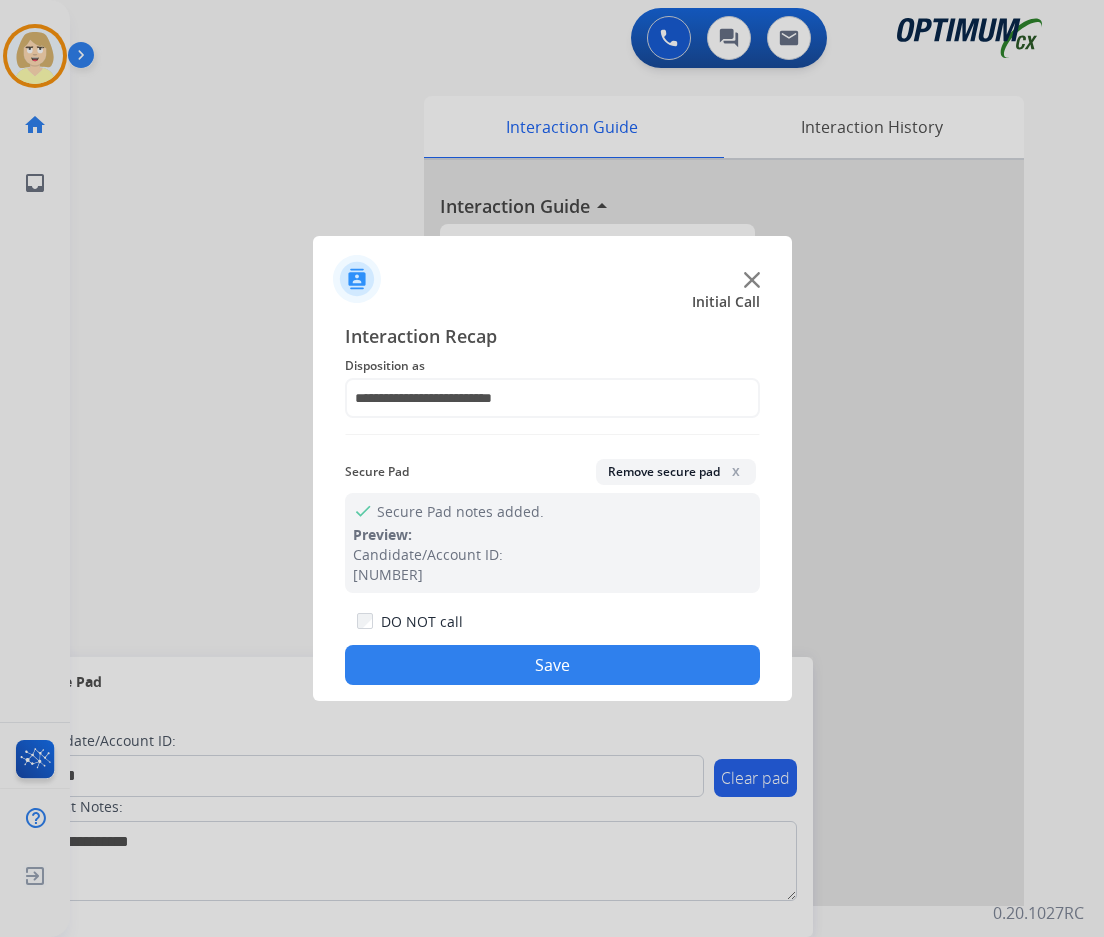 drag, startPoint x: 547, startPoint y: 657, endPoint x: 377, endPoint y: 446, distance: 270.9631 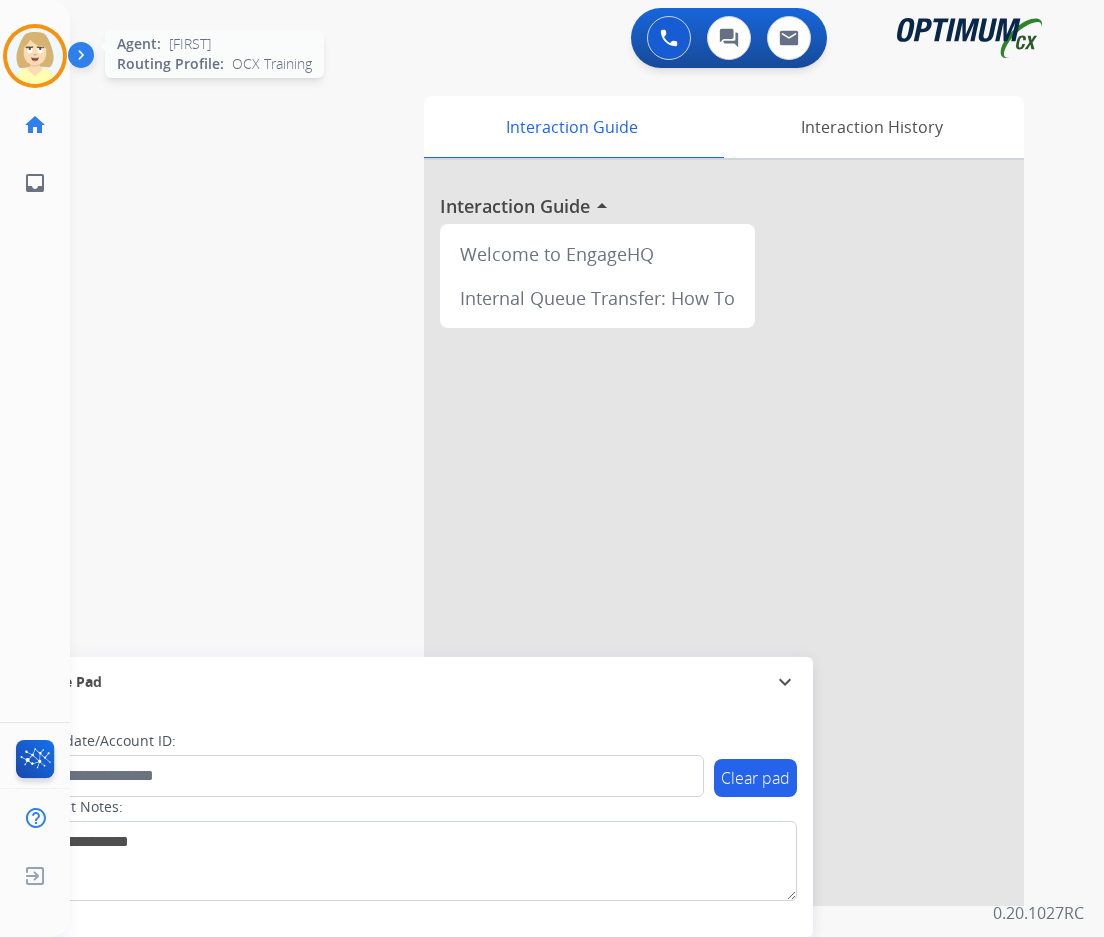 click at bounding box center (35, 56) 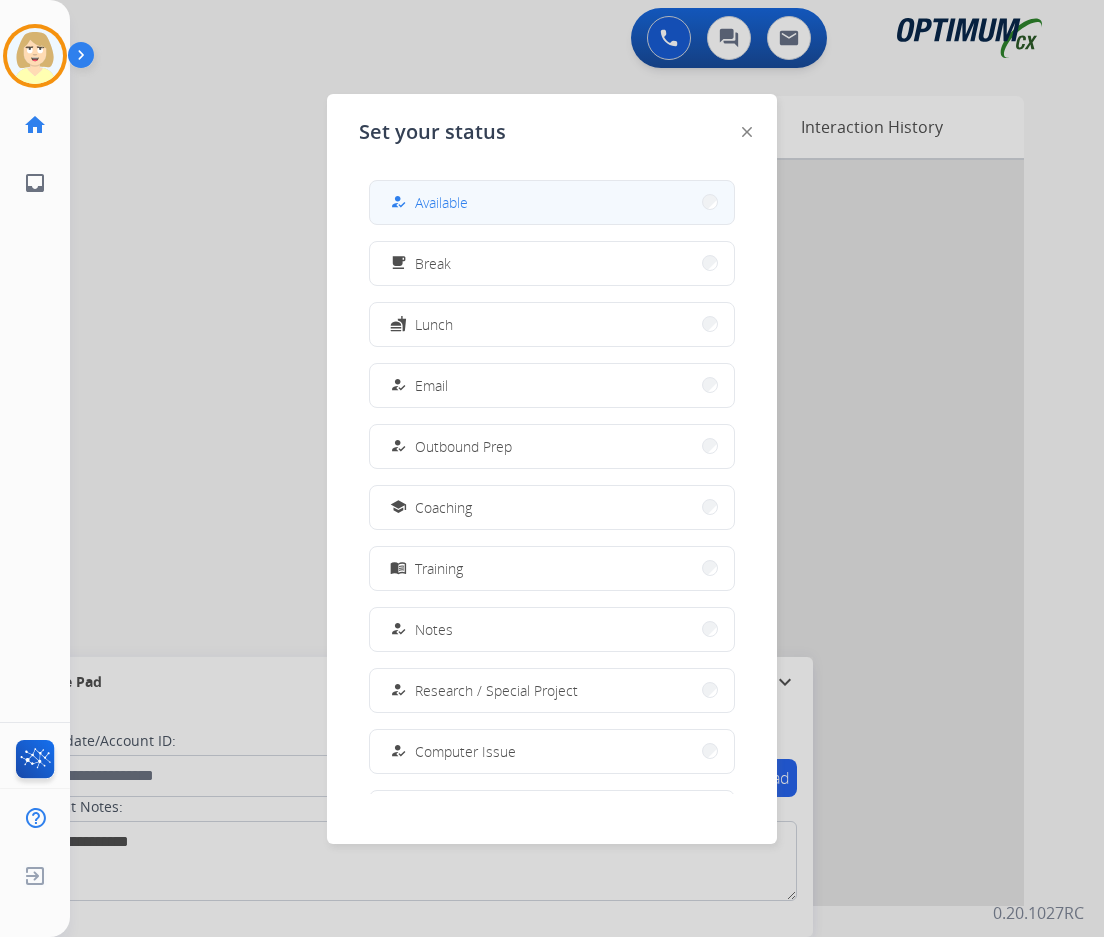 drag, startPoint x: 436, startPoint y: 205, endPoint x: 298, endPoint y: 222, distance: 139.04315 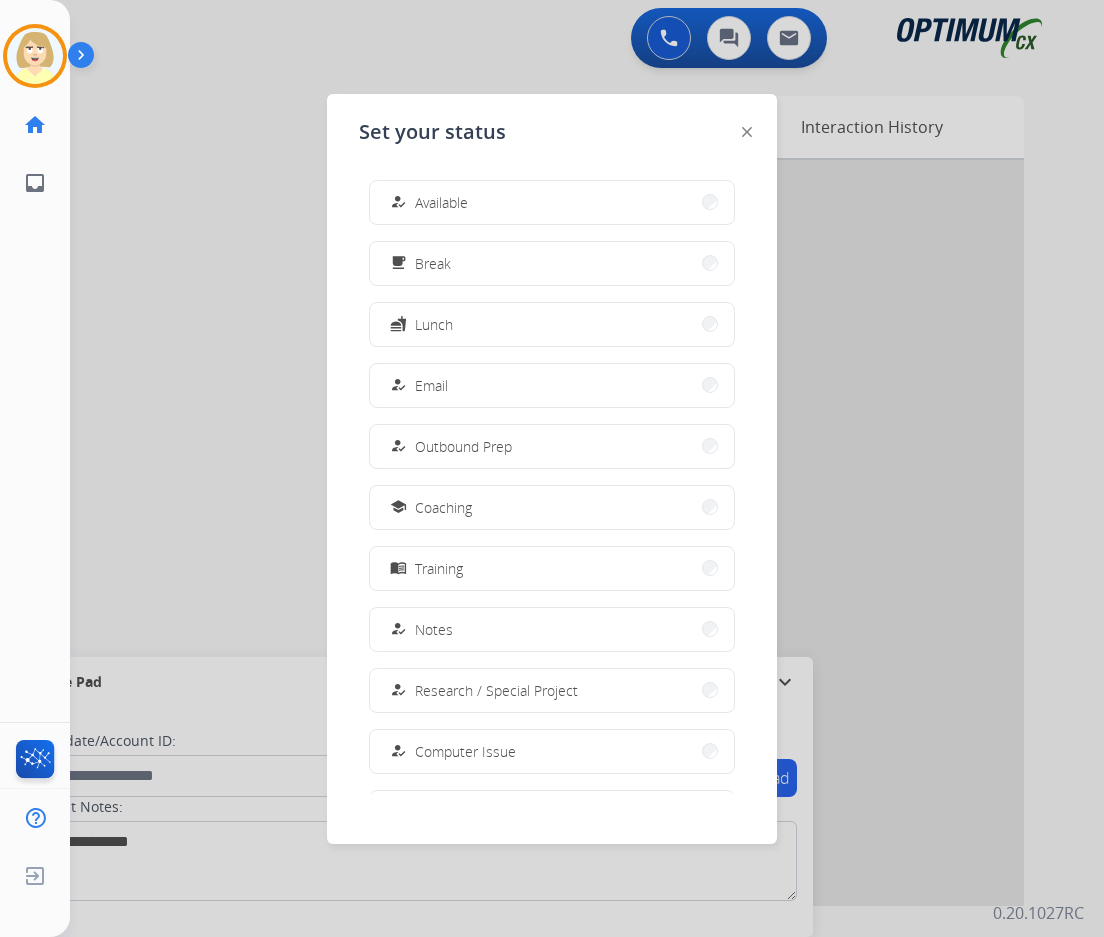 click on "Available" at bounding box center (441, 202) 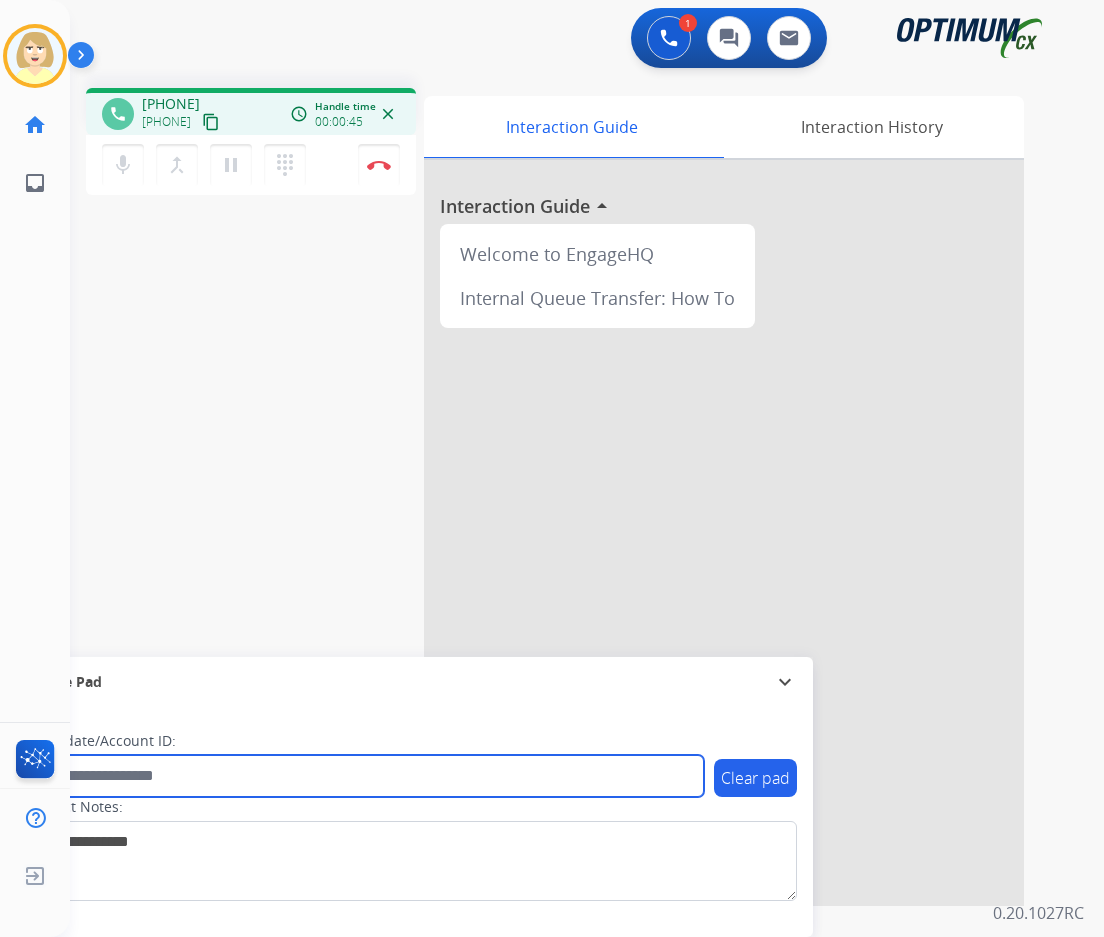 click at bounding box center [365, 776] 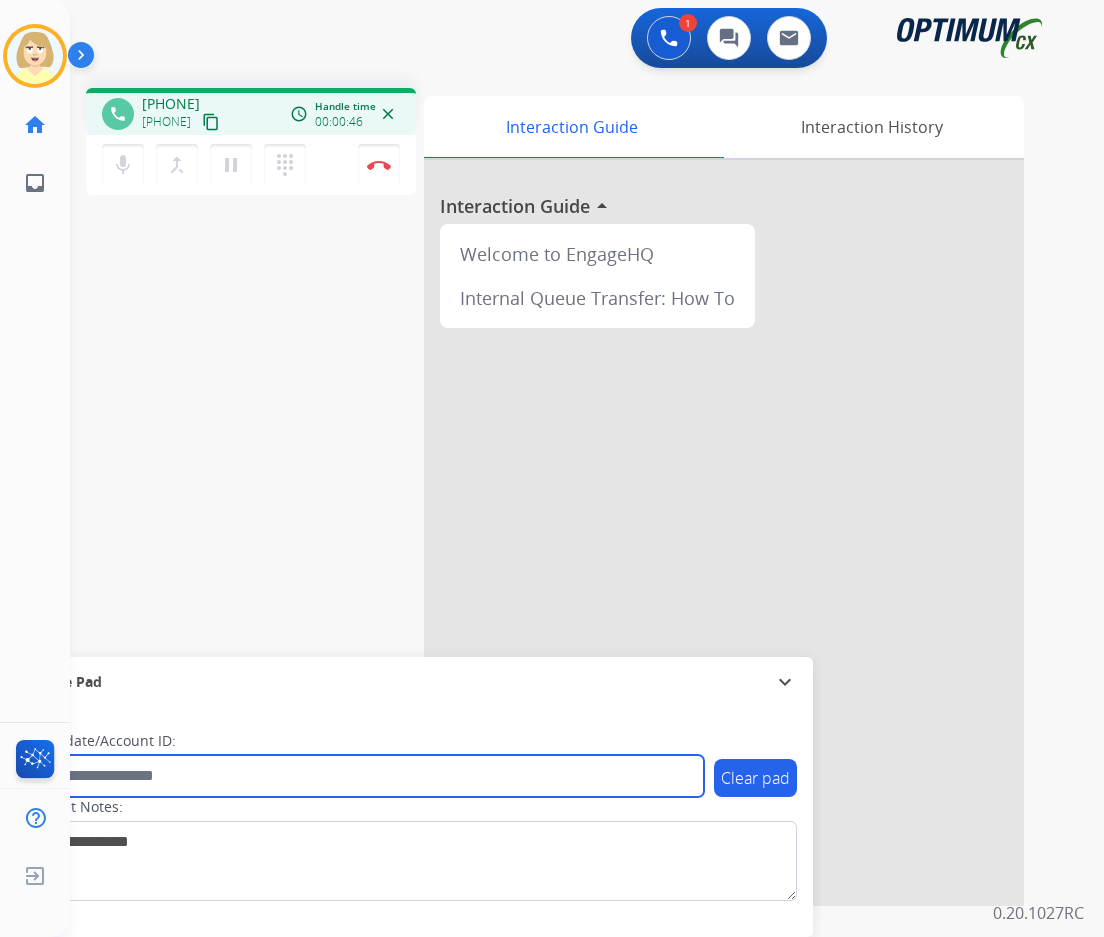 paste on "*******" 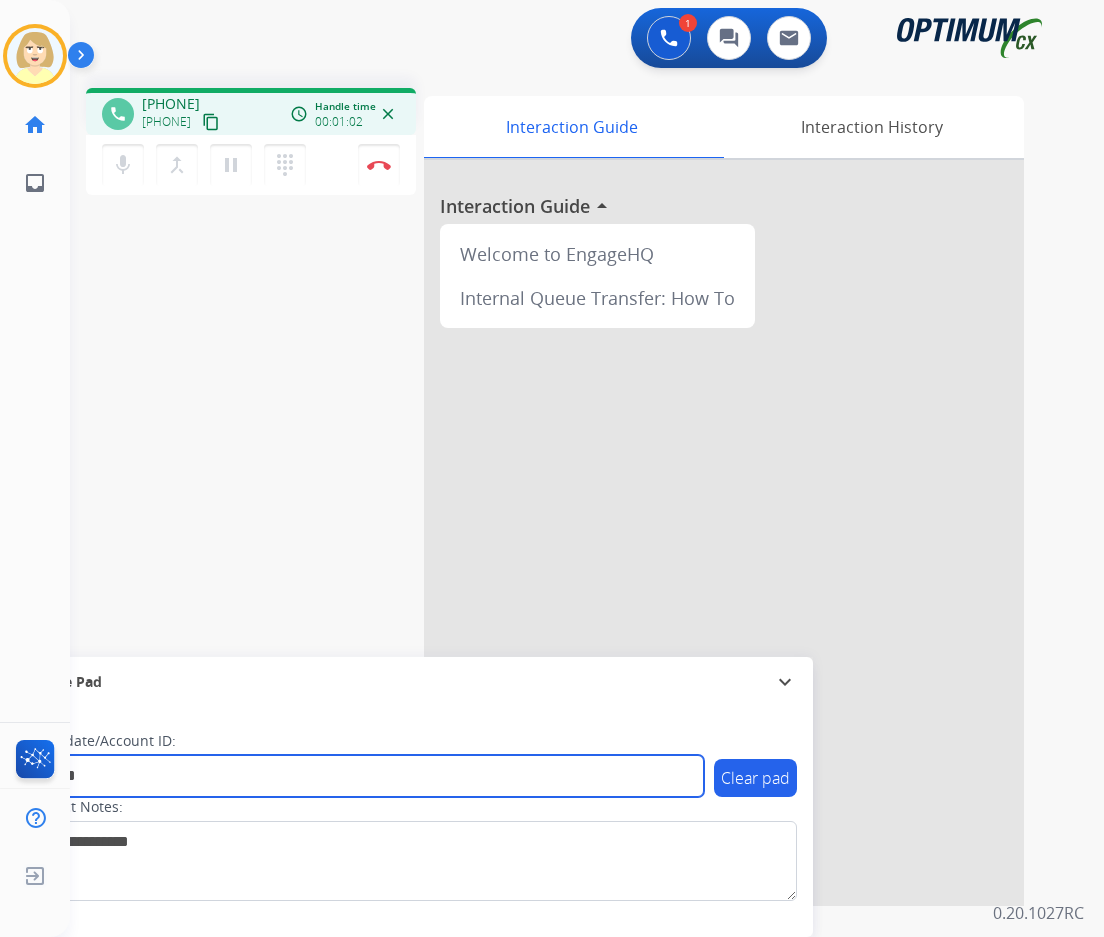 type on "*******" 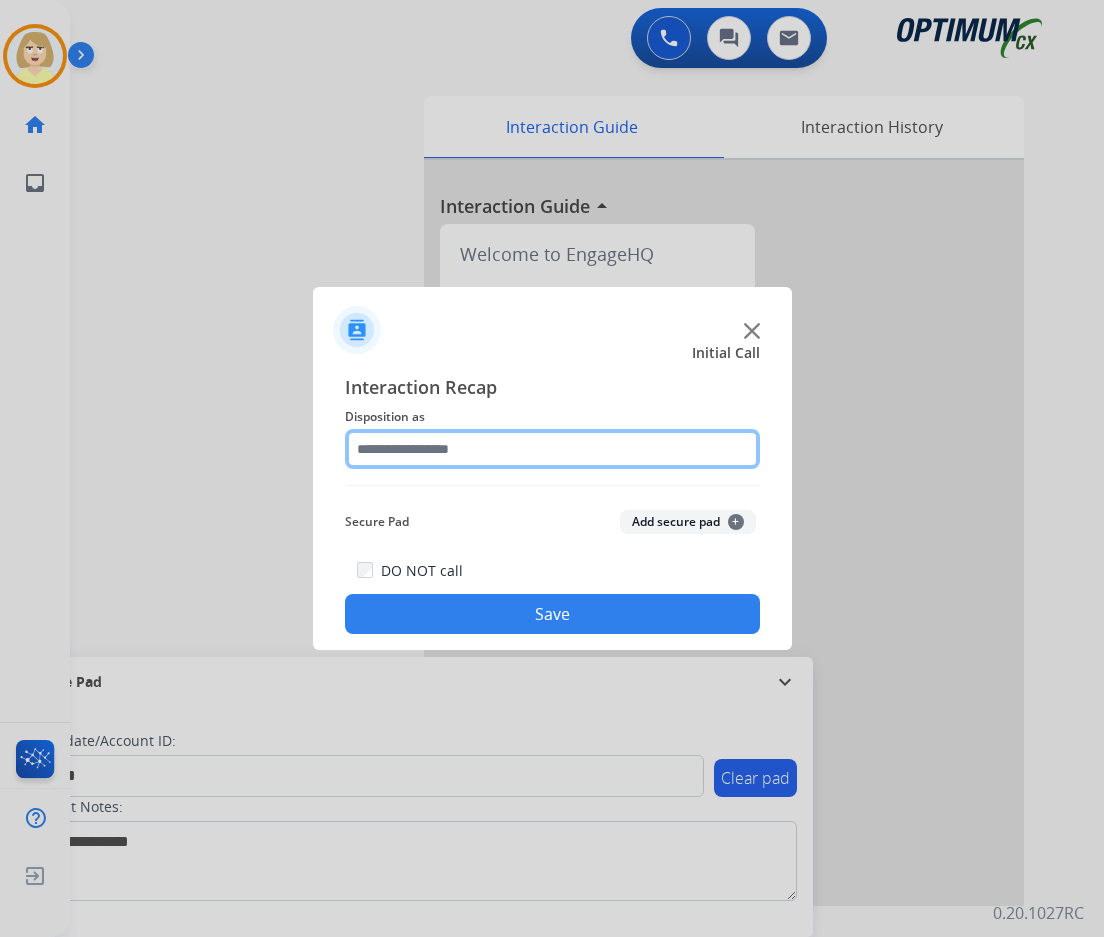 click 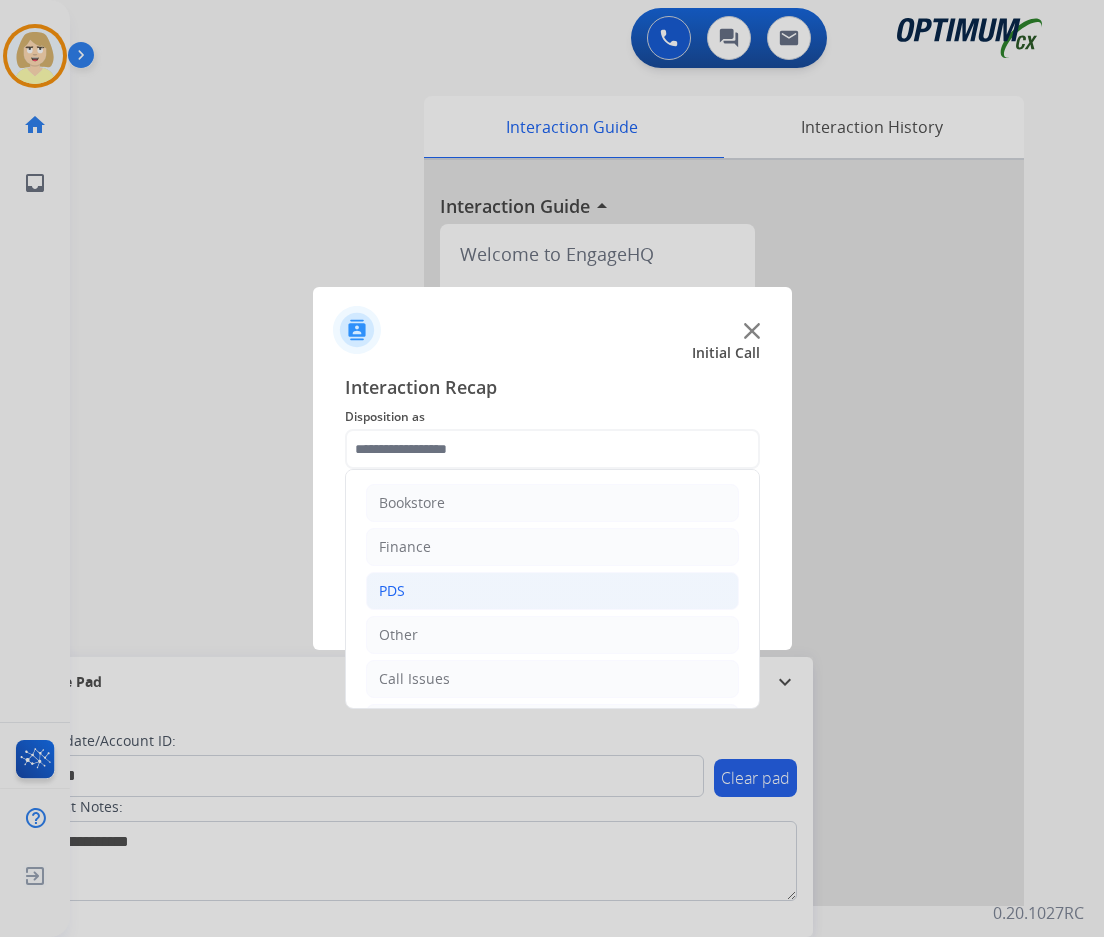 click on "PDS" 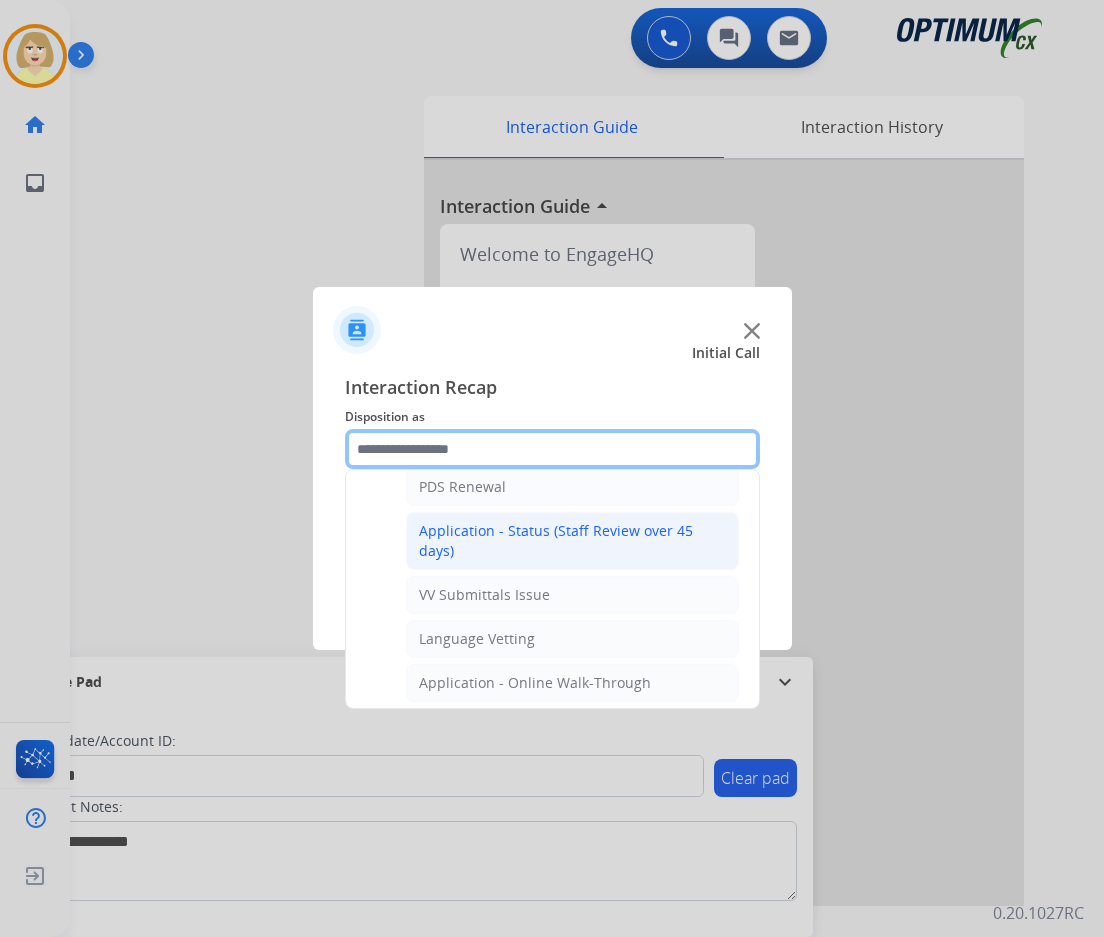scroll, scrollTop: 500, scrollLeft: 0, axis: vertical 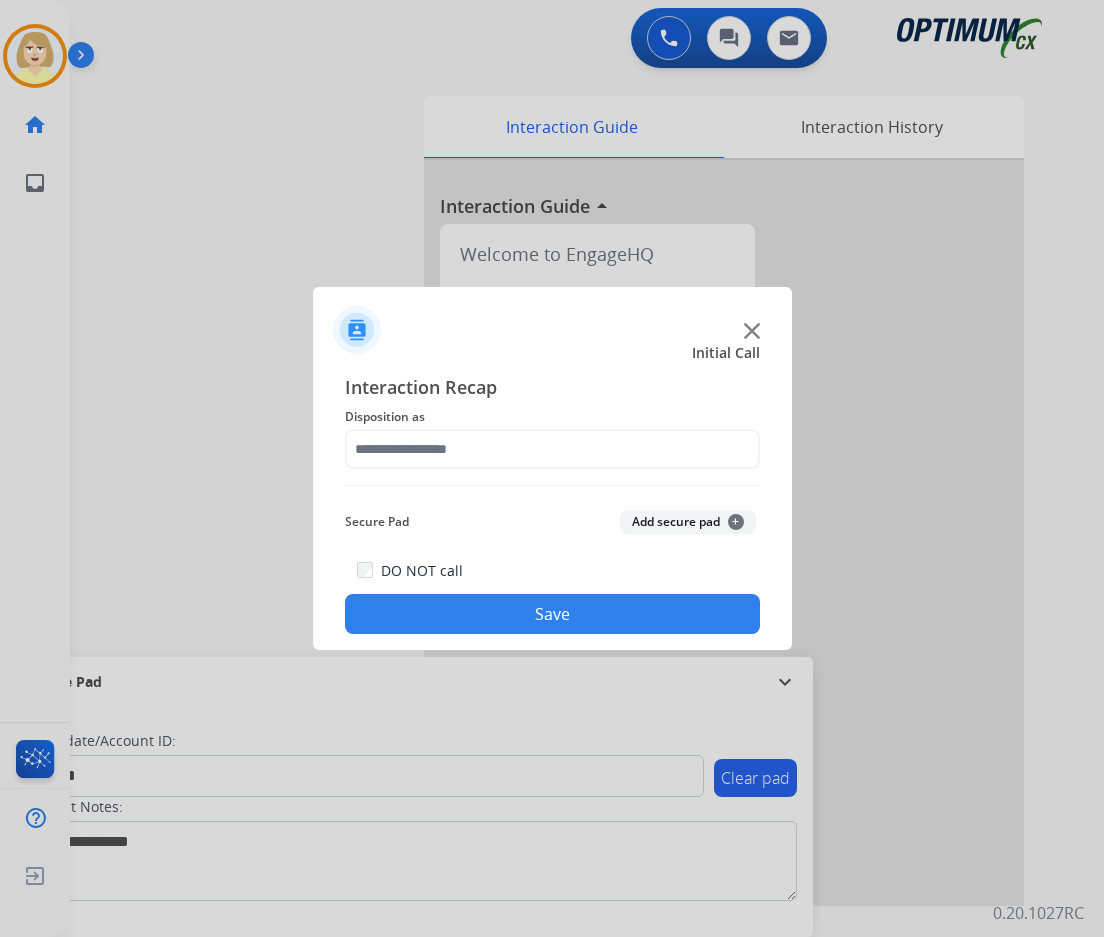 click on "Add secure pad  +" 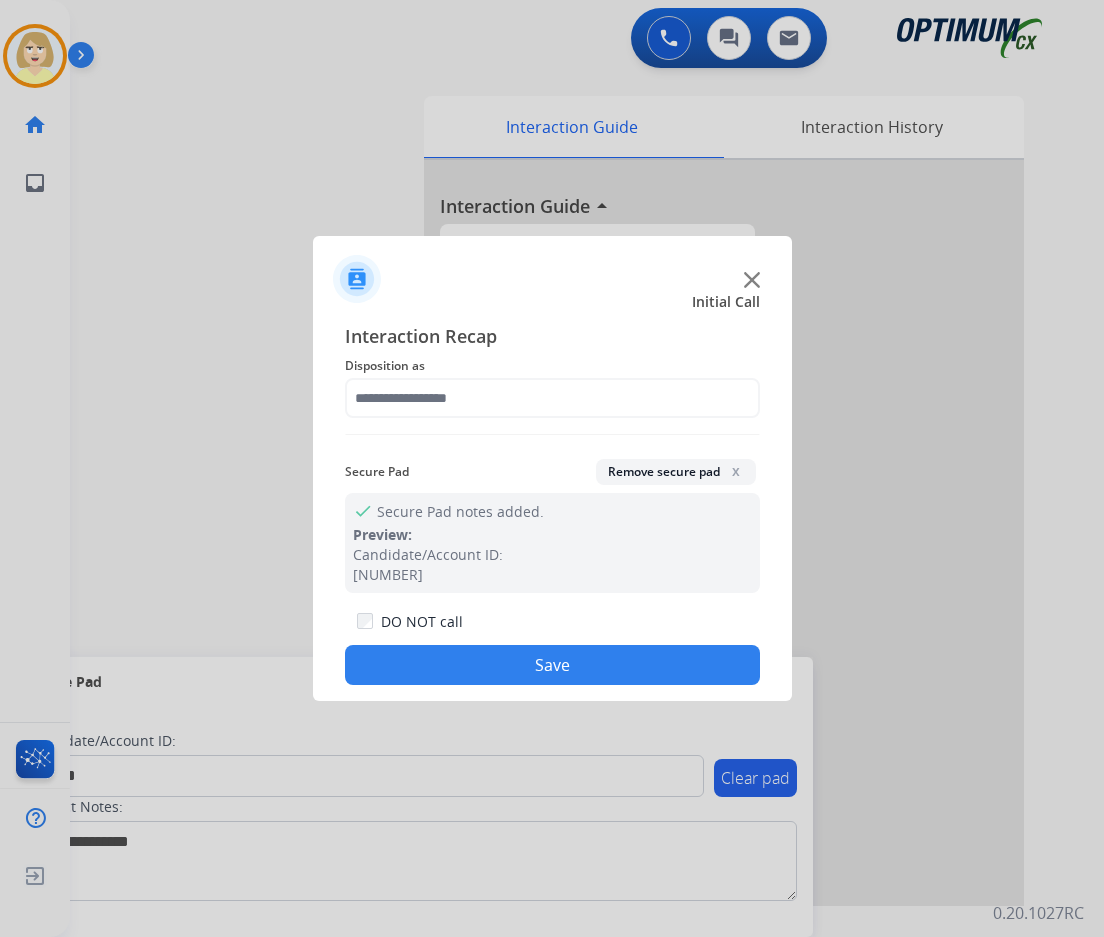 click on "Save" 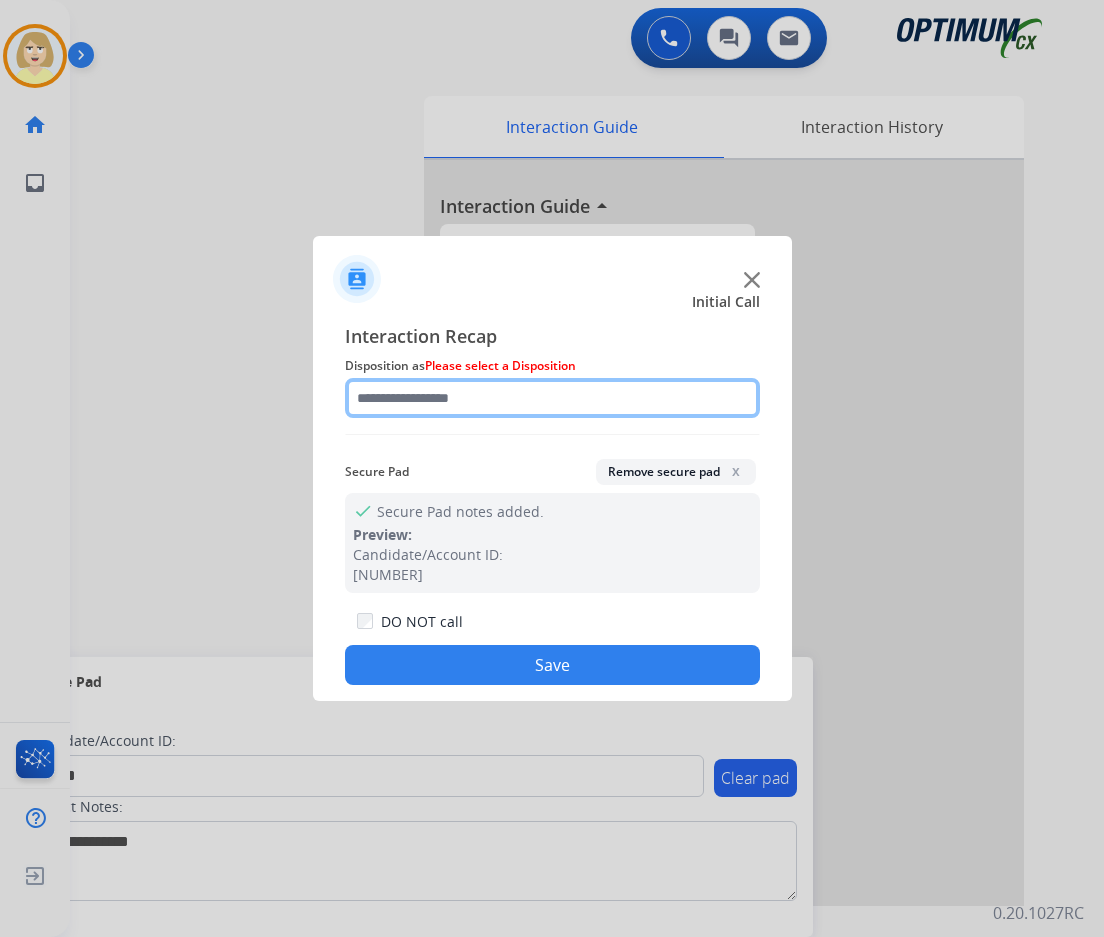 click 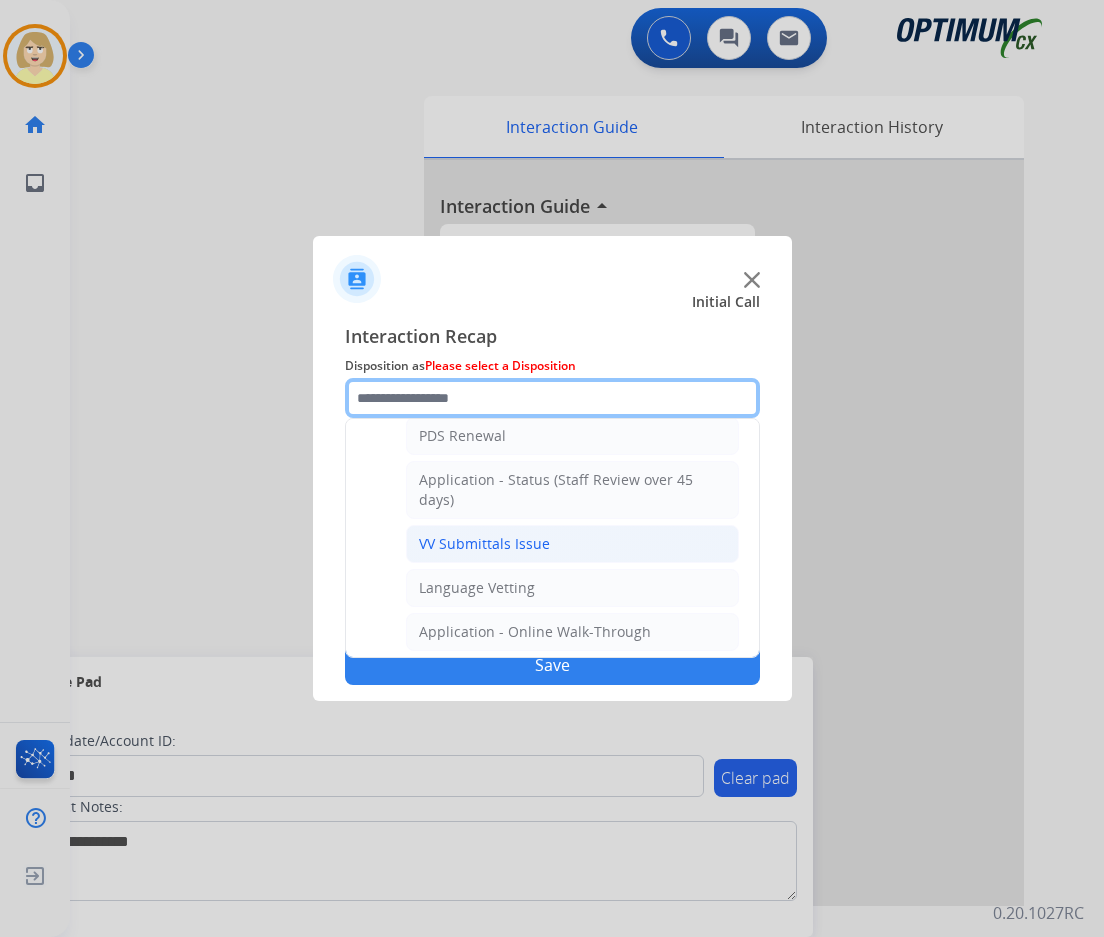 scroll, scrollTop: 600, scrollLeft: 0, axis: vertical 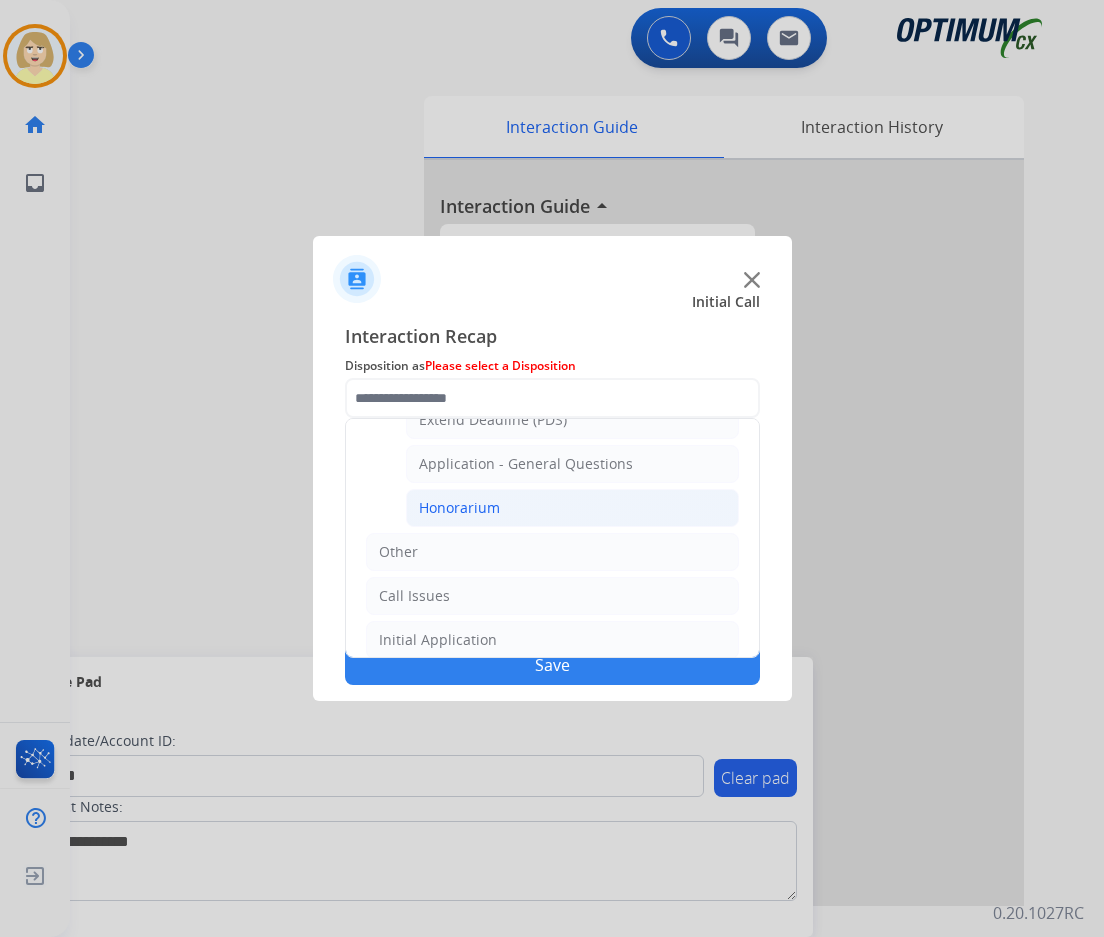 click on "Honorarium" 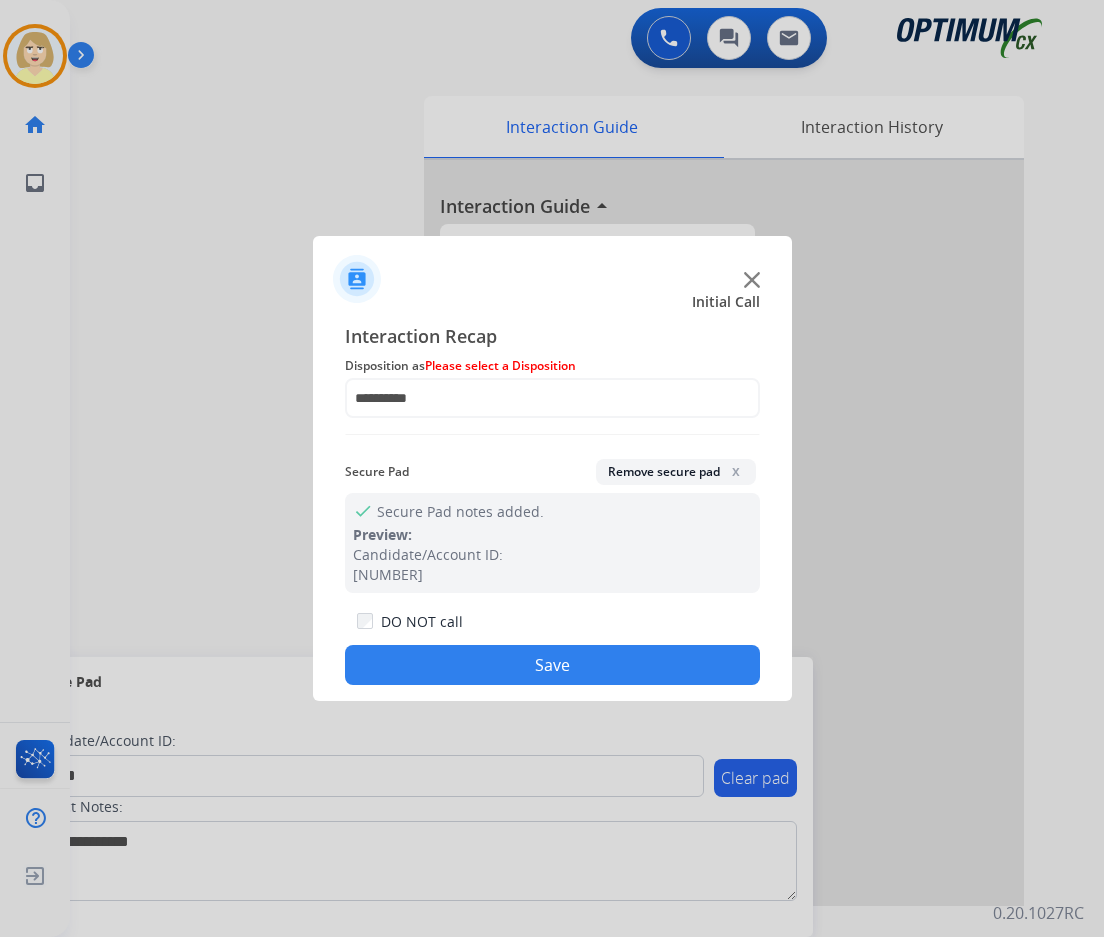 click on "Save" 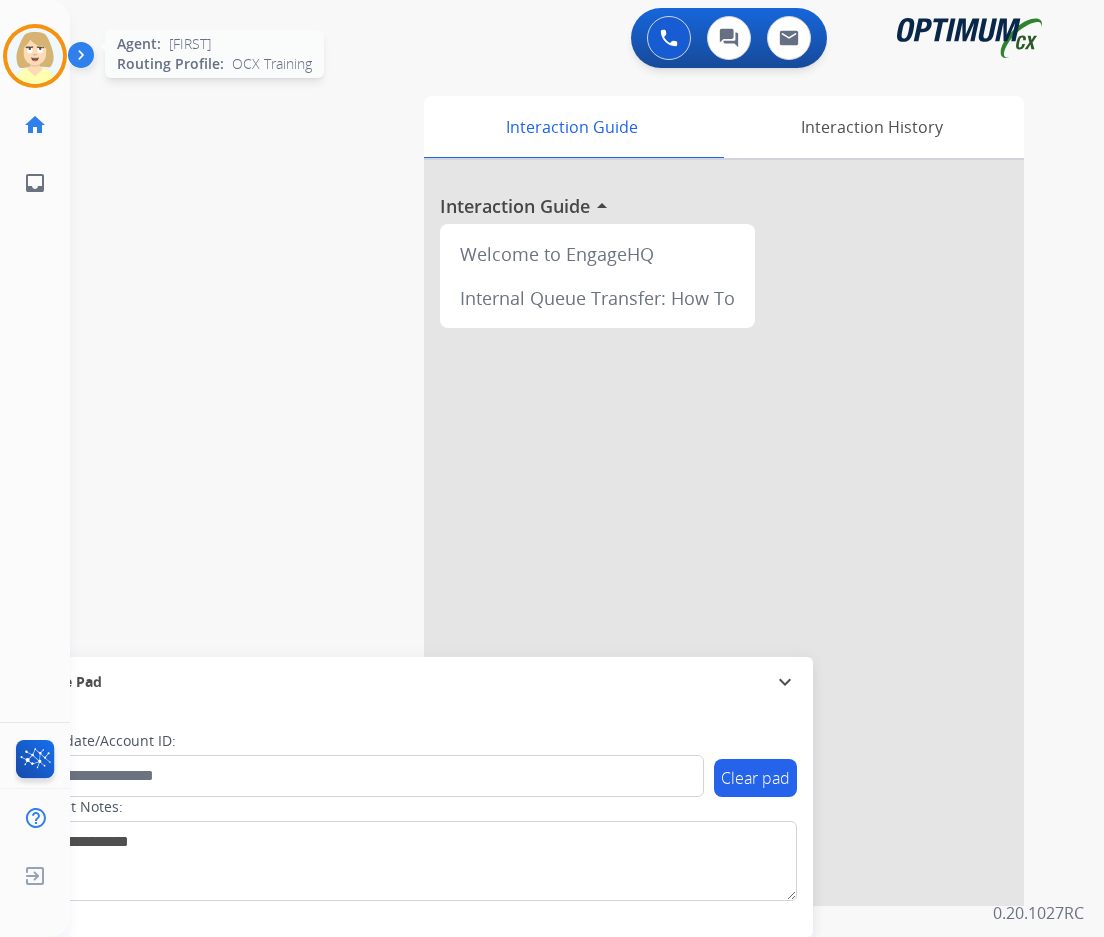 click at bounding box center [35, 56] 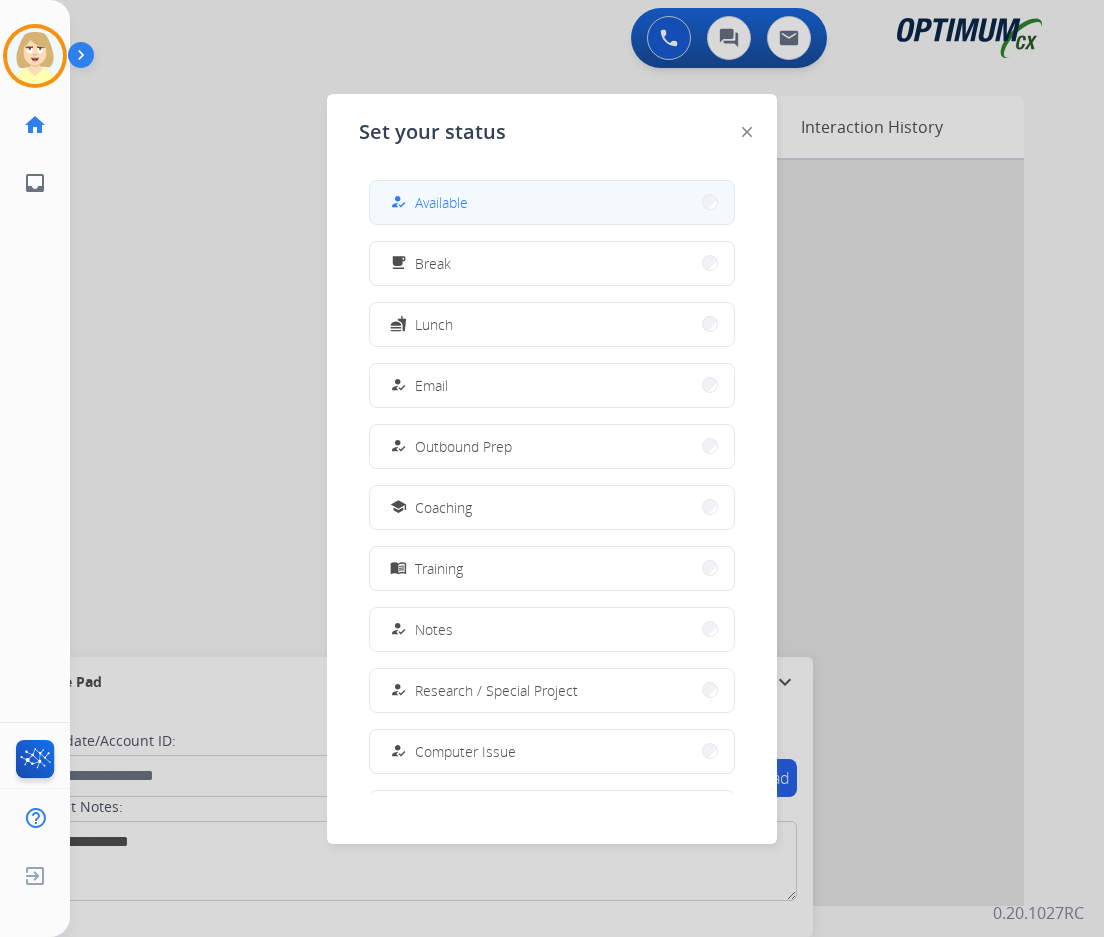 click on "Available" at bounding box center [441, 202] 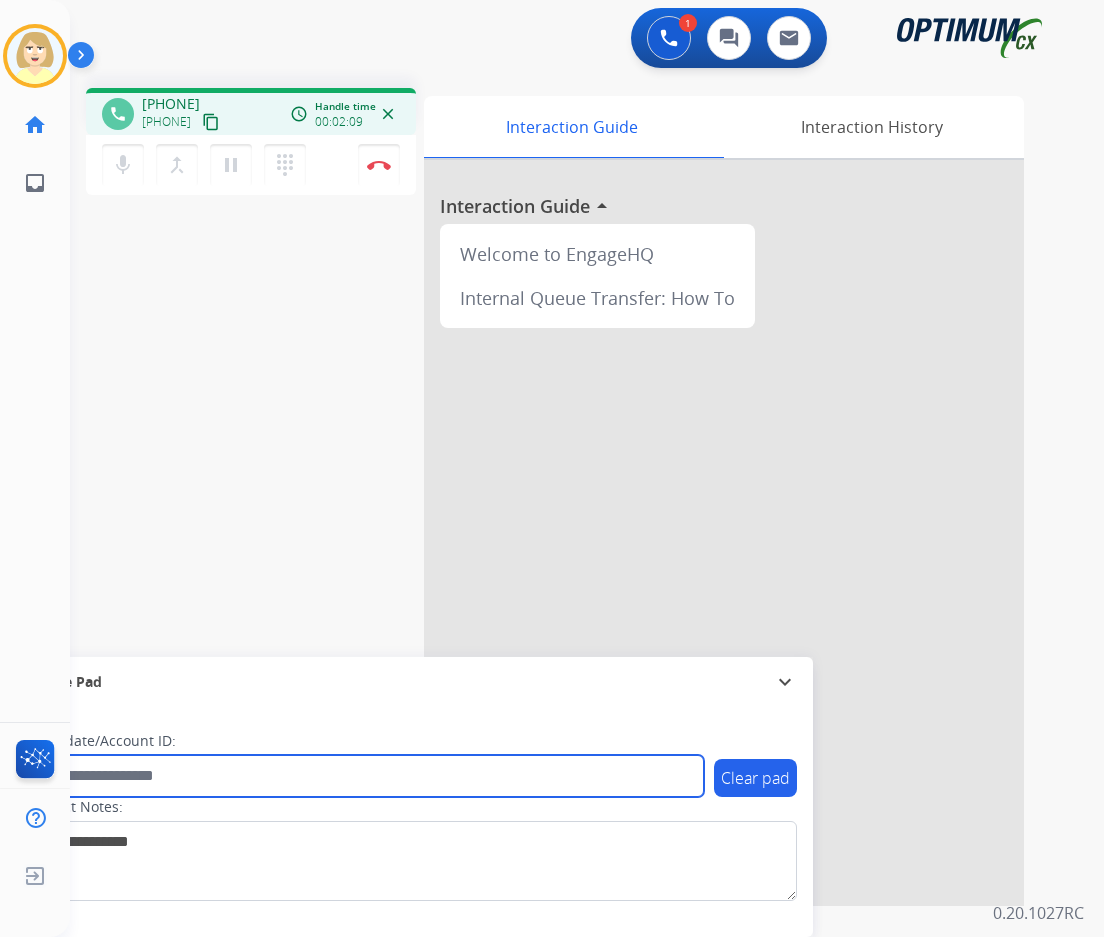 click at bounding box center (365, 776) 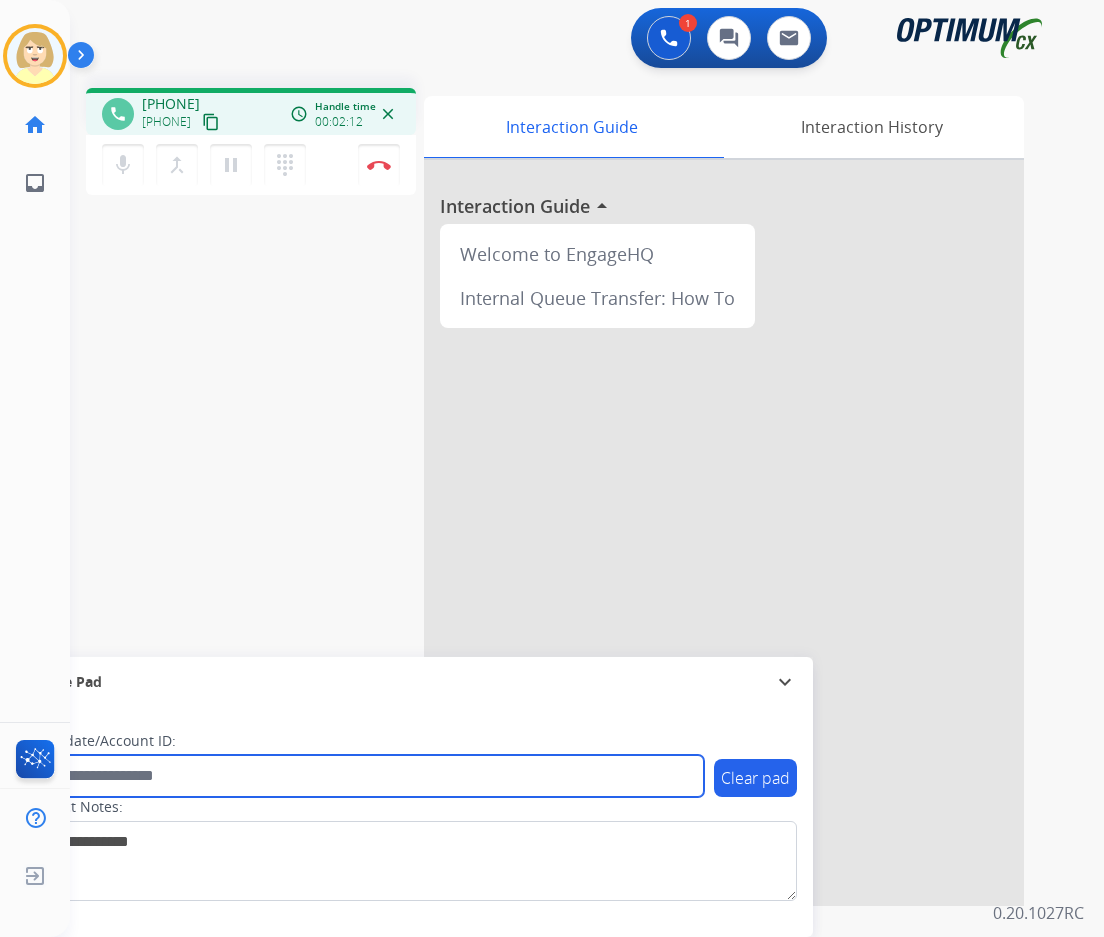 paste on "*******" 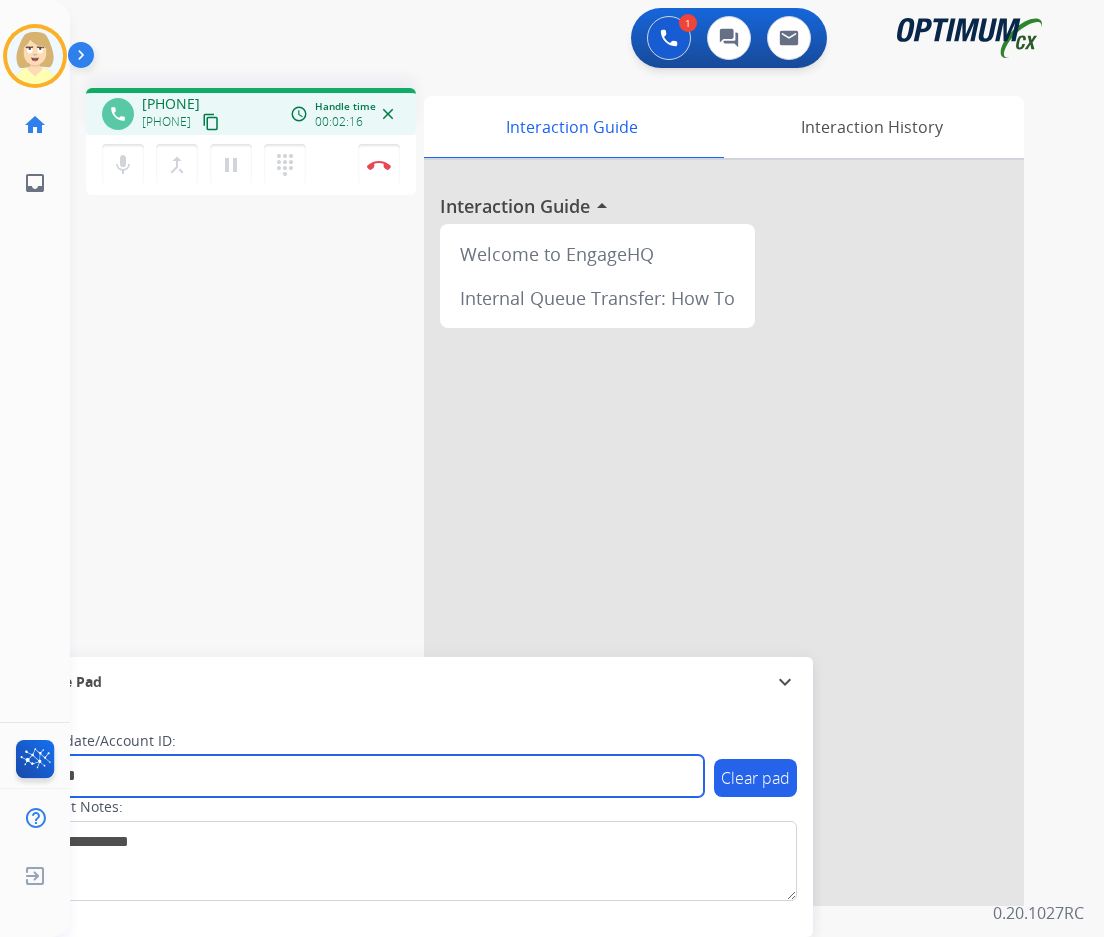 type on "*******" 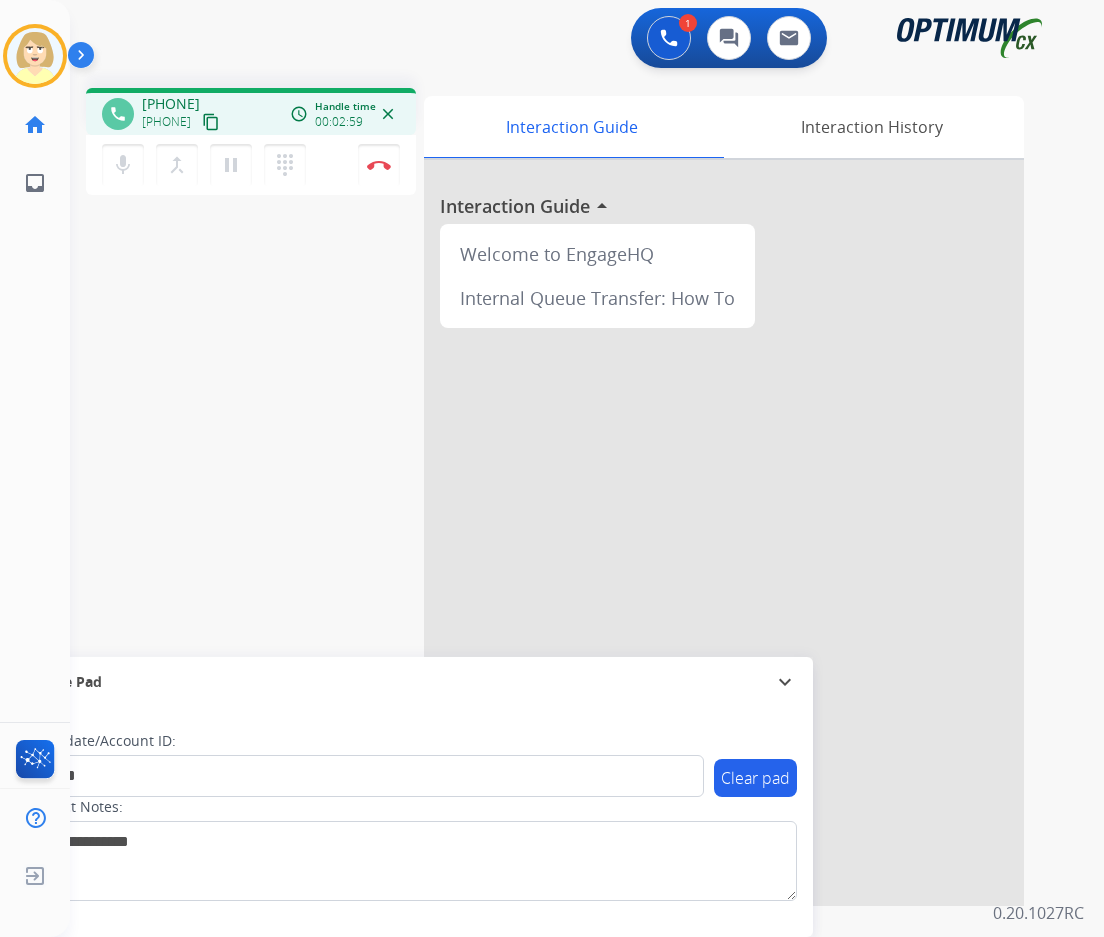 click on "phone [PHONE] [PHONE] content_copy access_time Call metrics Queue 00:10 Hold 00:00 Talk 02:59 Total 03:08 Handle time 00:02:59 close mic Mute merge_type Bridge pause Hold dialpad Dialpad Disconnect swap_horiz Break voice bridge close_fullscreen Connect 3-Way Call merge_type Separate 3-Way Call Interaction Guide Interaction History Interaction Guide arrow_drop_up Welcome to EngageHQ Internal Queue Transfer: How To Secure Pad expand_more Clear pad Candidate/Account ID: ******* Contact Notes:" at bounding box center (563, 489) 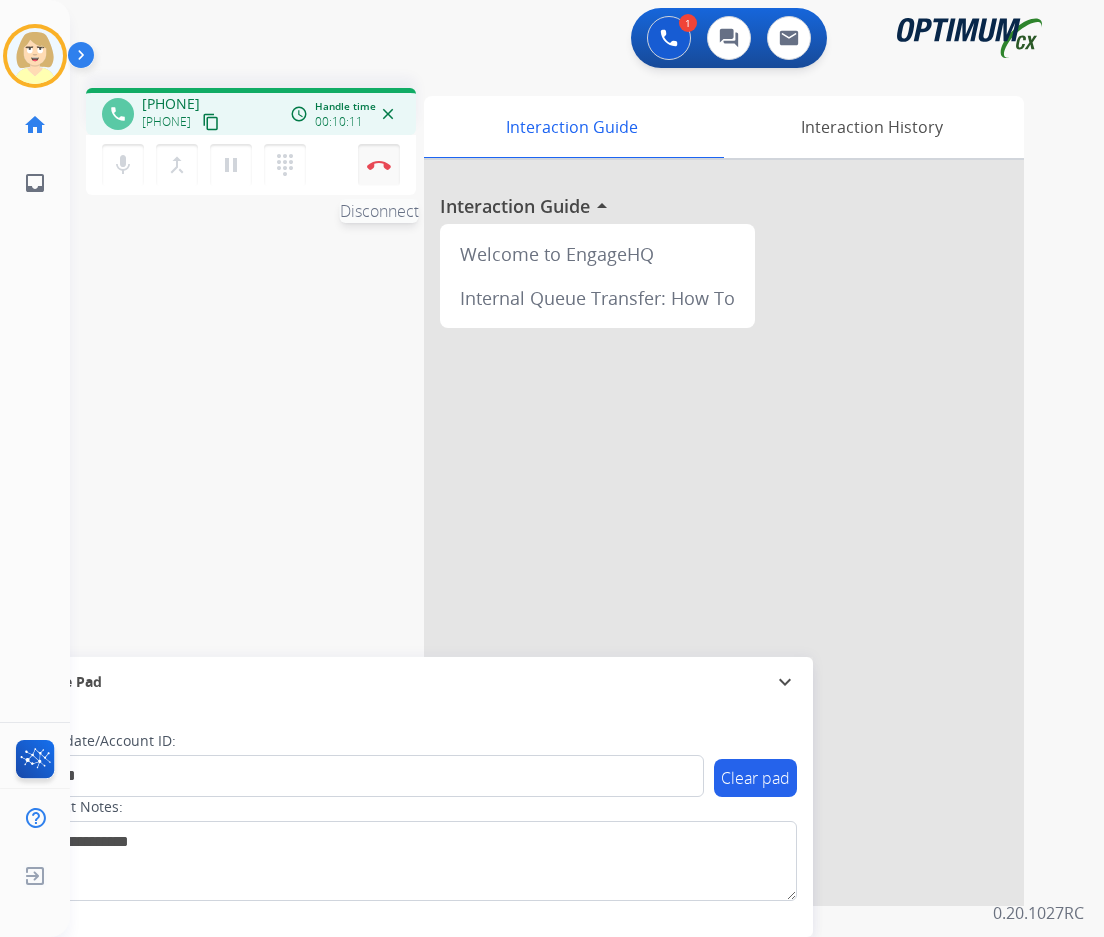 click on "Disconnect" at bounding box center [379, 165] 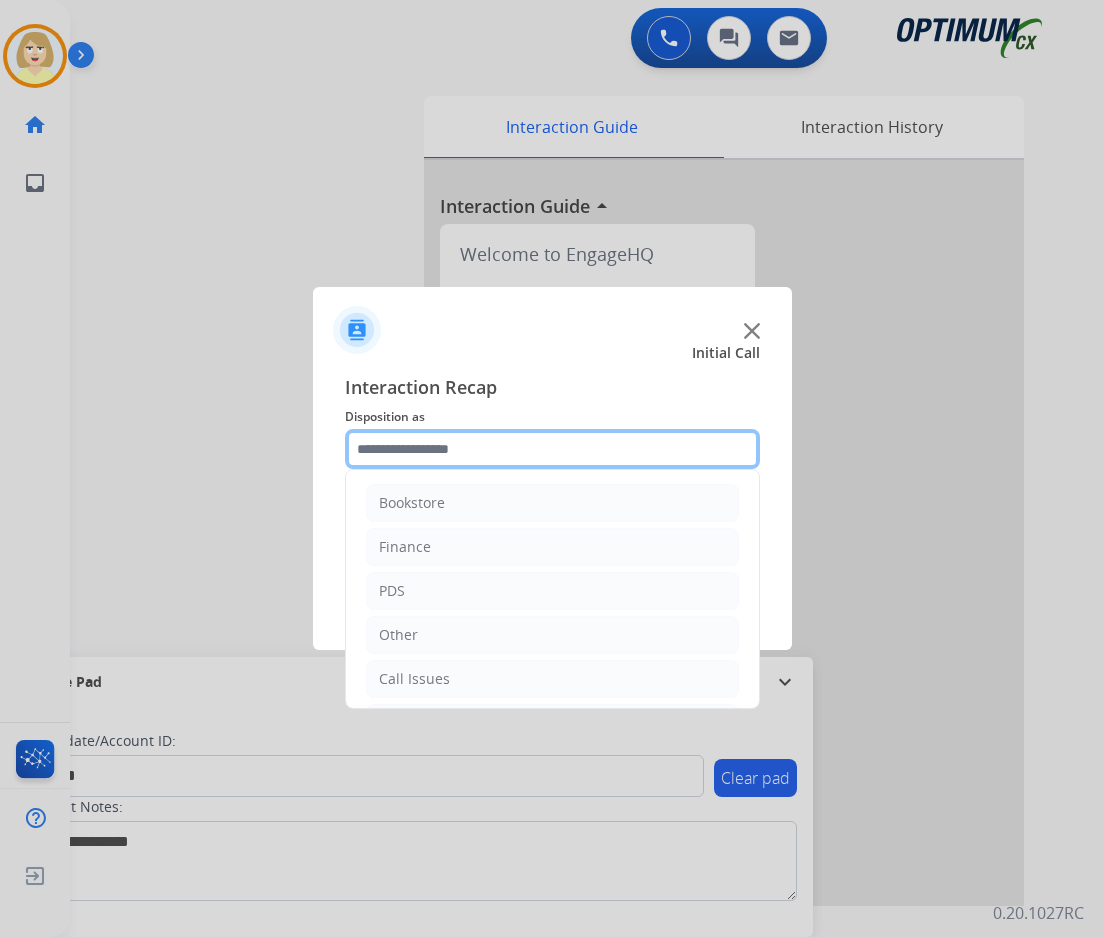 click 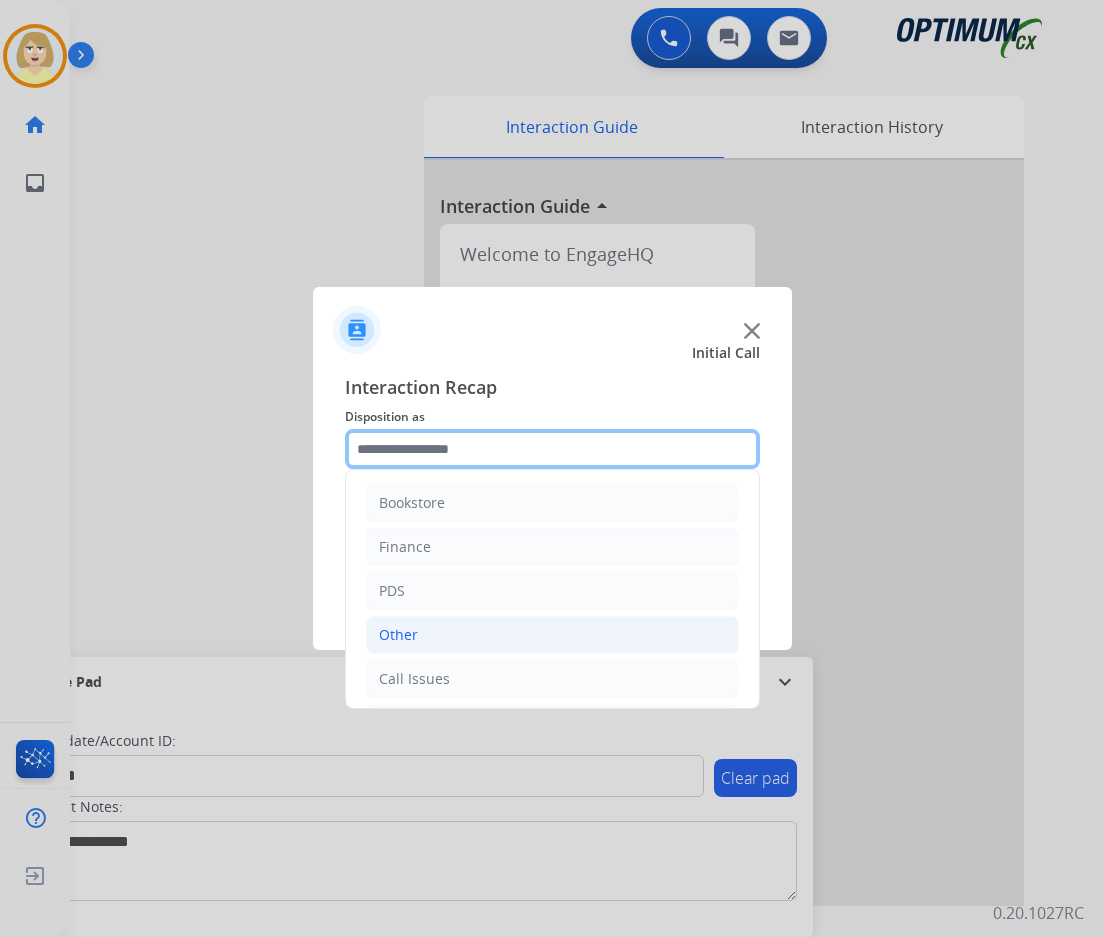 scroll, scrollTop: 136, scrollLeft: 0, axis: vertical 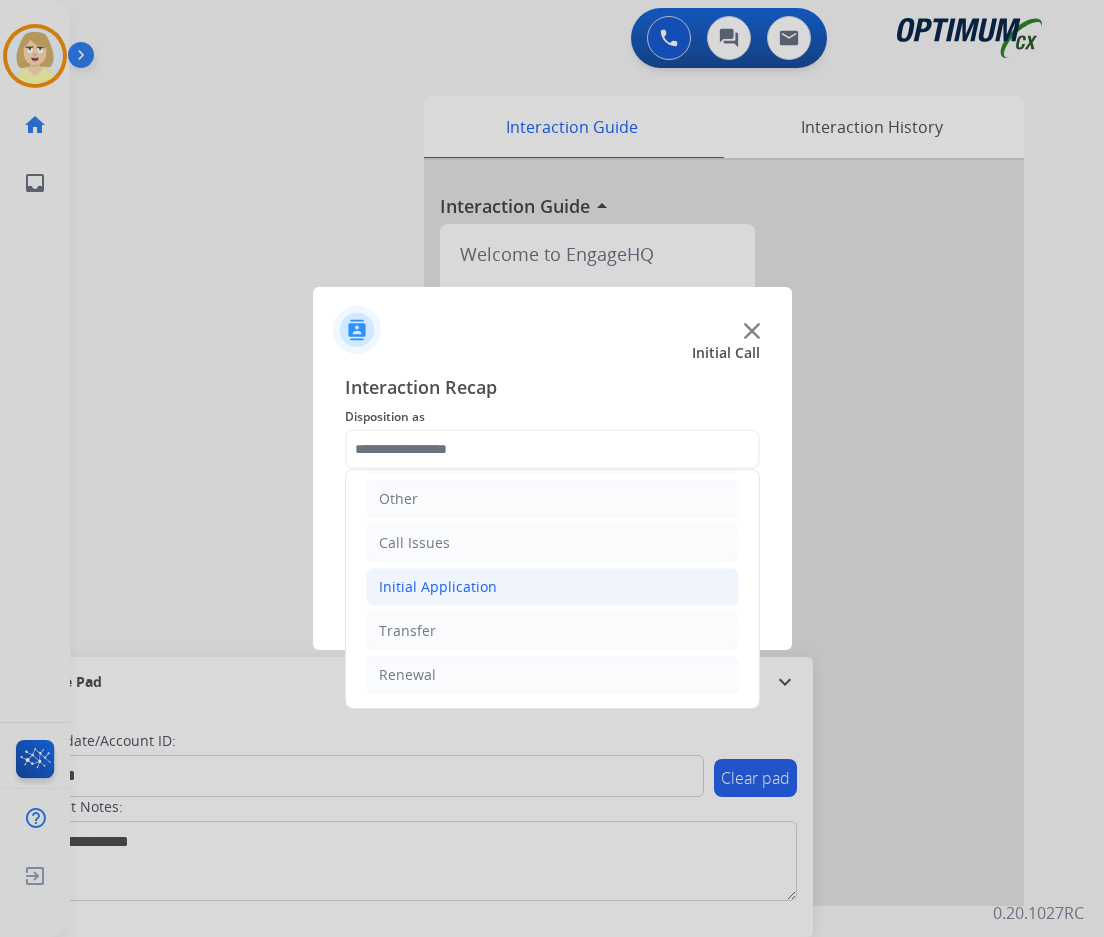 click on "Initial Application" 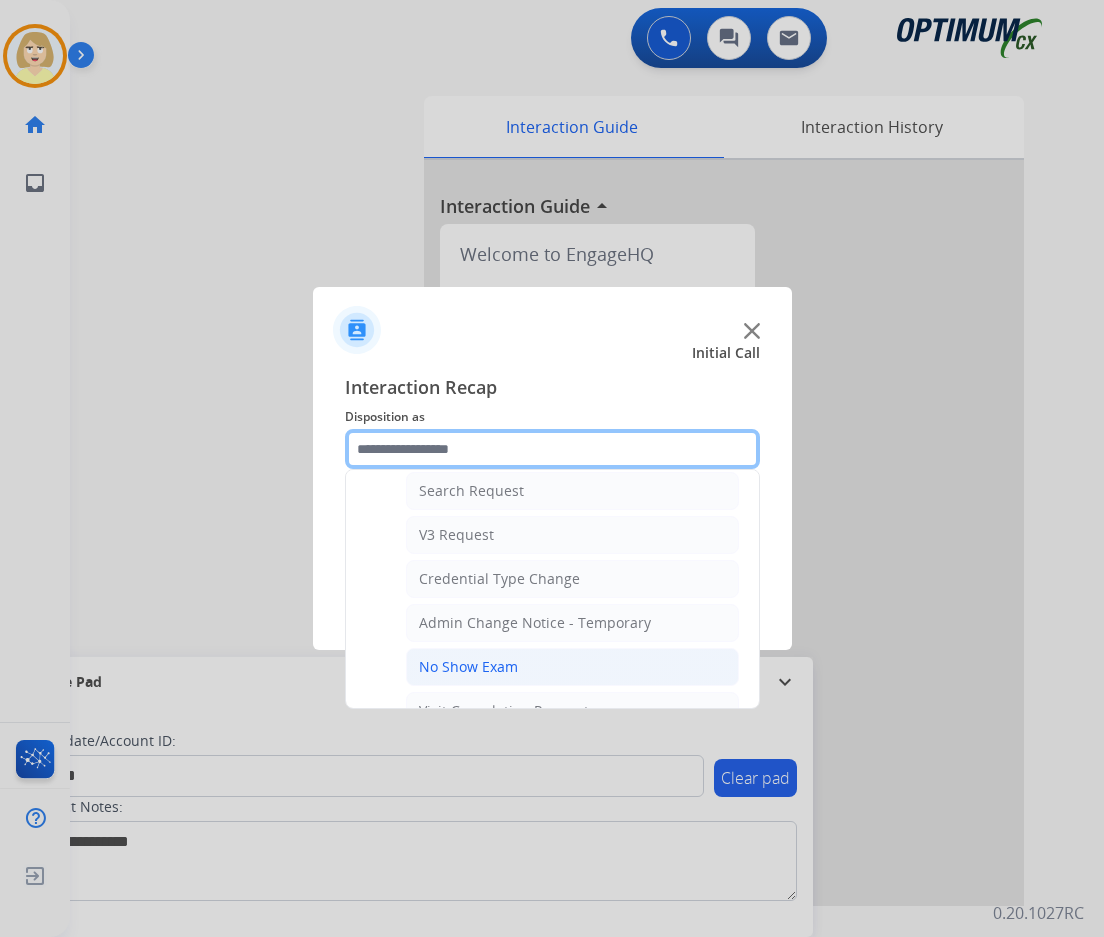 scroll, scrollTop: 1036, scrollLeft: 0, axis: vertical 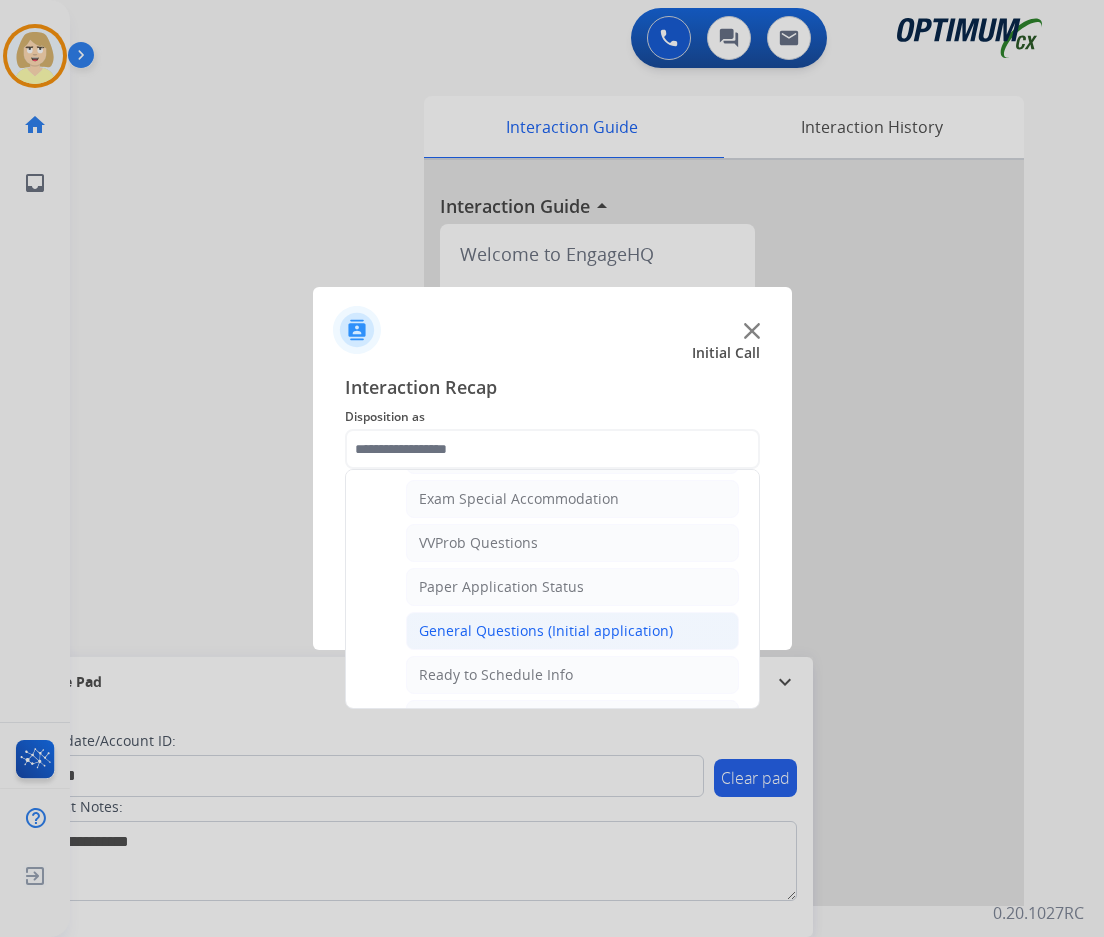 click on "General Questions (Initial application)" 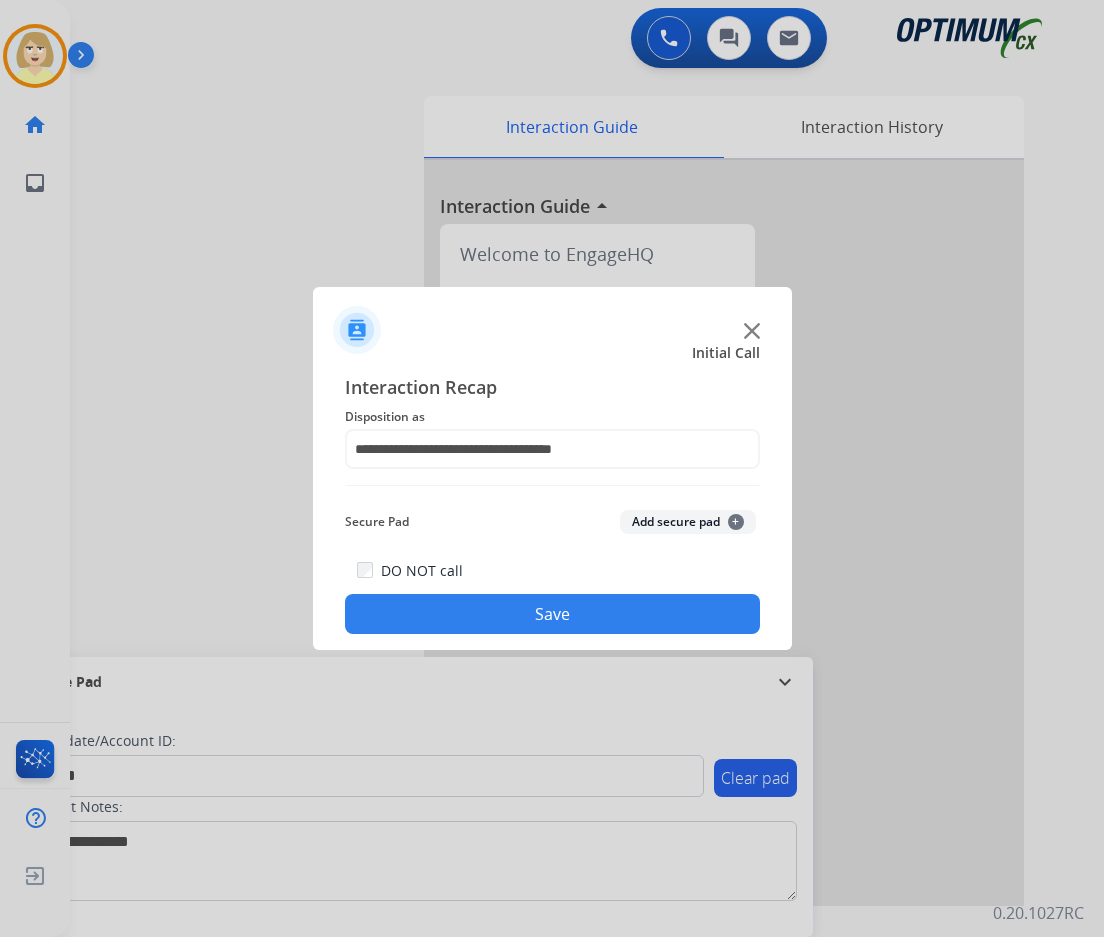 click on "Add secure pad  +" 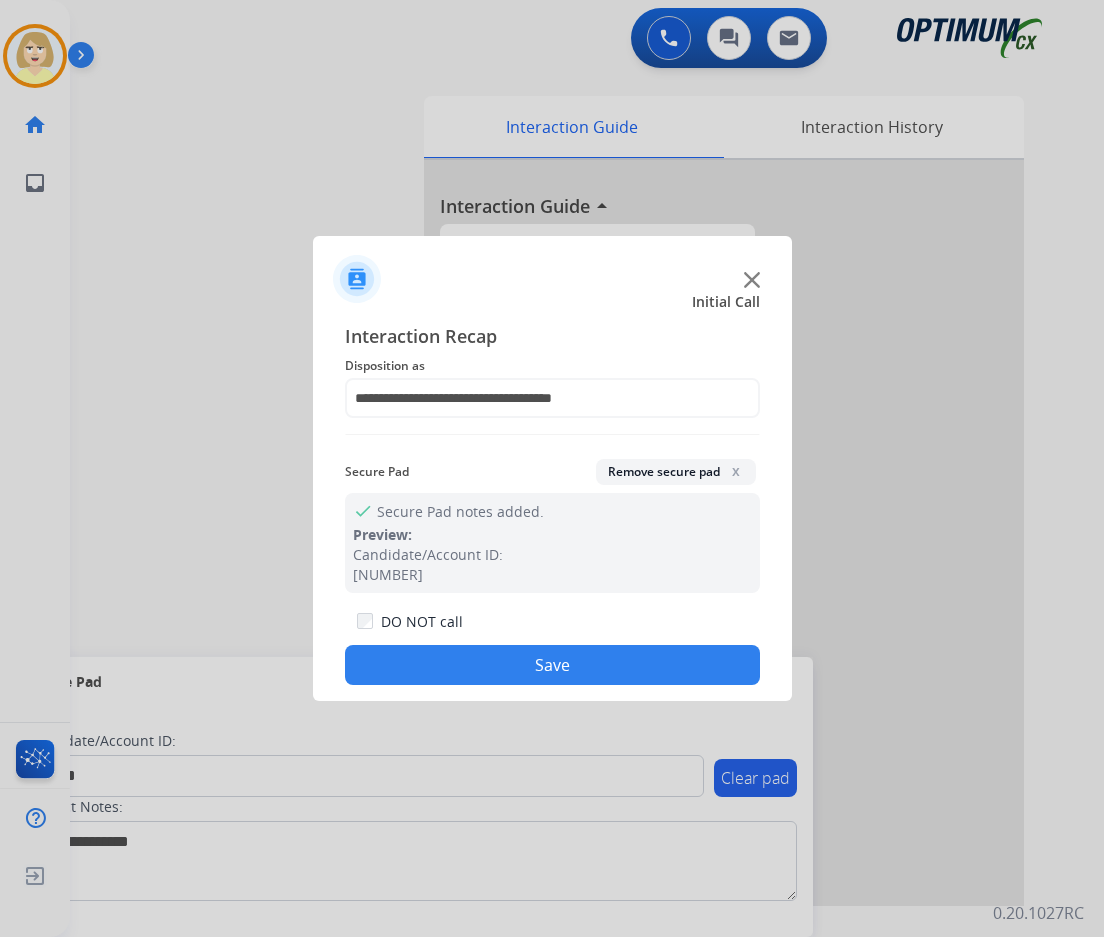 click on "Save" 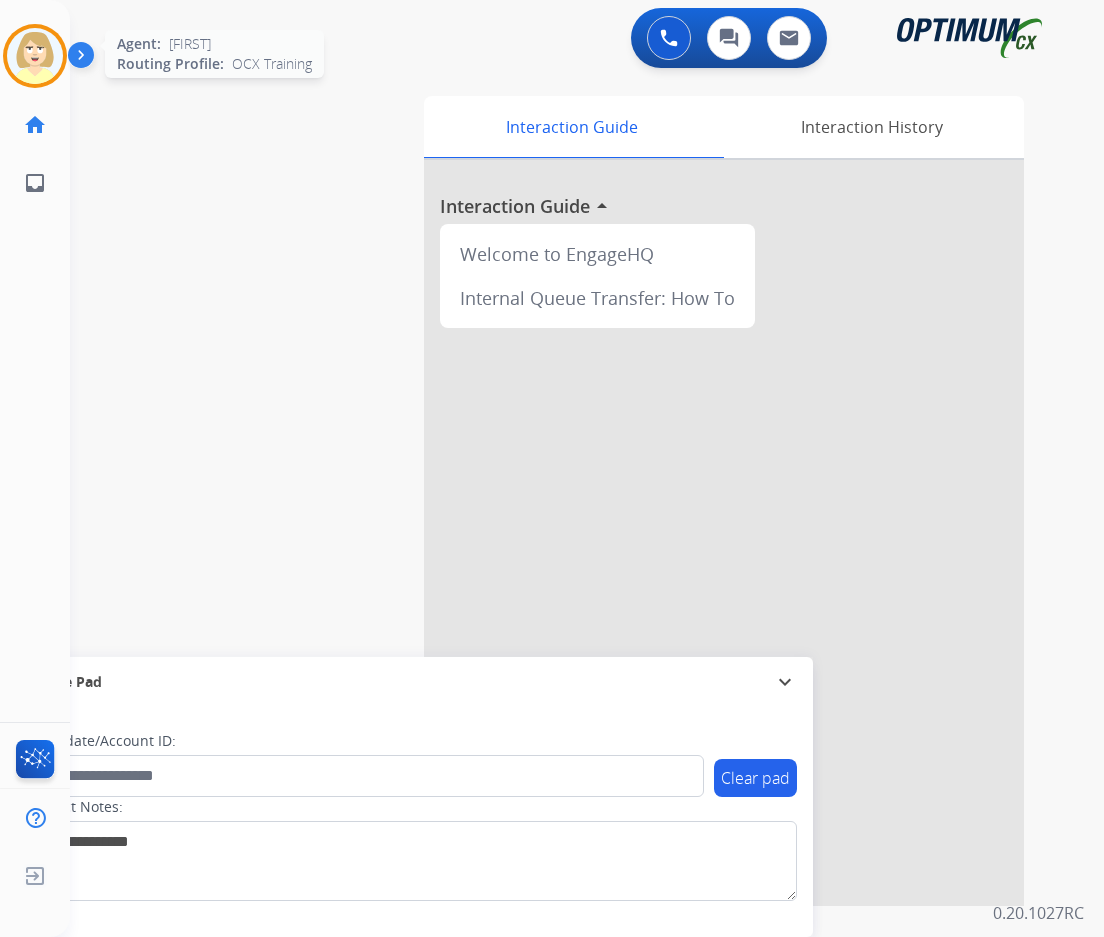 click at bounding box center (35, 56) 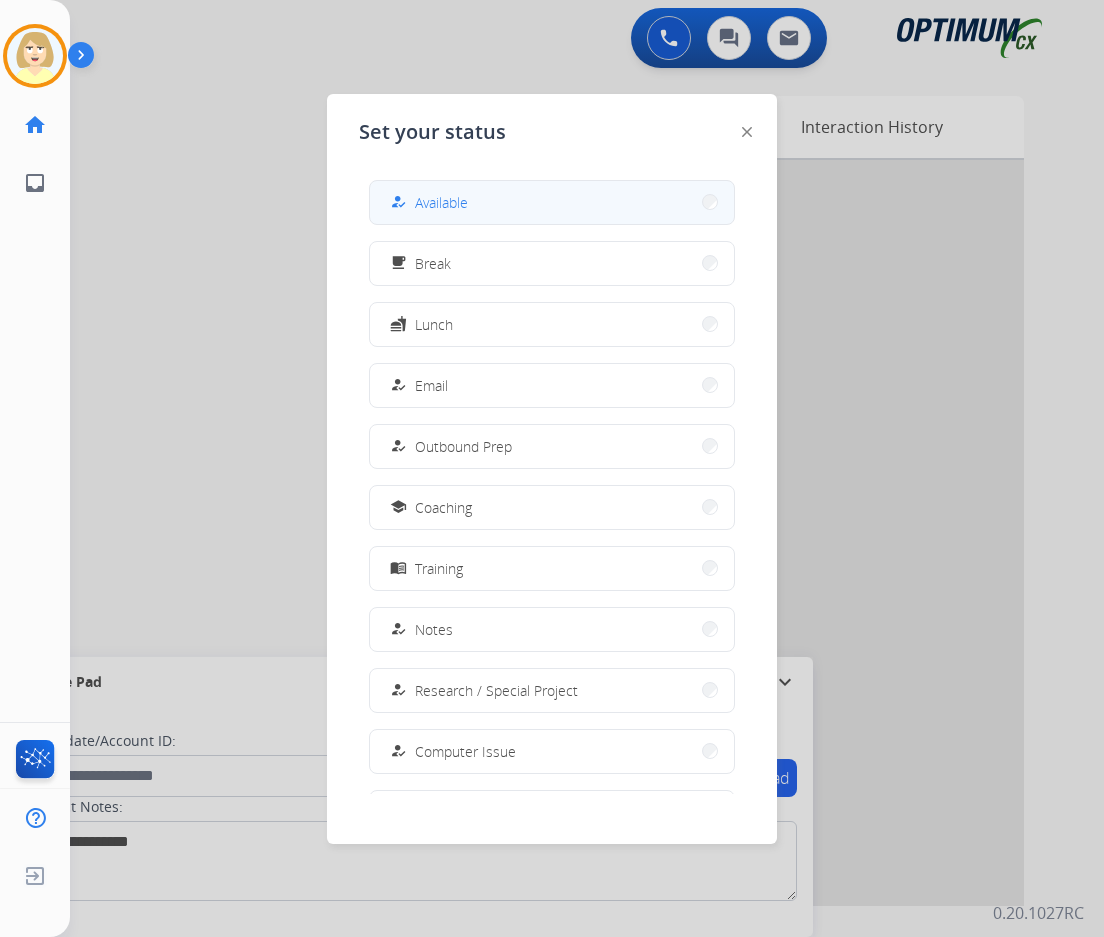 click on "Available" at bounding box center (441, 202) 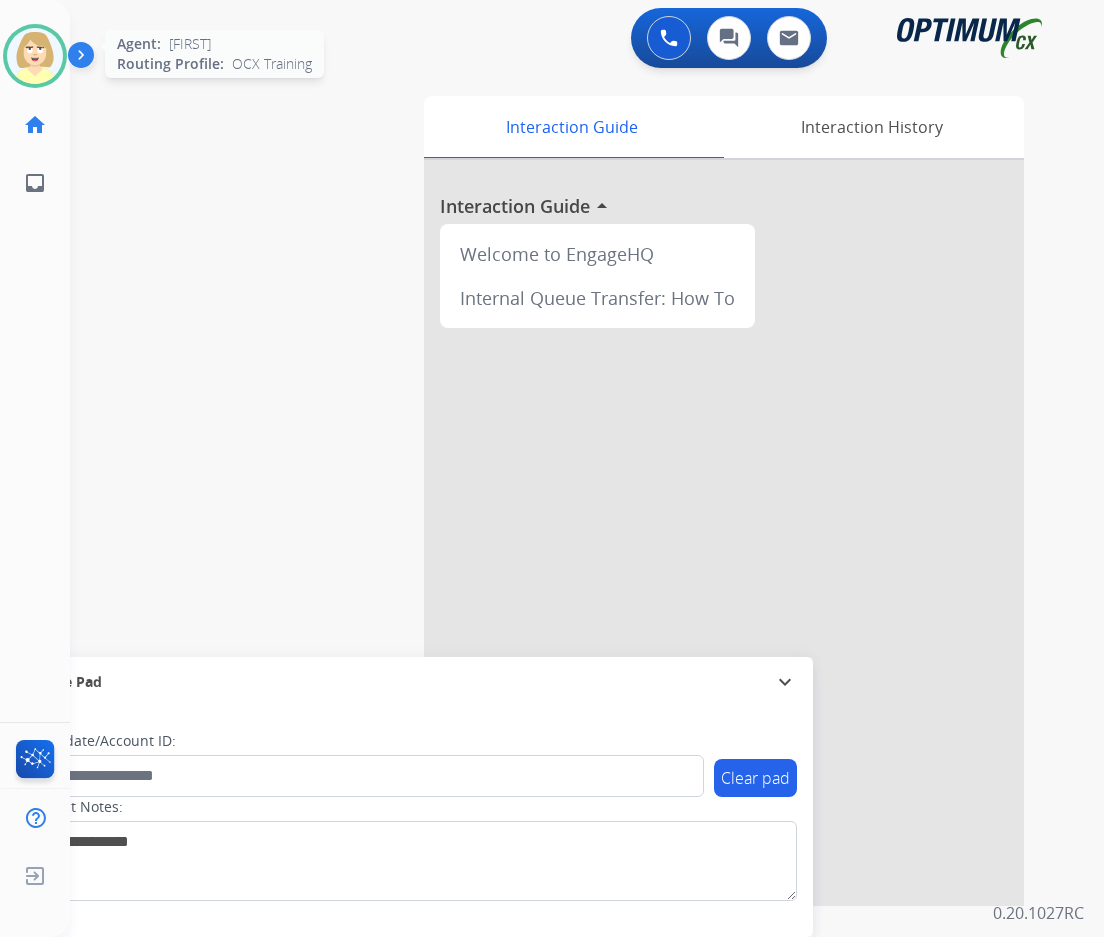 click at bounding box center [35, 56] 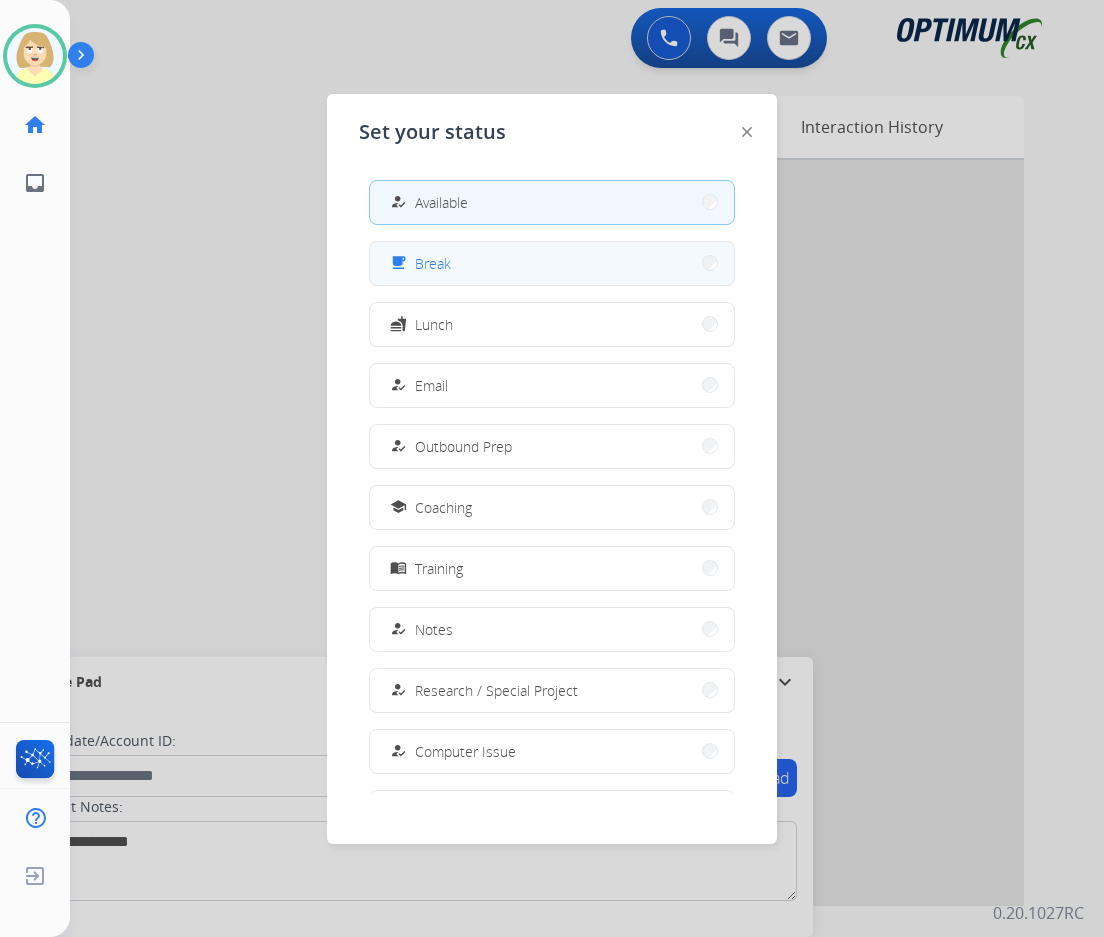 click on "Break" at bounding box center (433, 263) 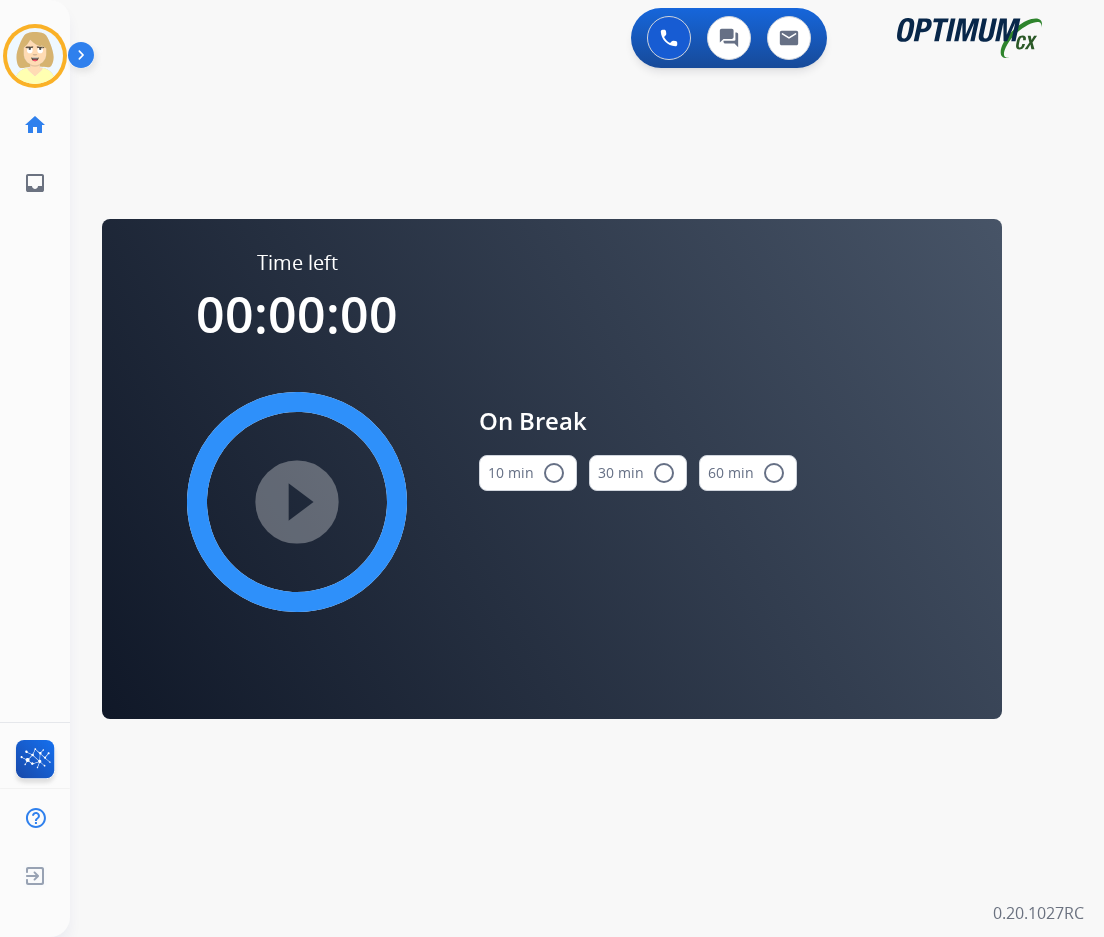 drag, startPoint x: 542, startPoint y: 474, endPoint x: 294, endPoint y: 490, distance: 248.5156 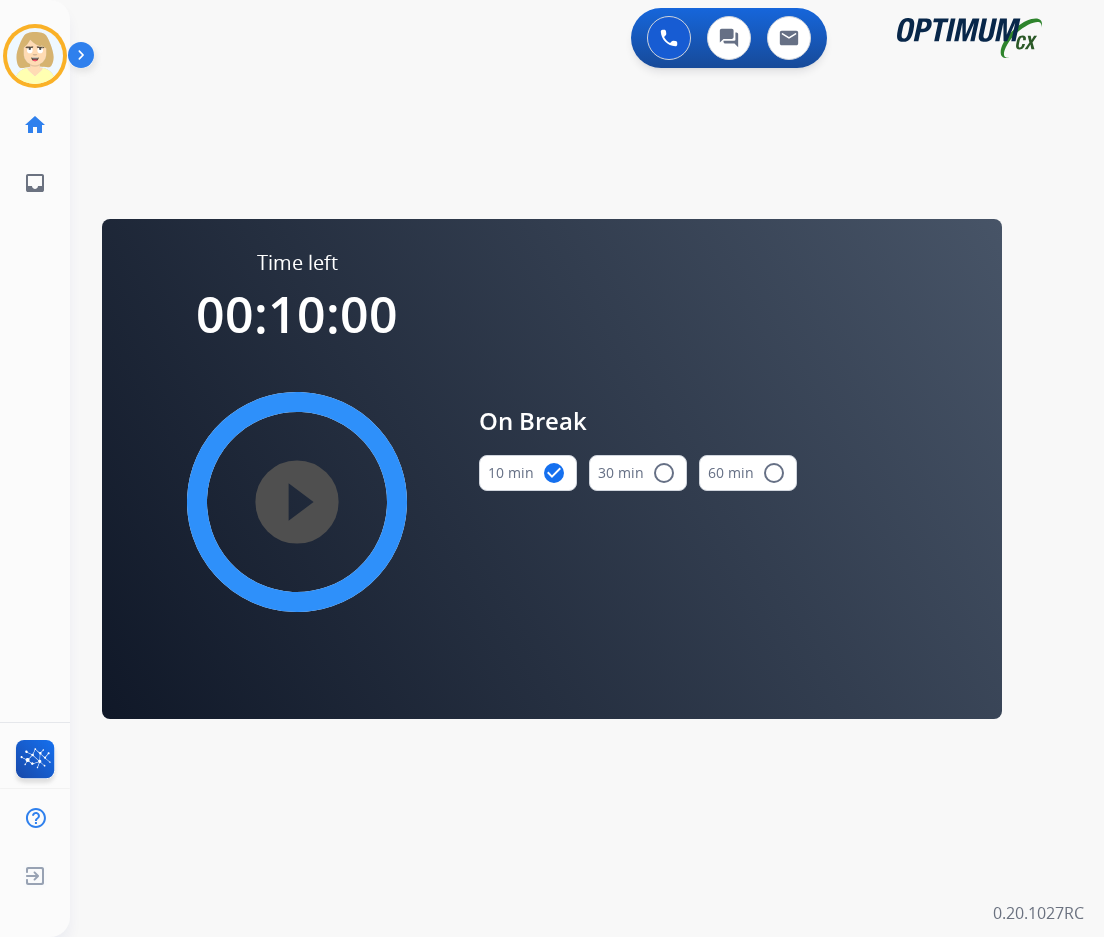 click on "play_circle_filled" at bounding box center [297, 502] 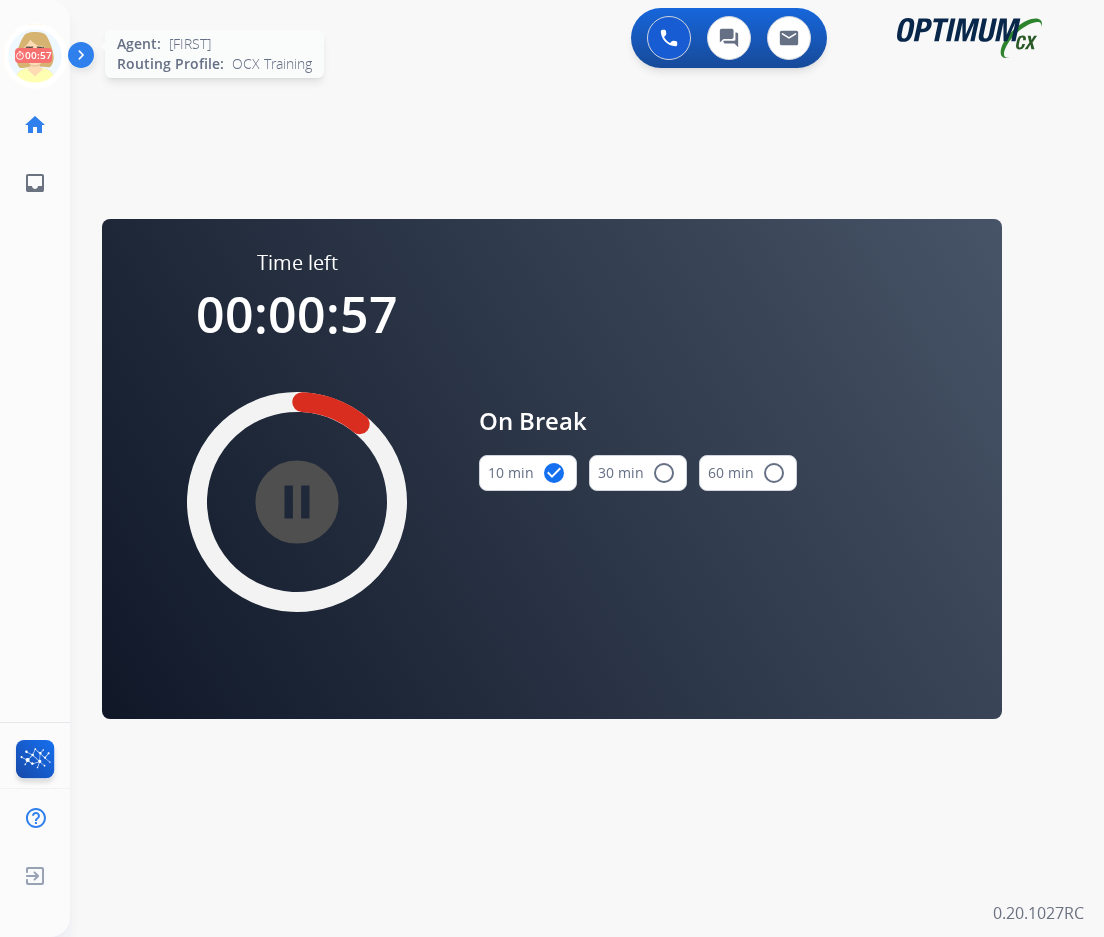 click 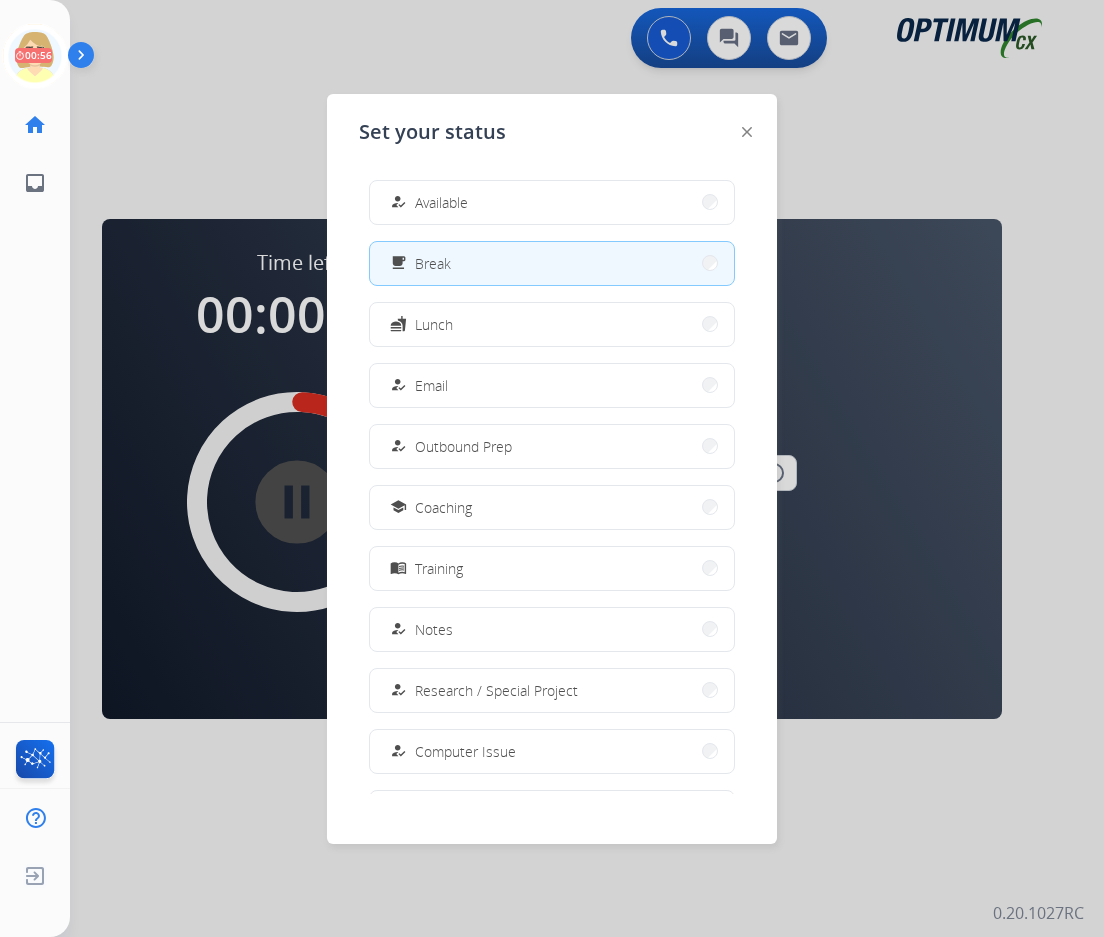 drag, startPoint x: 432, startPoint y: 206, endPoint x: 454, endPoint y: 202, distance: 22.36068 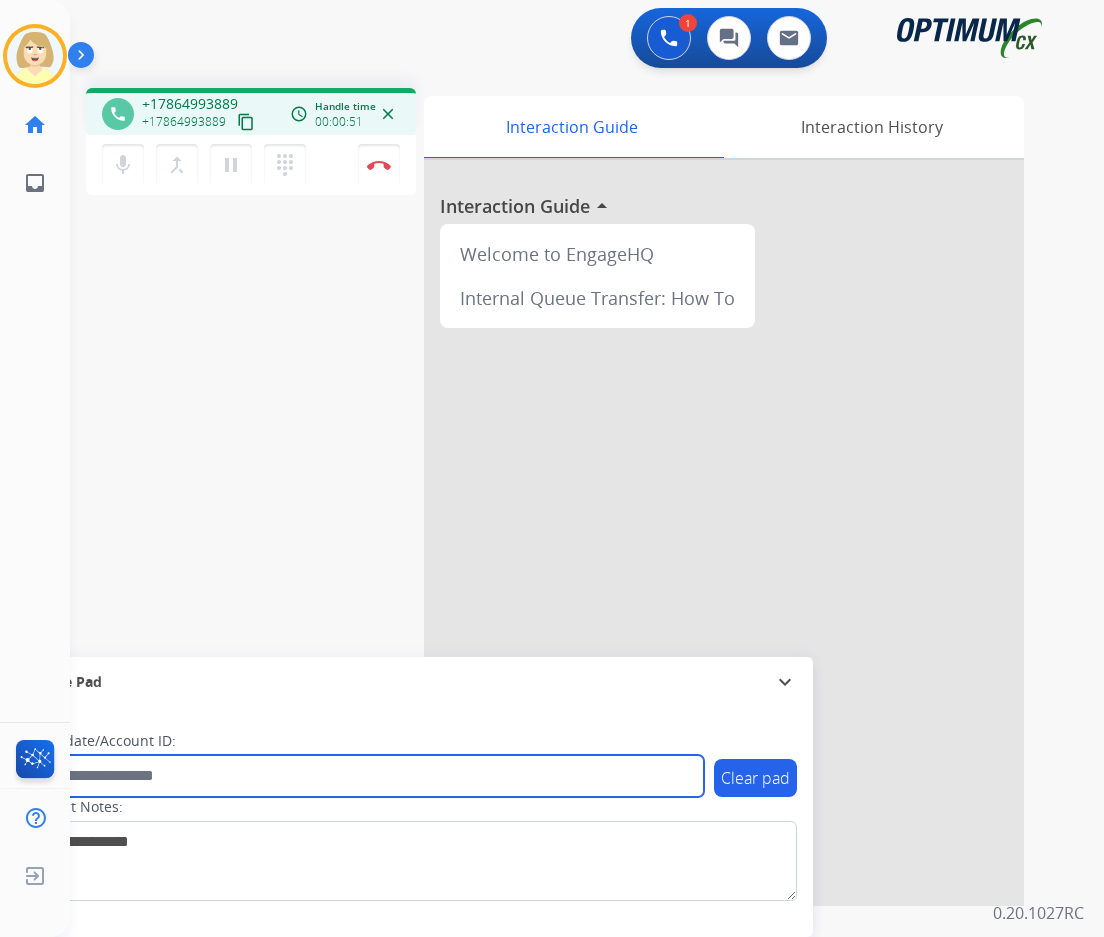 click at bounding box center [365, 776] 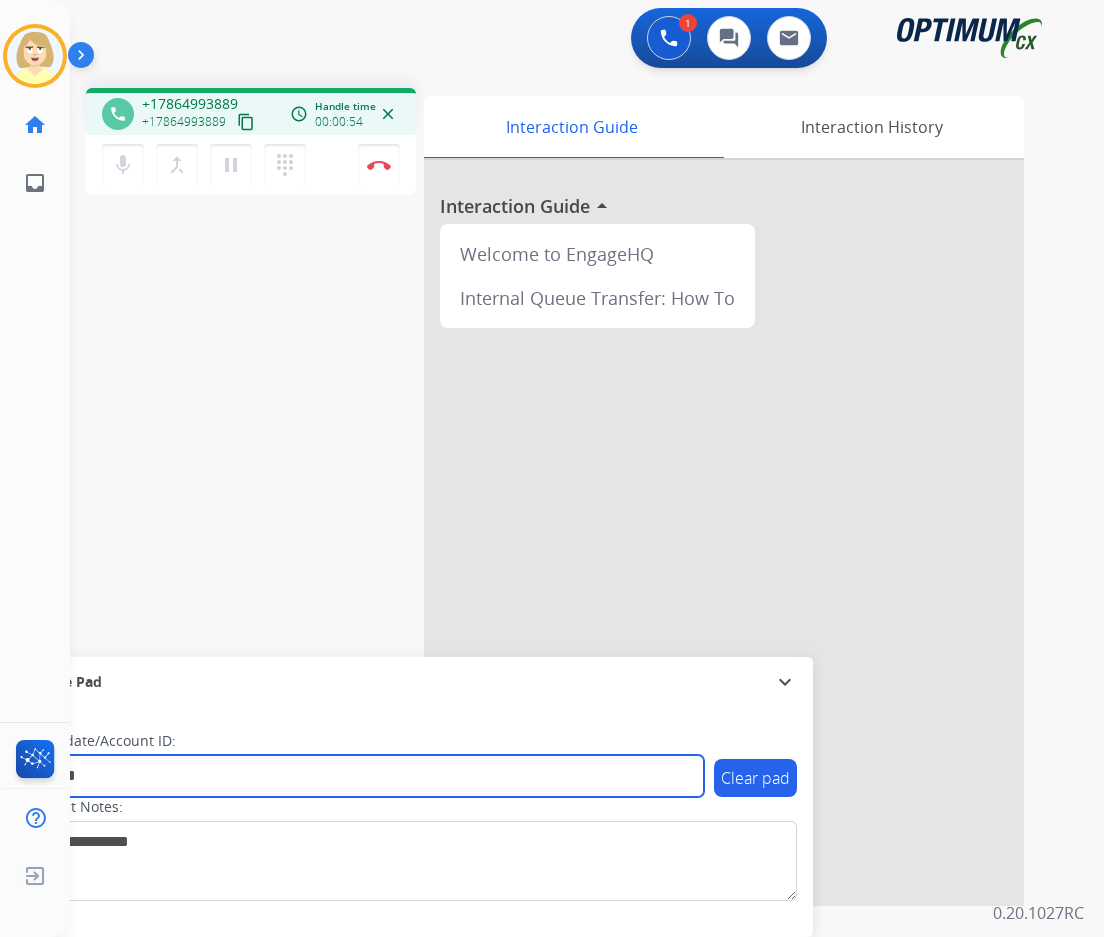 type on "*******" 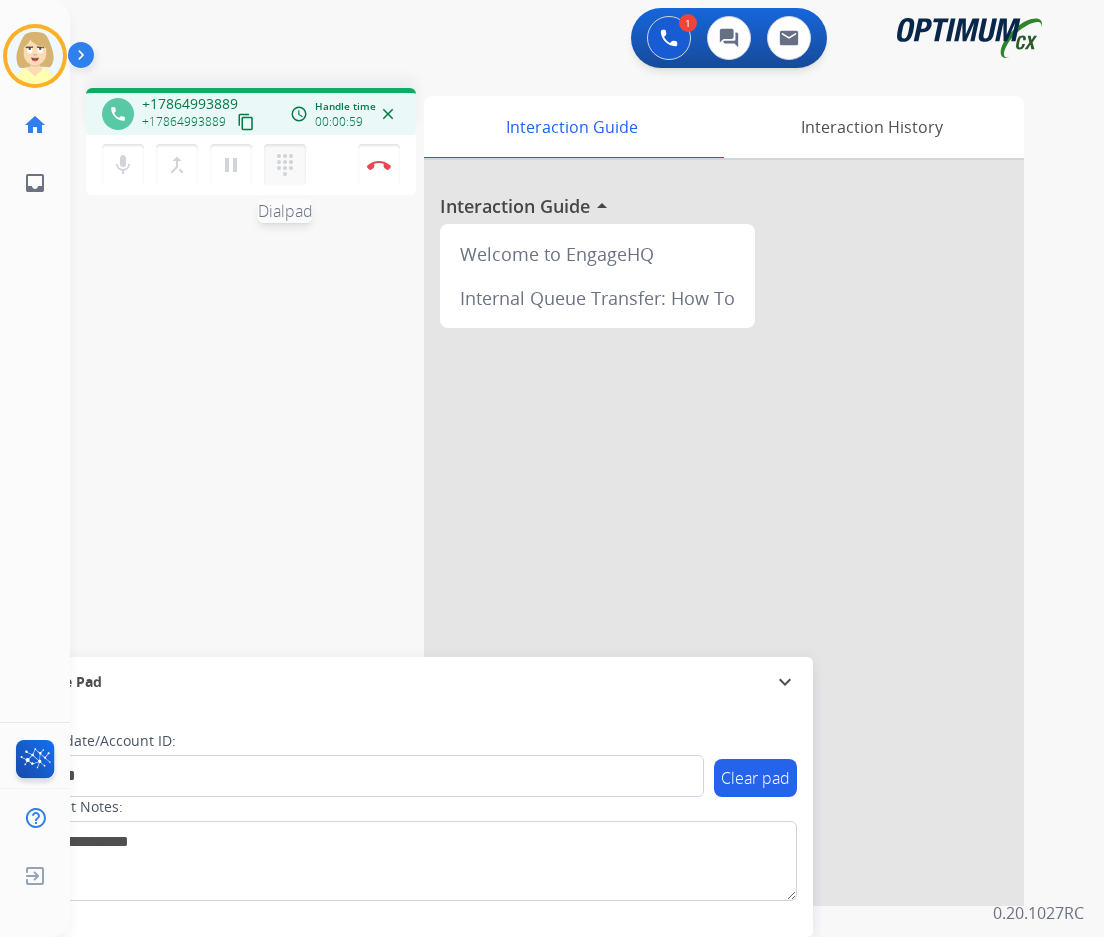 click on "dialpad" at bounding box center [285, 165] 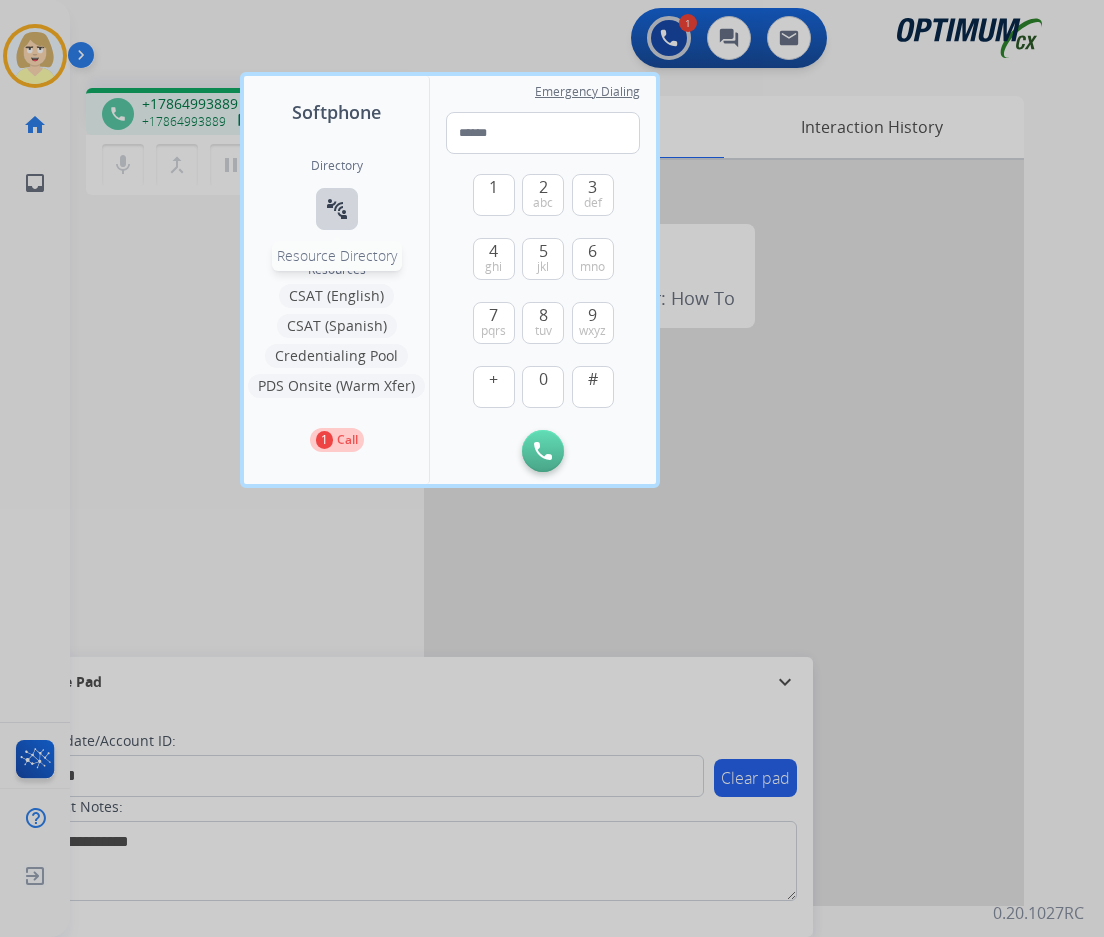 click on "connect_without_contact" at bounding box center (337, 209) 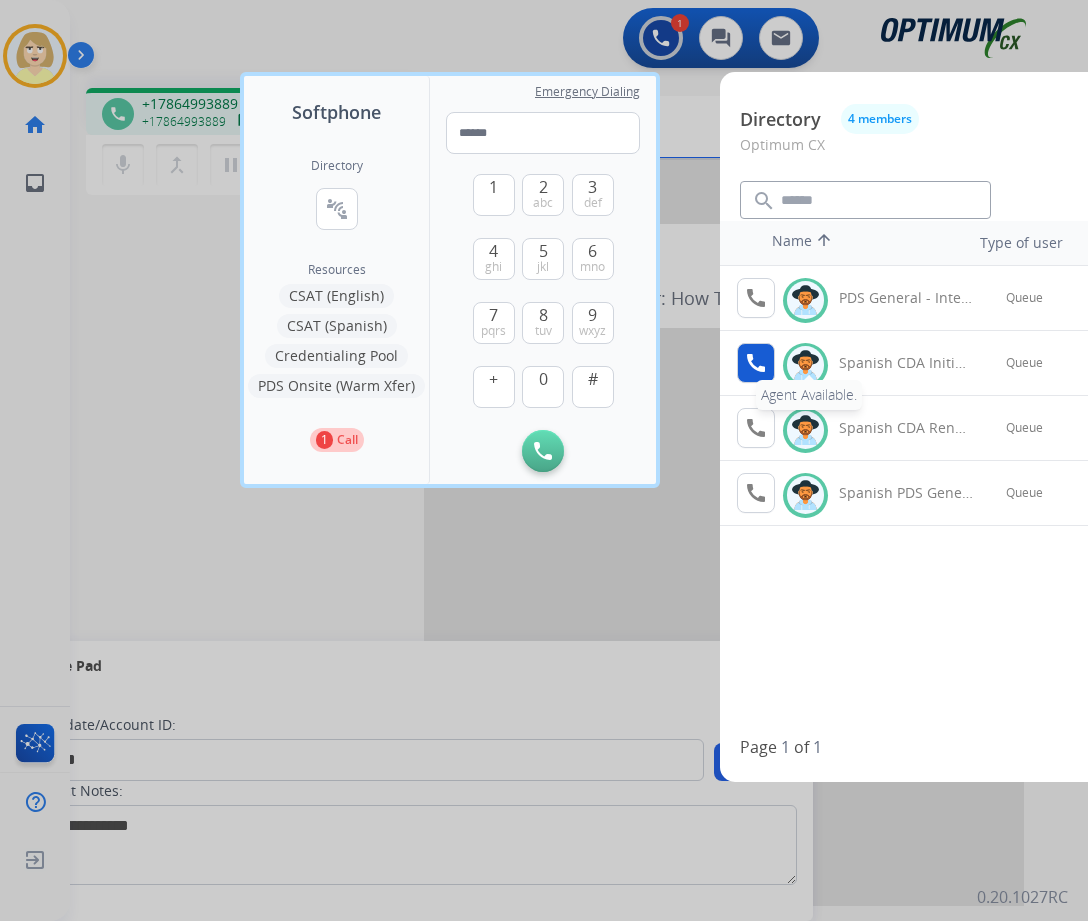click on "call" at bounding box center (756, 363) 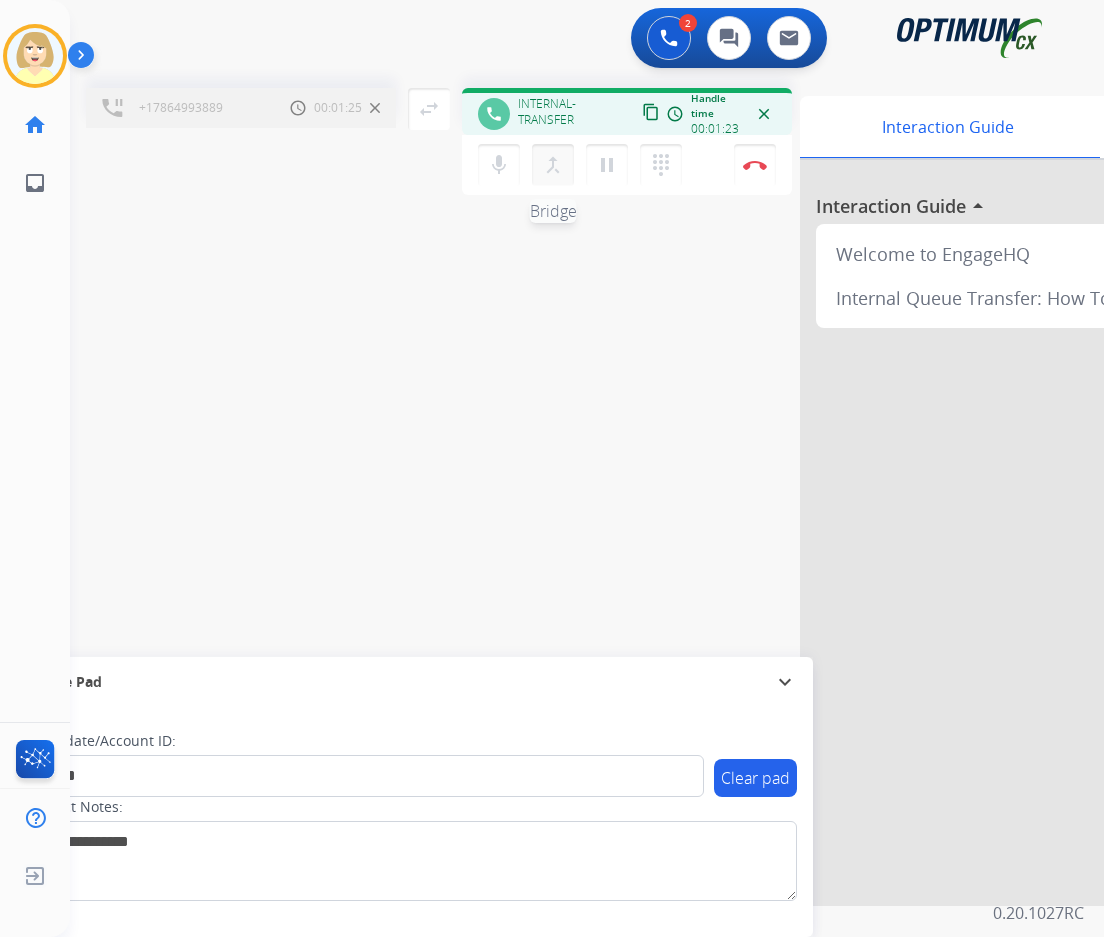 click on "merge_type" at bounding box center (553, 165) 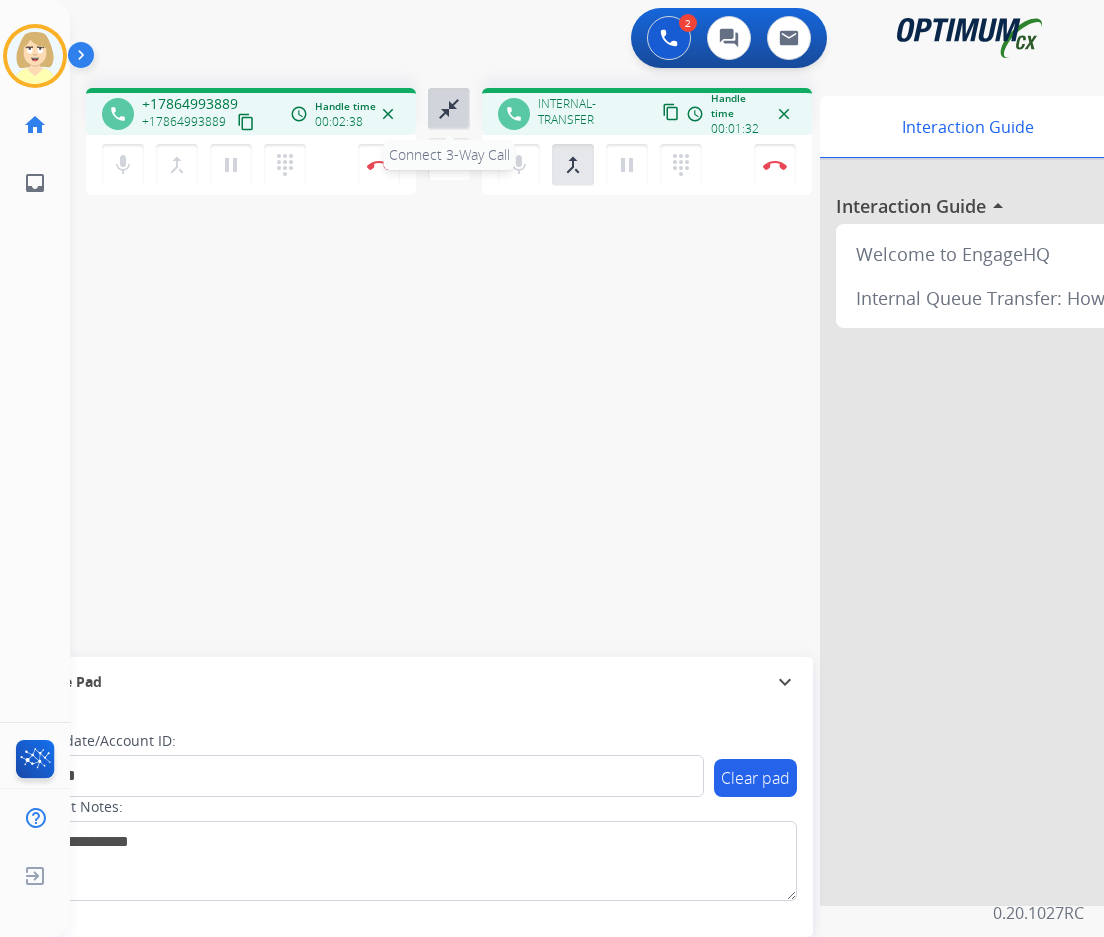 click on "close_fullscreen" at bounding box center [449, 109] 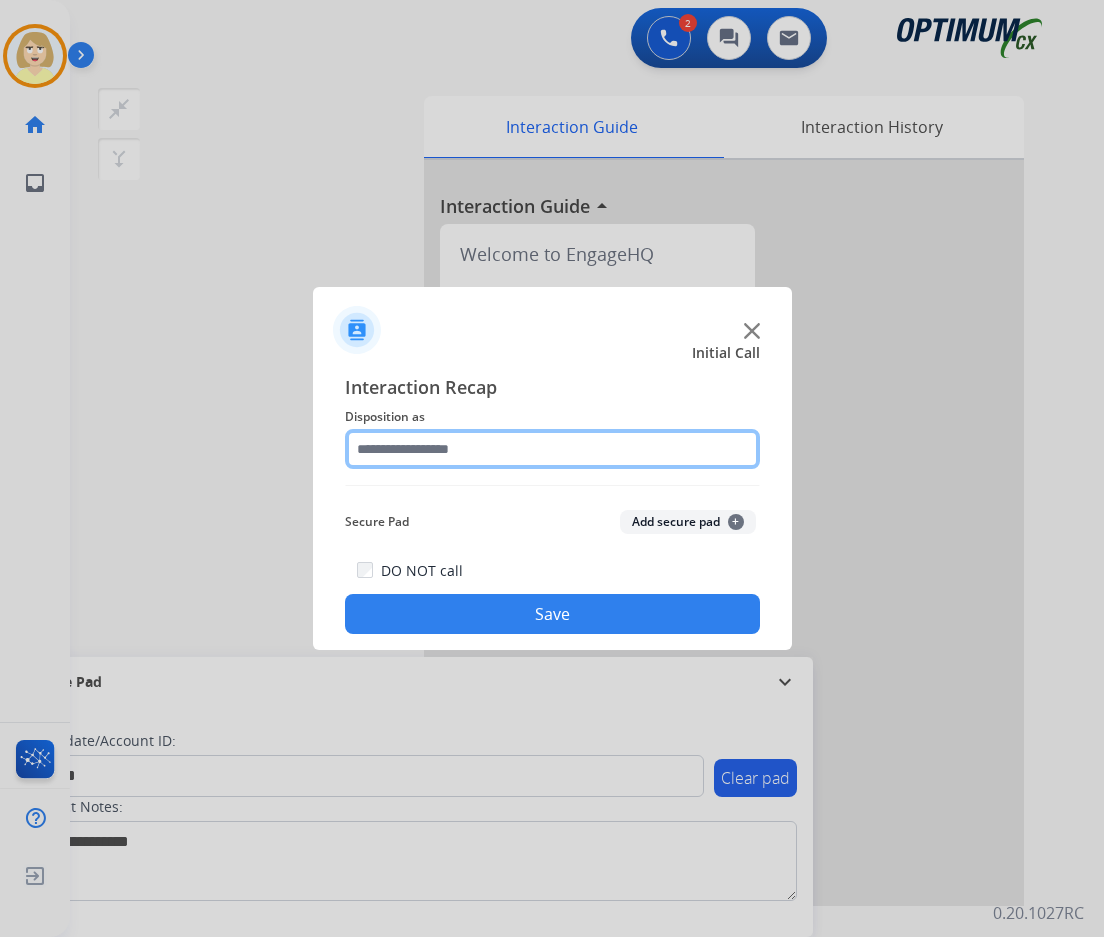 click 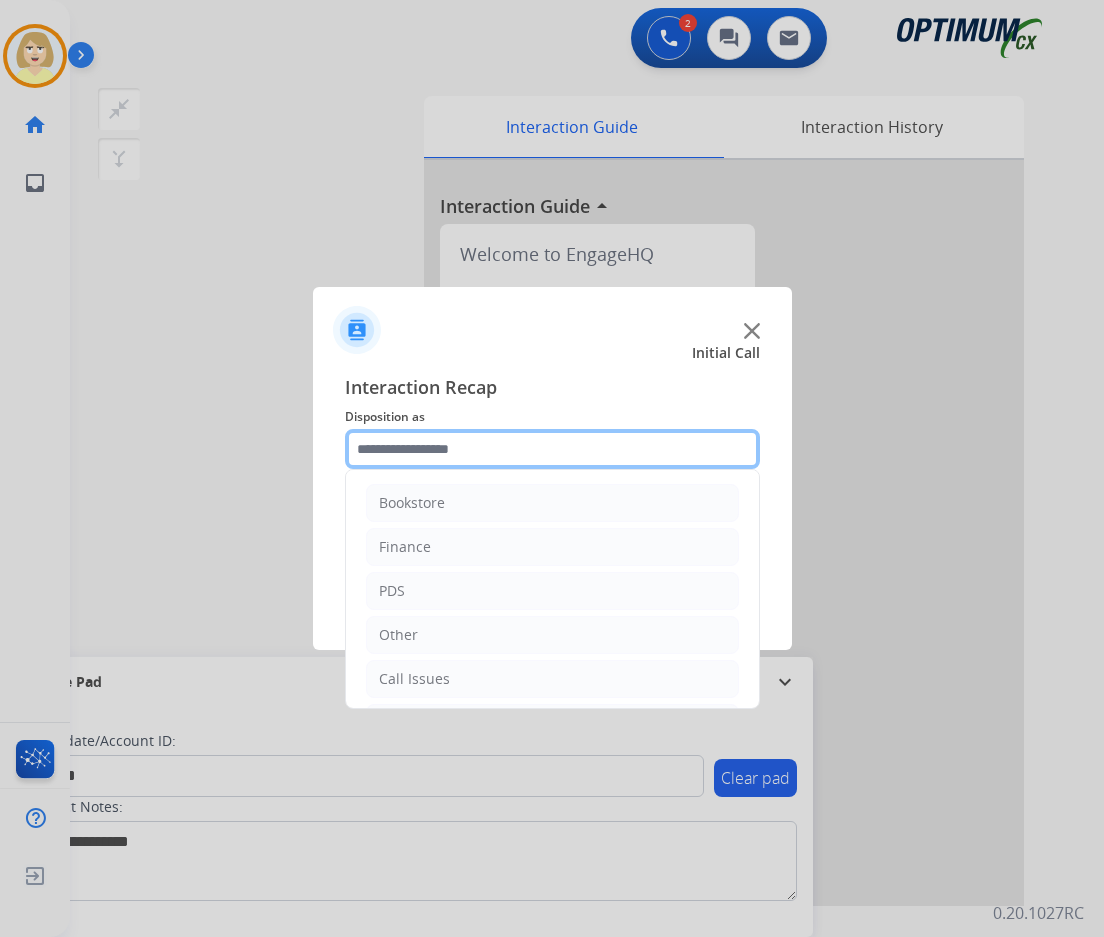 scroll, scrollTop: 136, scrollLeft: 0, axis: vertical 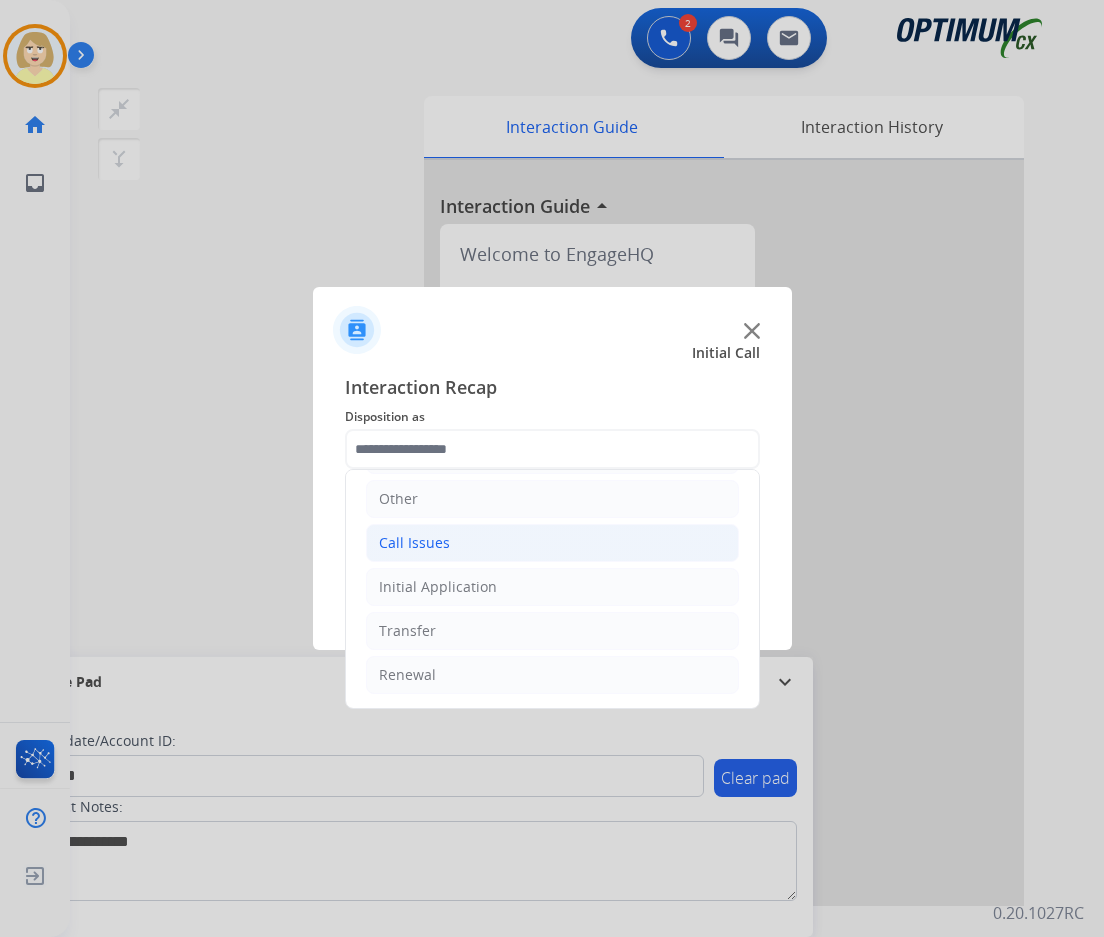 click on "Call Issues" 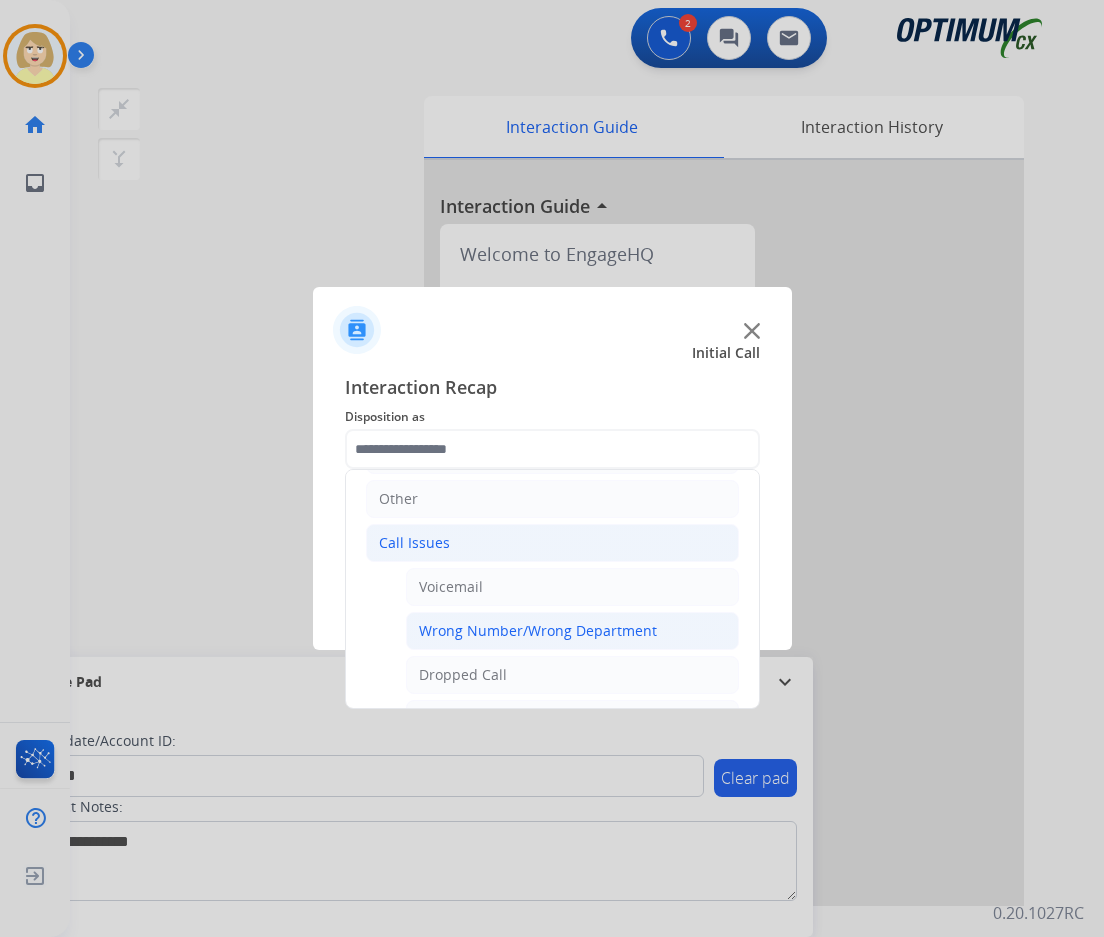 click on "Wrong Number/Wrong Department" 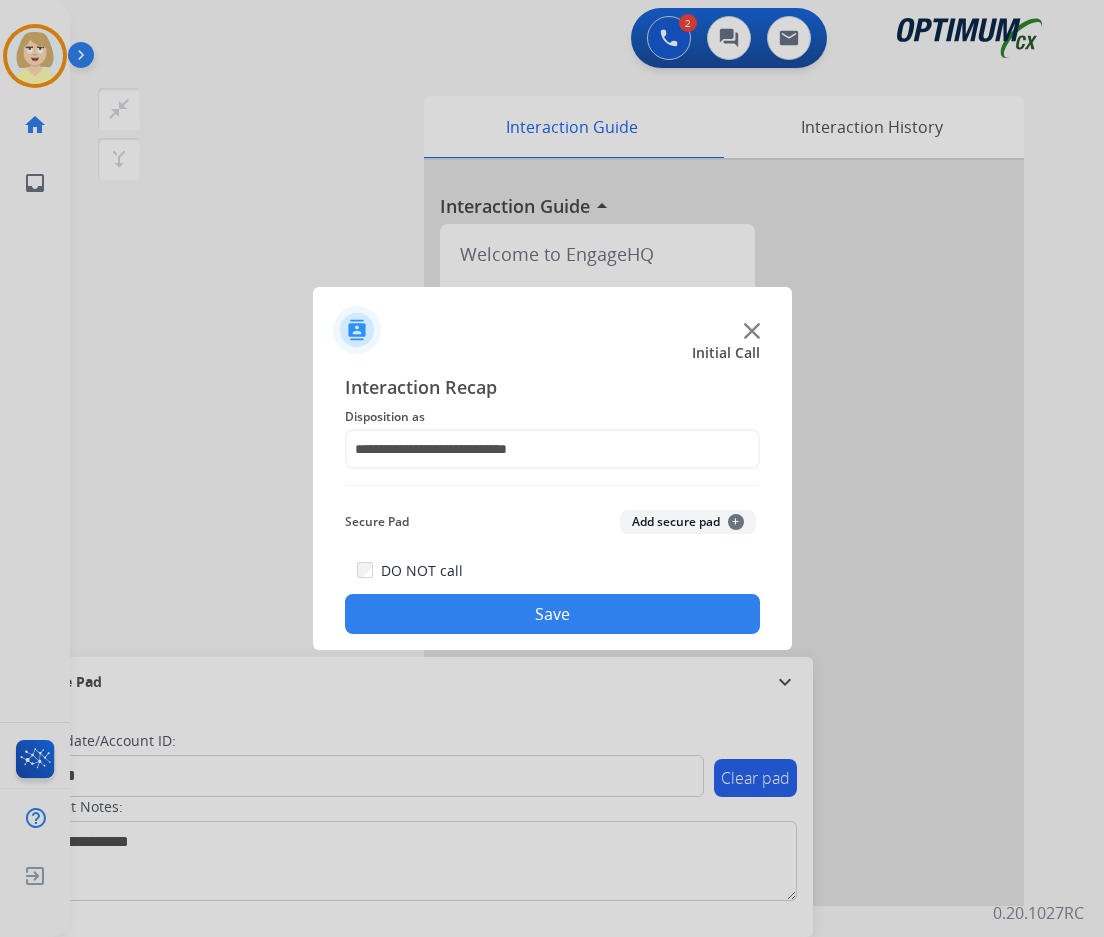 click on "Add secure pad  +" 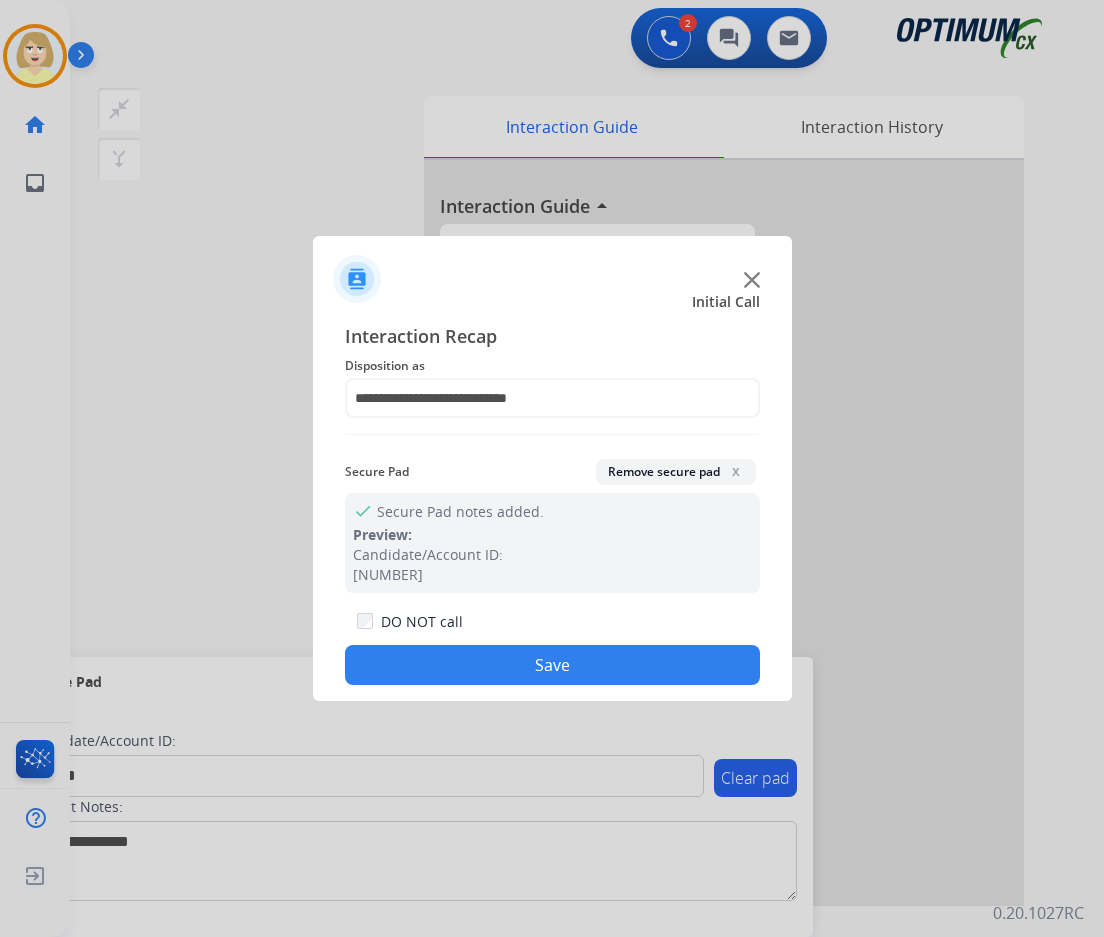 click on "Save" 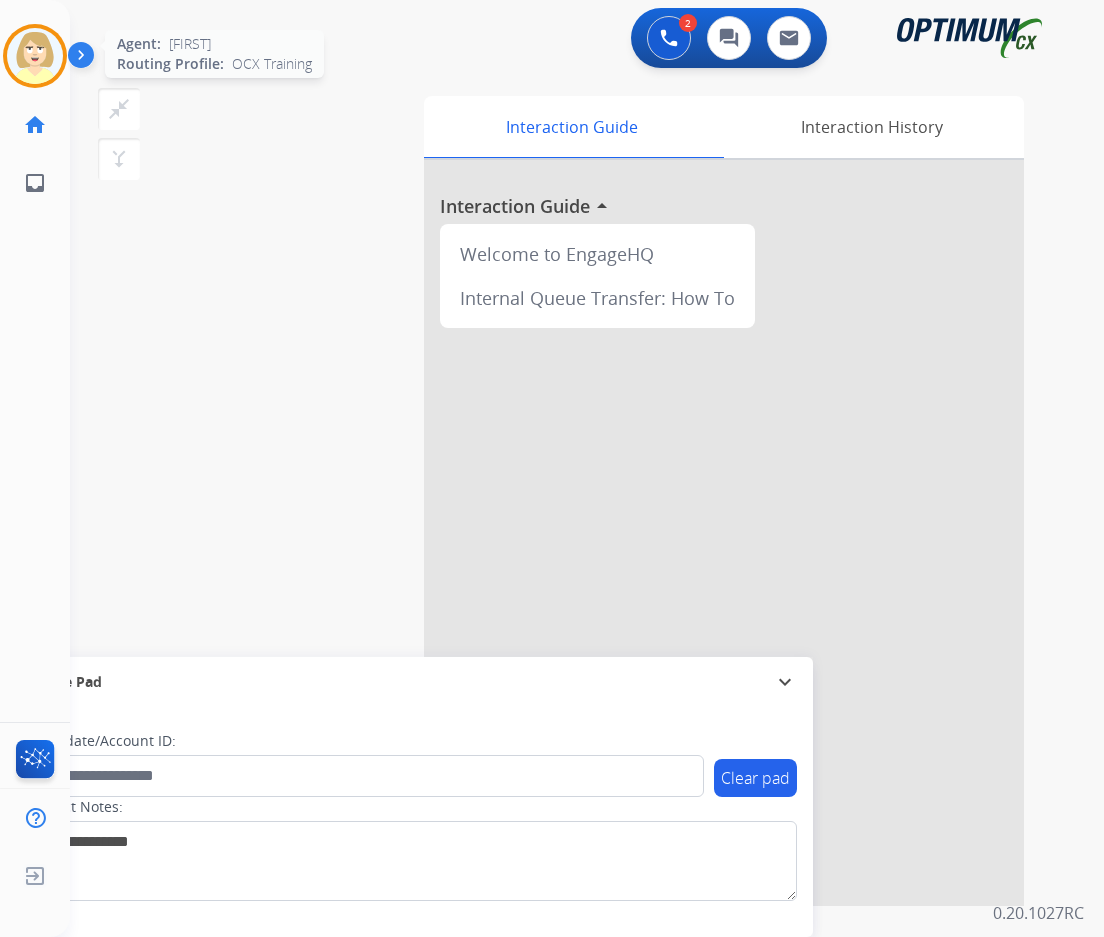 click at bounding box center (35, 56) 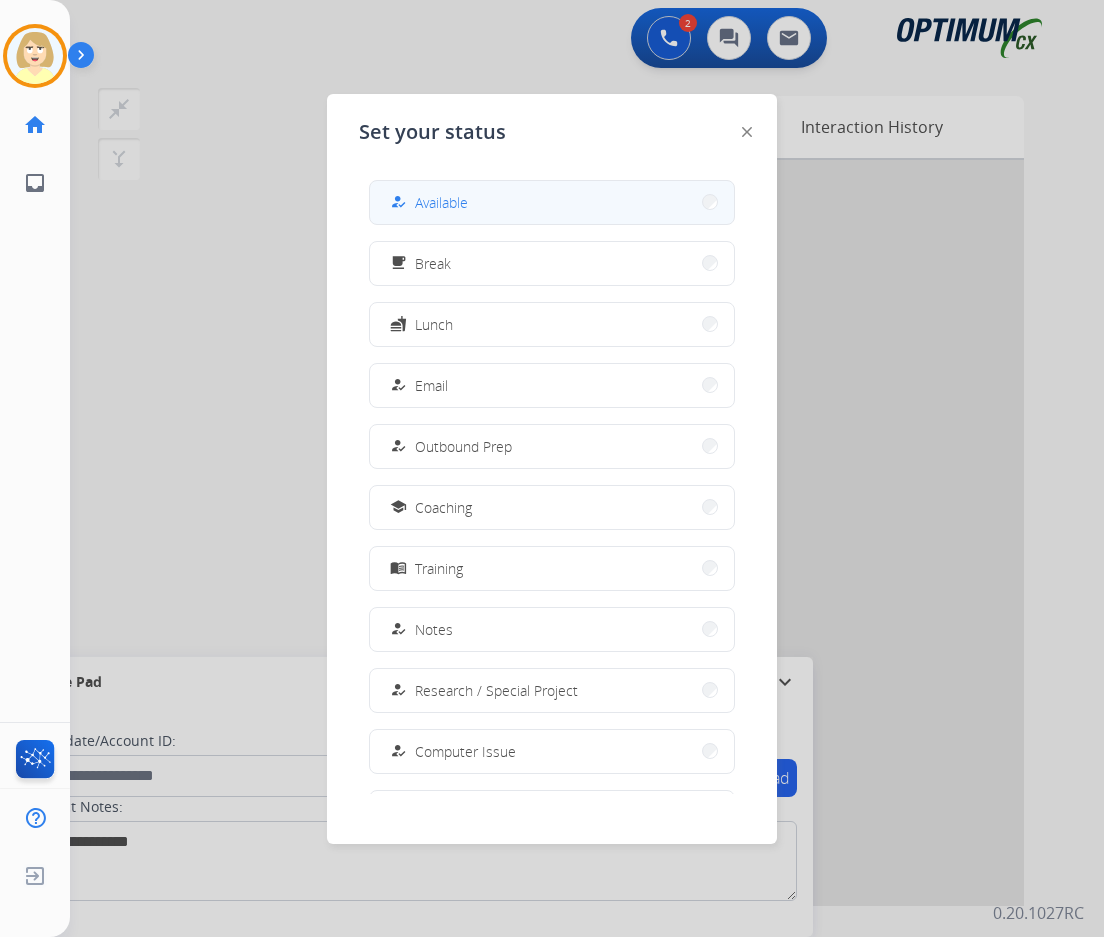 drag, startPoint x: 432, startPoint y: 200, endPoint x: 16, endPoint y: 378, distance: 452.48206 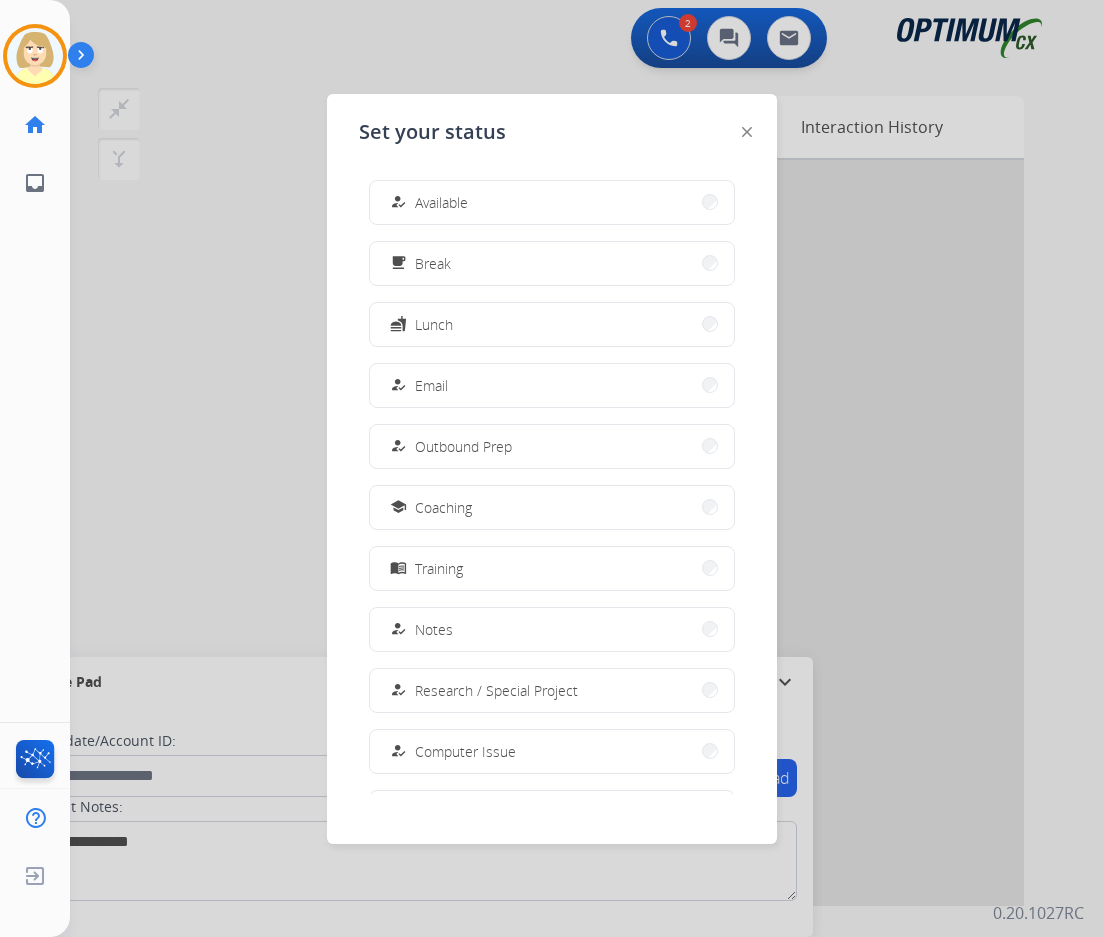 click on "Available" at bounding box center [441, 202] 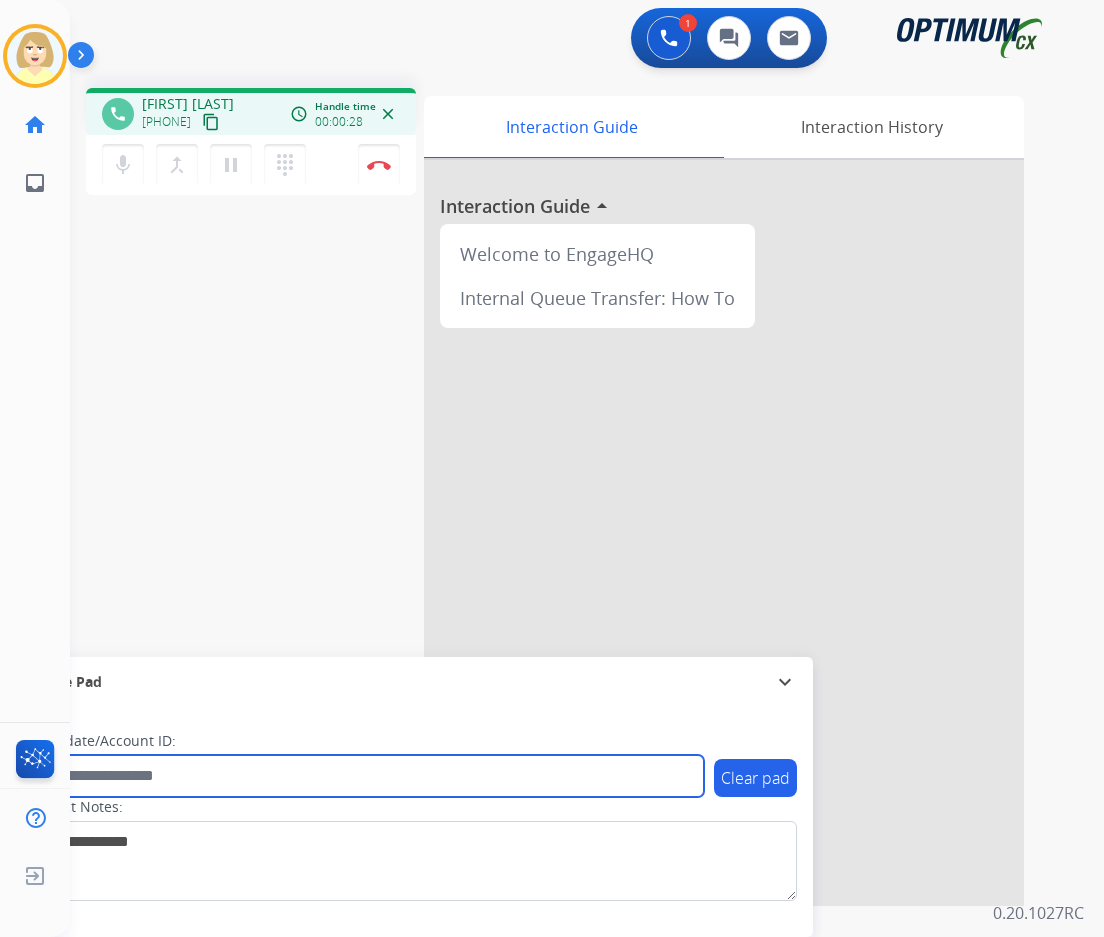 click at bounding box center [365, 776] 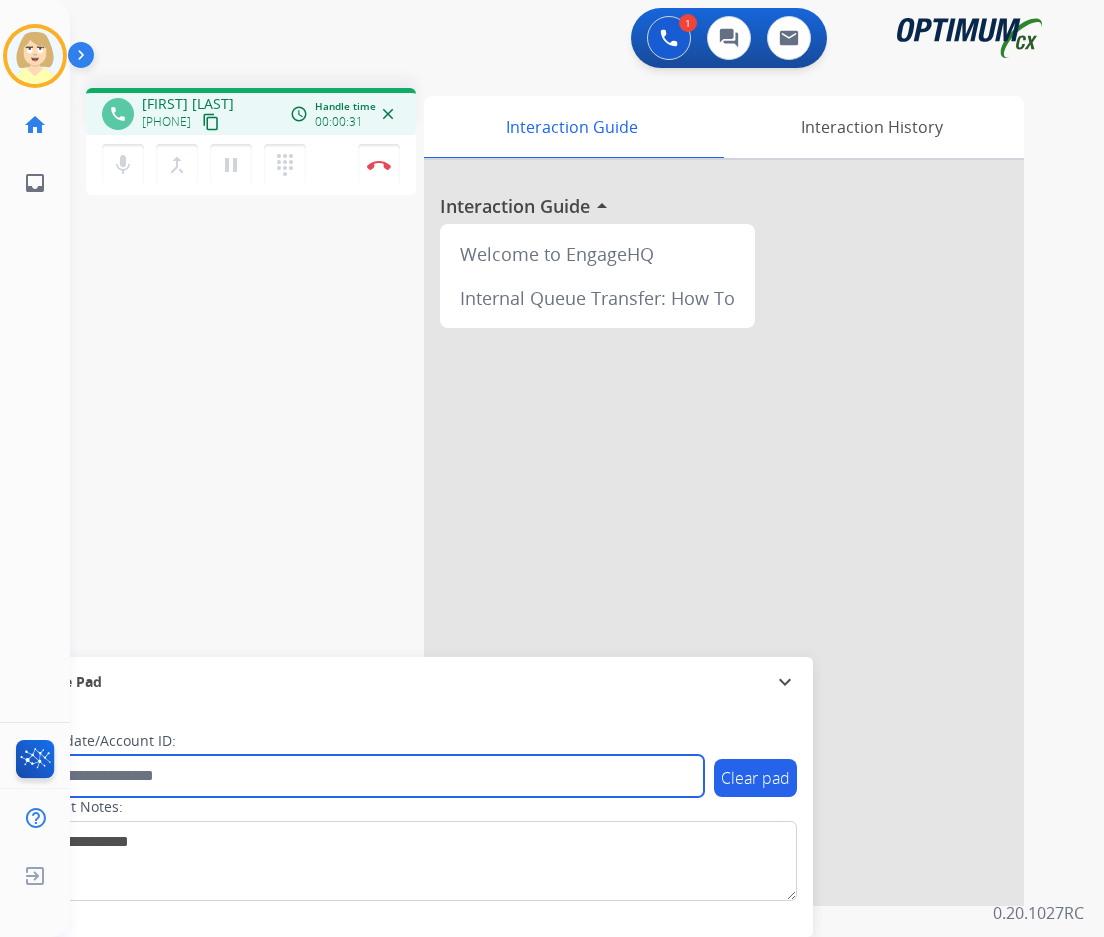 paste on "*******" 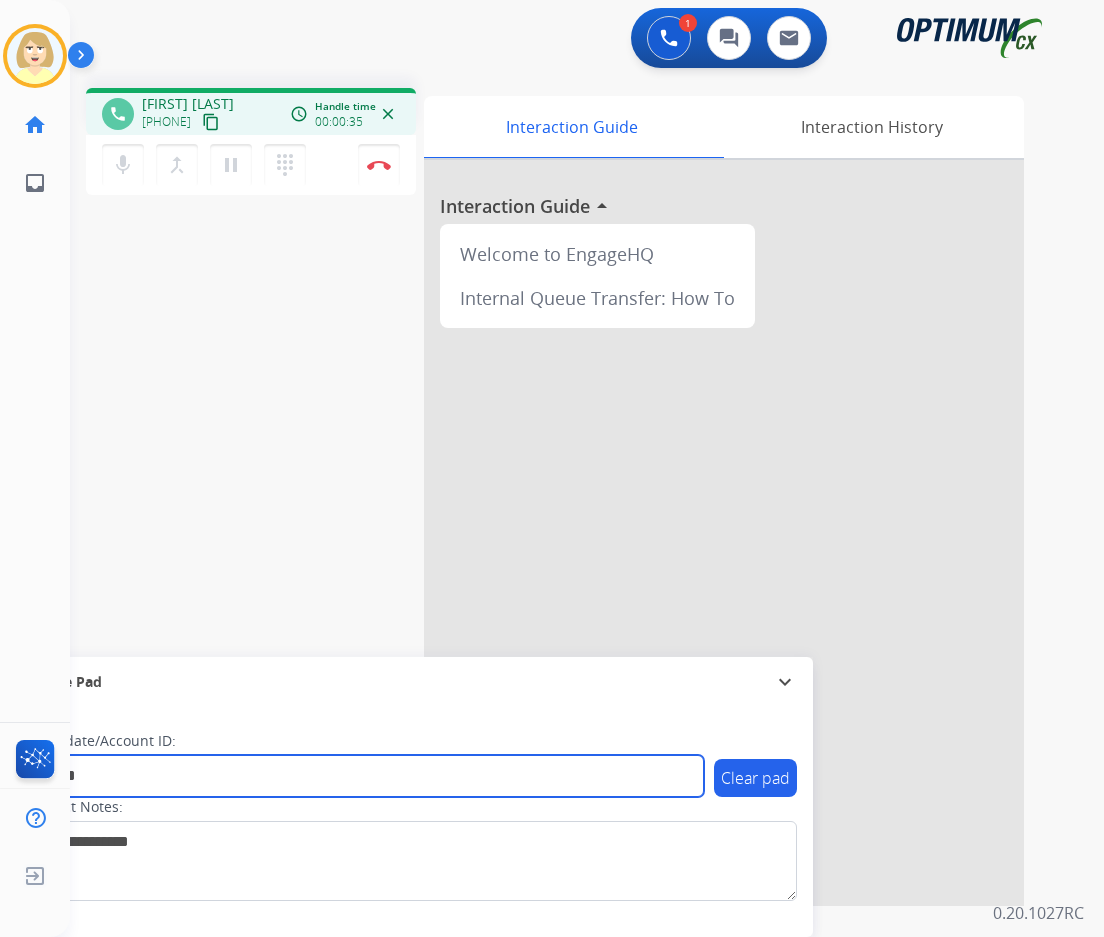 type on "*******" 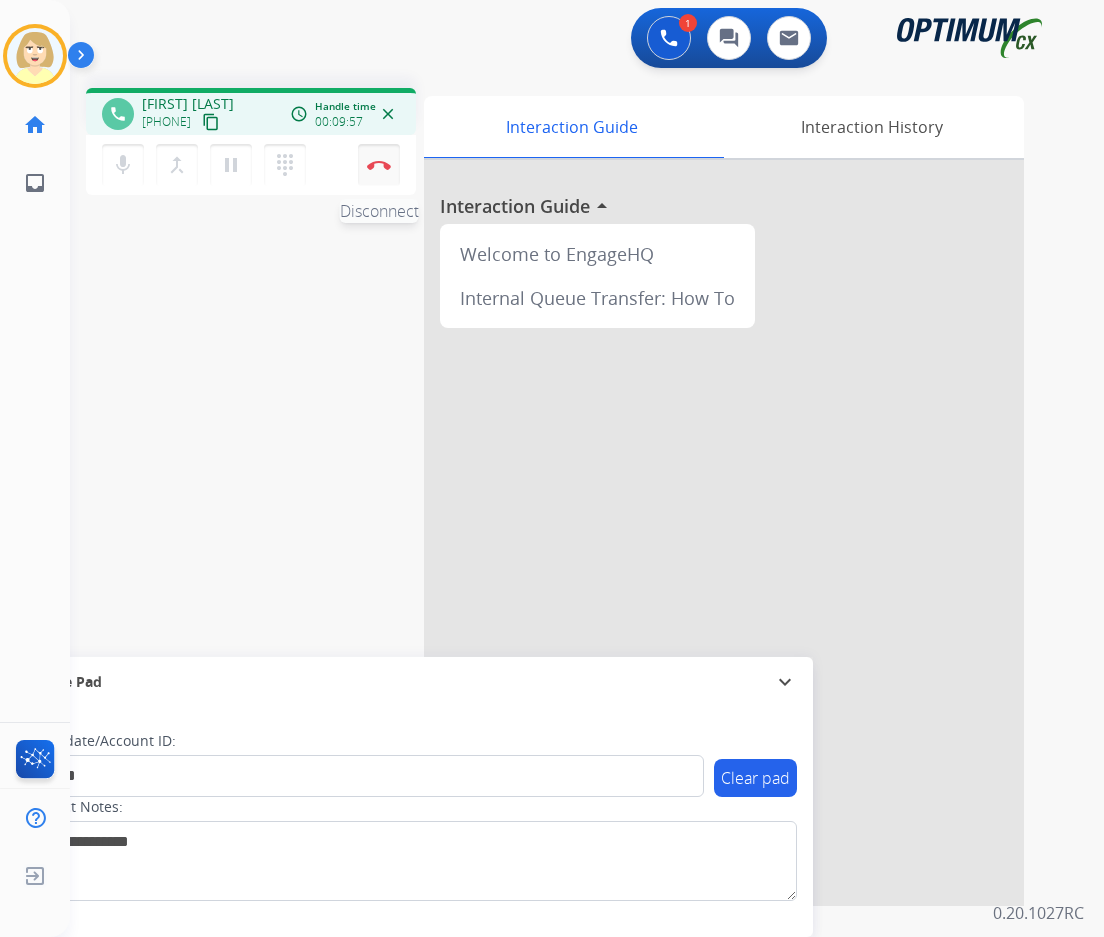 click at bounding box center (379, 165) 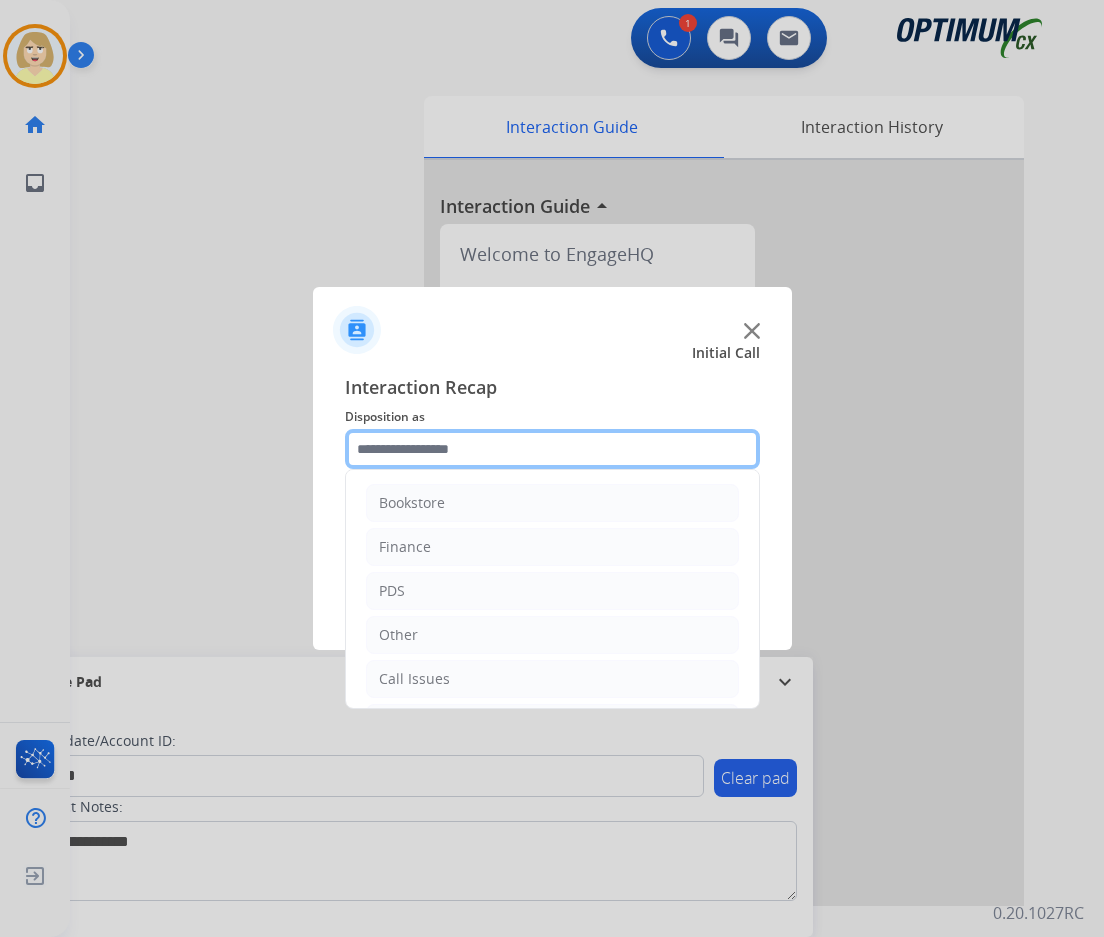click 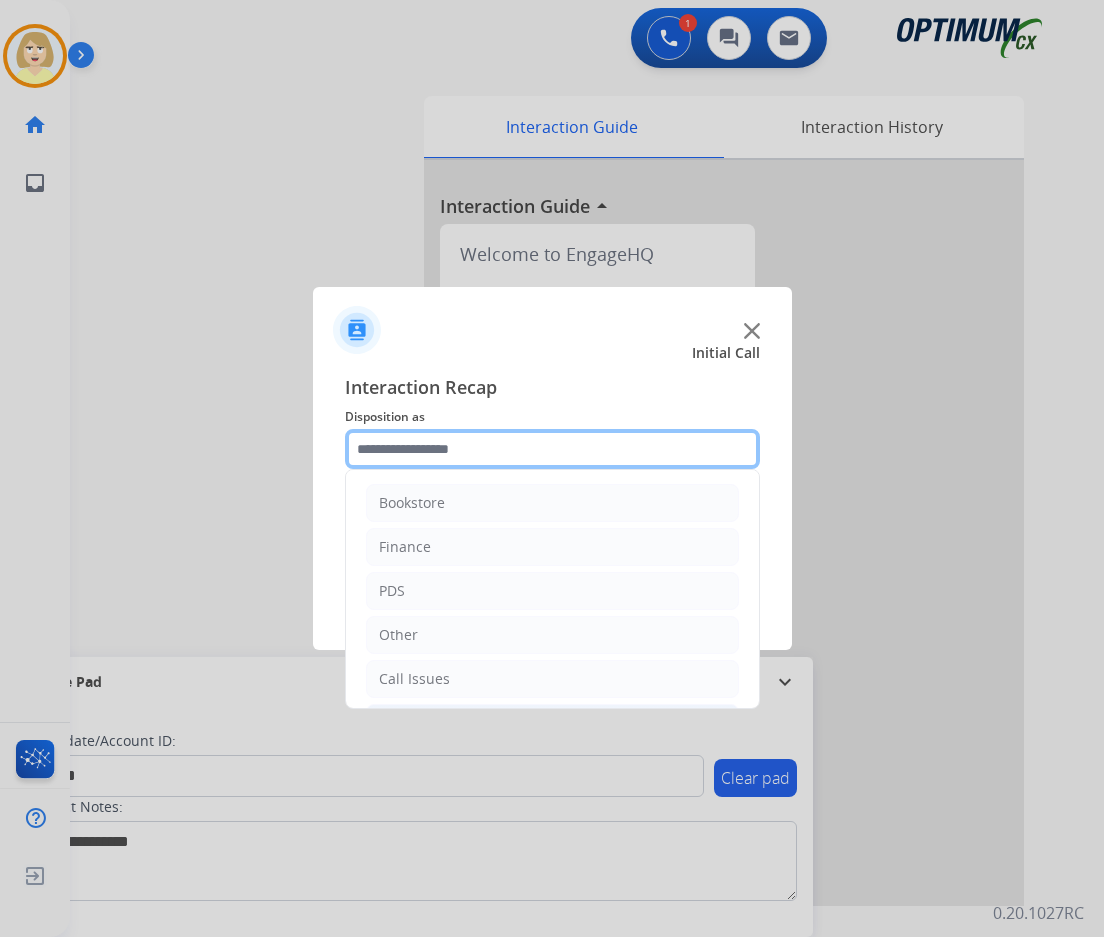 scroll, scrollTop: 136, scrollLeft: 0, axis: vertical 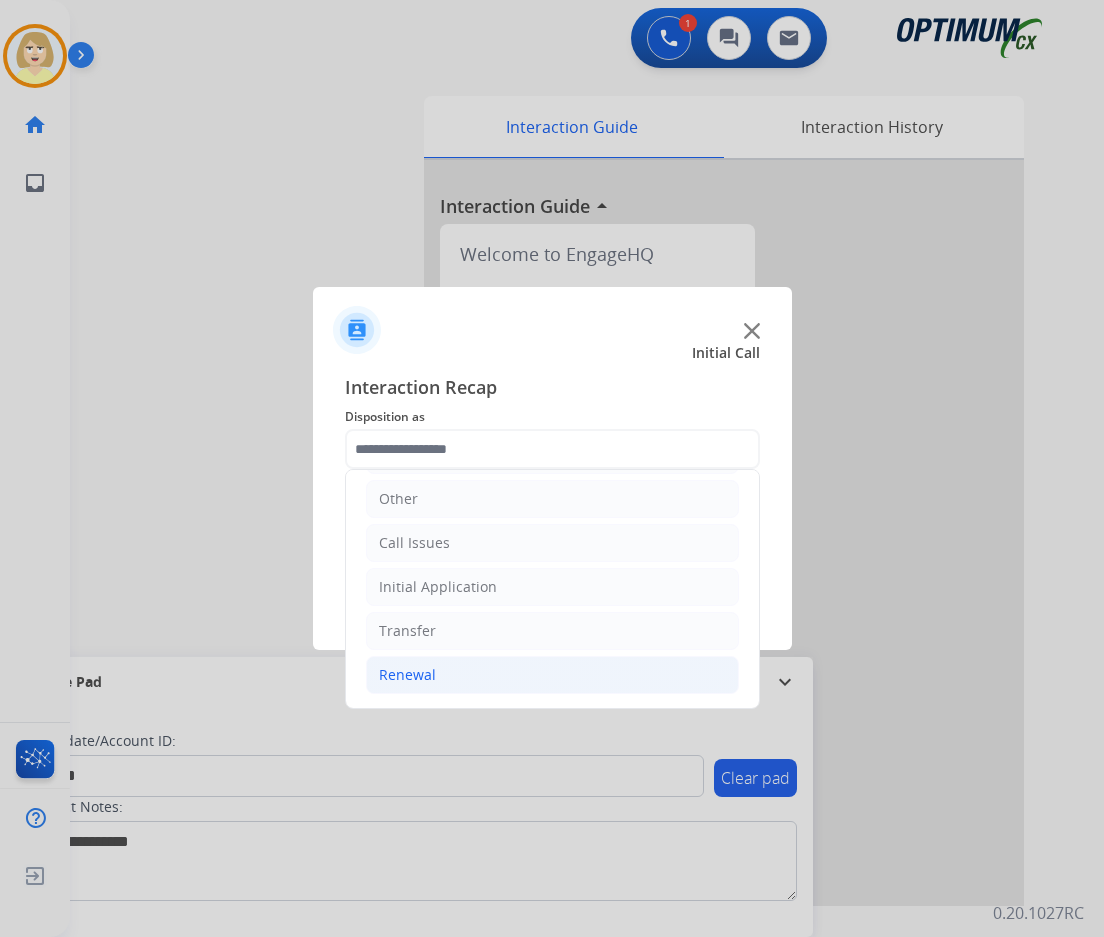click on "Renewal" 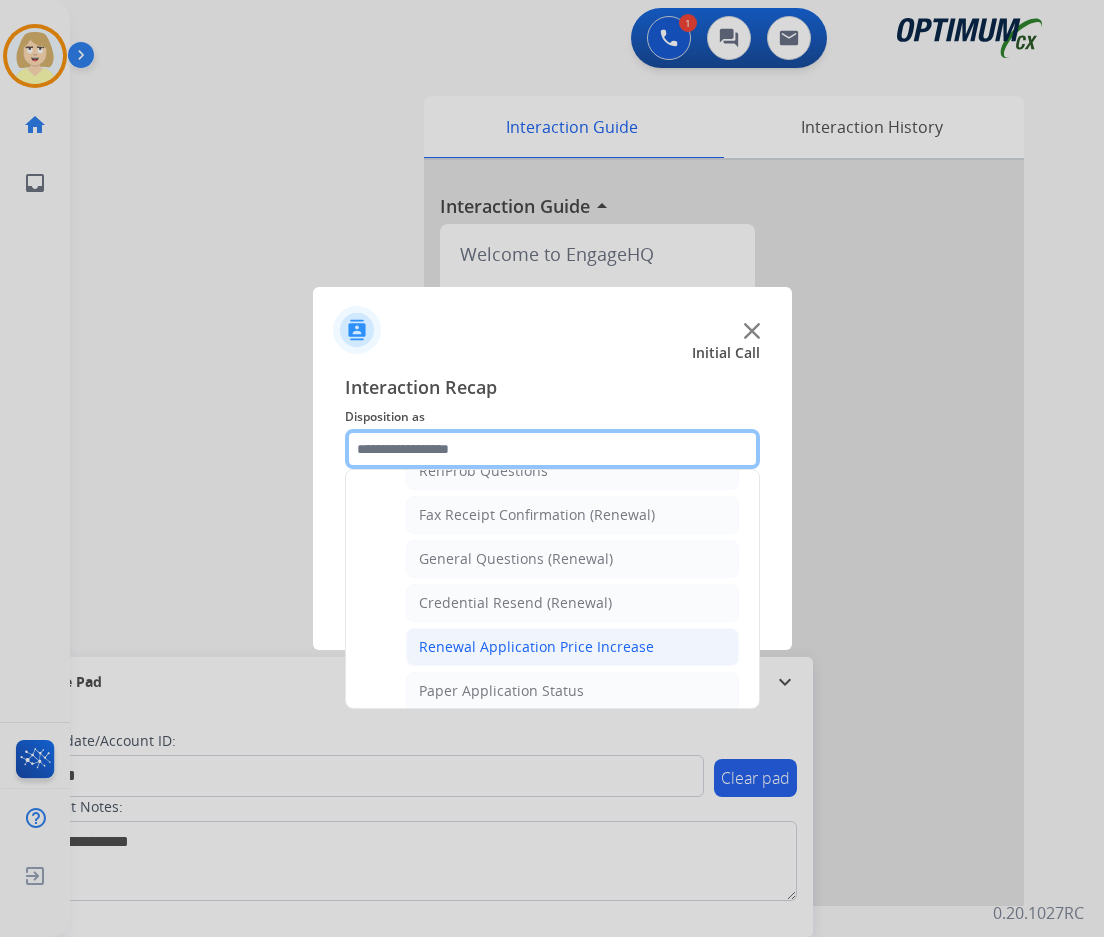 scroll, scrollTop: 436, scrollLeft: 0, axis: vertical 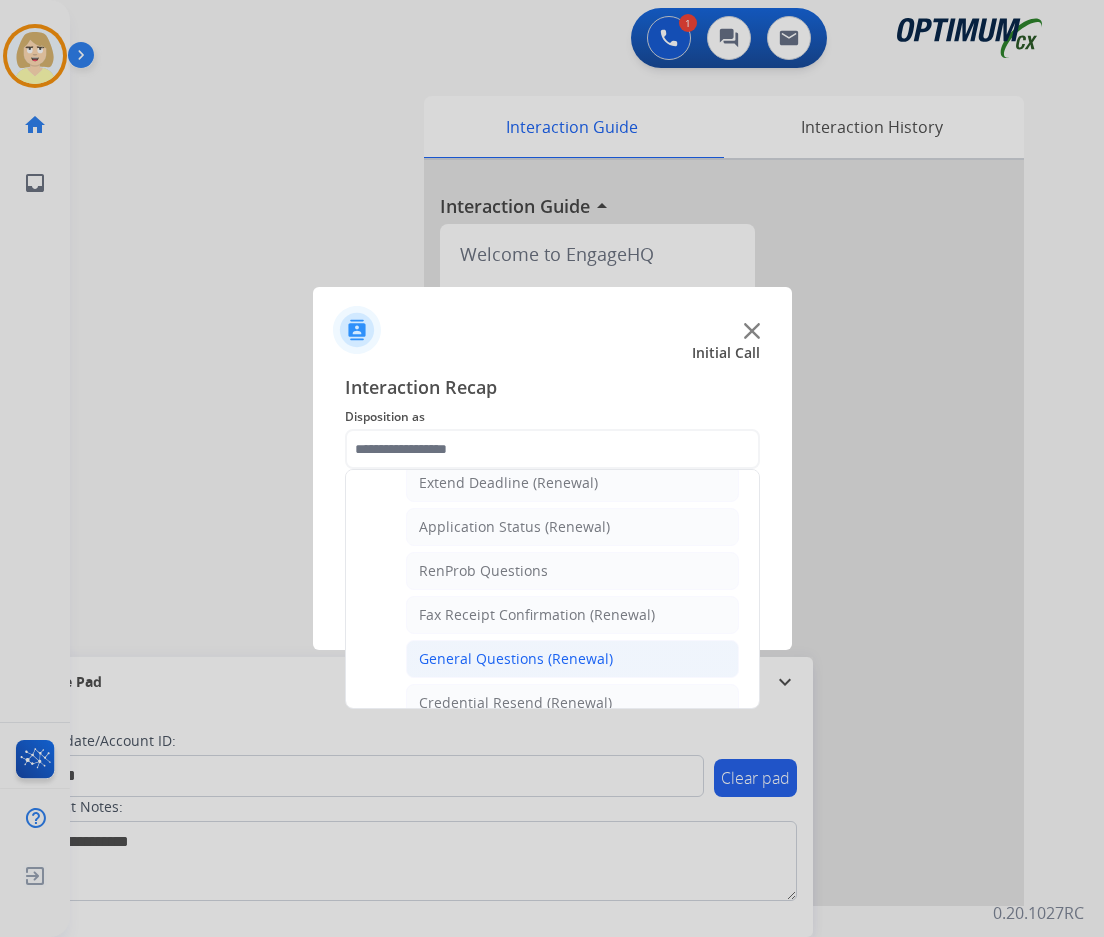 click on "General Questions (Renewal)" 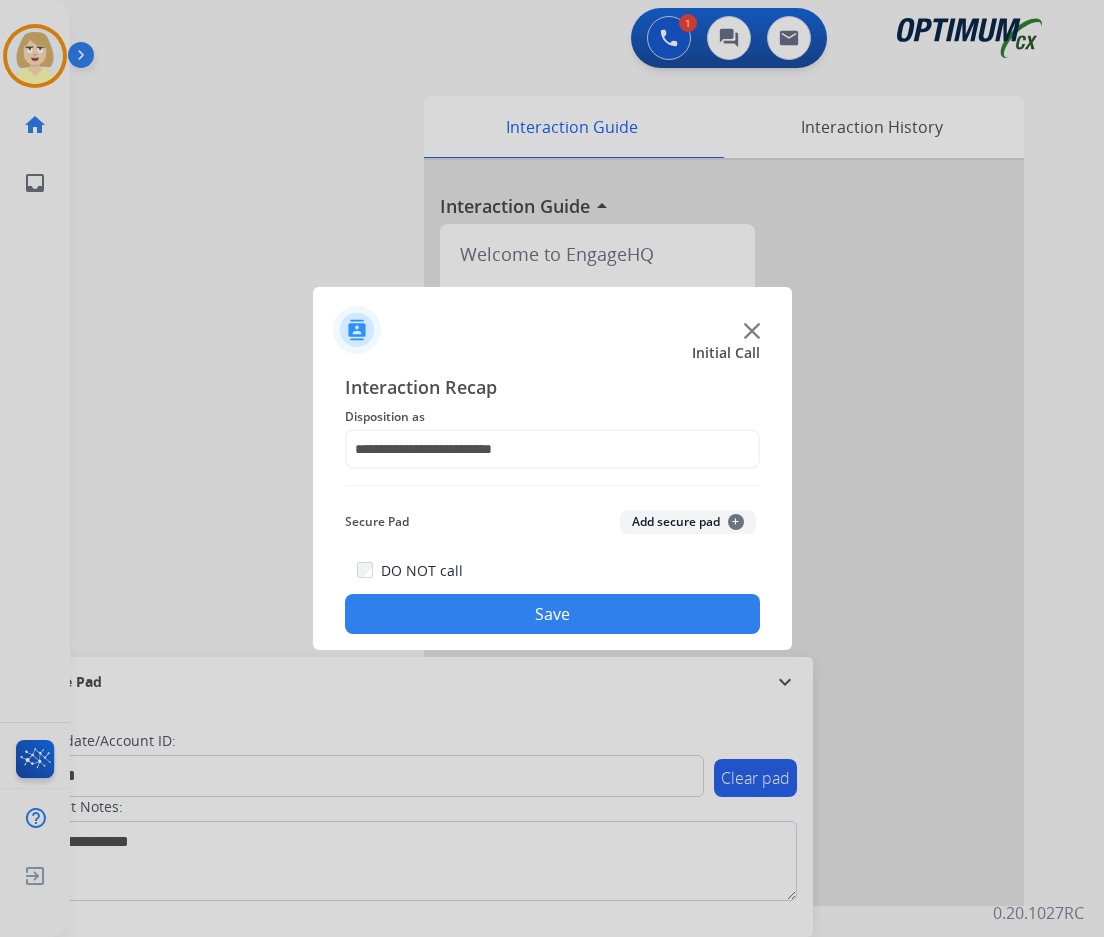 drag, startPoint x: 651, startPoint y: 522, endPoint x: 570, endPoint y: 598, distance: 111.07205 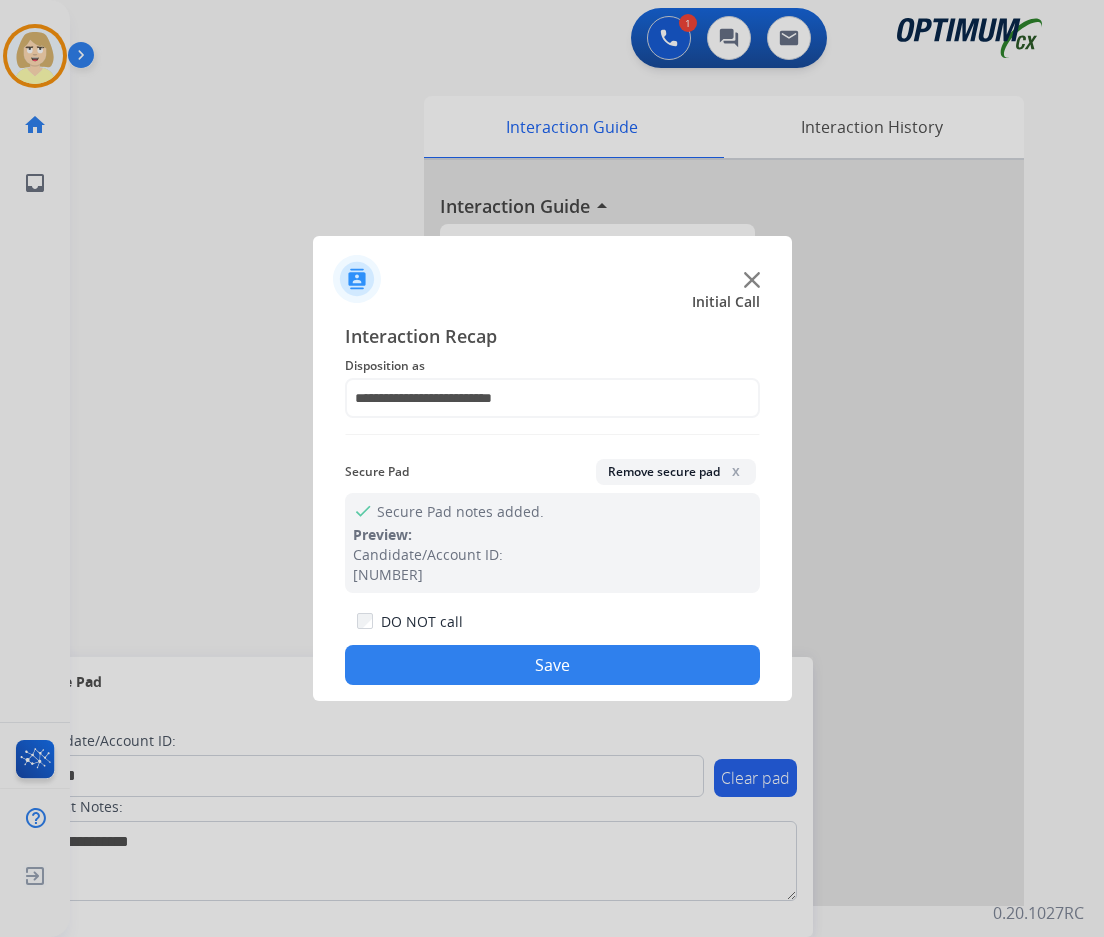 click on "Save" 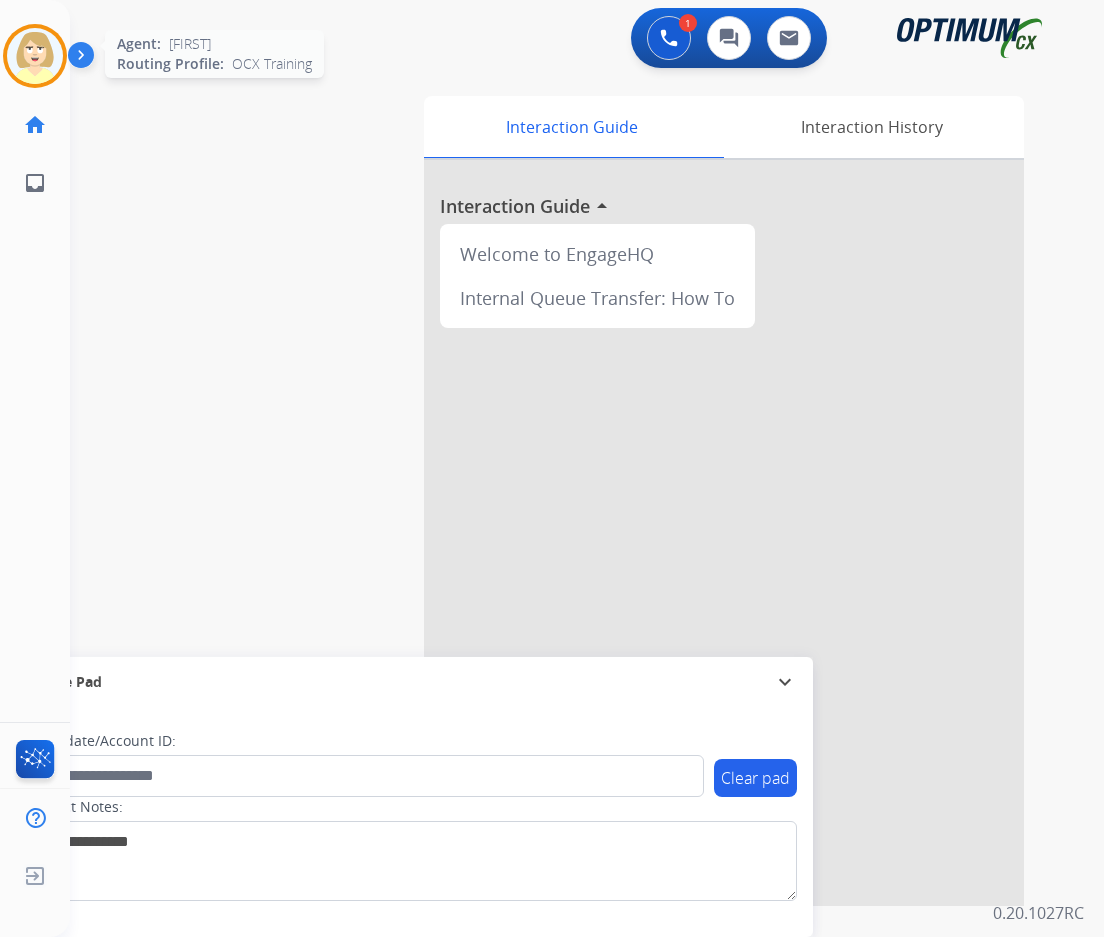 click at bounding box center [35, 56] 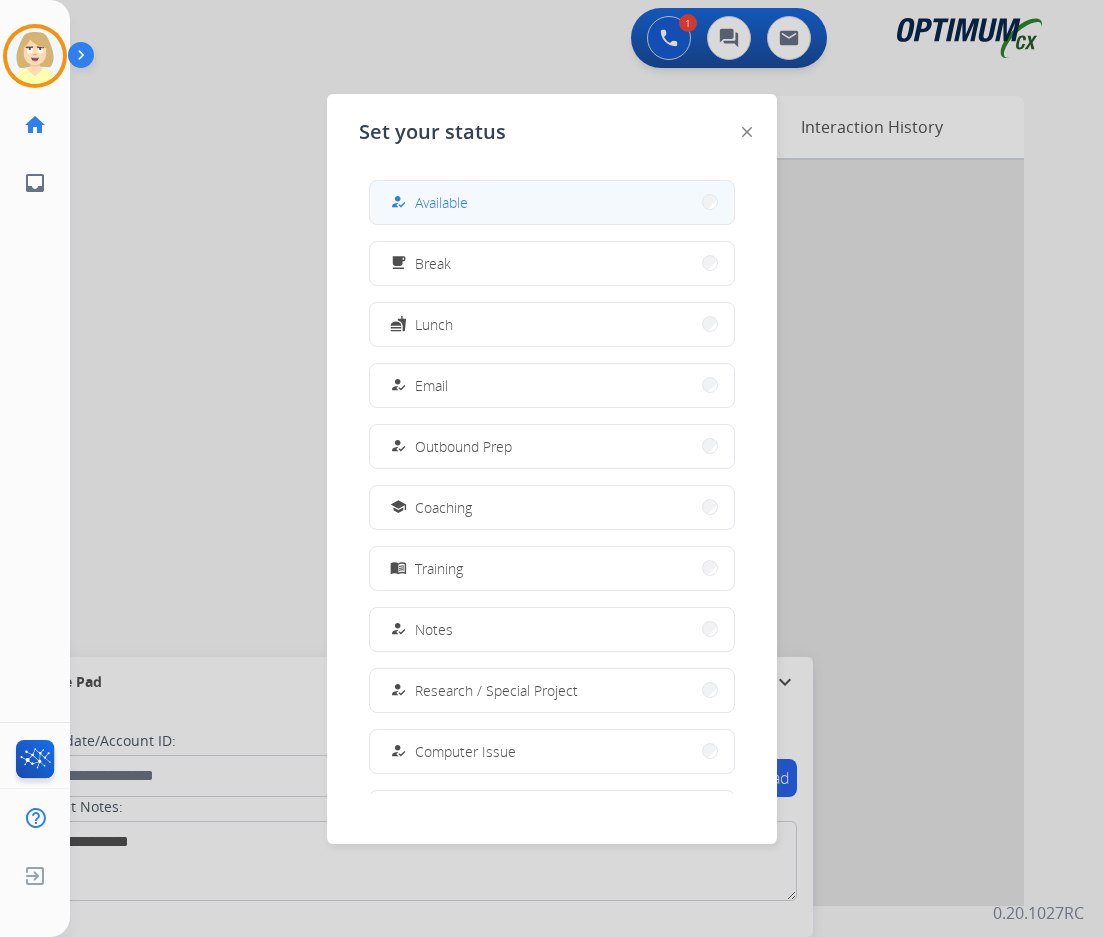 drag, startPoint x: 448, startPoint y: 198, endPoint x: 241, endPoint y: 186, distance: 207.34753 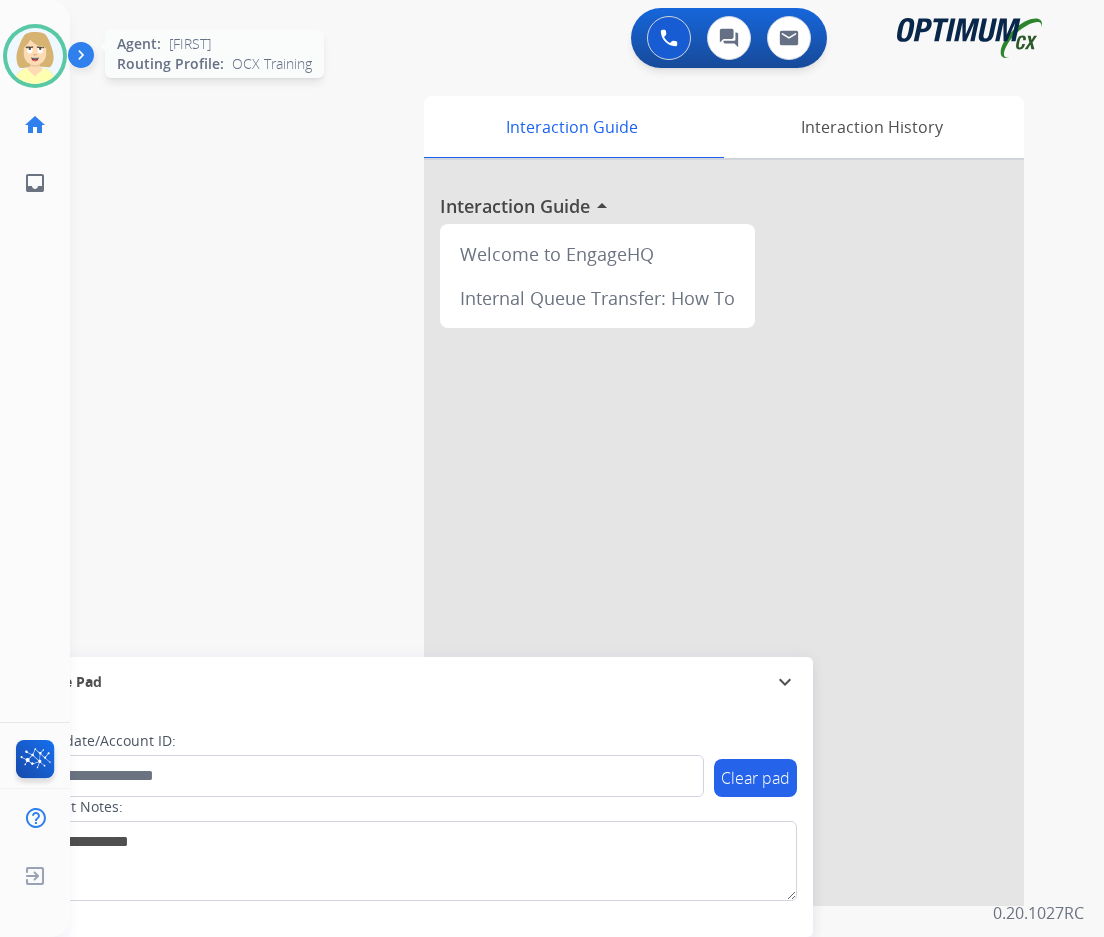click at bounding box center (35, 56) 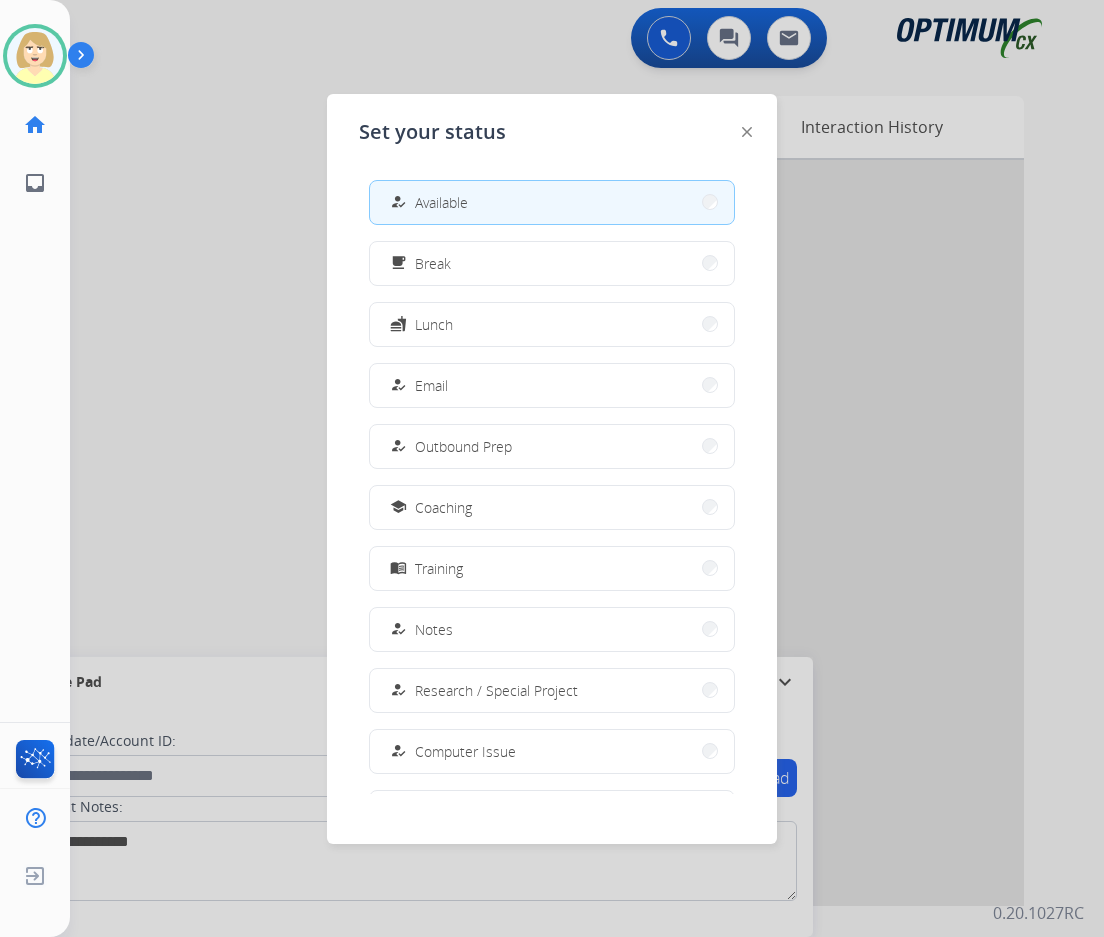 click on "Break" at bounding box center [433, 263] 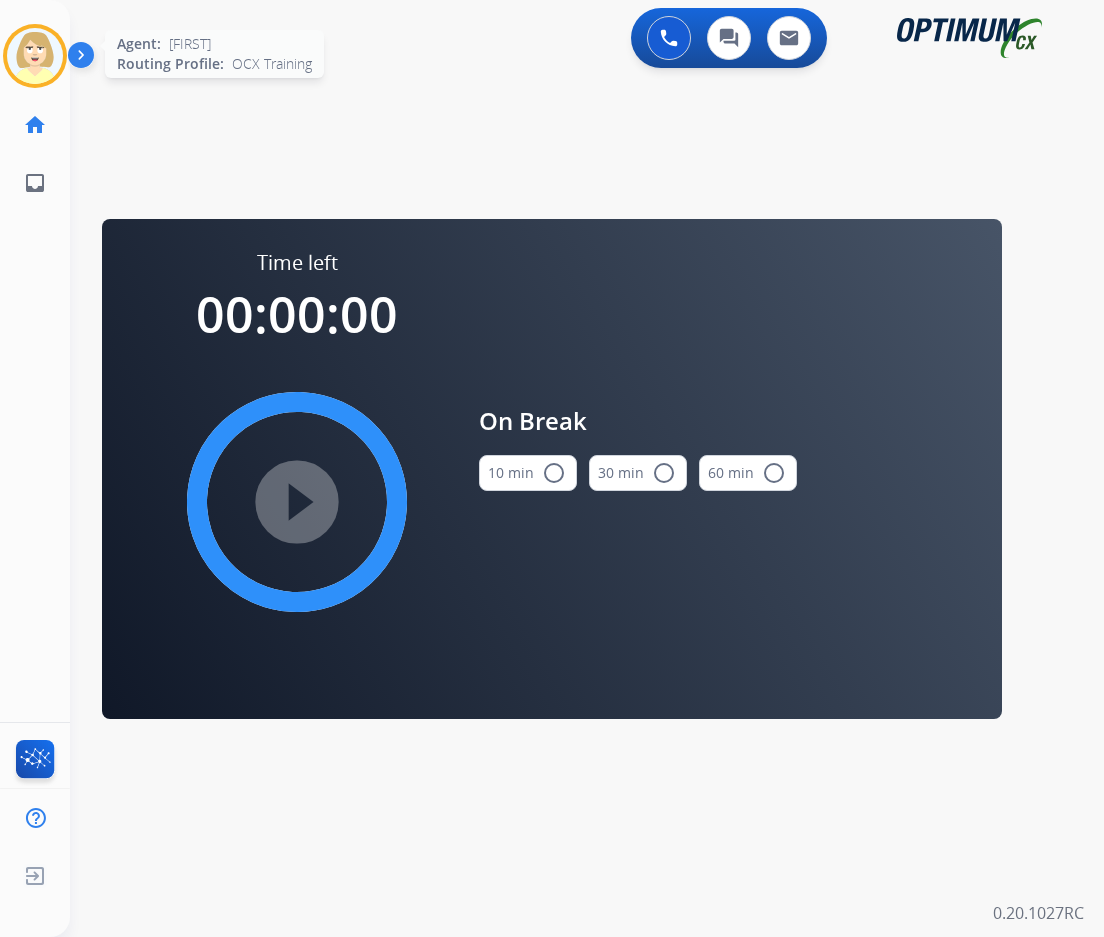 click at bounding box center [35, 56] 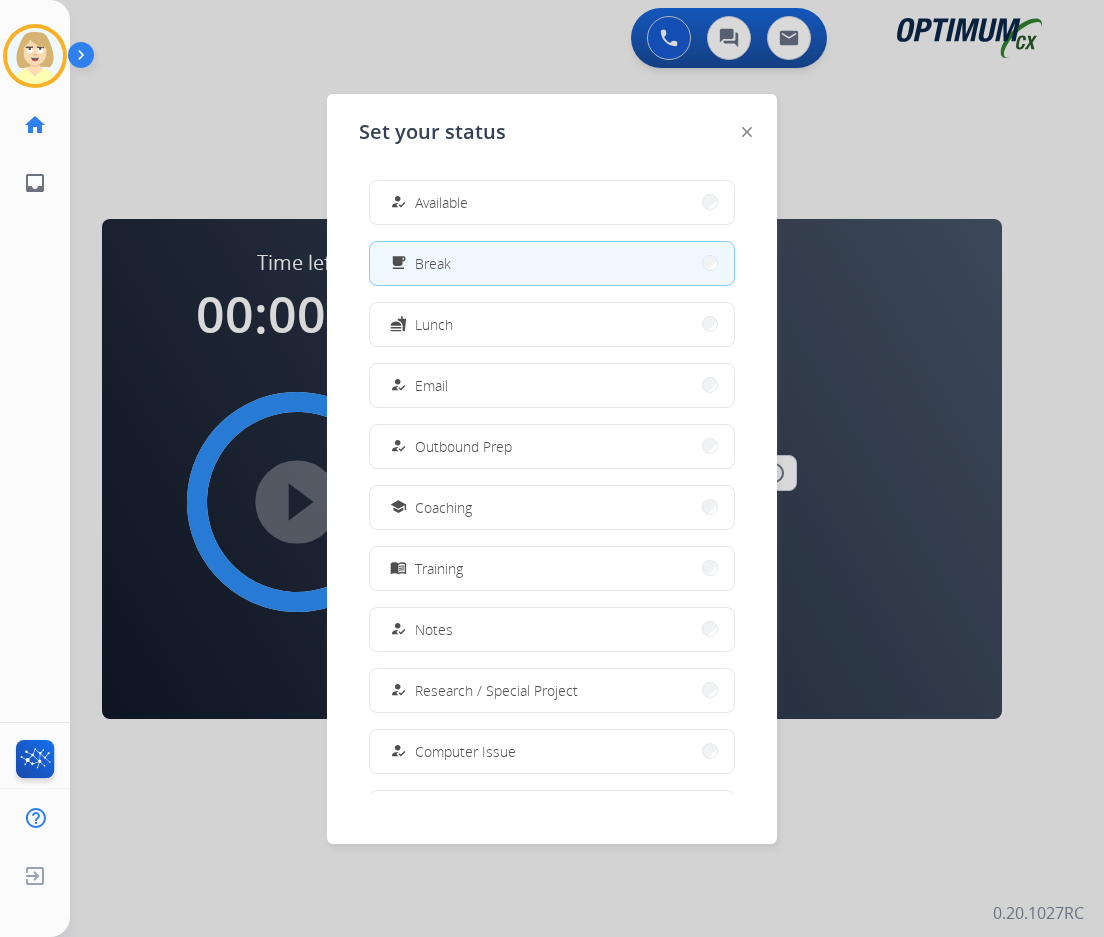 click on "Available" at bounding box center [441, 202] 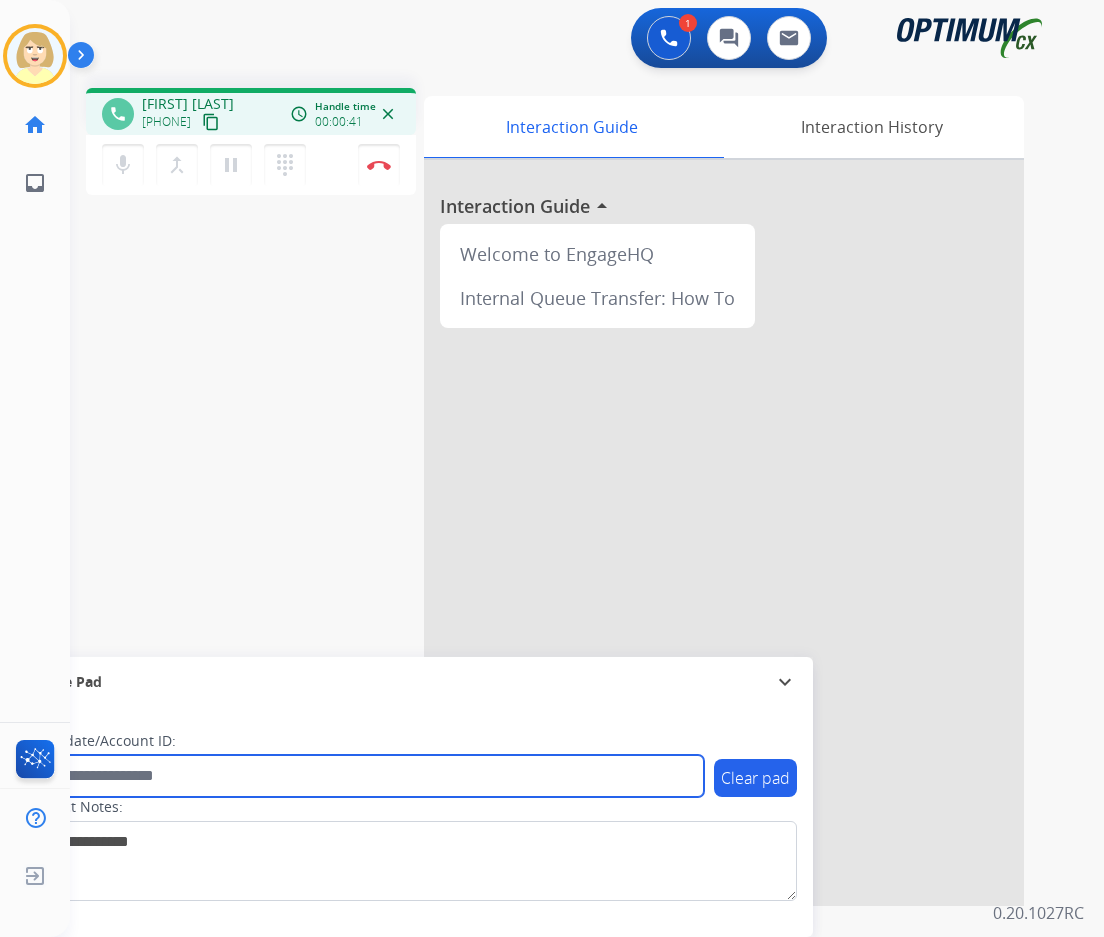 click at bounding box center (365, 776) 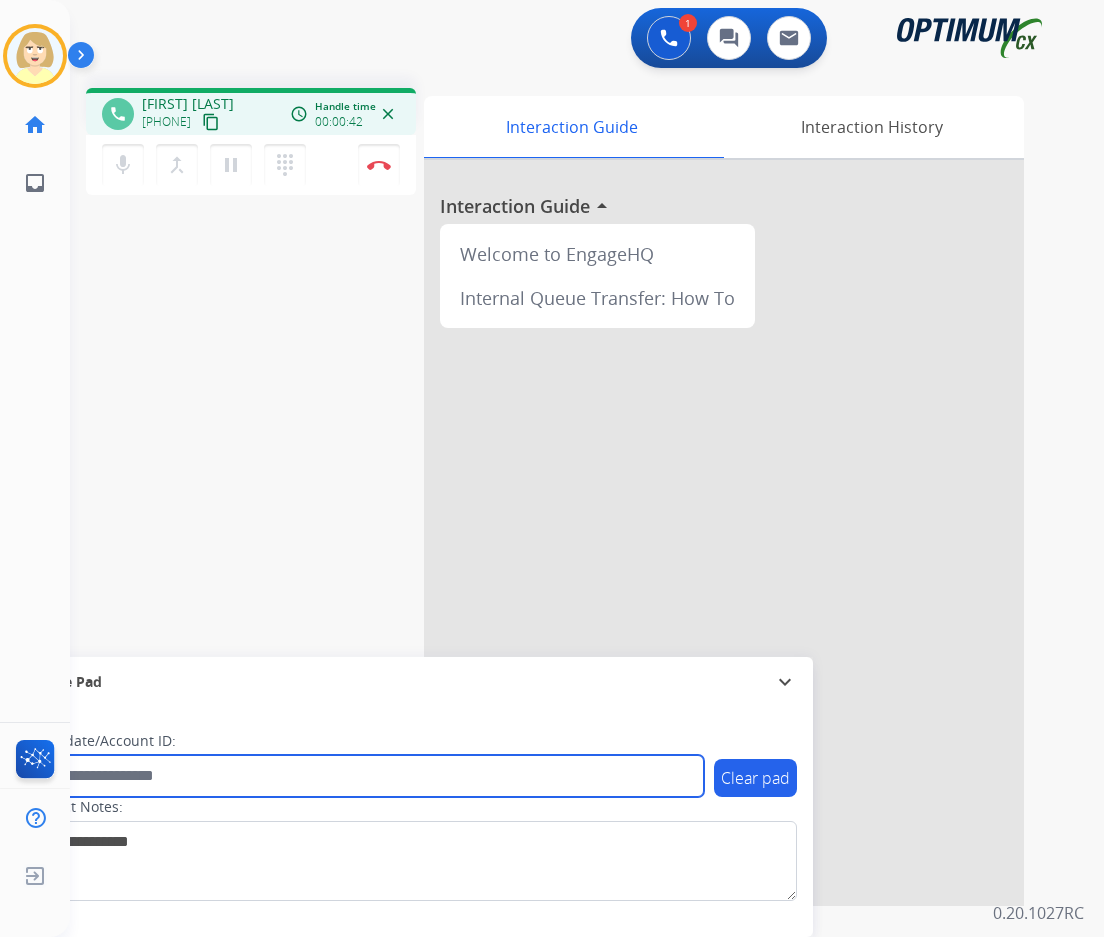 paste on "*******" 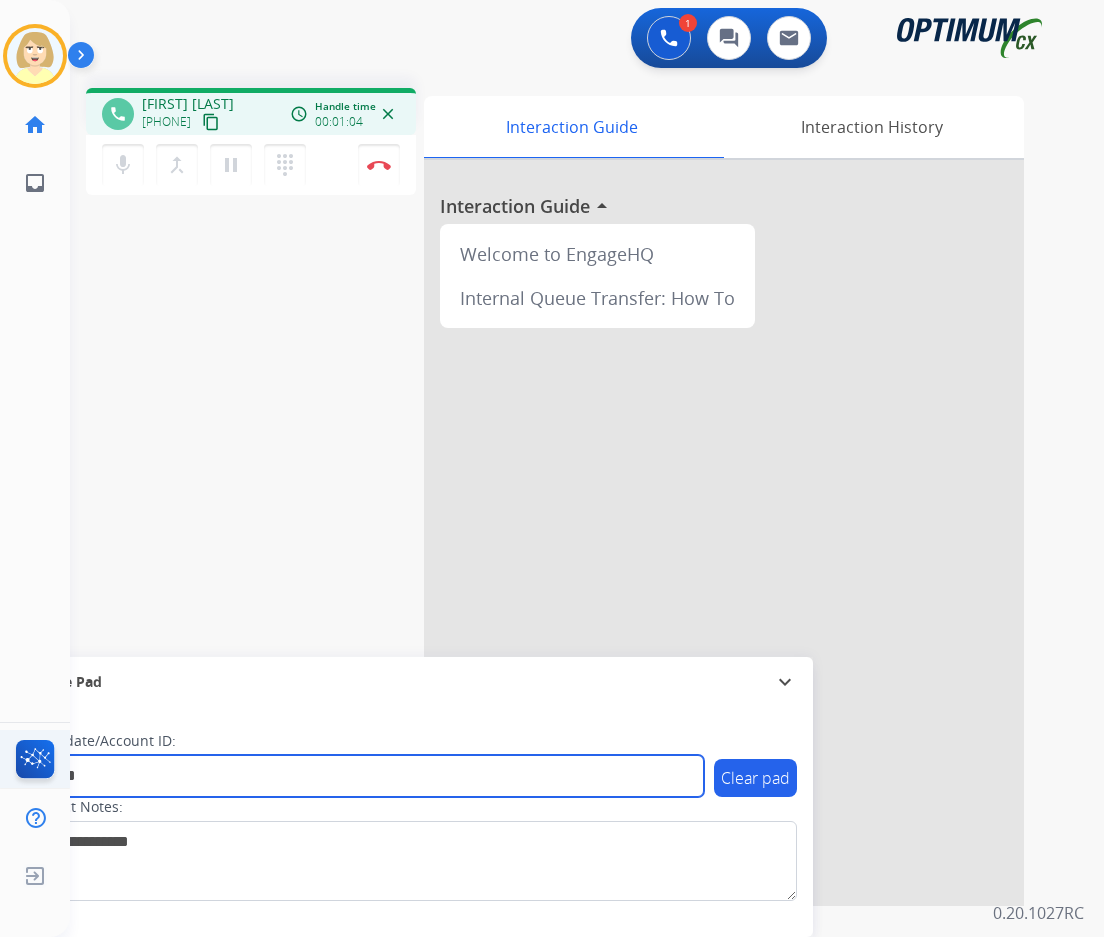 type on "*******" 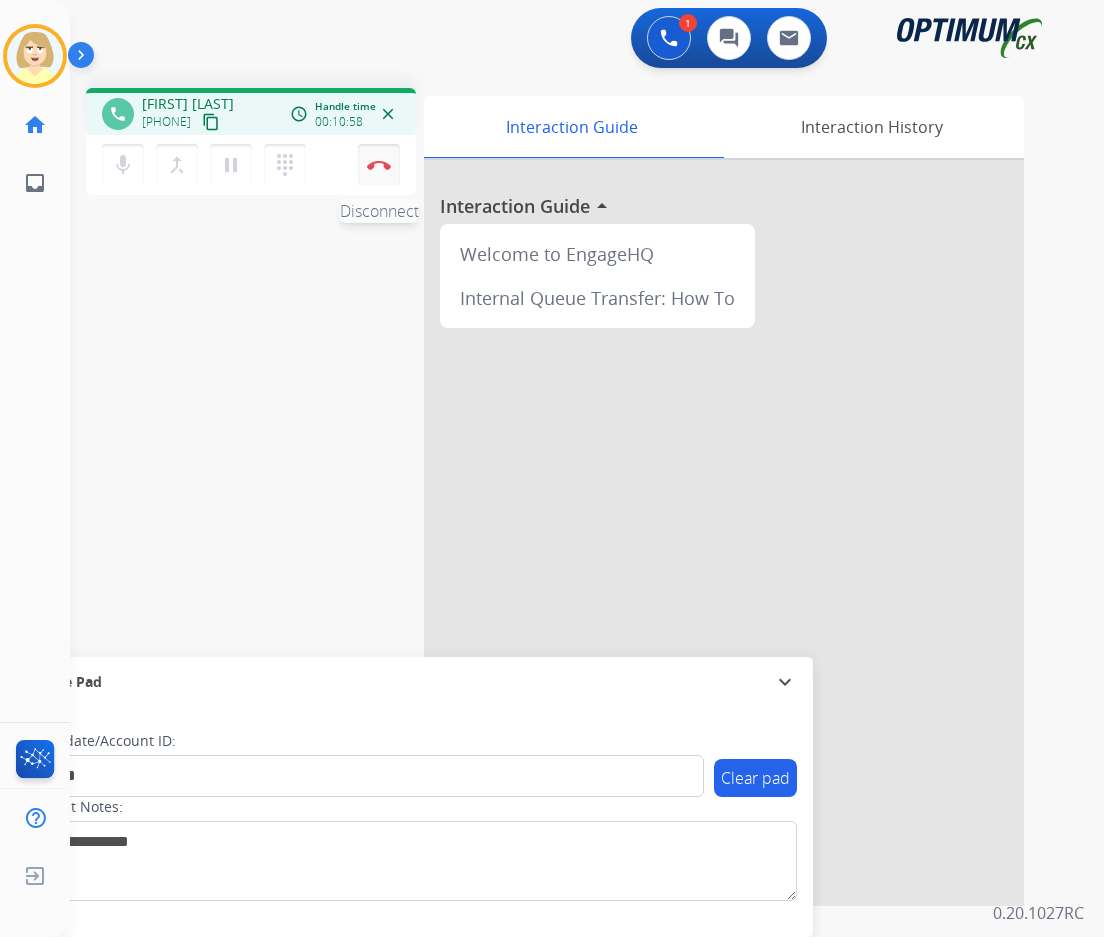 click at bounding box center [379, 165] 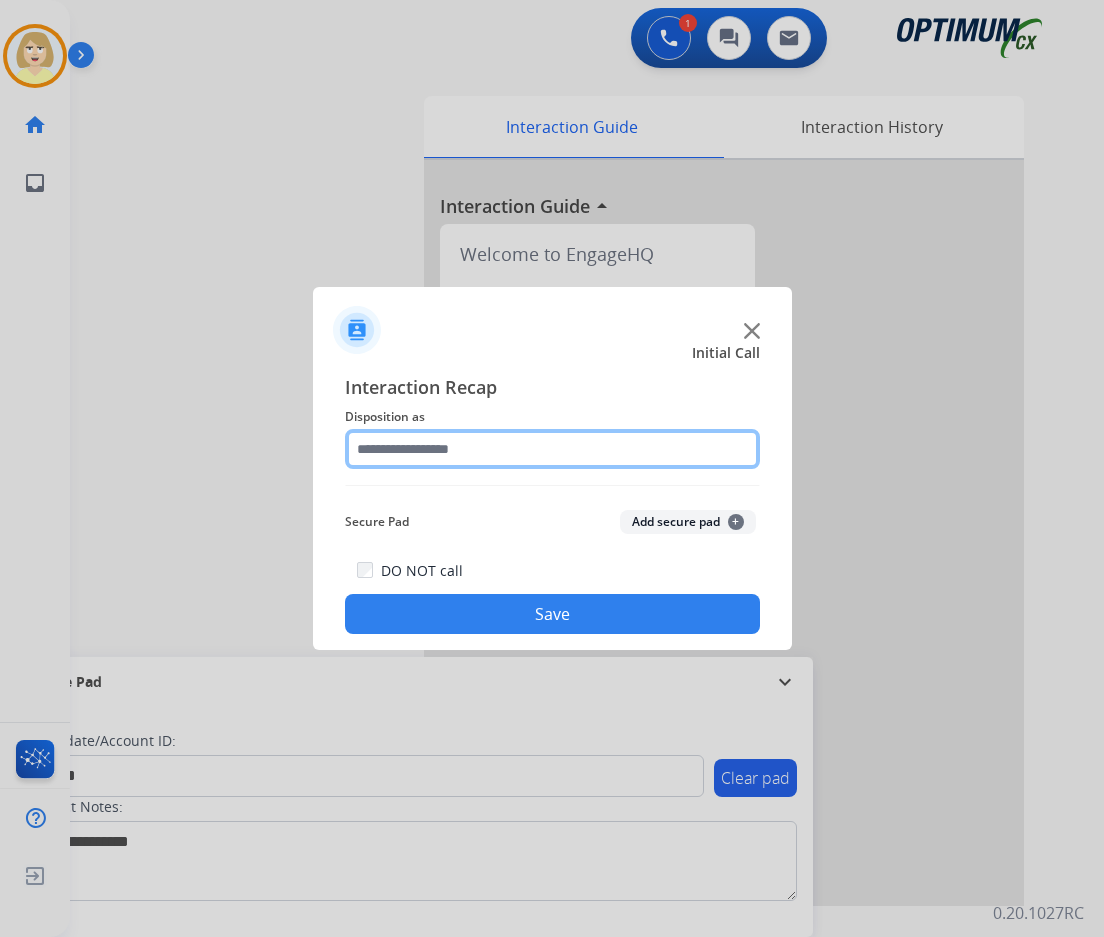 click 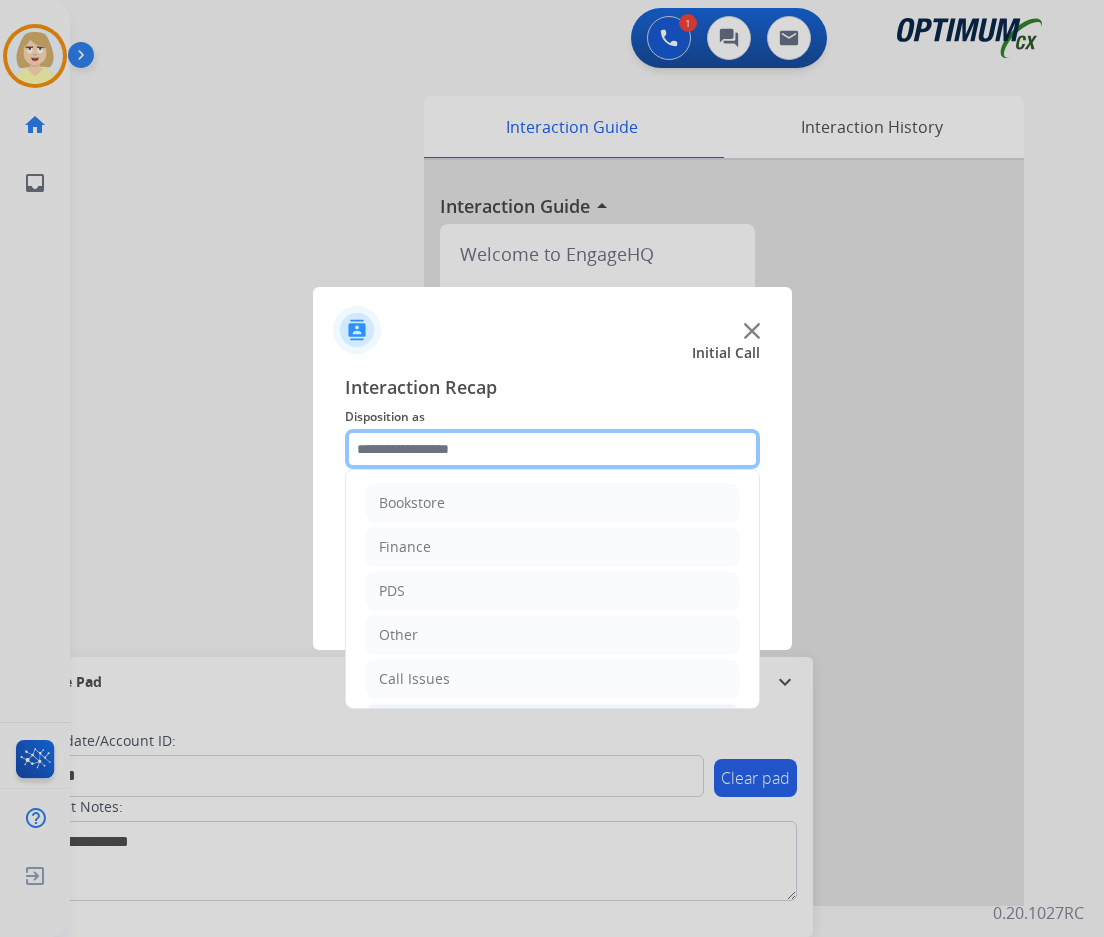 scroll, scrollTop: 136, scrollLeft: 0, axis: vertical 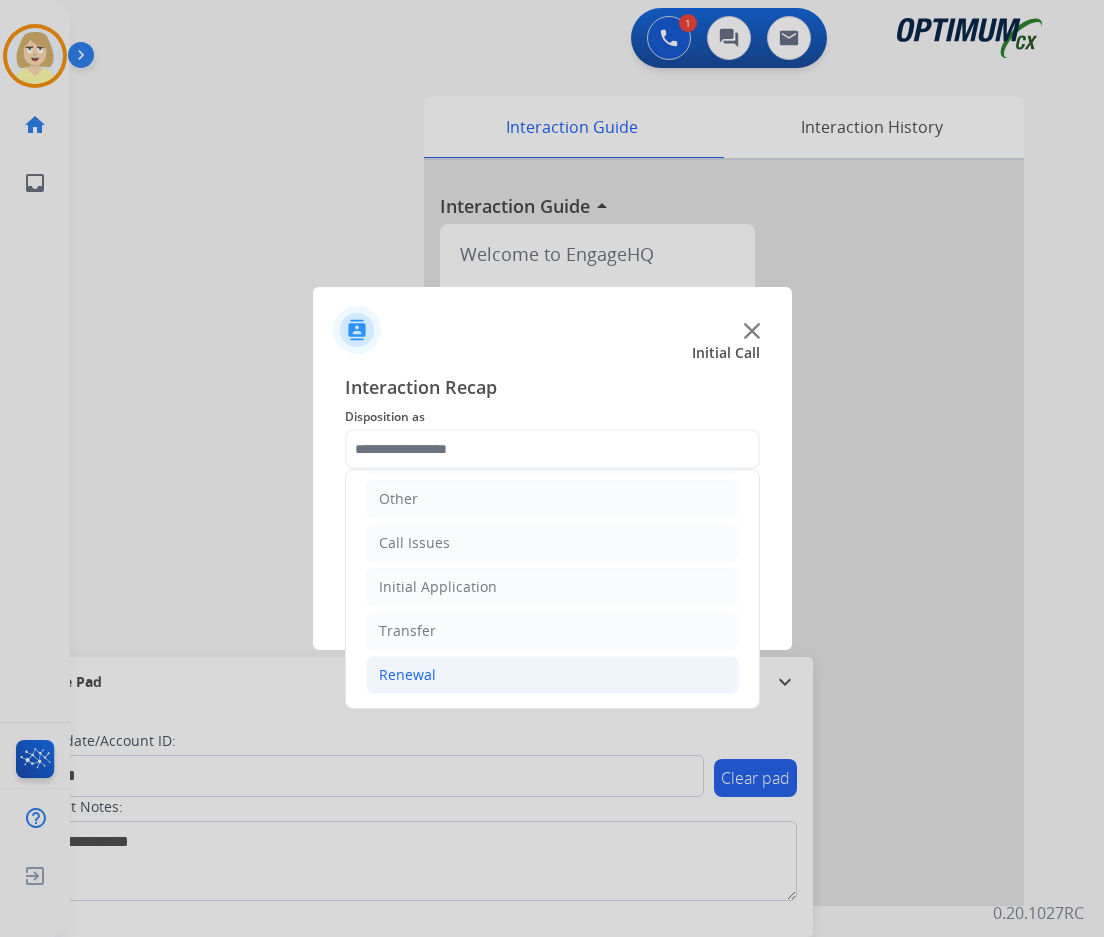 click on "Renewal" 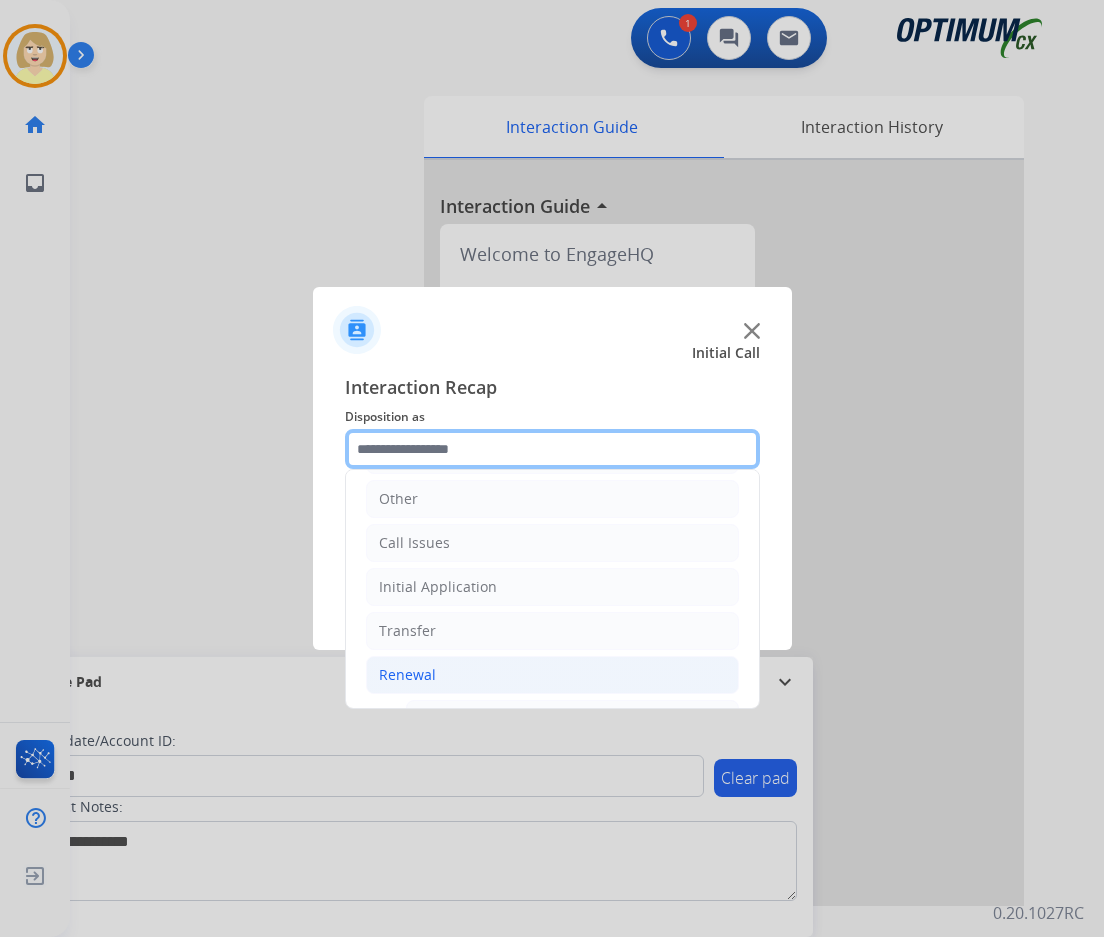 scroll, scrollTop: 436, scrollLeft: 0, axis: vertical 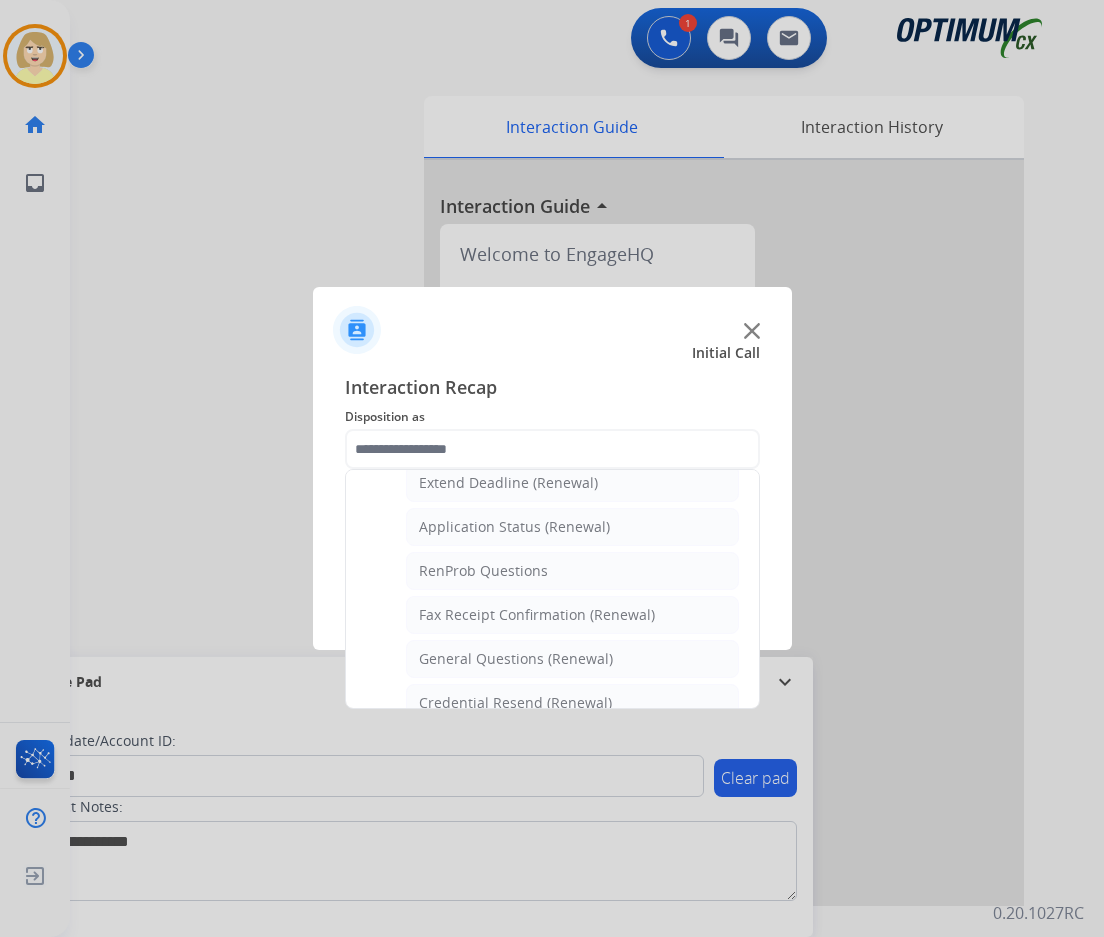 drag, startPoint x: 487, startPoint y: 660, endPoint x: 567, endPoint y: 633, distance: 84.4334 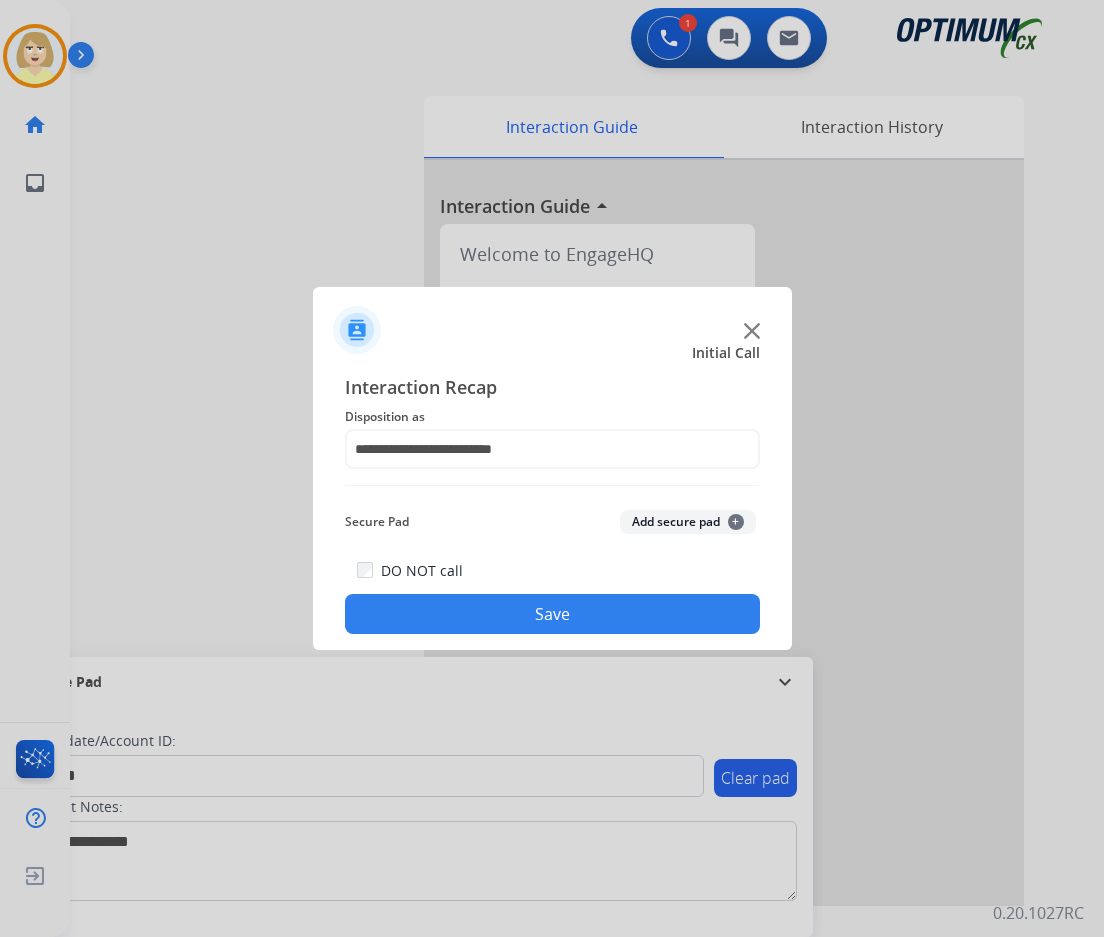 click on "Add secure pad  +" 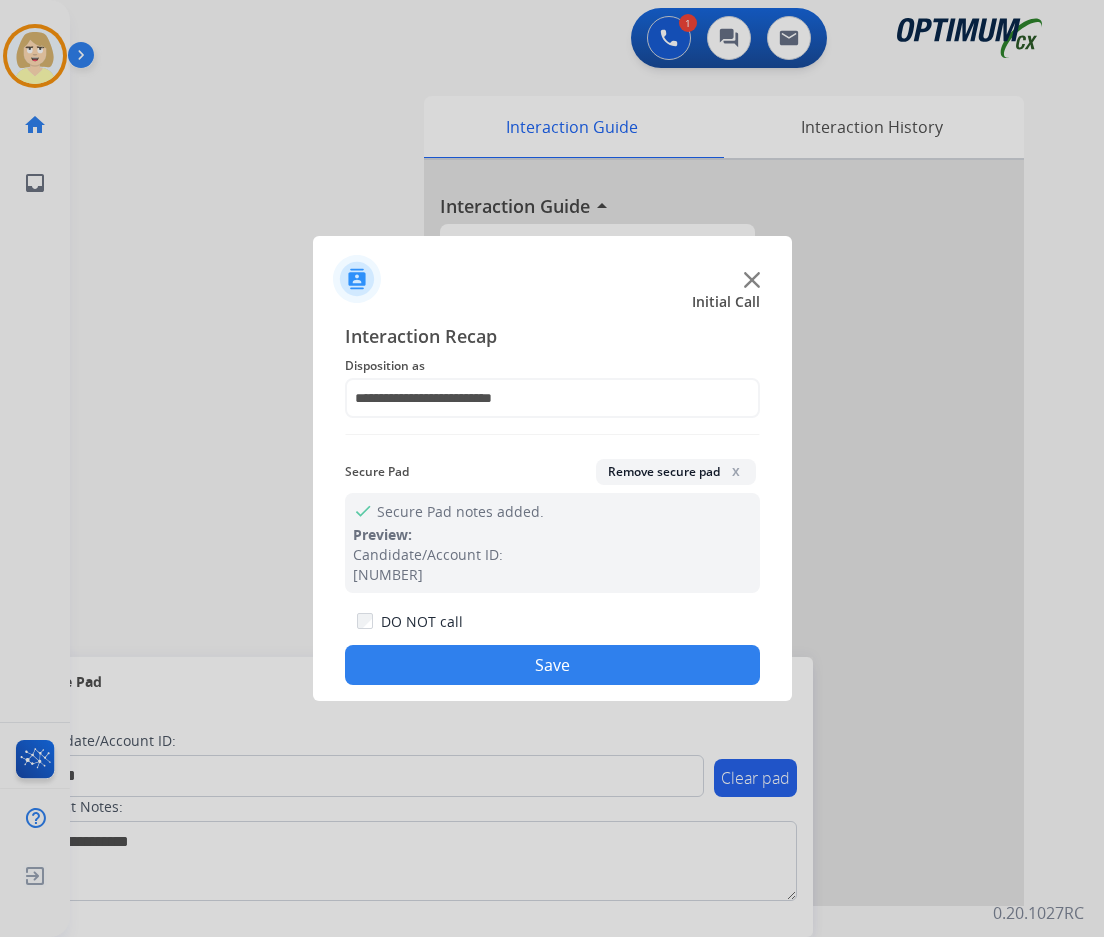 drag, startPoint x: 502, startPoint y: 674, endPoint x: 424, endPoint y: 508, distance: 183.41211 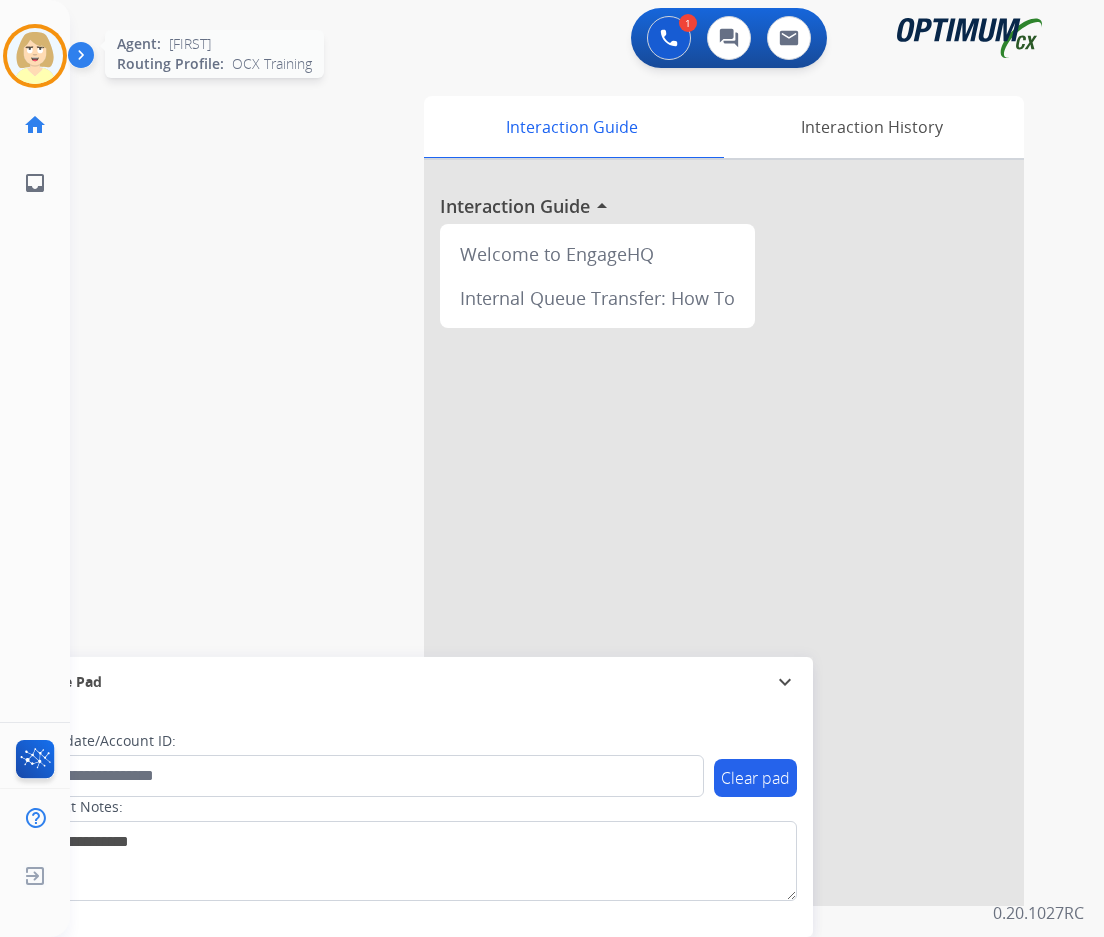 click at bounding box center [35, 56] 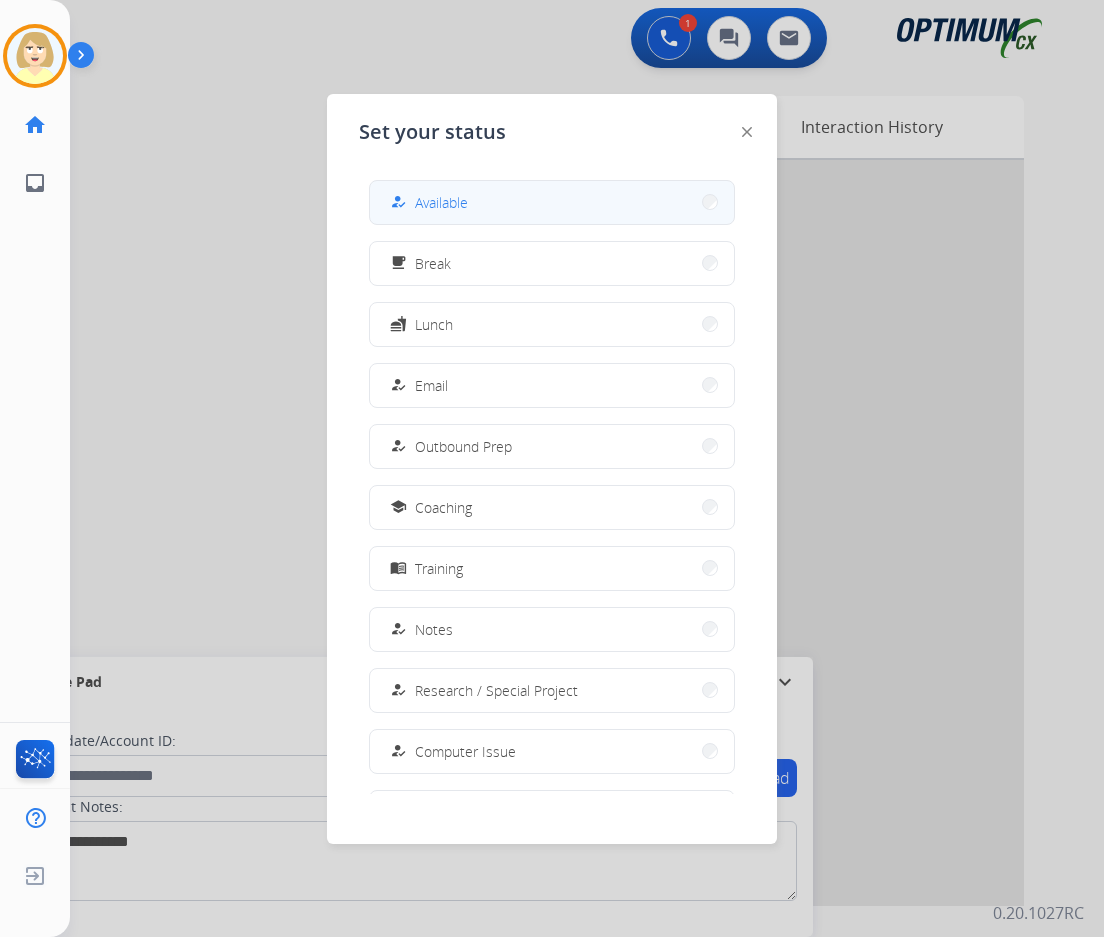 drag, startPoint x: 441, startPoint y: 190, endPoint x: 383, endPoint y: 215, distance: 63.15853 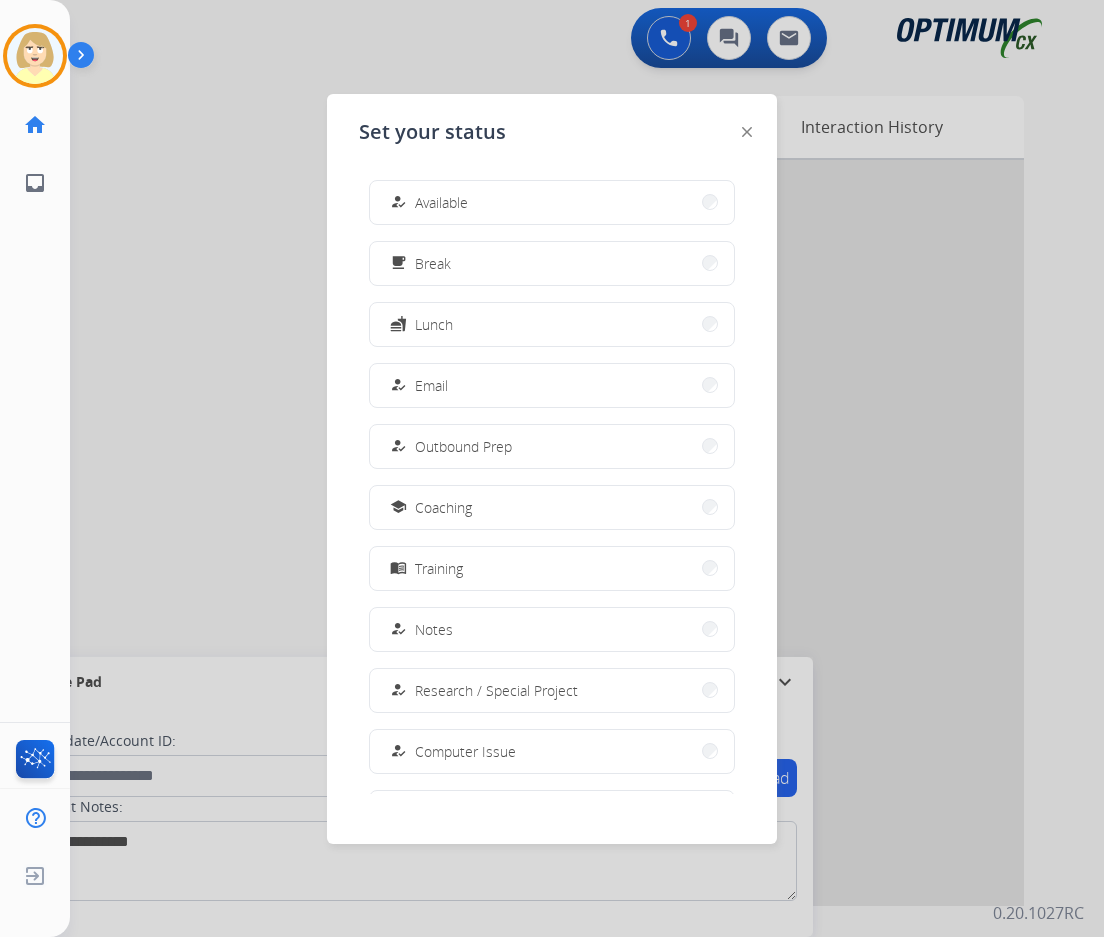 click on "how_to_reg Available" at bounding box center (552, 202) 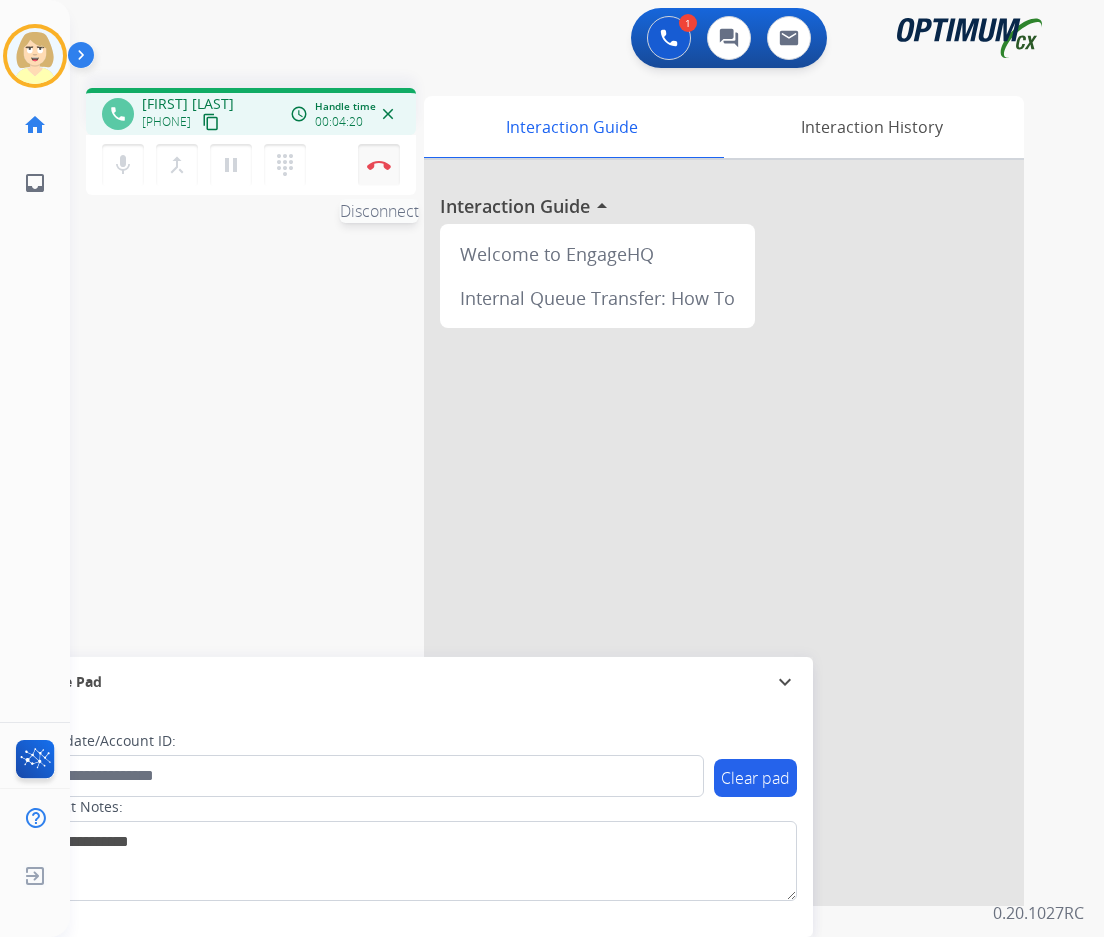 click at bounding box center [379, 165] 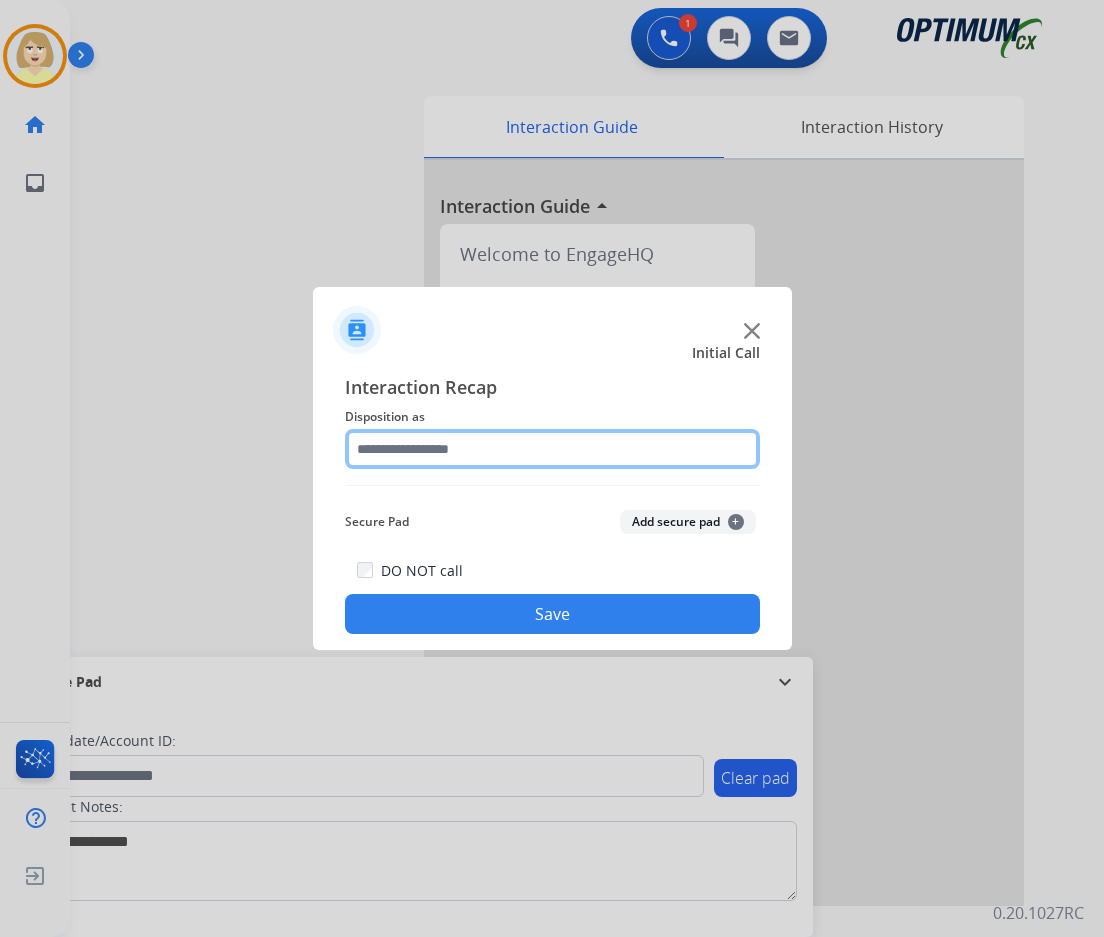 click 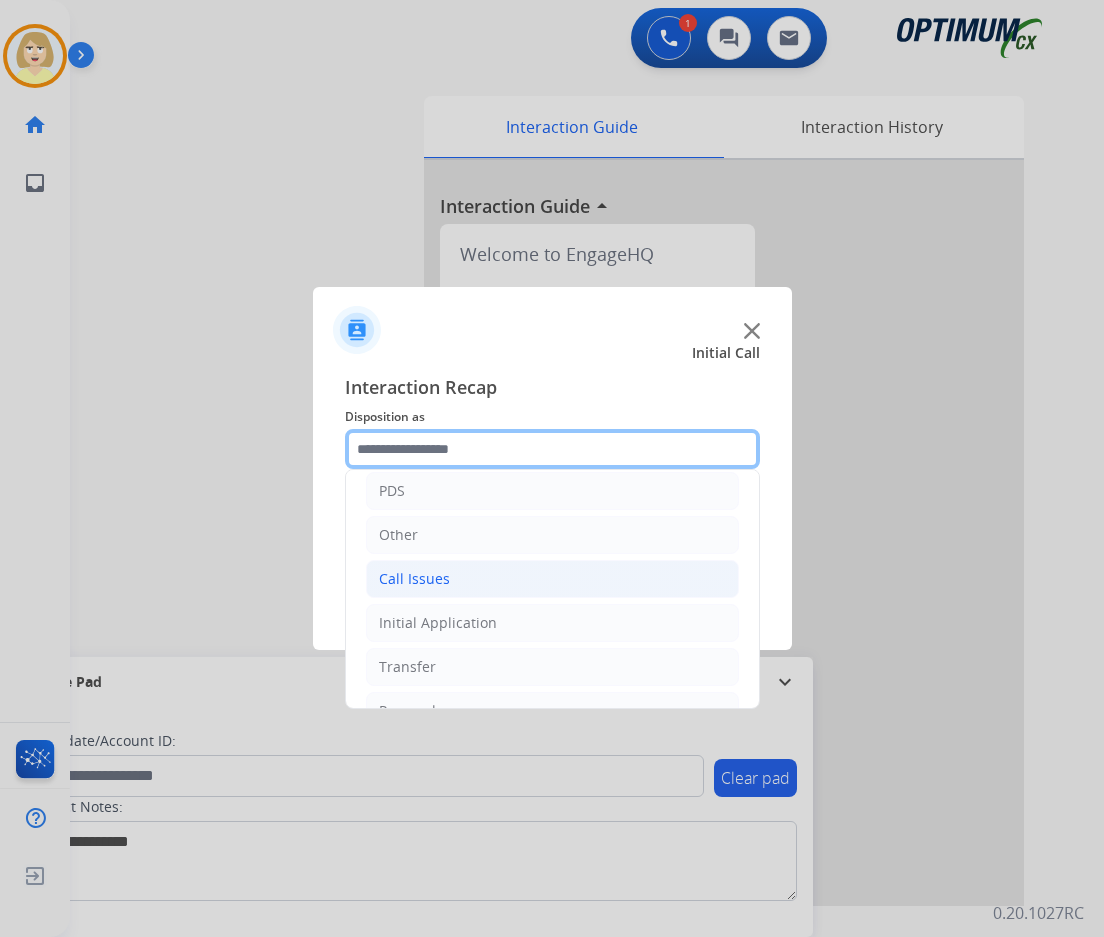 scroll, scrollTop: 136, scrollLeft: 0, axis: vertical 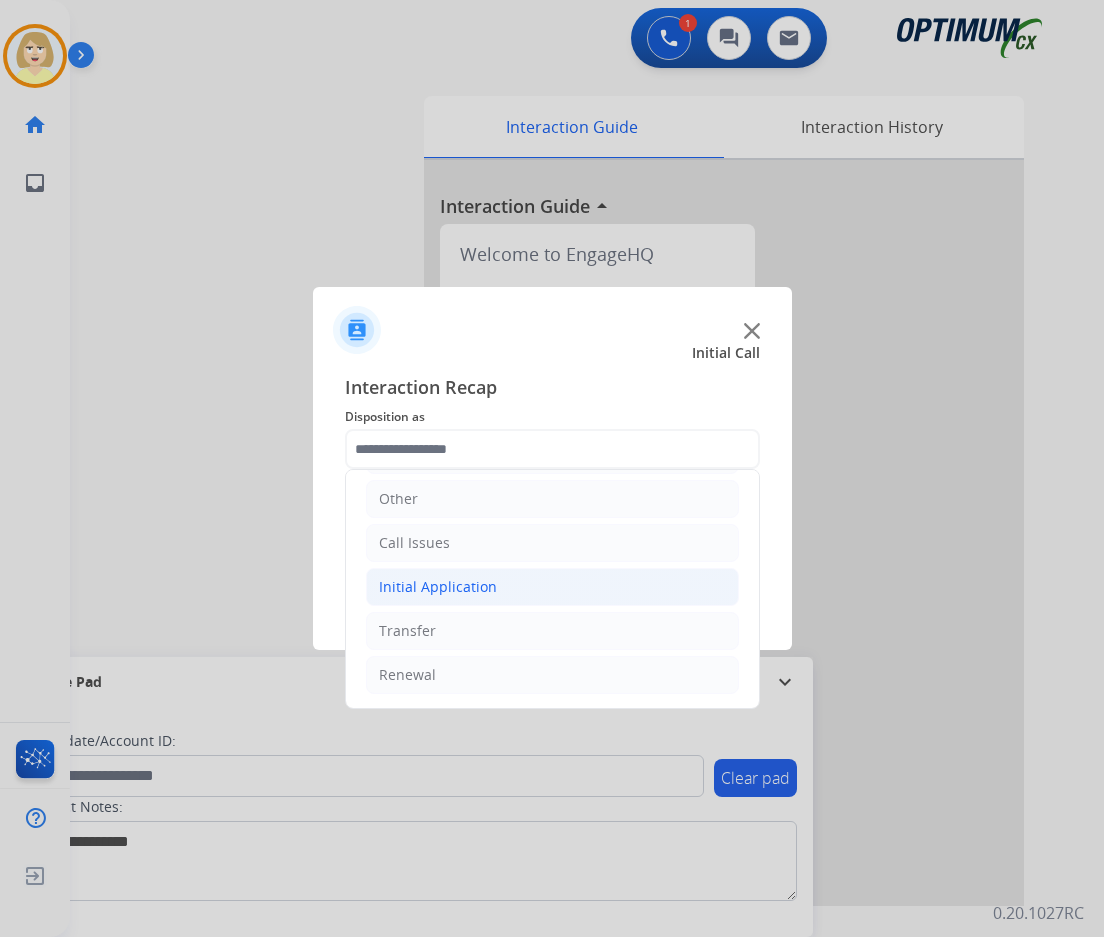 click on "Initial Application" 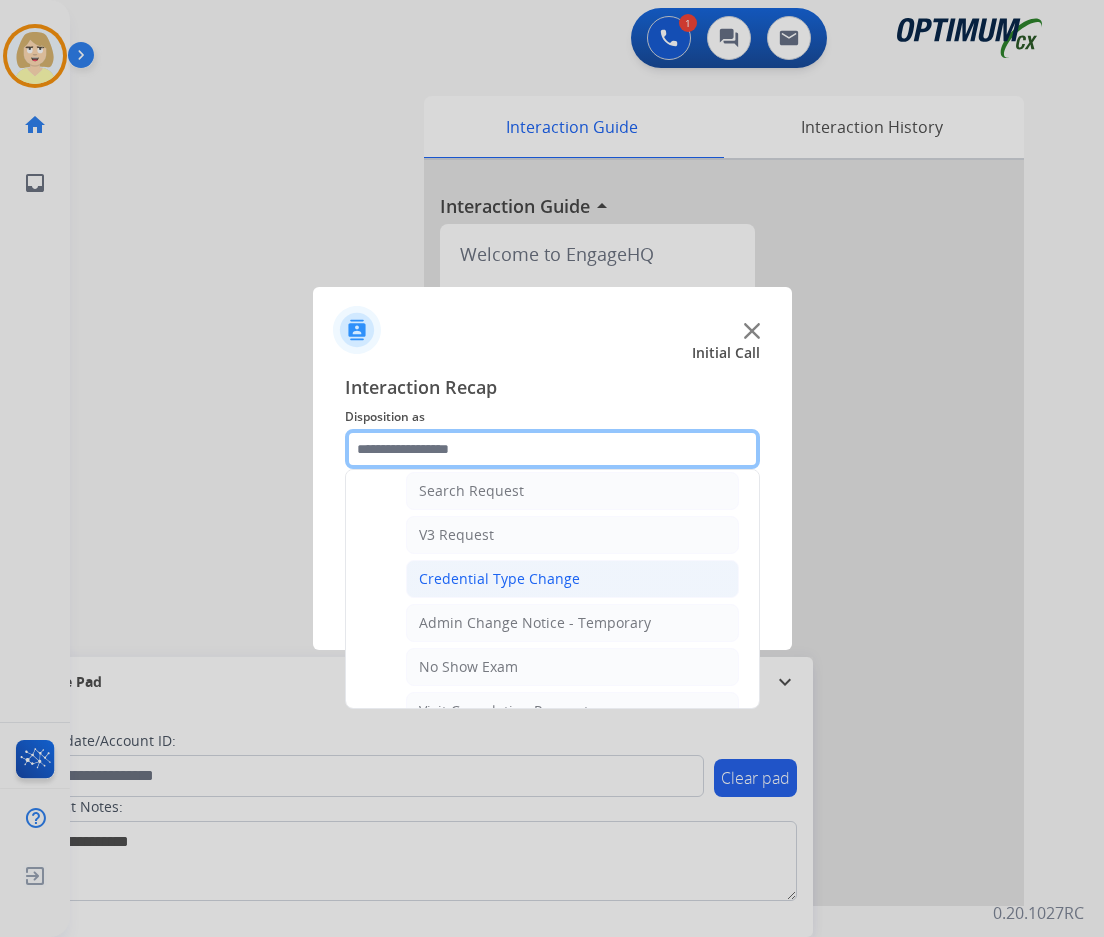 scroll, scrollTop: 1036, scrollLeft: 0, axis: vertical 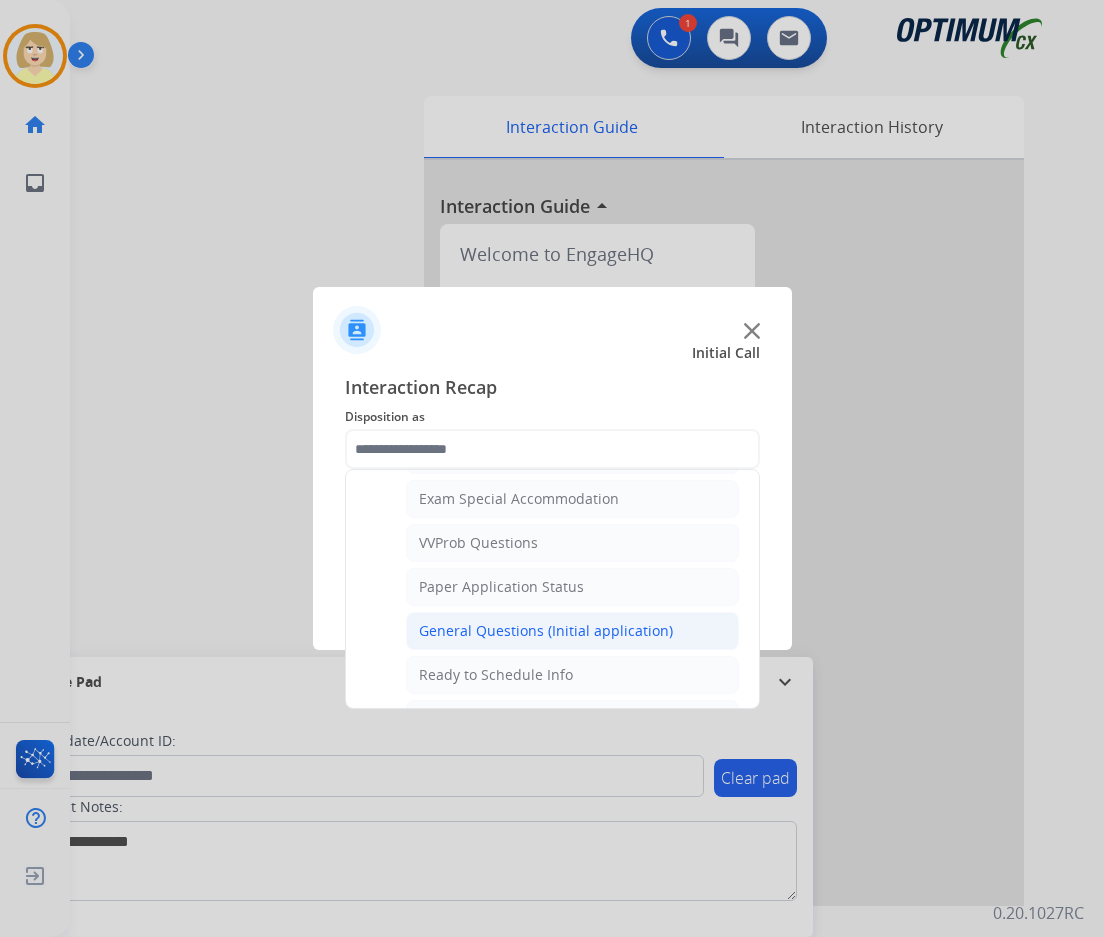 click on "General Questions (Initial application)" 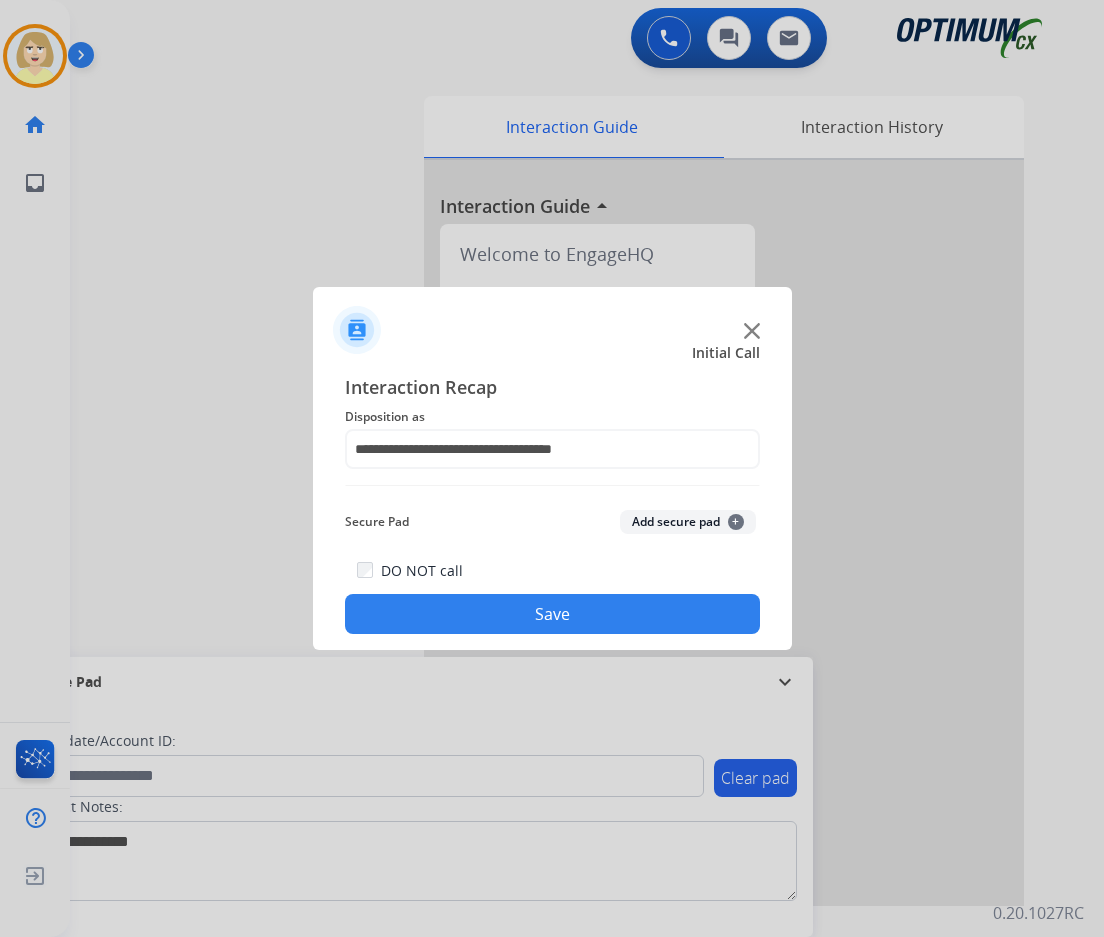 click on "Add secure pad  +" 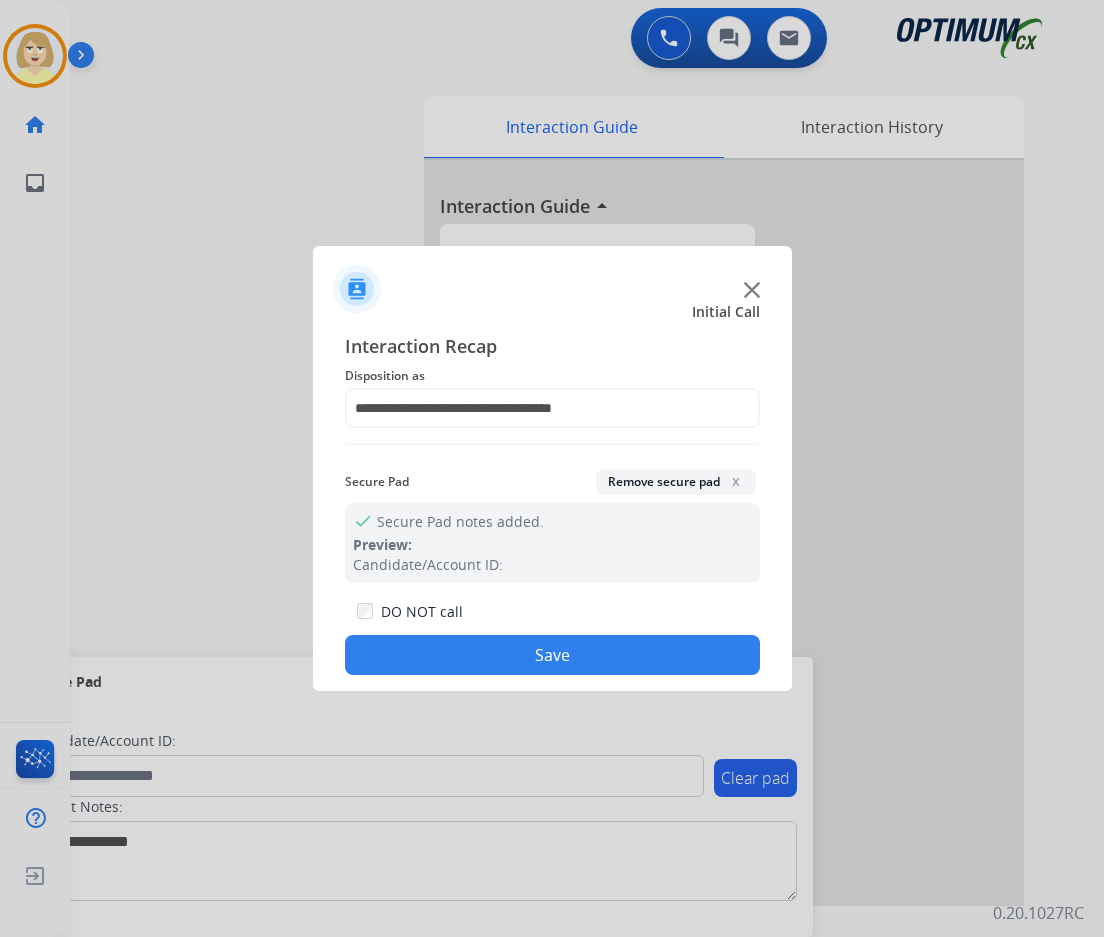 drag, startPoint x: 535, startPoint y: 654, endPoint x: 118, endPoint y: 493, distance: 447.00113 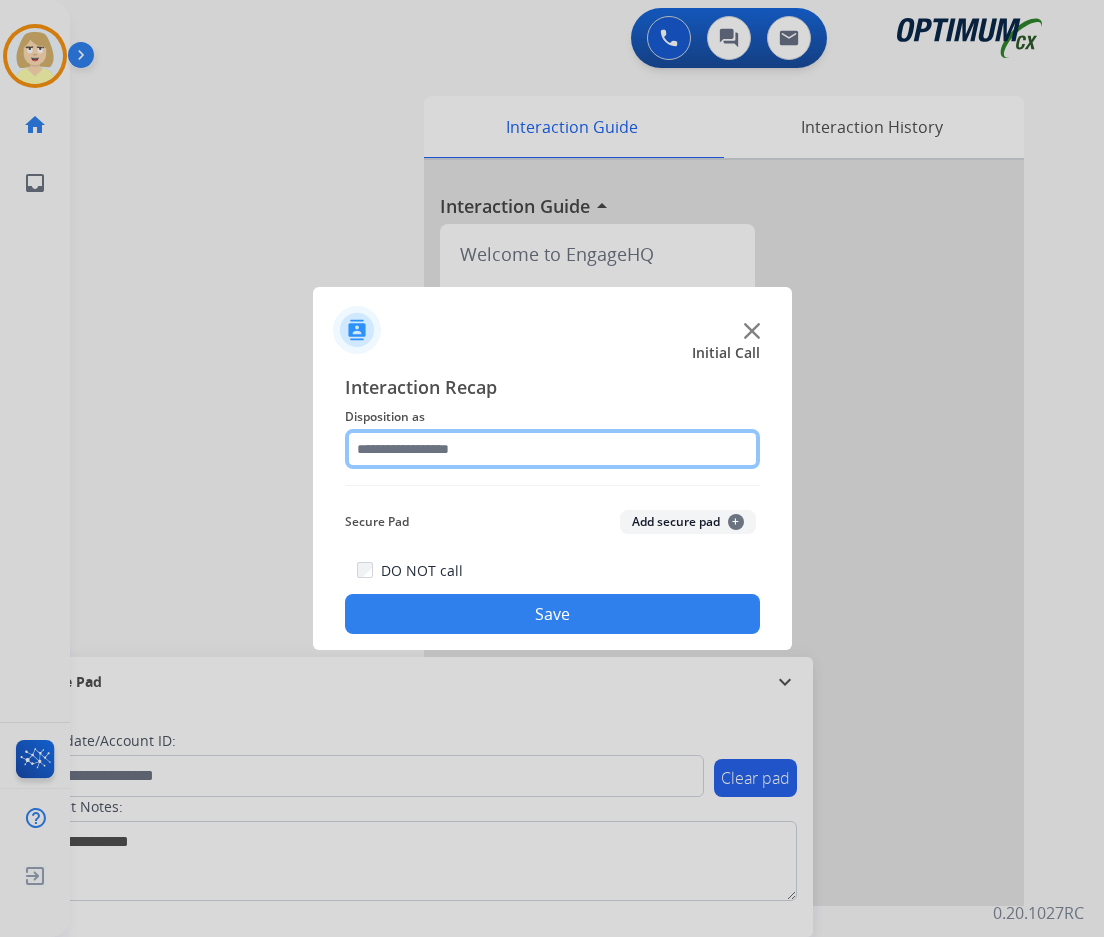 click 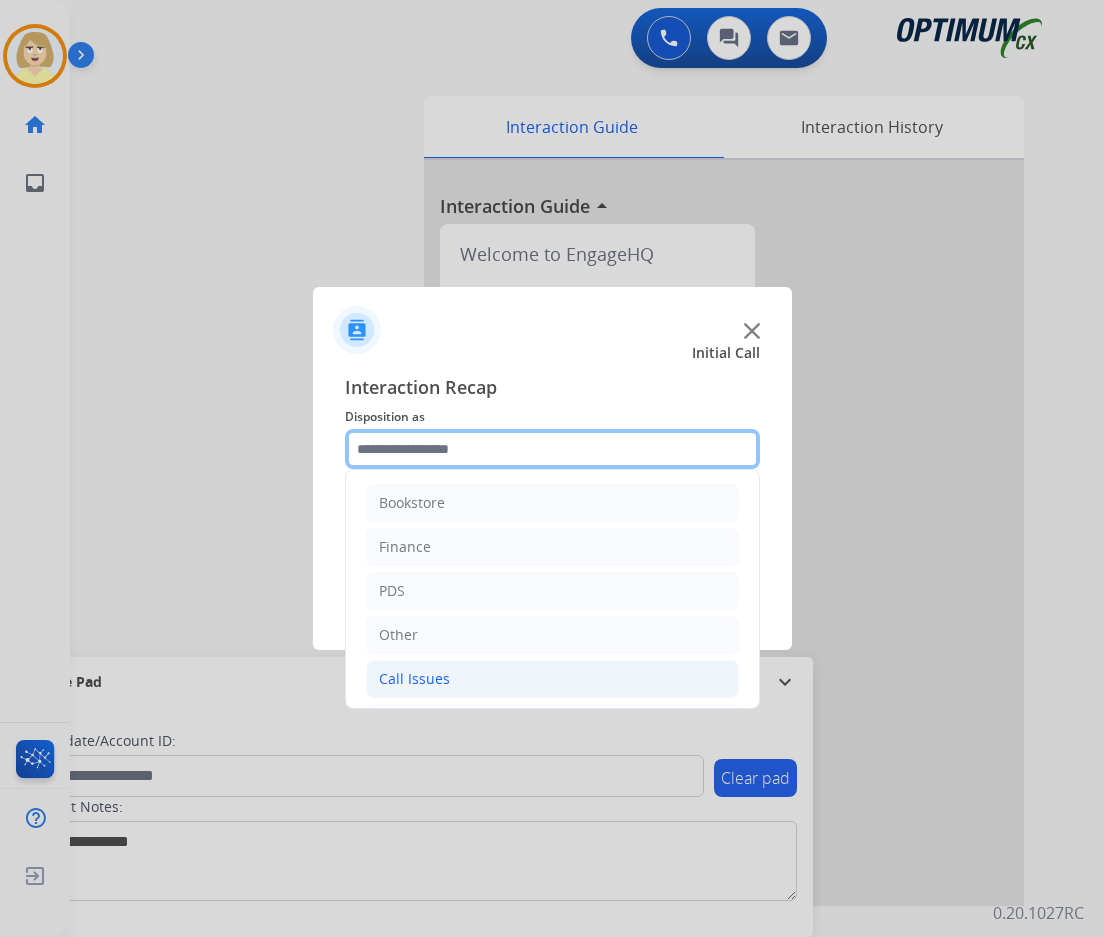 scroll, scrollTop: 100, scrollLeft: 0, axis: vertical 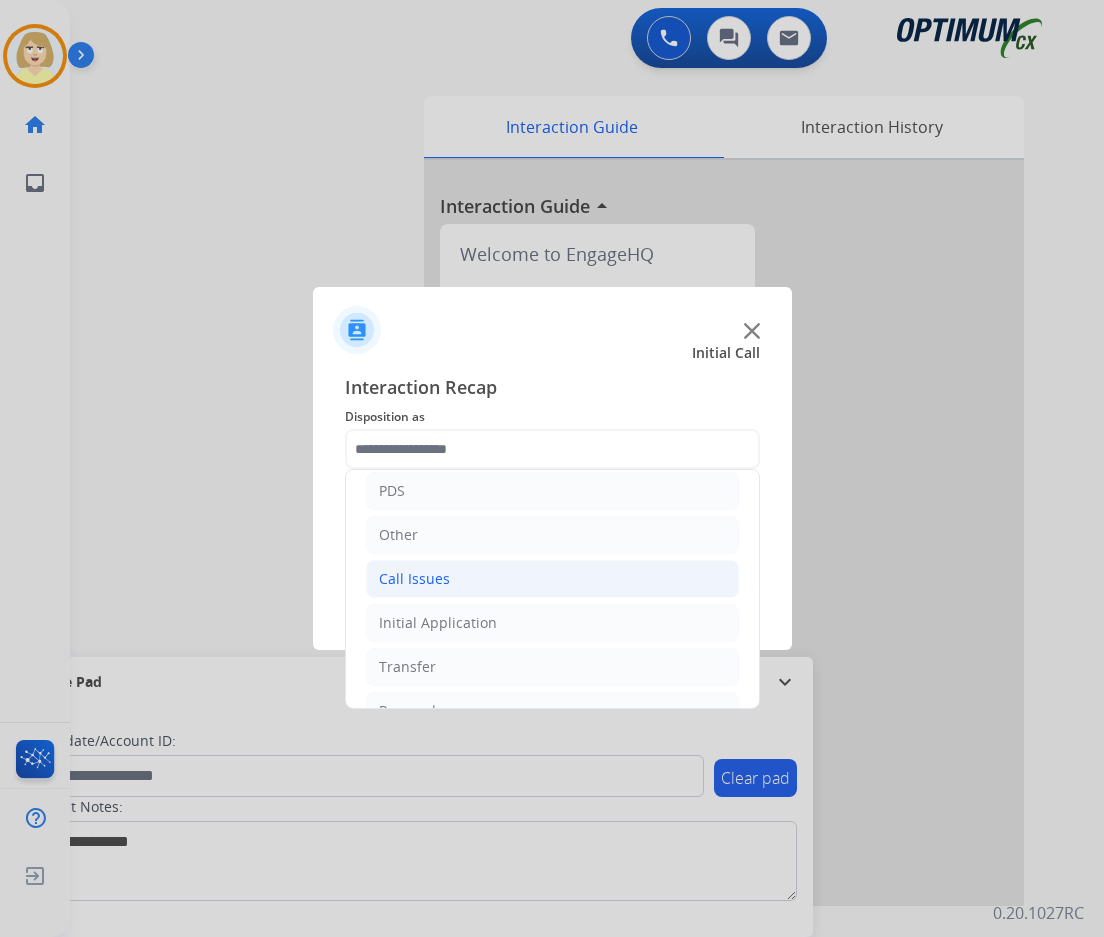 click on "Call Issues" 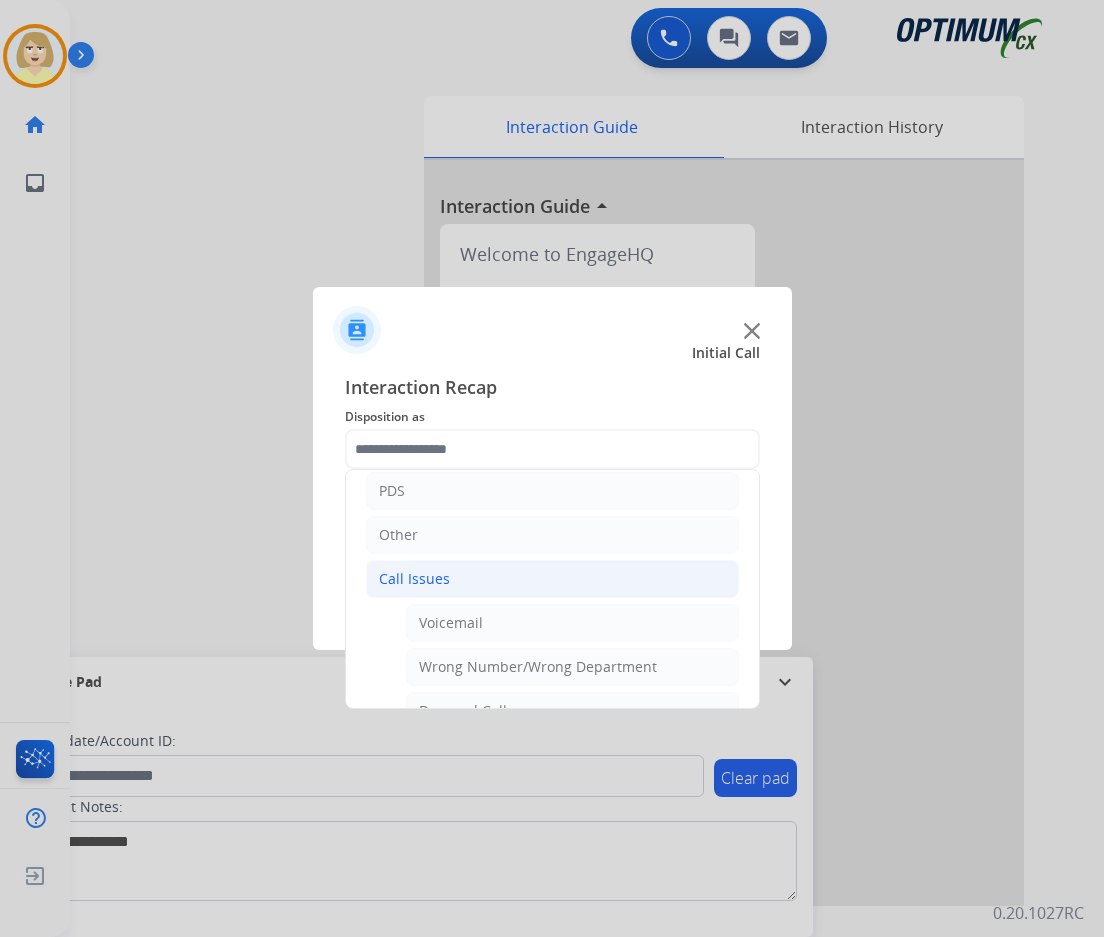 click on "Wrong Number/Wrong Department" 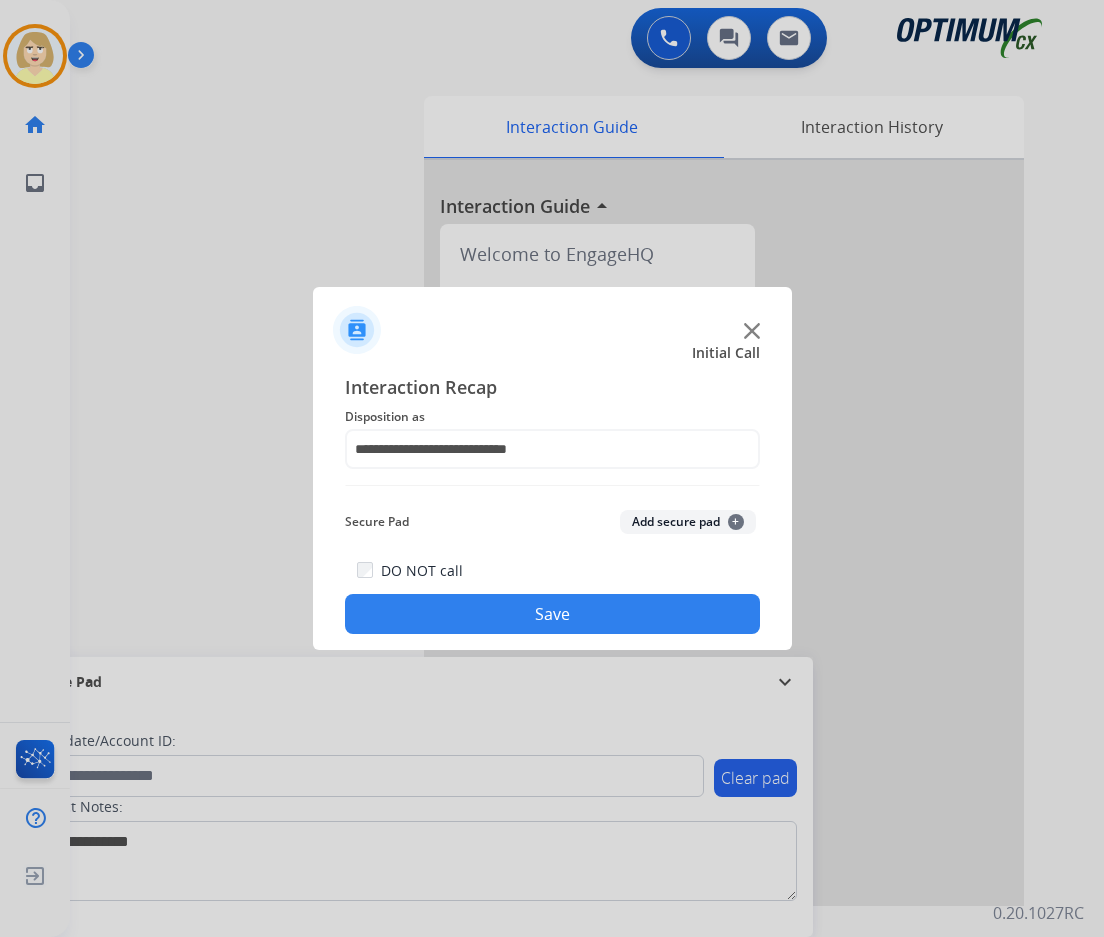 drag, startPoint x: 554, startPoint y: 614, endPoint x: 194, endPoint y: 385, distance: 426.66263 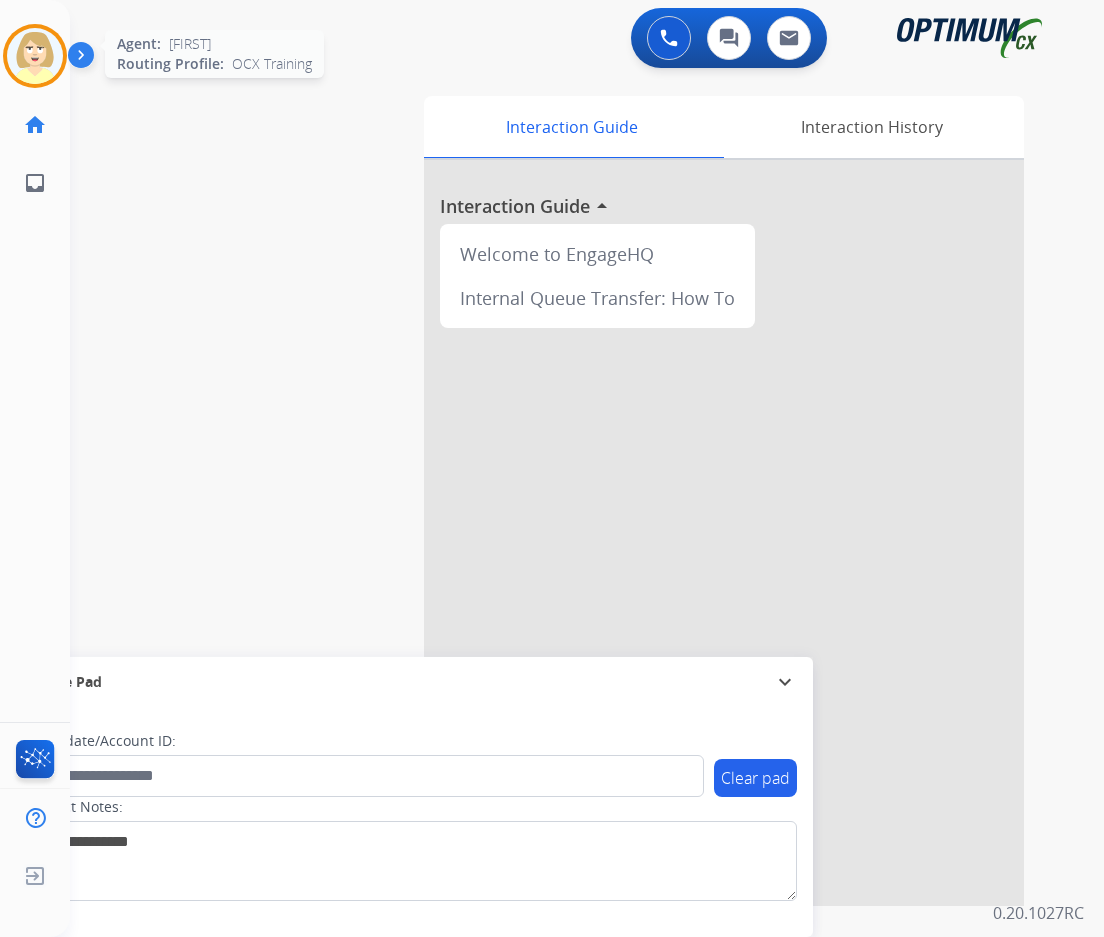 click at bounding box center [35, 56] 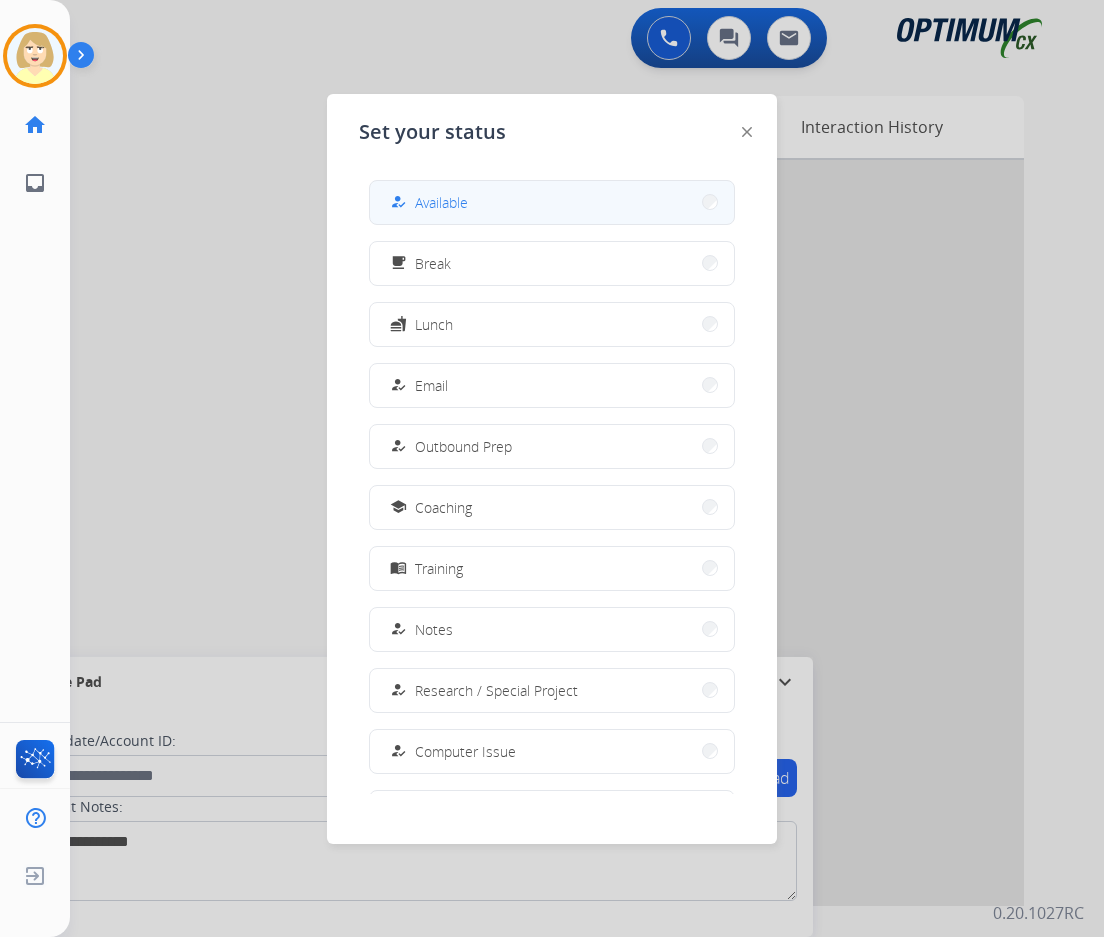 click on "Available" at bounding box center (441, 202) 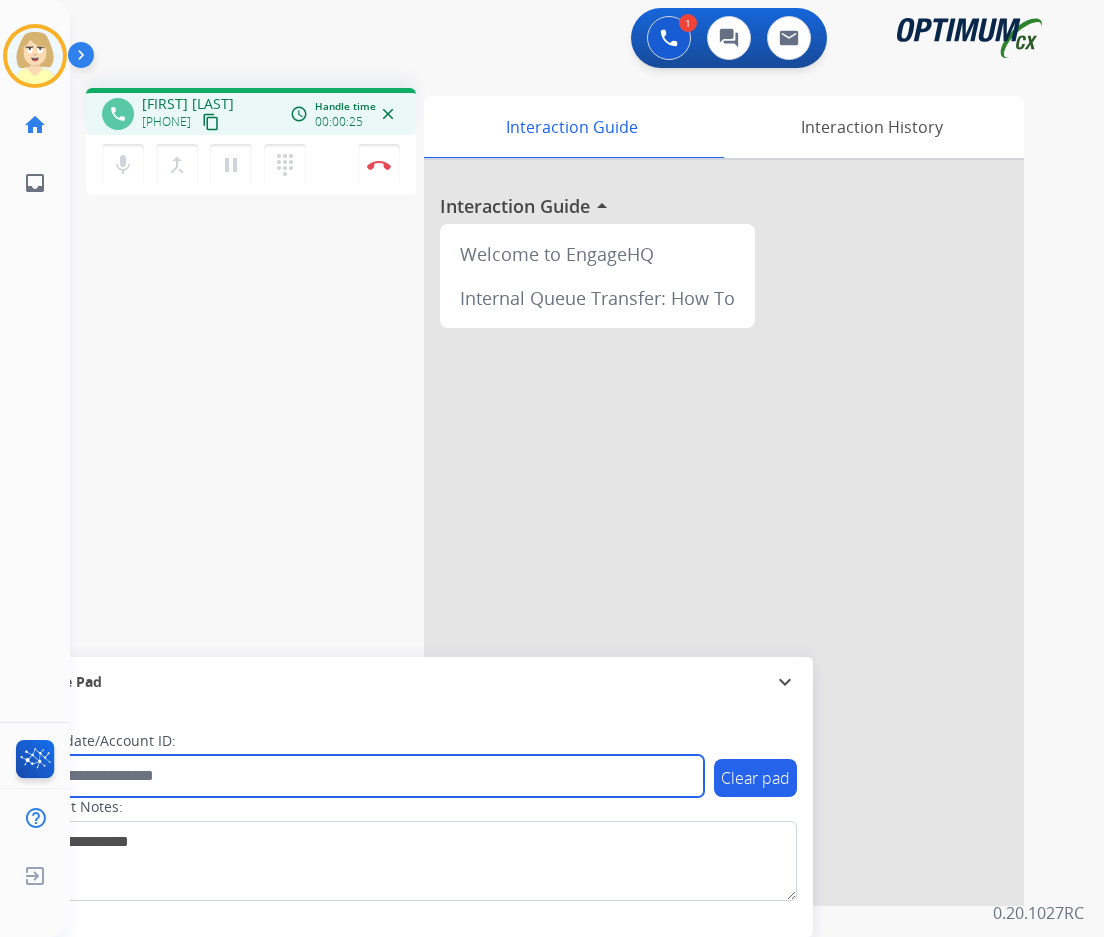 click at bounding box center (365, 776) 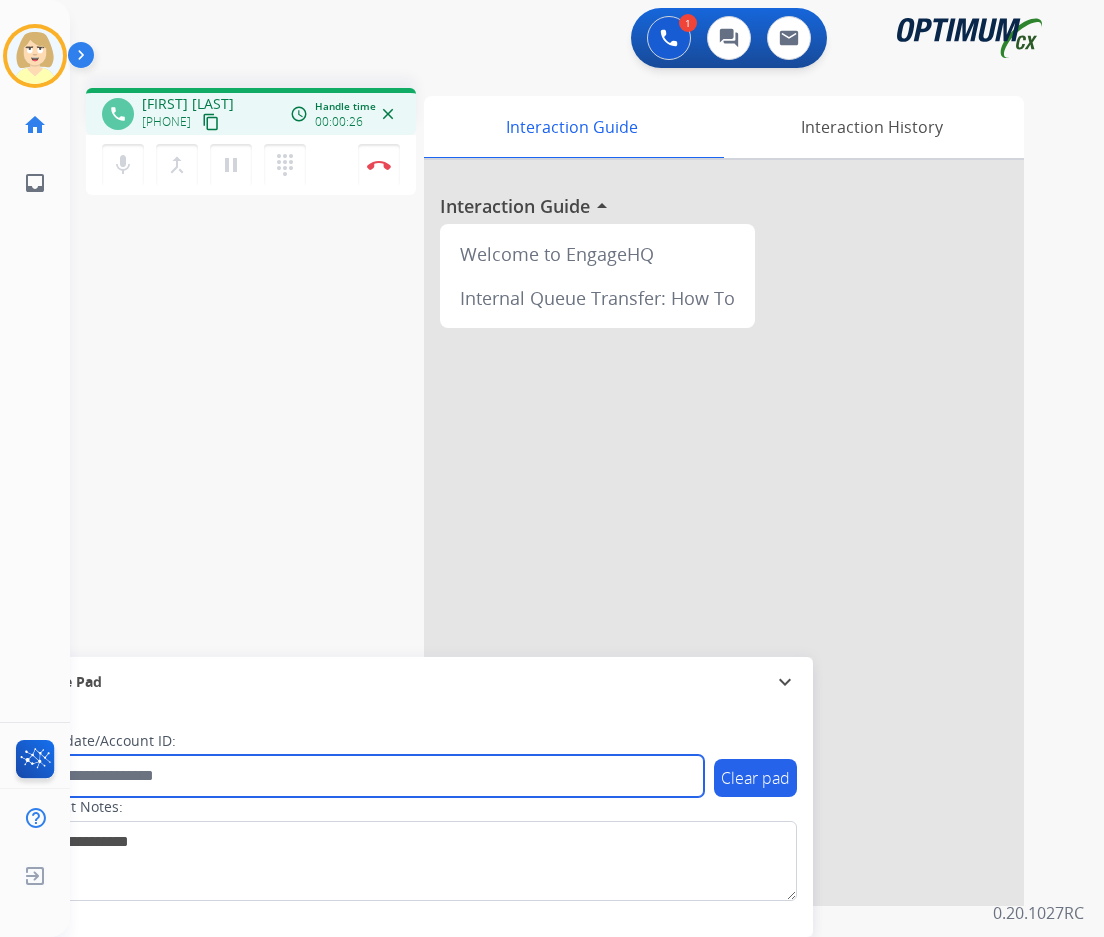 paste on "*******" 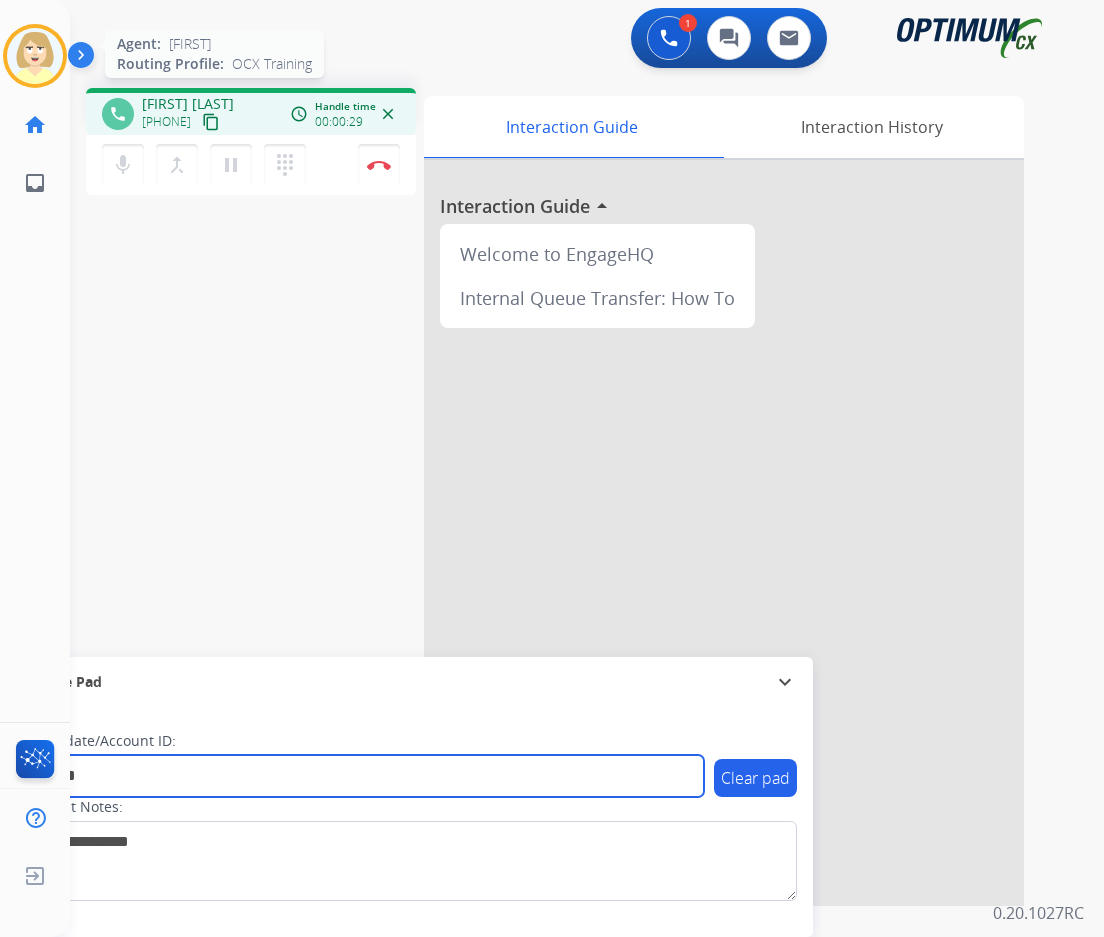 type on "*******" 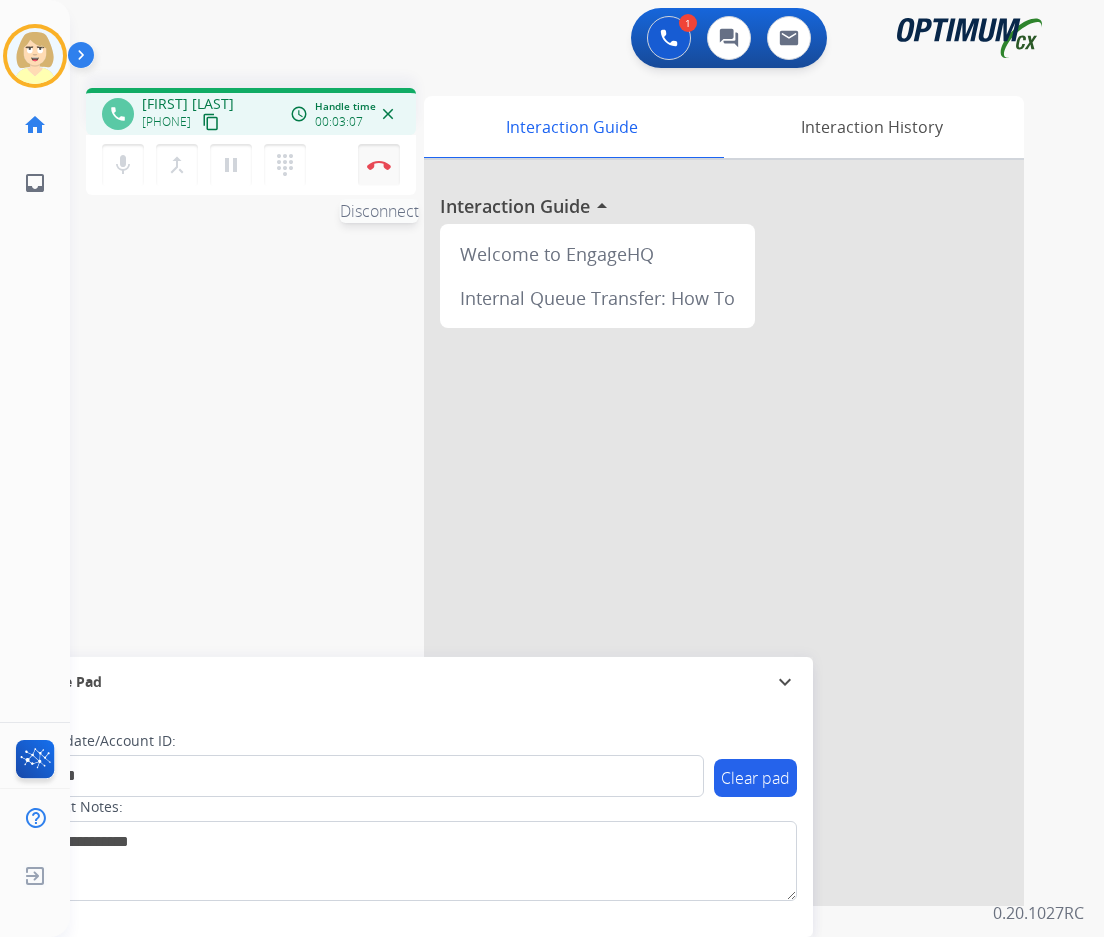 click on "Disconnect" at bounding box center (379, 165) 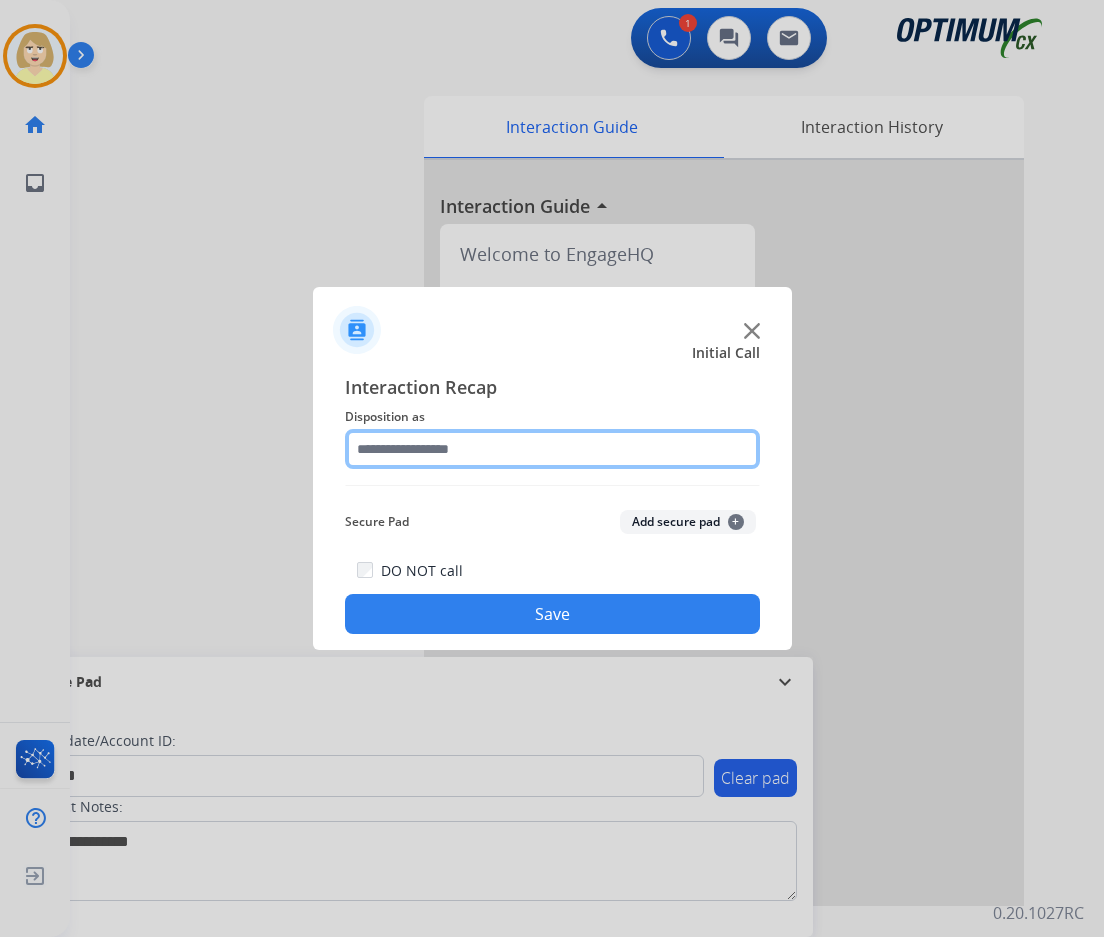 click 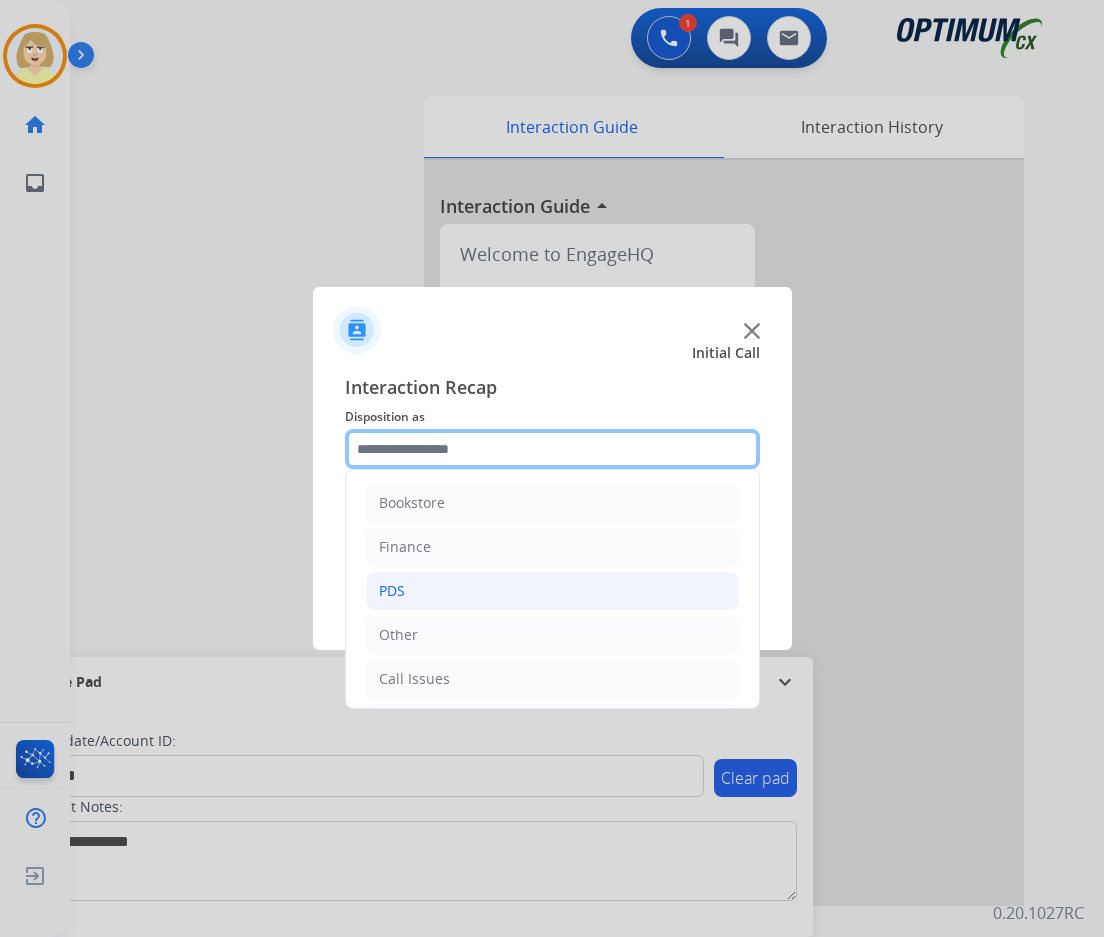 scroll, scrollTop: 136, scrollLeft: 0, axis: vertical 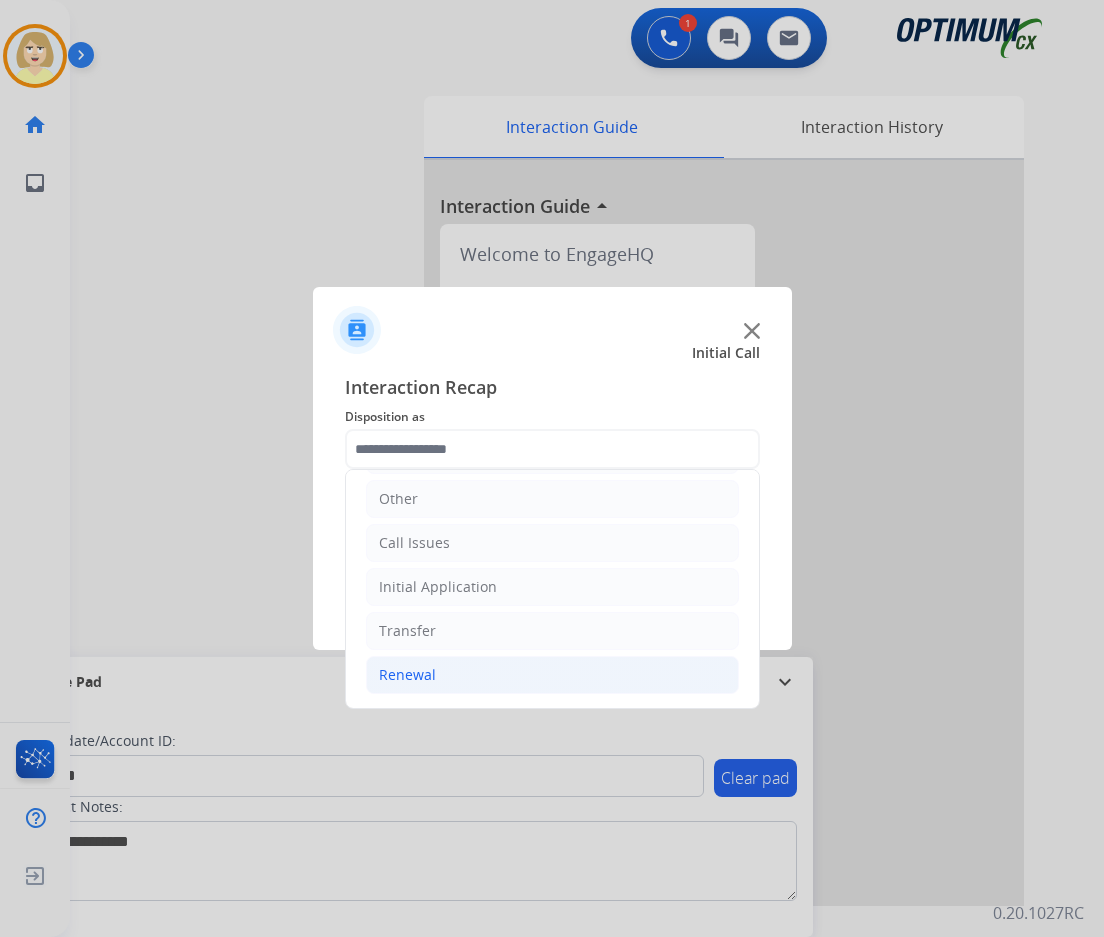 click on "Renewal" 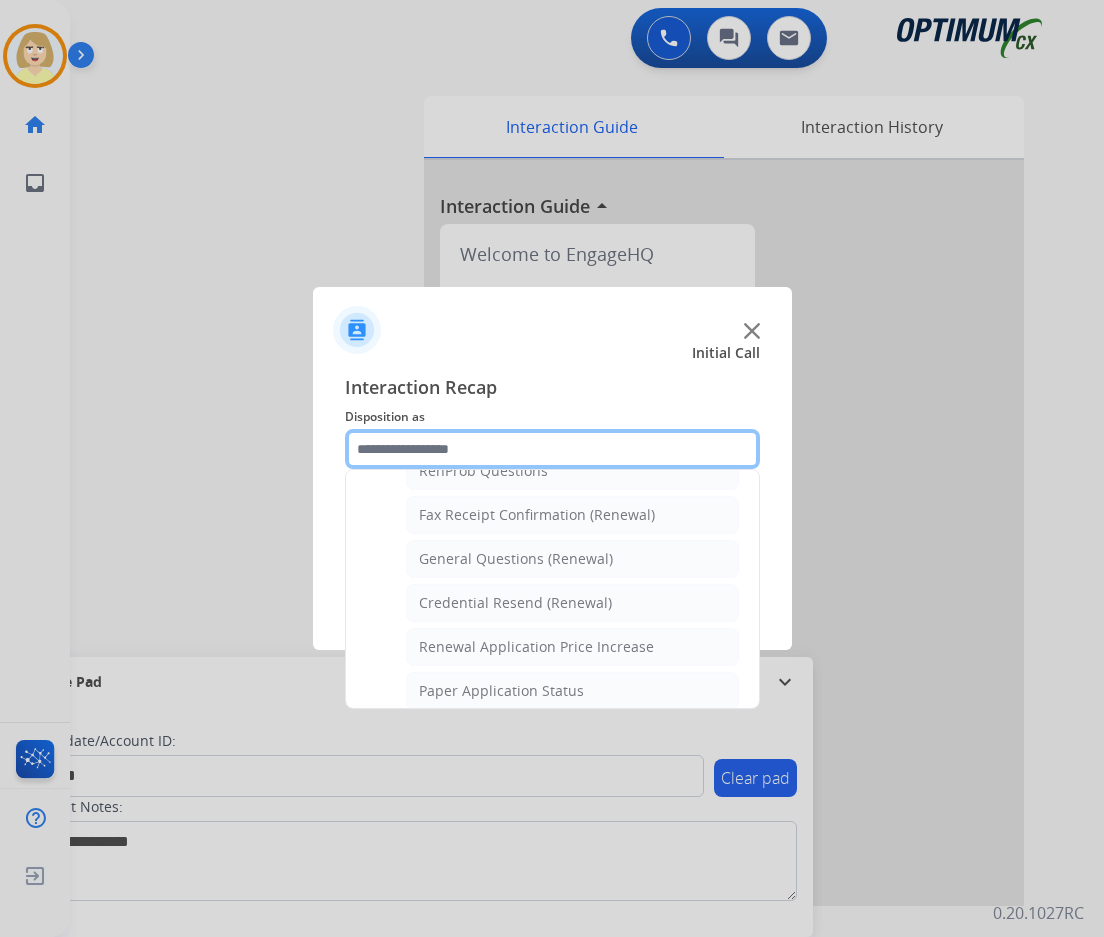 scroll, scrollTop: 636, scrollLeft: 0, axis: vertical 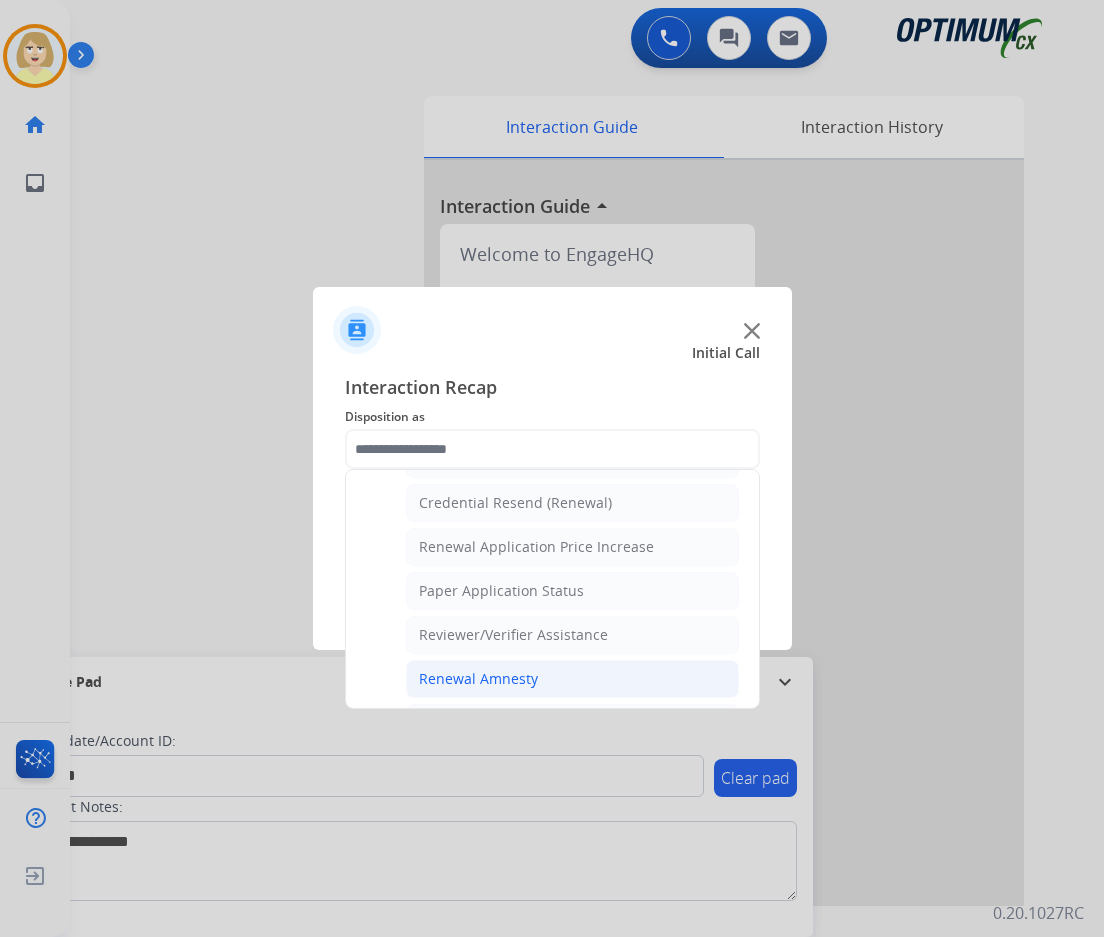 click on "Renewal Amnesty" 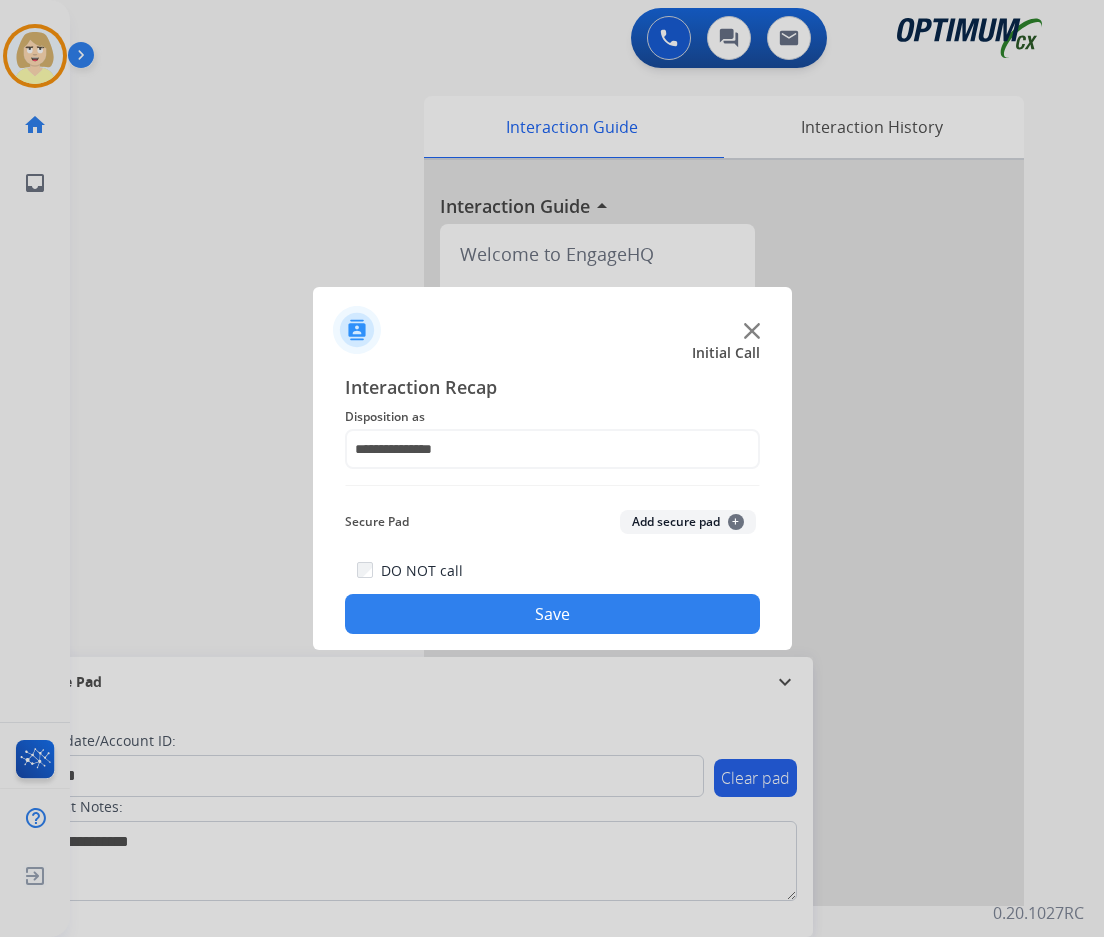 click on "Add secure pad  +" 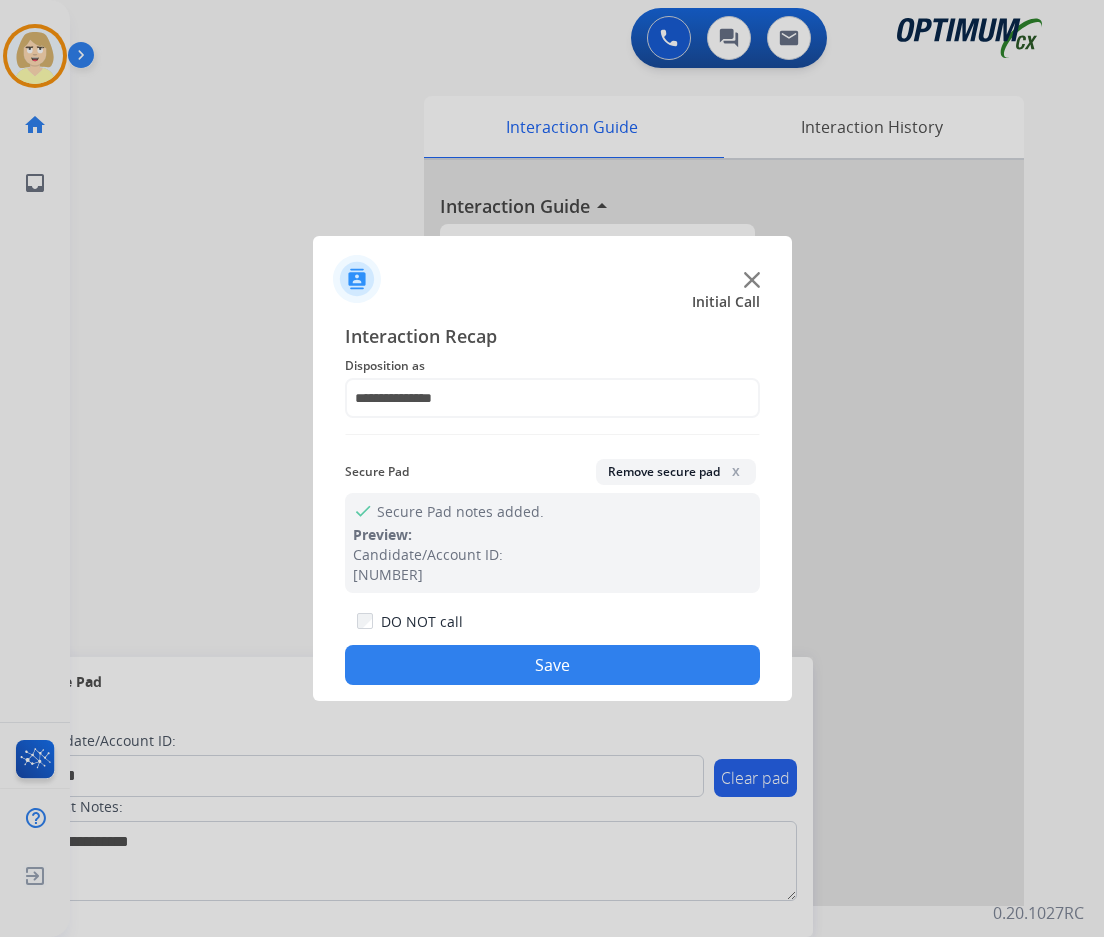 drag, startPoint x: 514, startPoint y: 660, endPoint x: 135, endPoint y: 363, distance: 481.50806 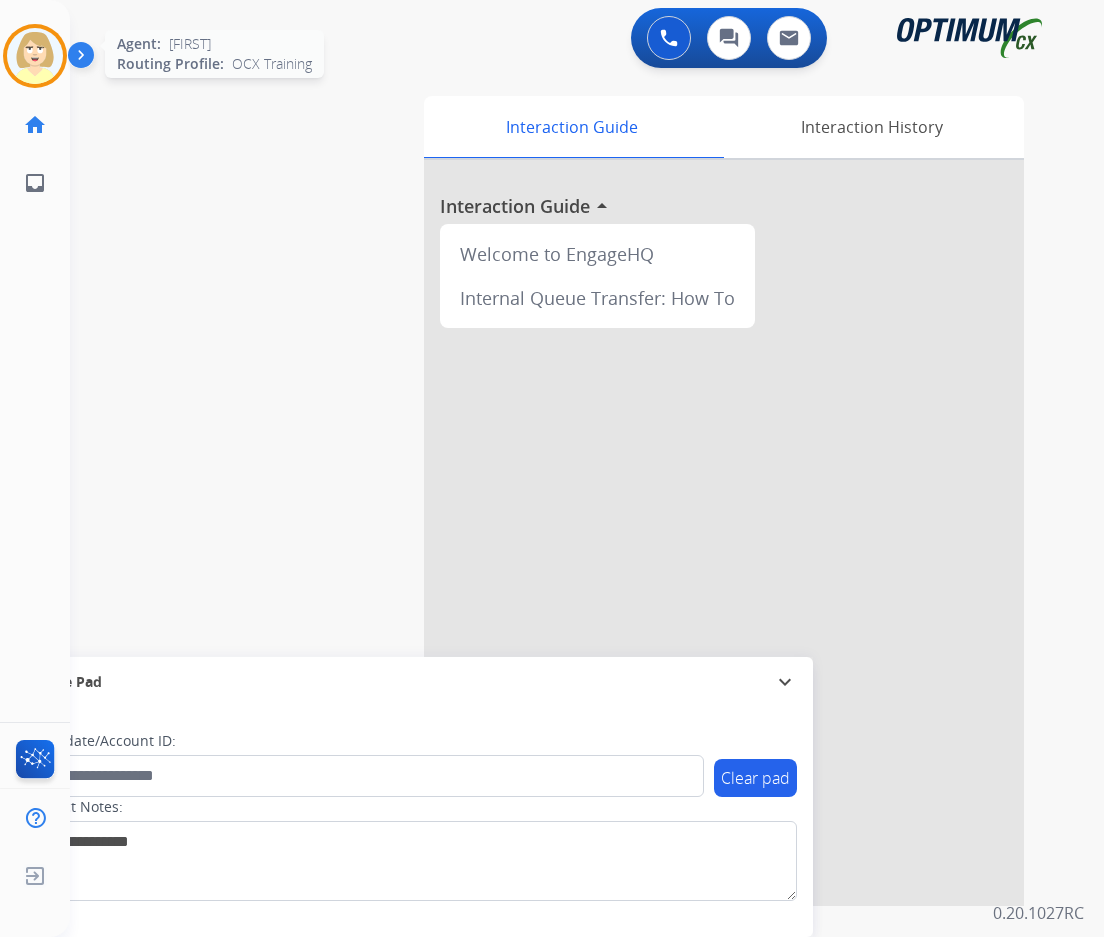 click at bounding box center (35, 56) 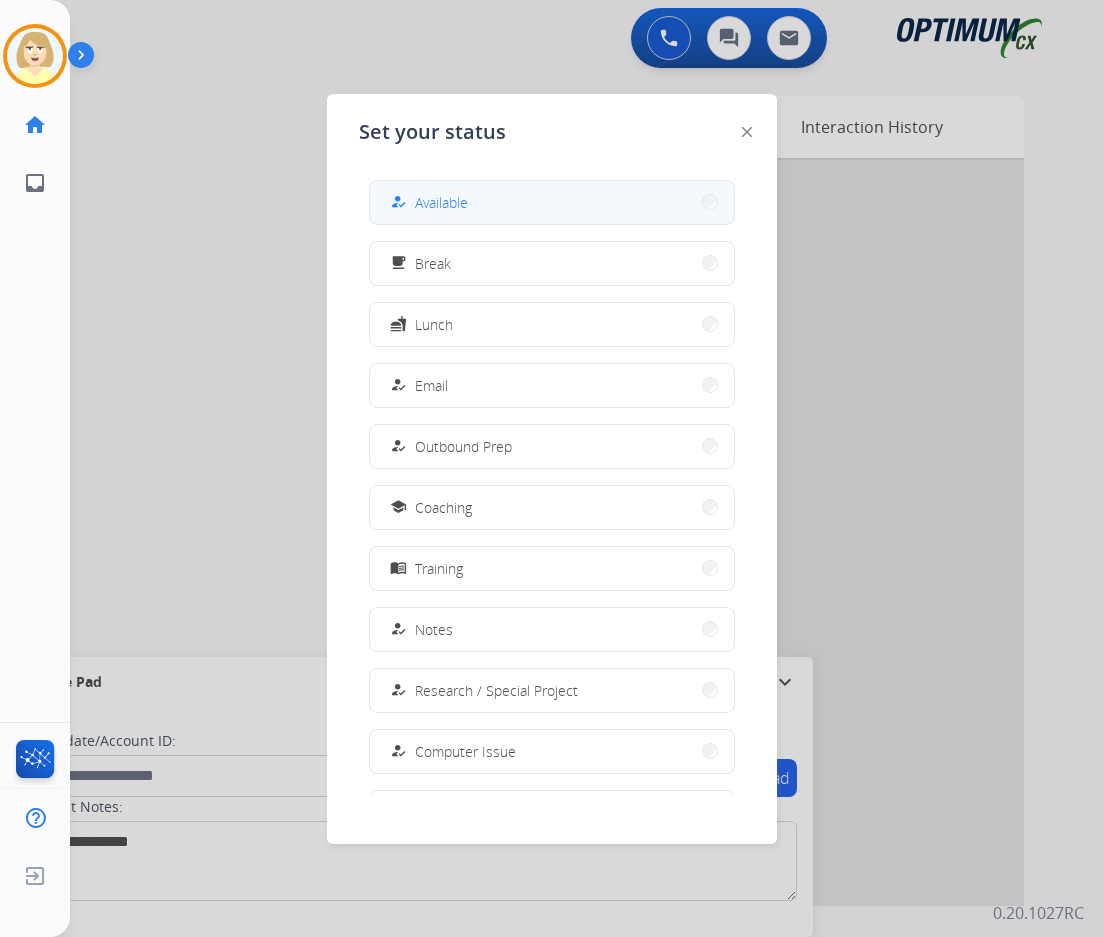 drag, startPoint x: 440, startPoint y: 200, endPoint x: 19, endPoint y: 293, distance: 431.14963 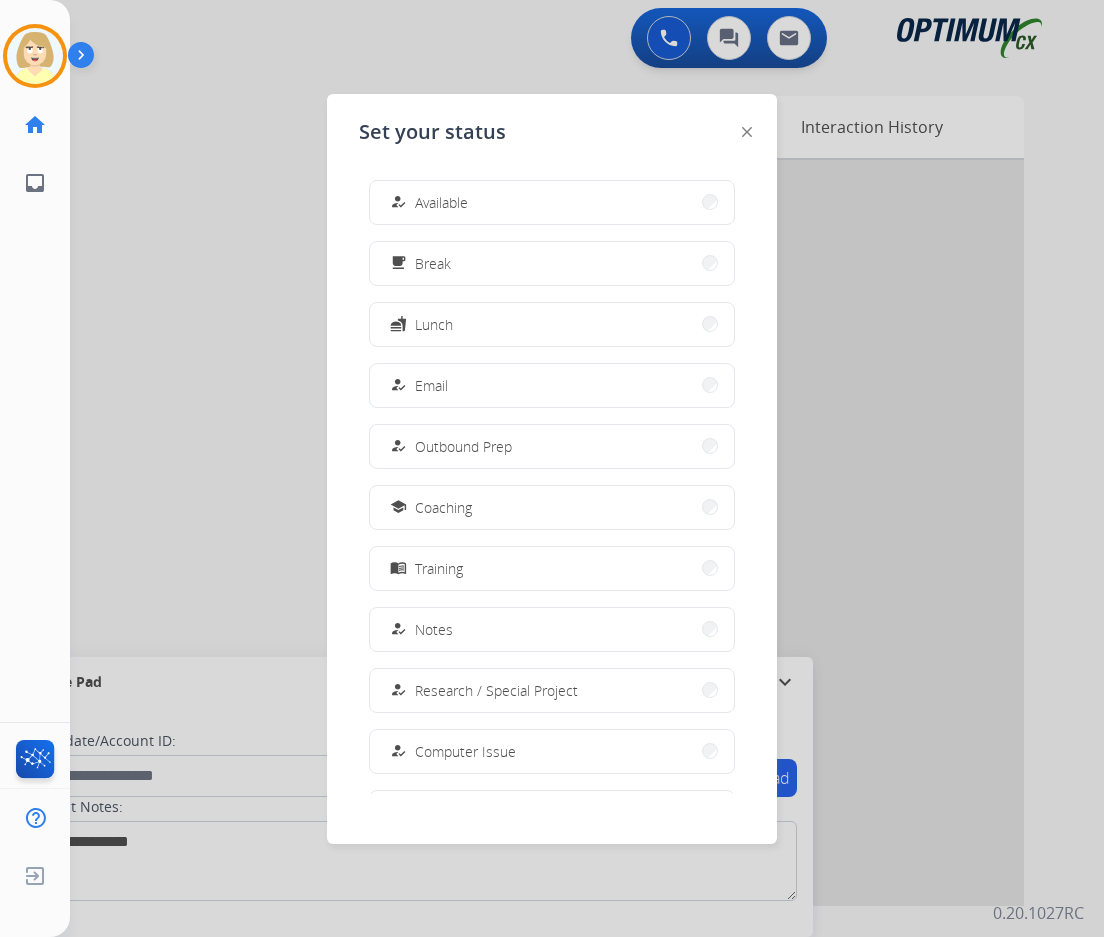 click on "Available" at bounding box center [441, 202] 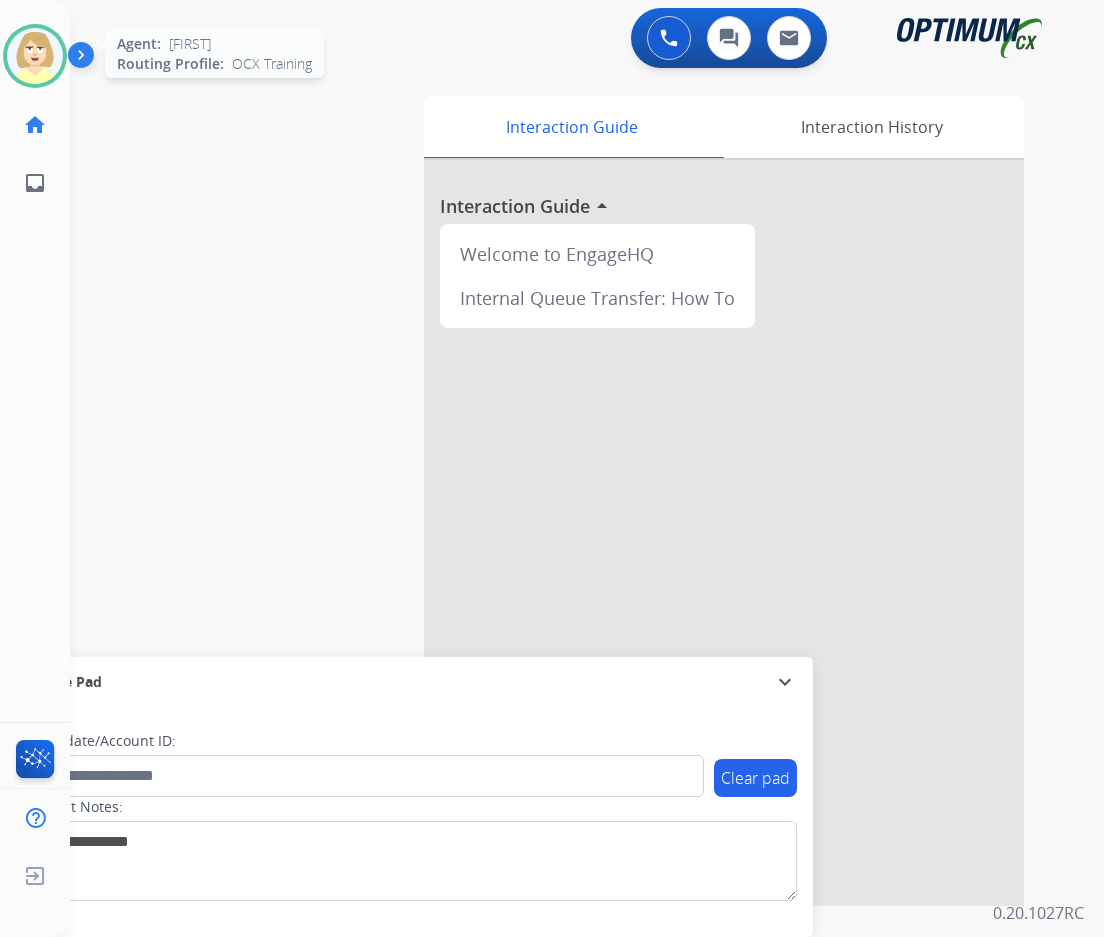 click at bounding box center (35, 56) 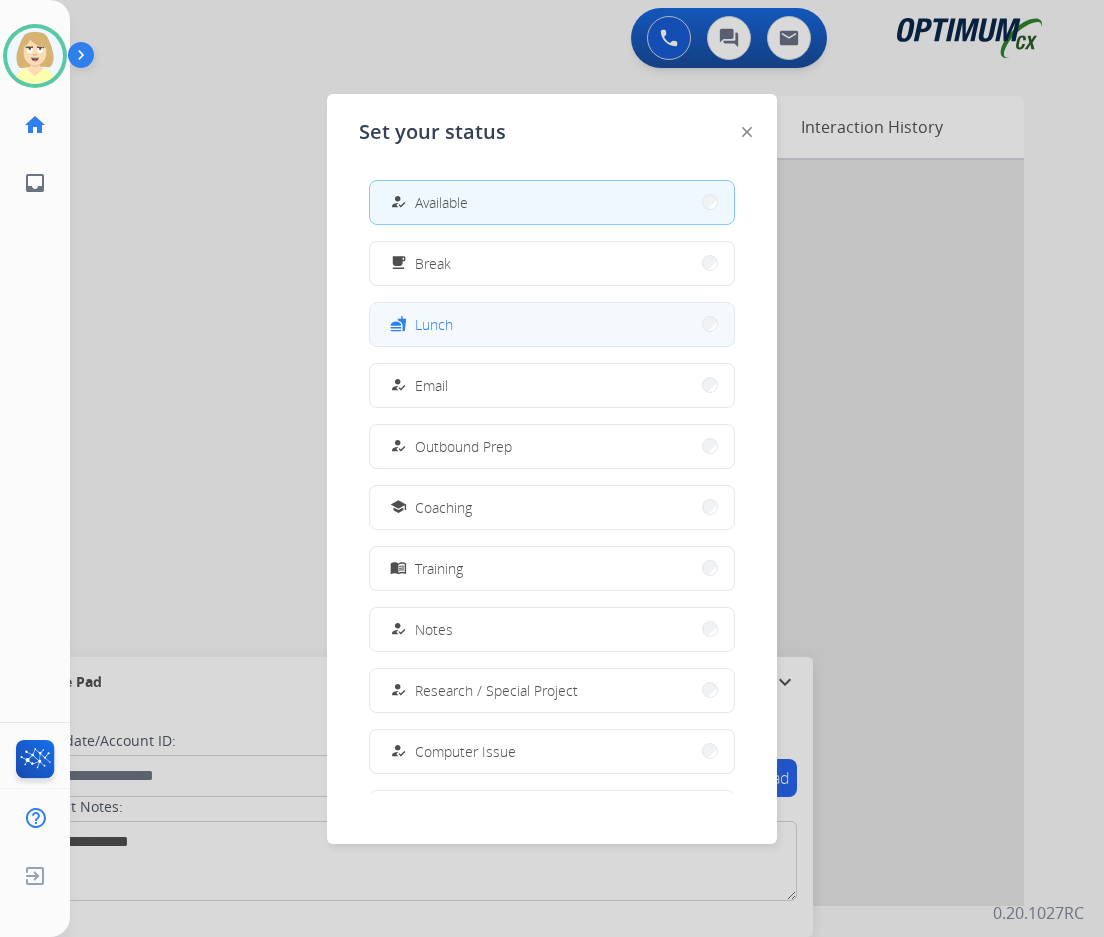 click on "Lunch" at bounding box center [434, 324] 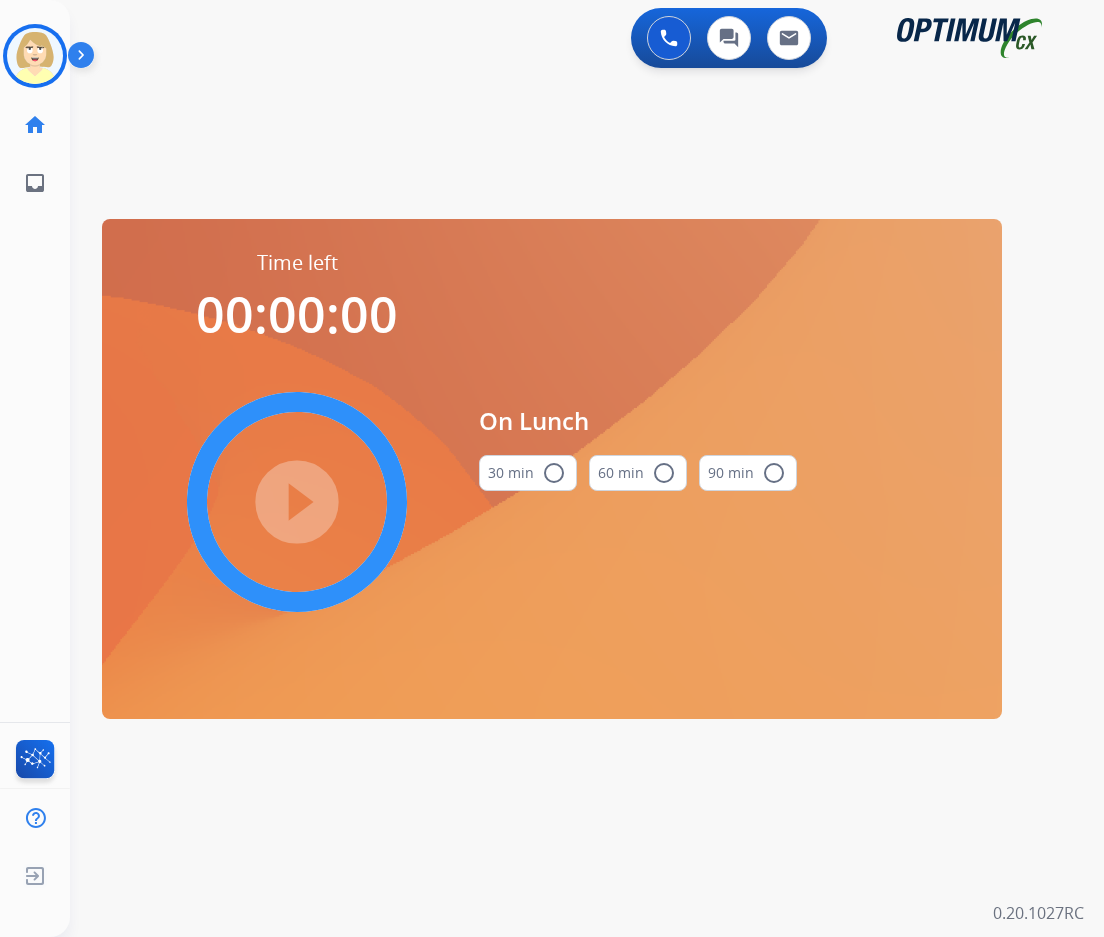 drag, startPoint x: 552, startPoint y: 473, endPoint x: 378, endPoint y: 516, distance: 179.23448 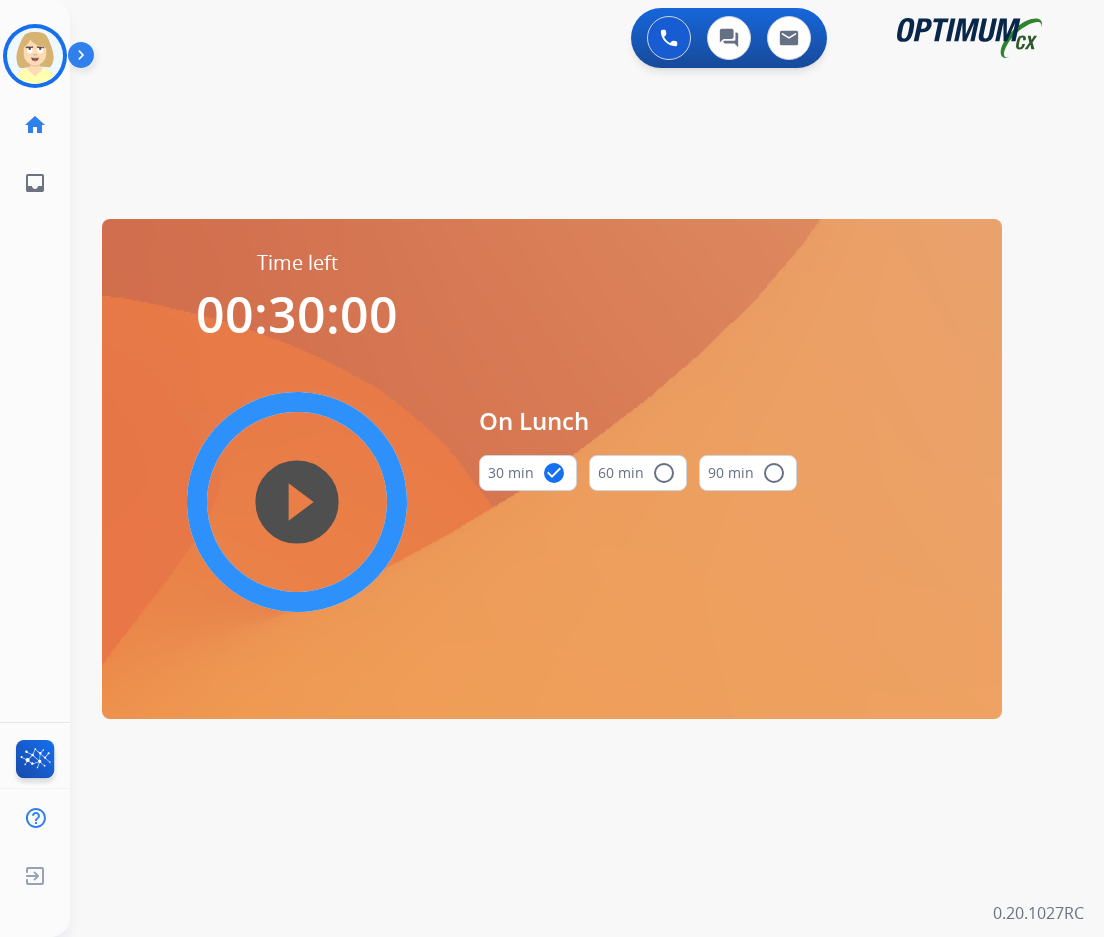 drag, startPoint x: 308, startPoint y: 515, endPoint x: 45, endPoint y: 459, distance: 268.8959 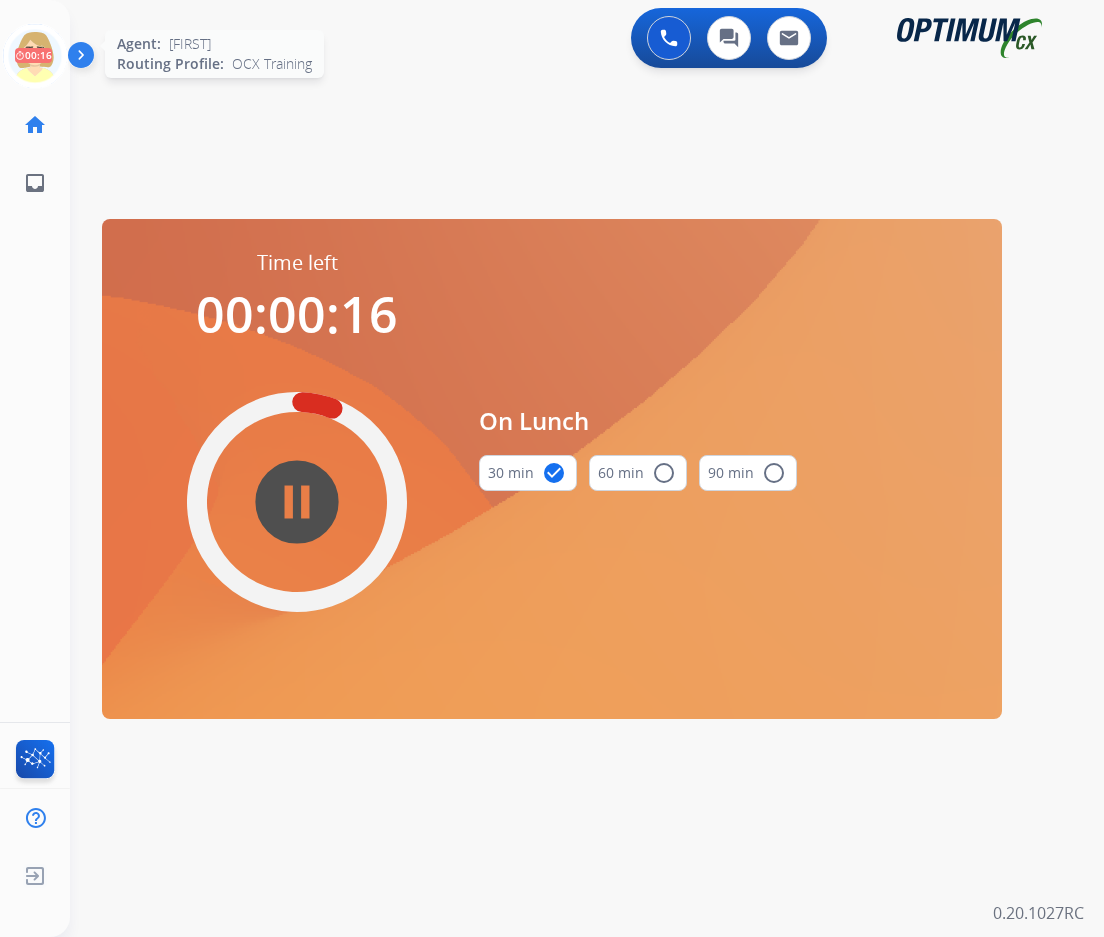 click 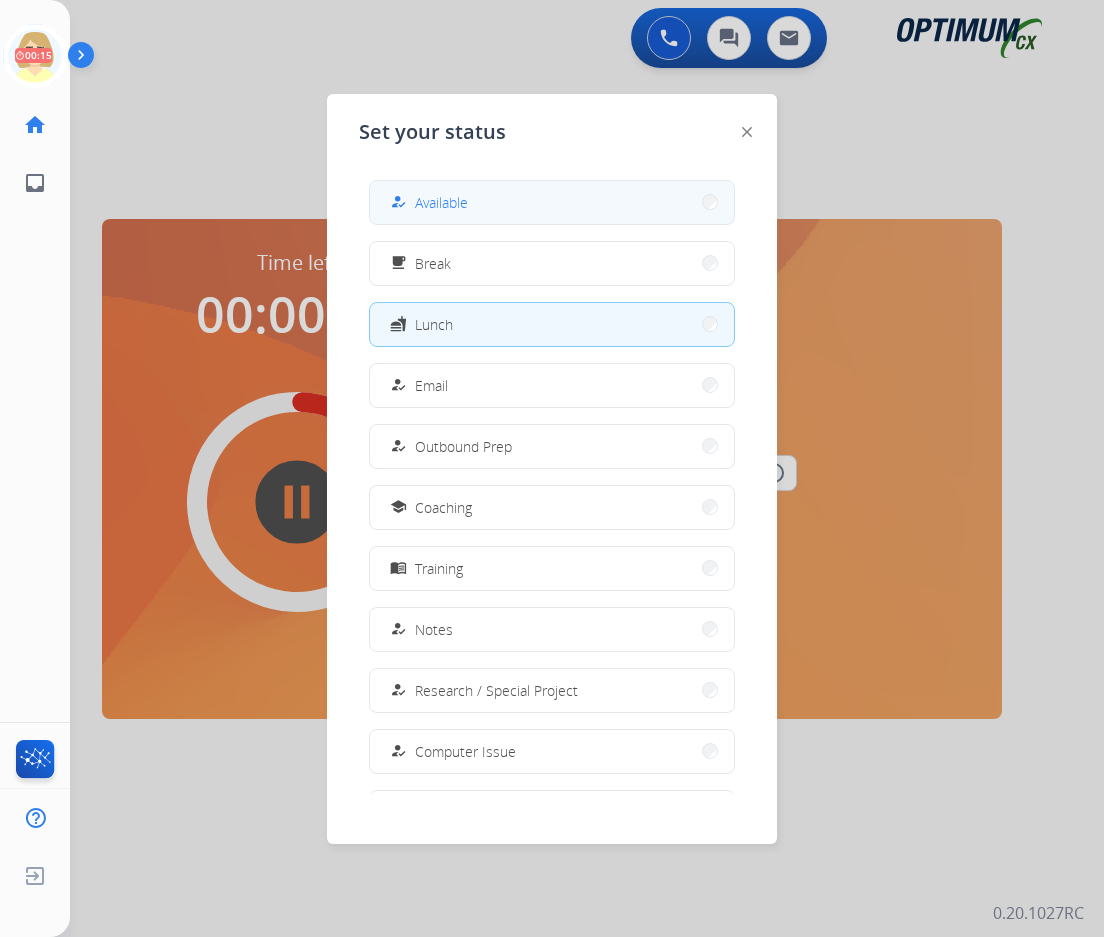 click on "how_to_reg Available" at bounding box center (552, 202) 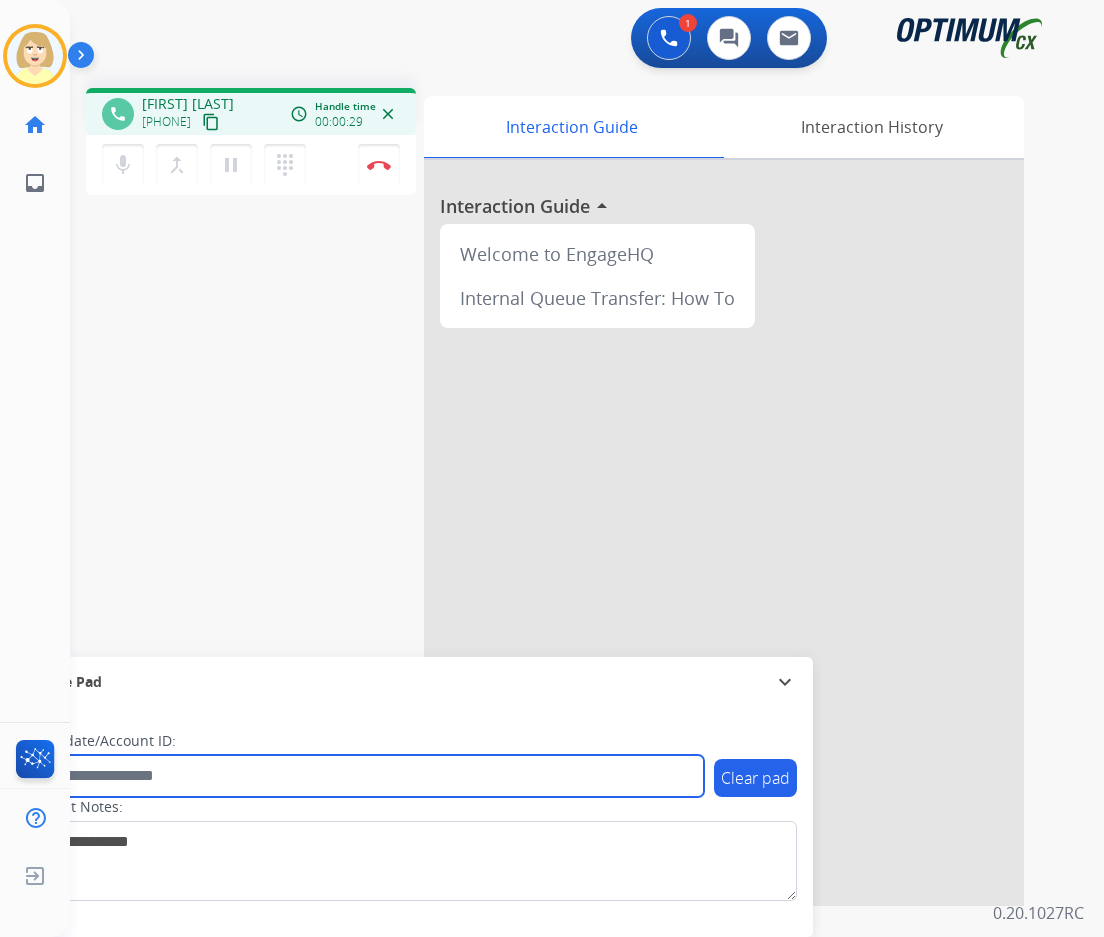 click at bounding box center (365, 776) 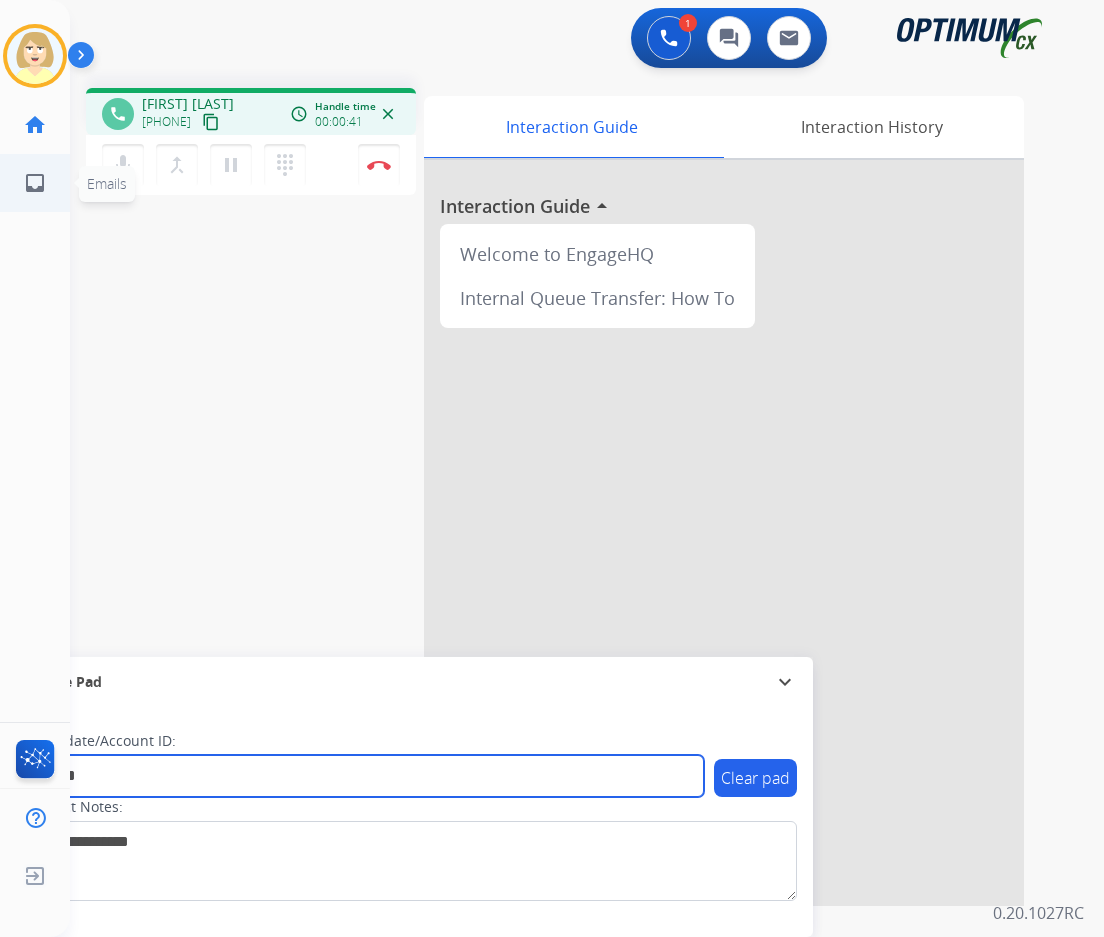 type on "*******" 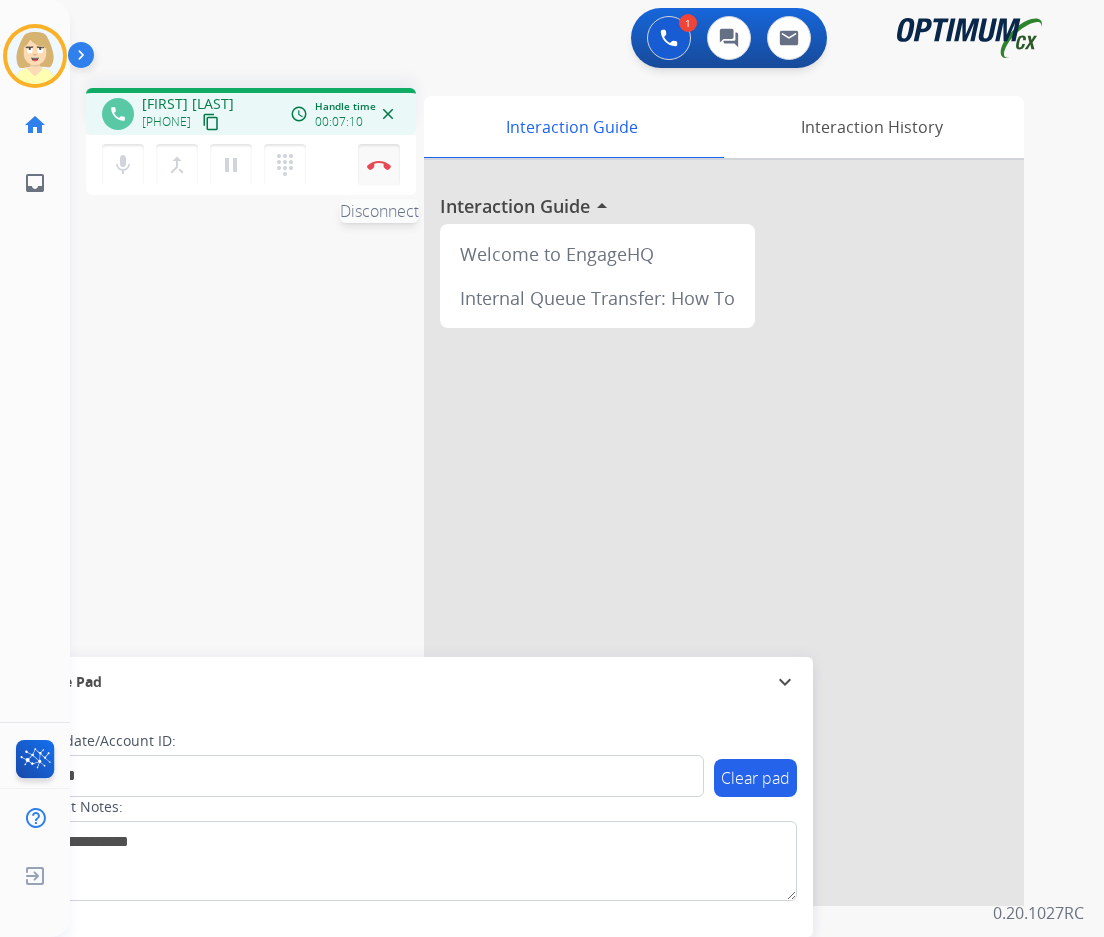 click at bounding box center (379, 165) 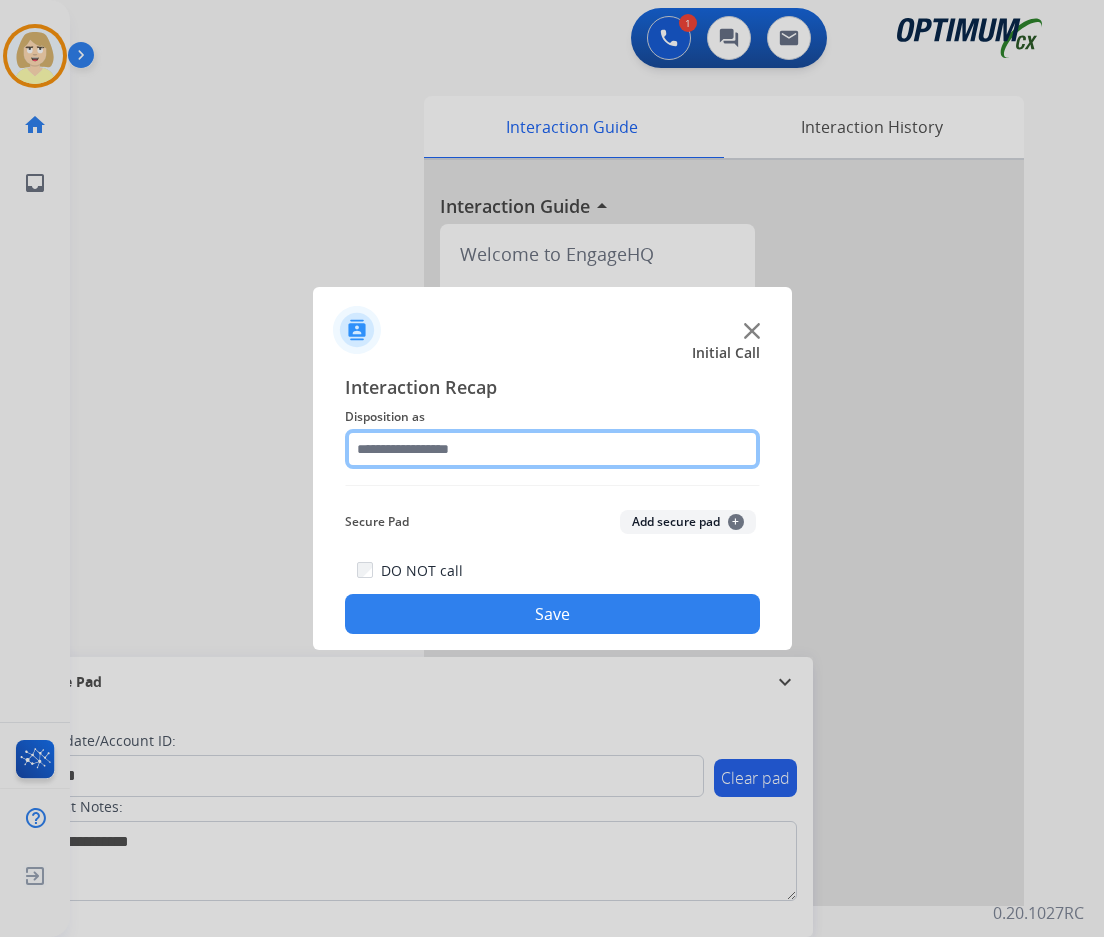 drag, startPoint x: 436, startPoint y: 450, endPoint x: 443, endPoint y: 461, distance: 13.038404 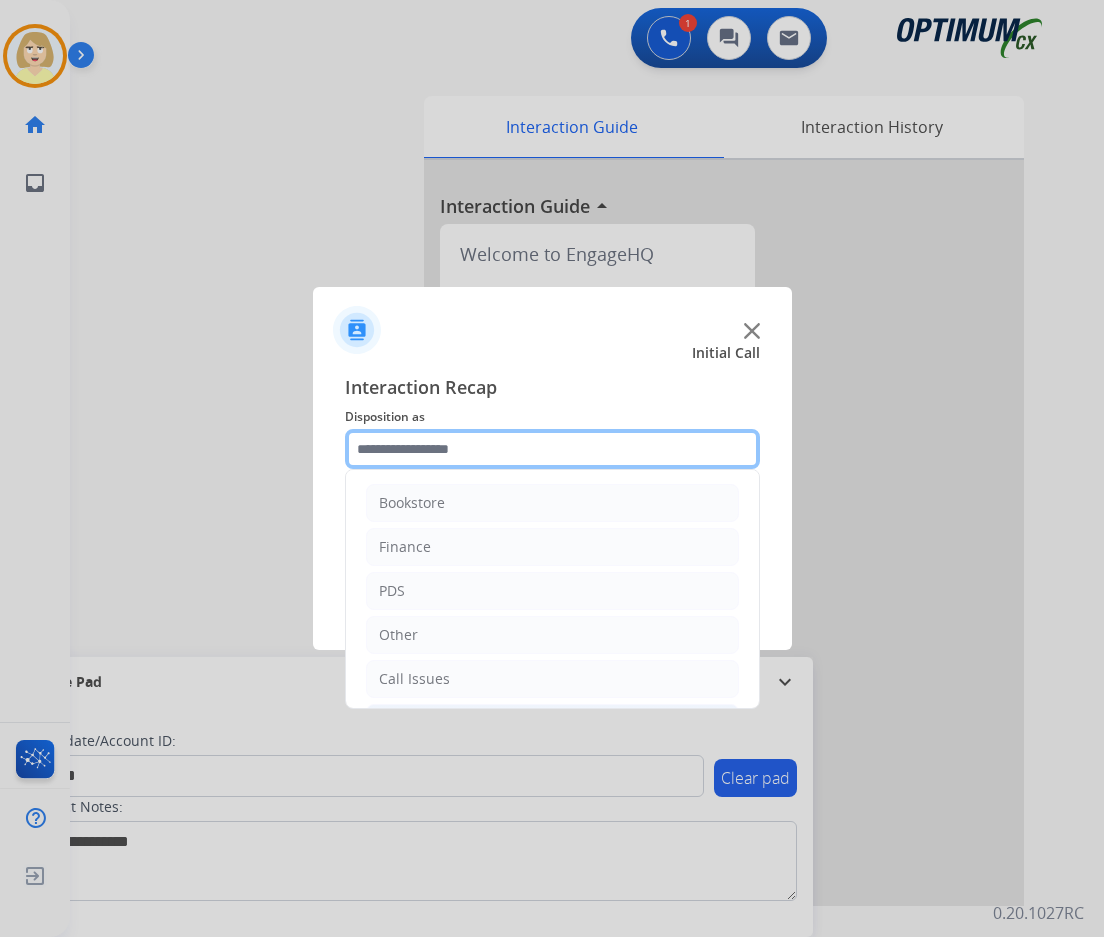 scroll, scrollTop: 136, scrollLeft: 0, axis: vertical 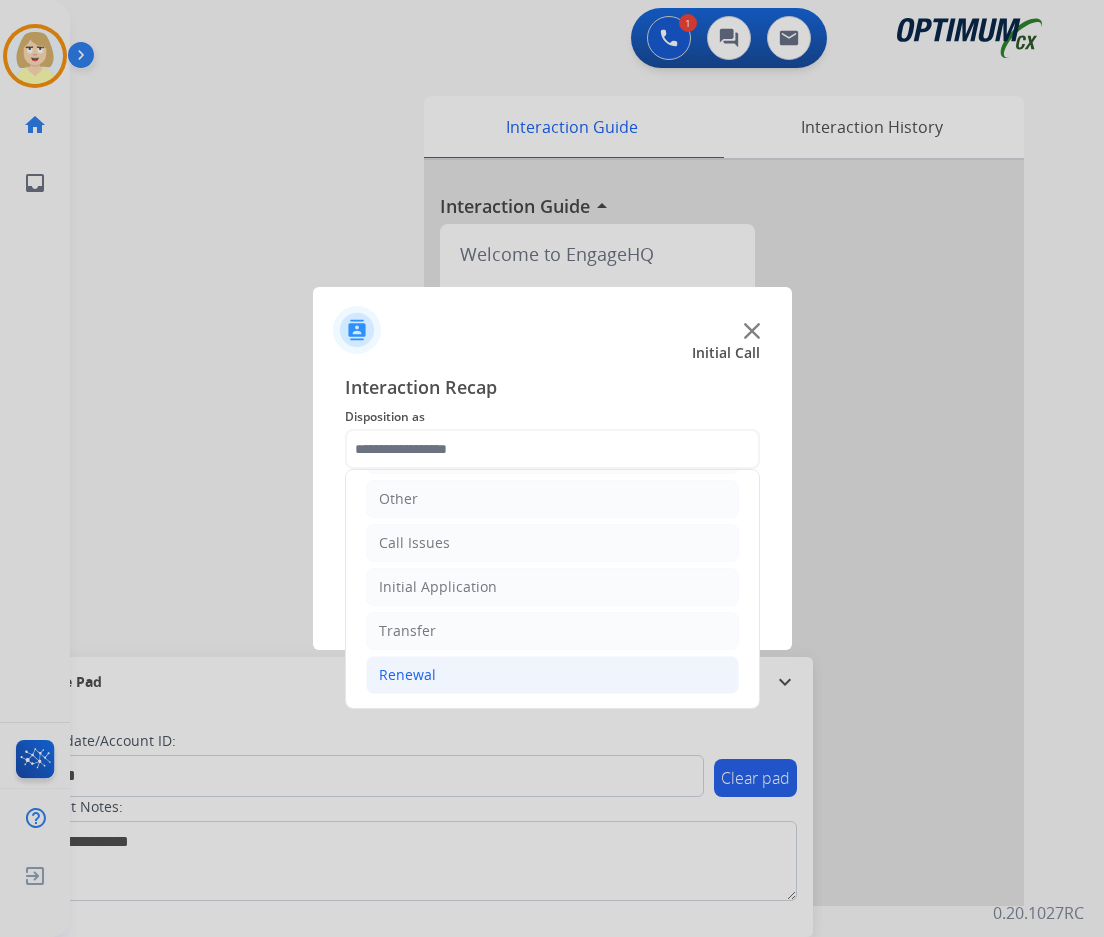 click on "Renewal" 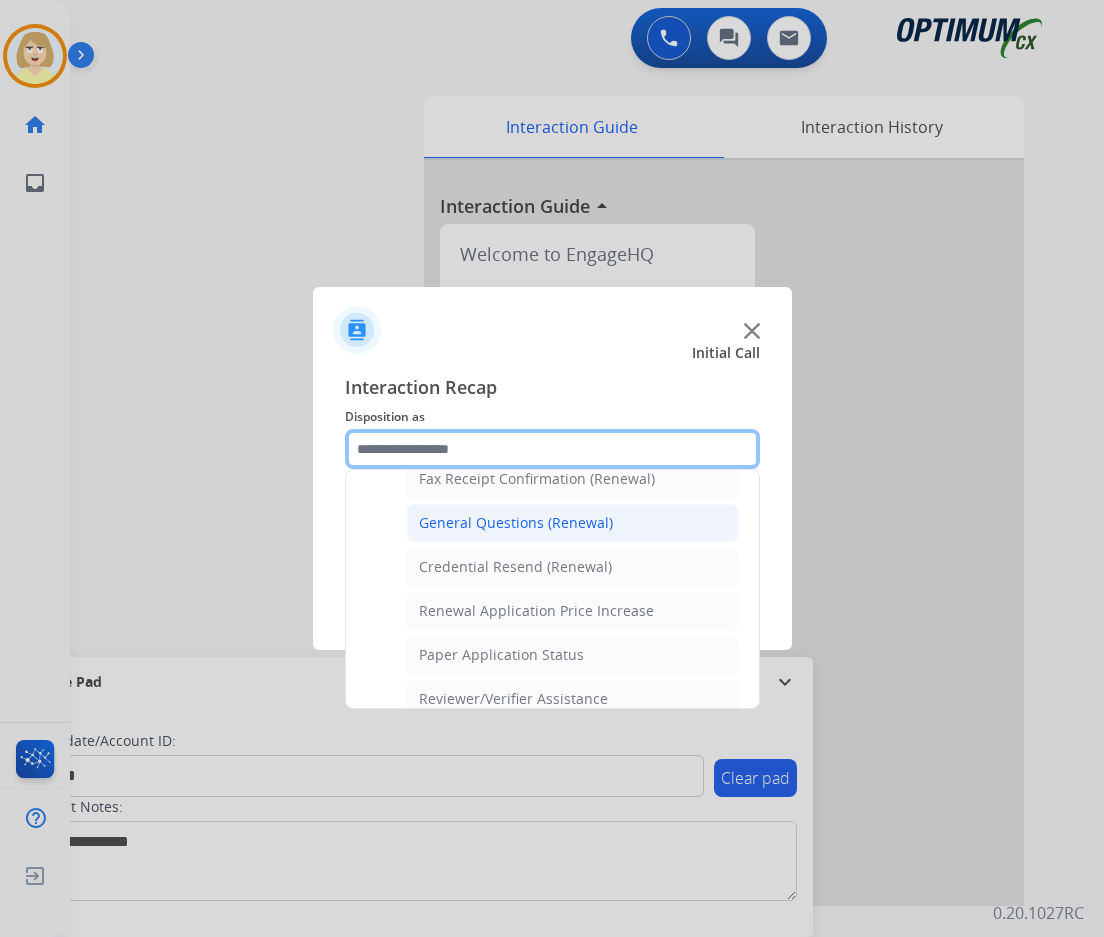 scroll, scrollTop: 472, scrollLeft: 0, axis: vertical 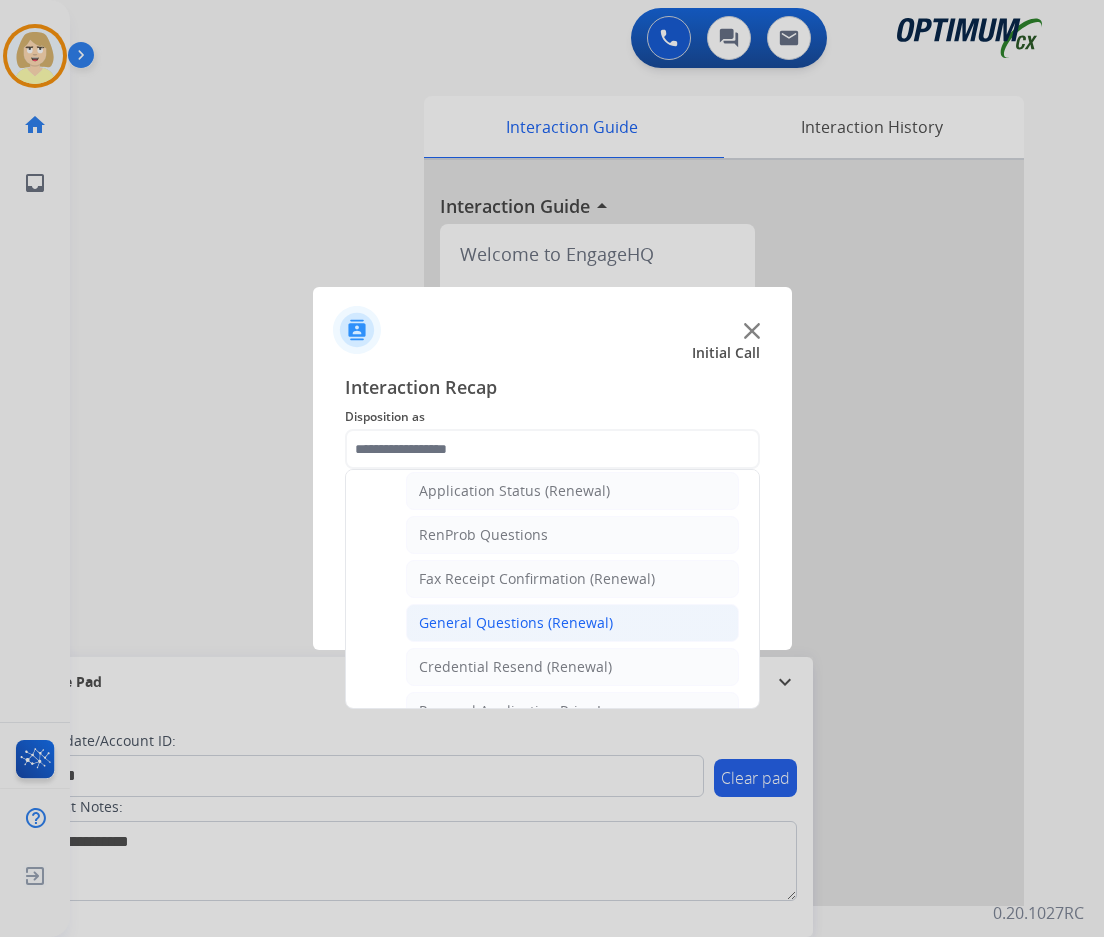 click on "General Questions (Renewal)" 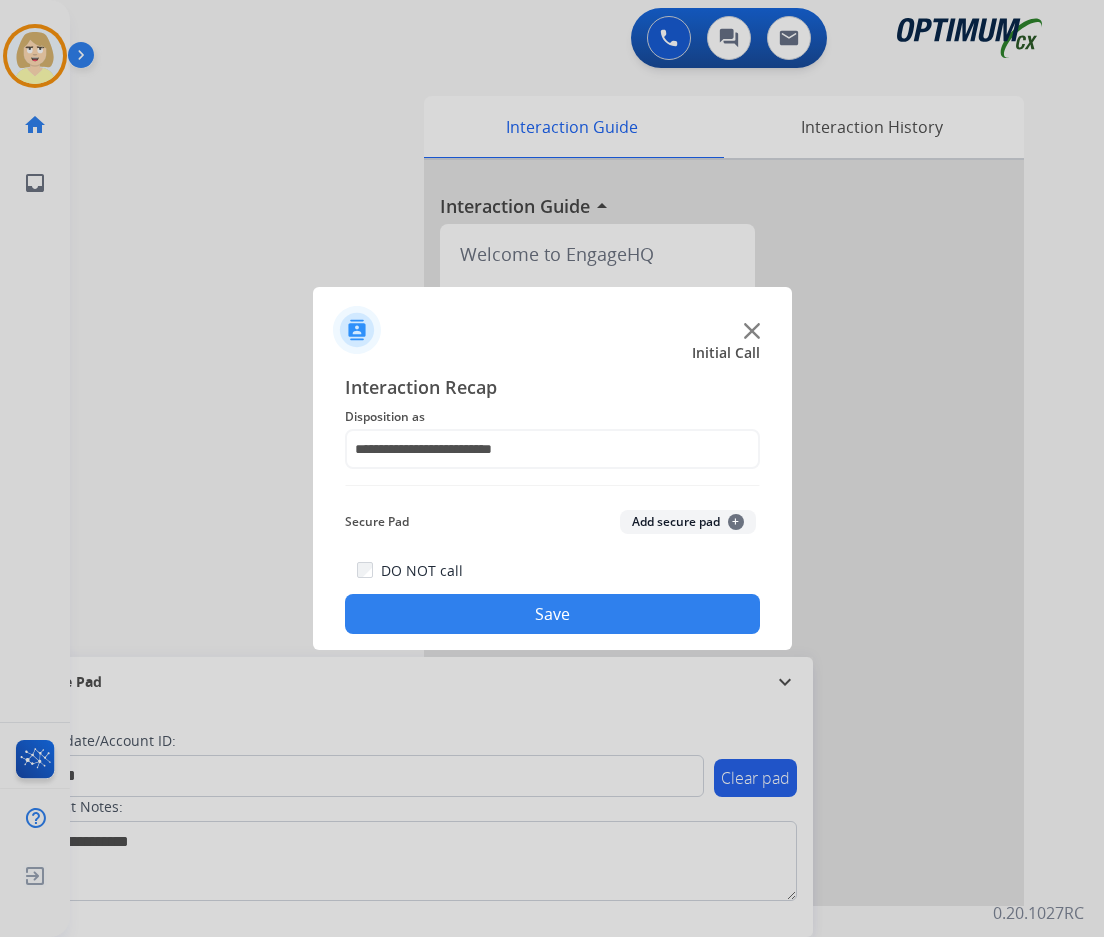 click on "Add secure pad  +" 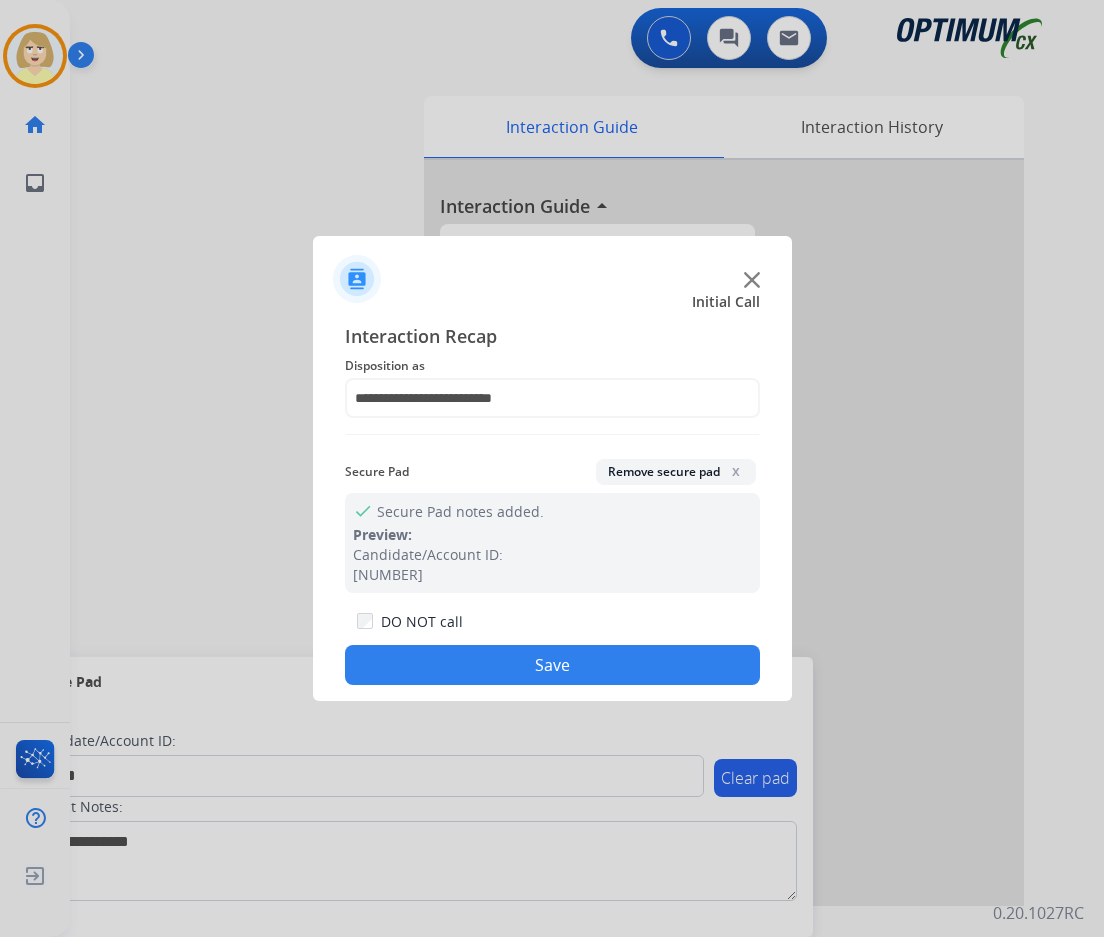 click on "Save" 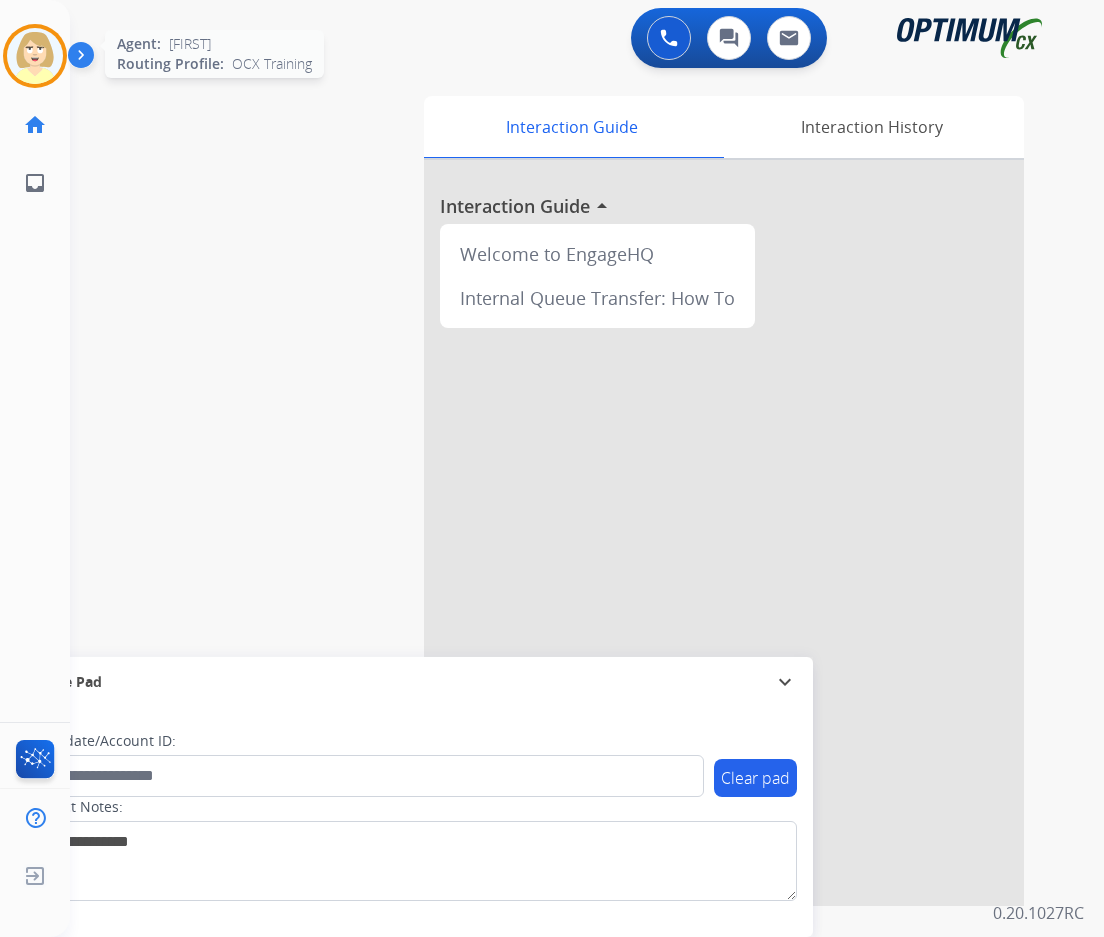 click at bounding box center [35, 56] 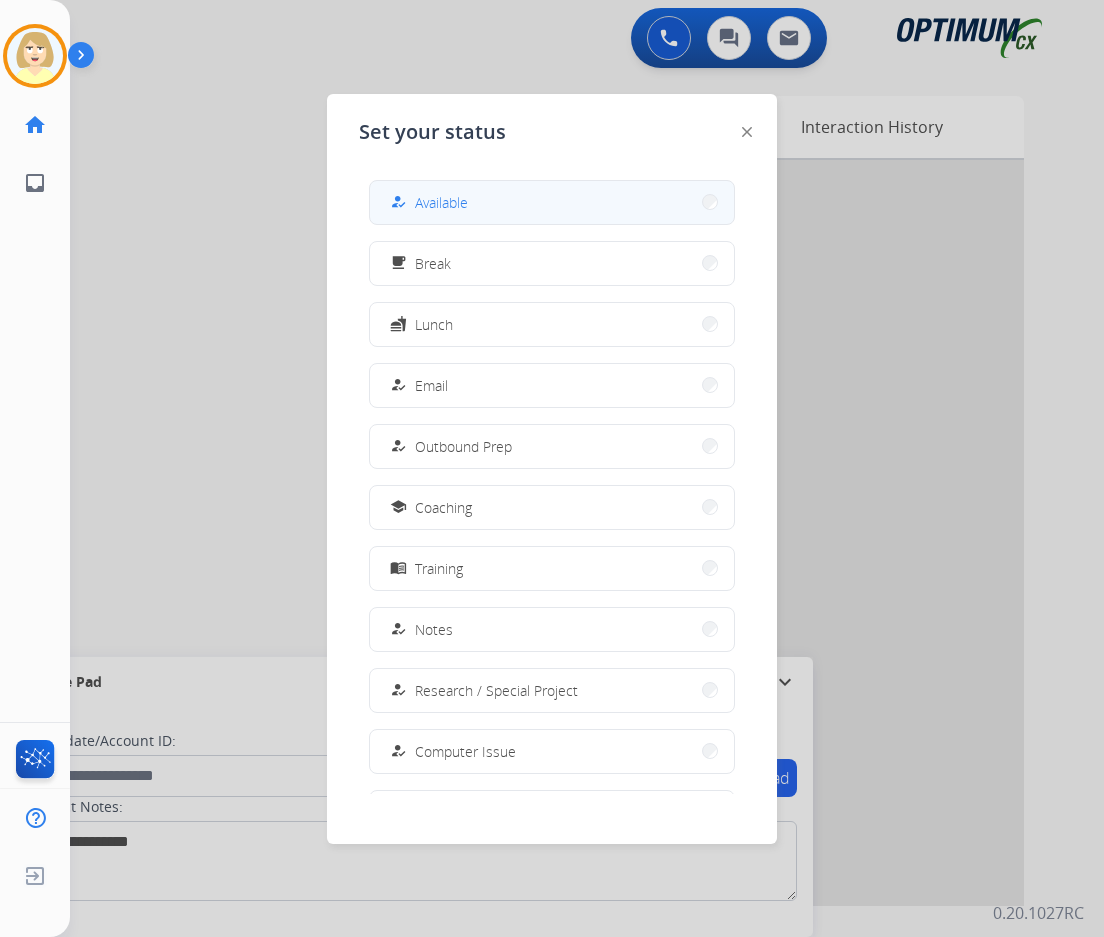 click on "Available" at bounding box center [441, 202] 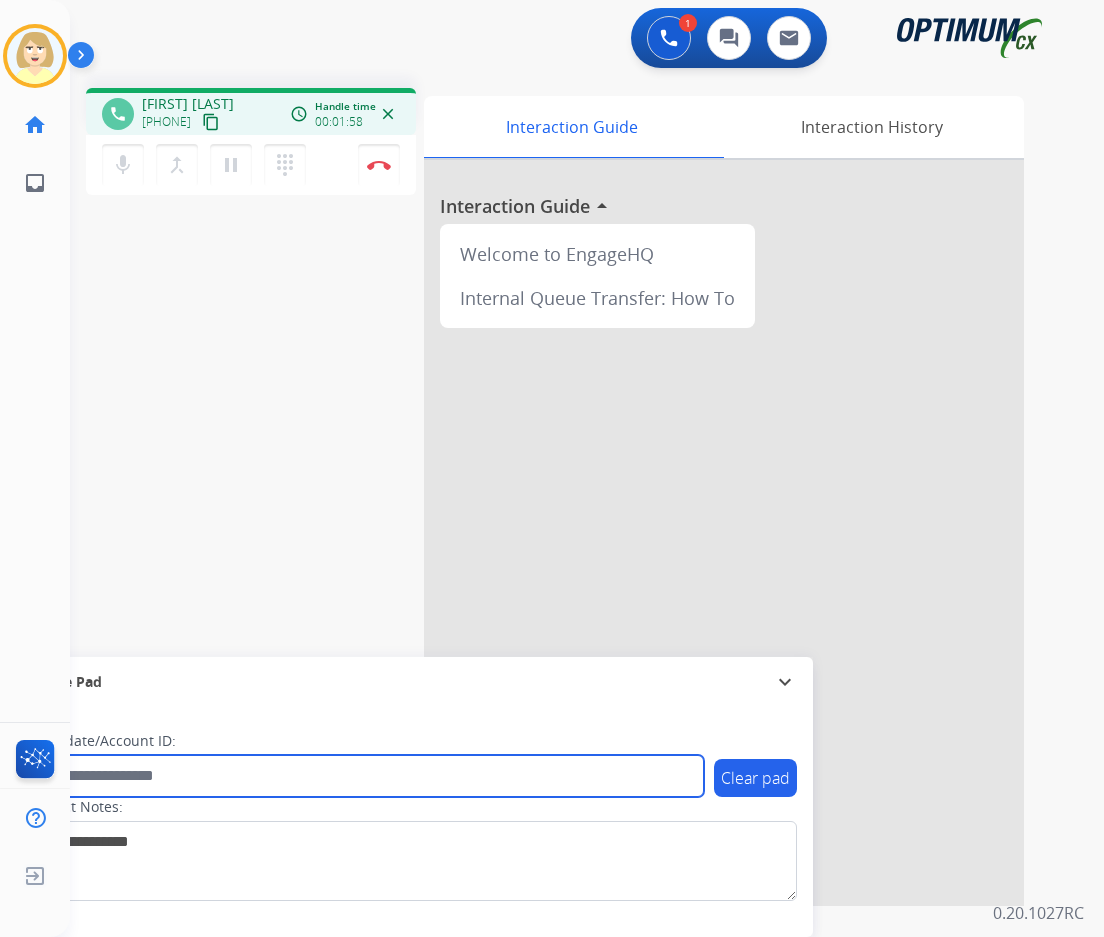 click at bounding box center [365, 776] 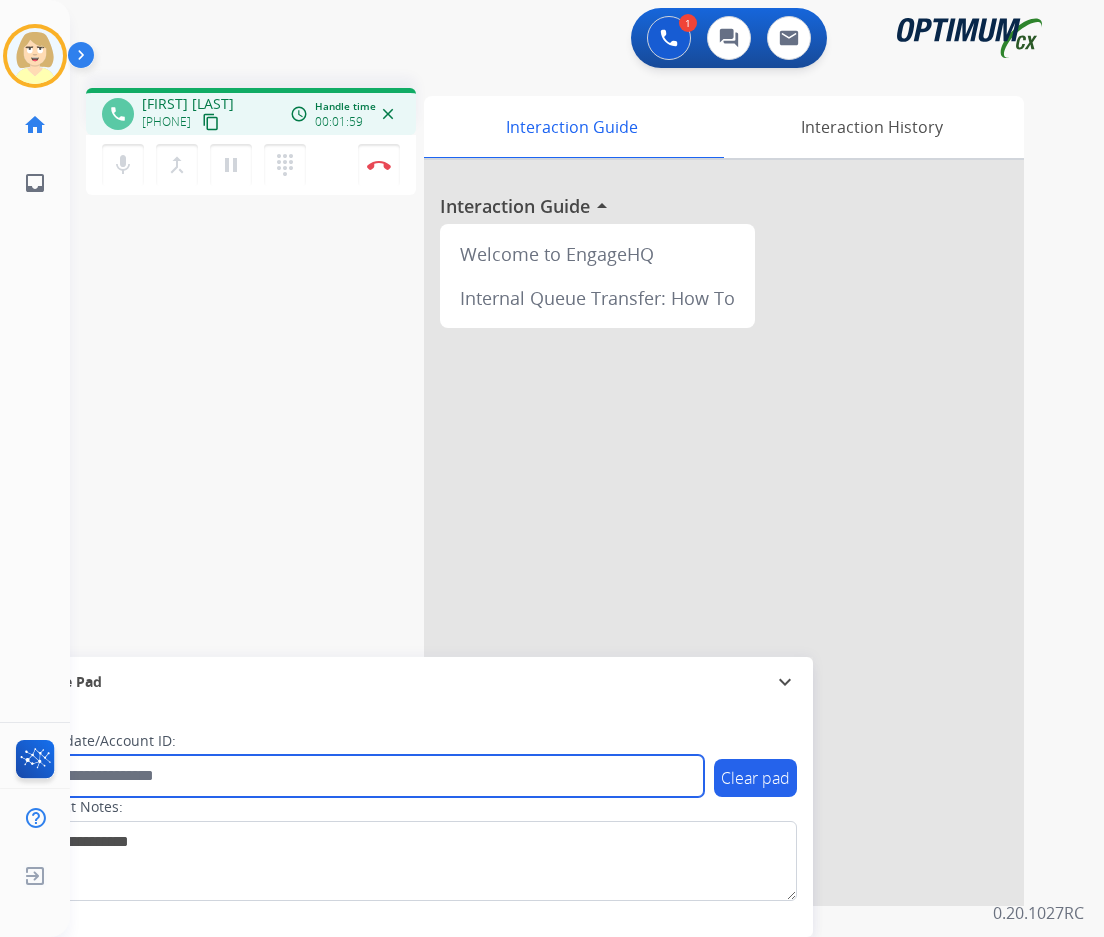 paste on "*******" 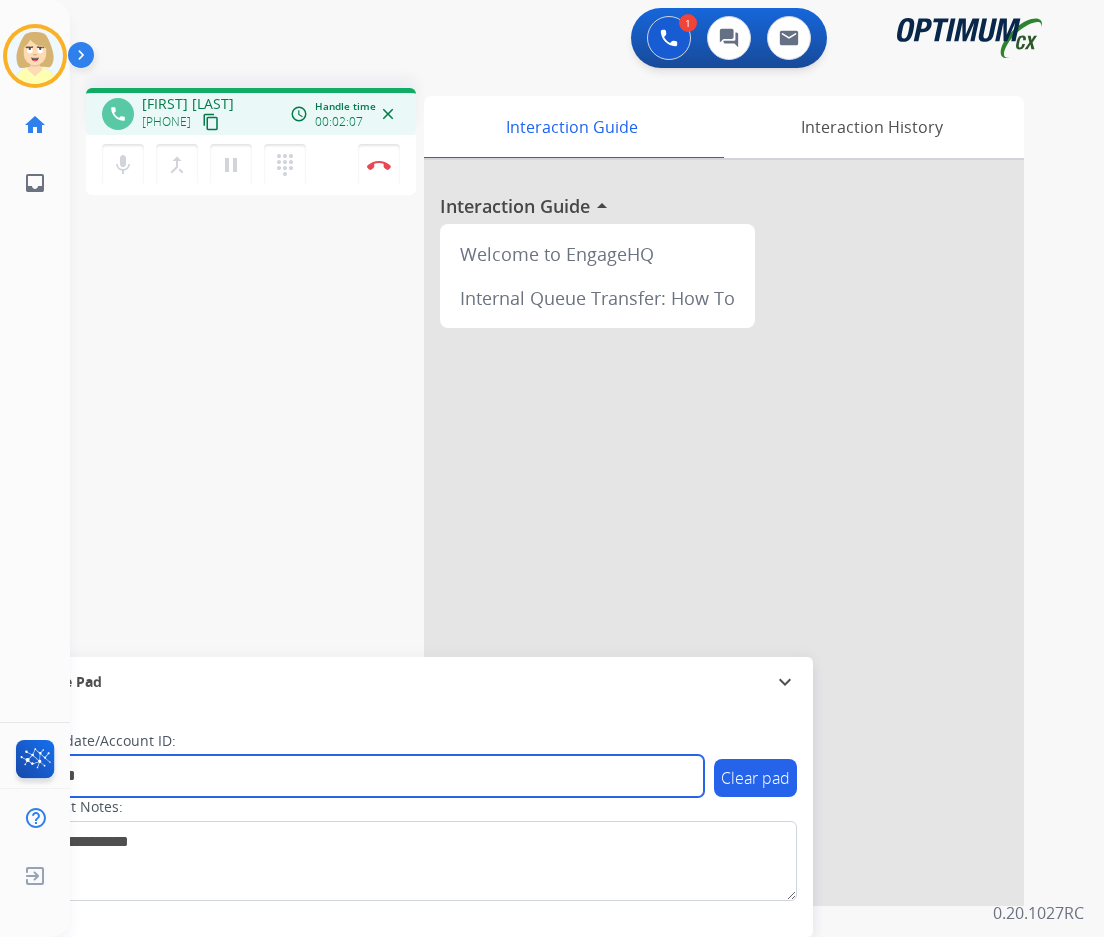 type on "*******" 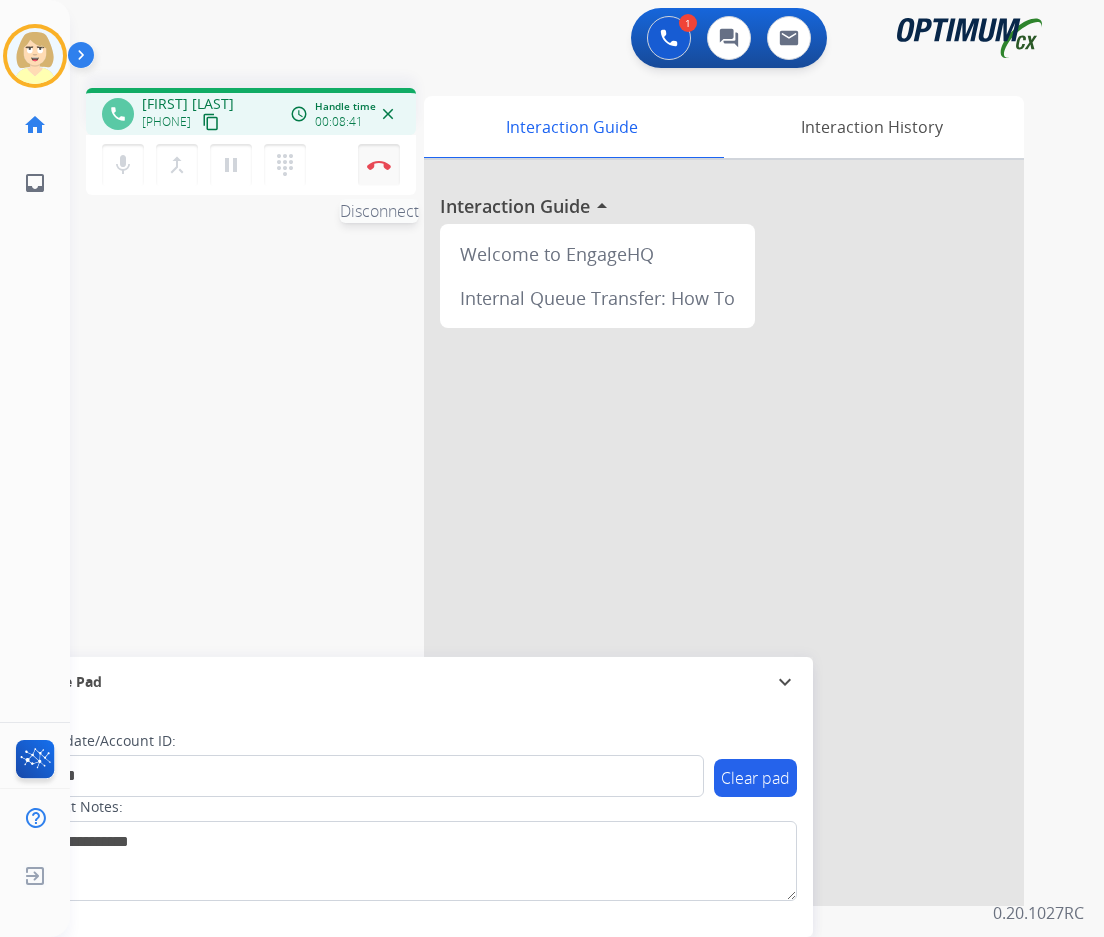 click on "Disconnect" at bounding box center (379, 165) 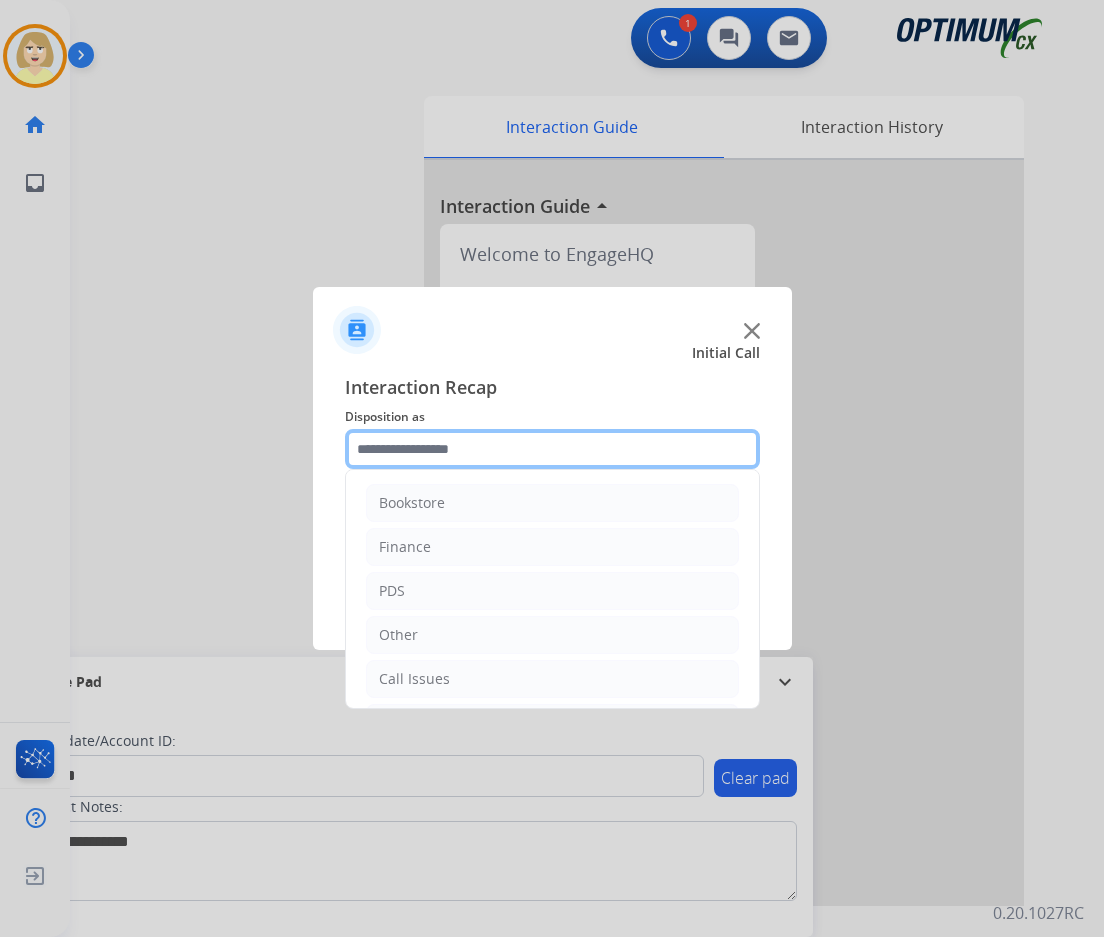 click 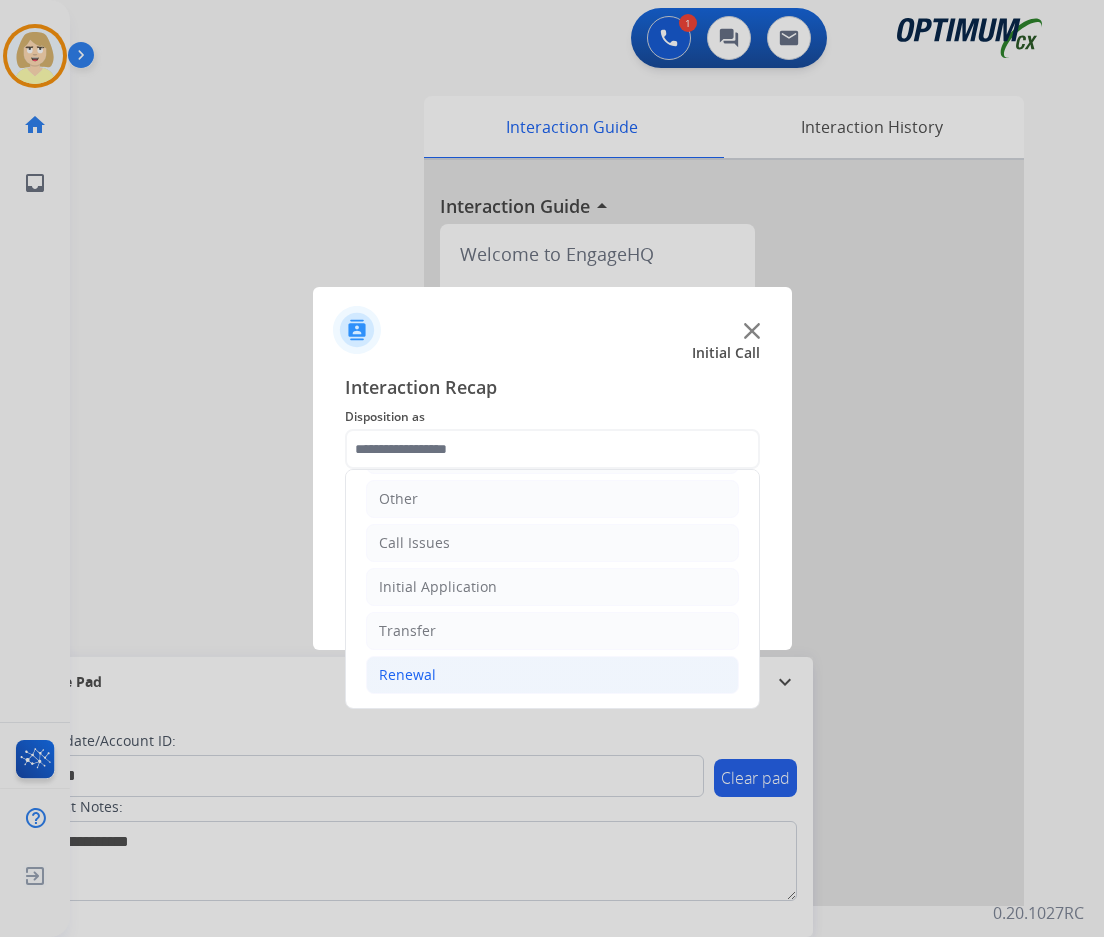 click on "Renewal" 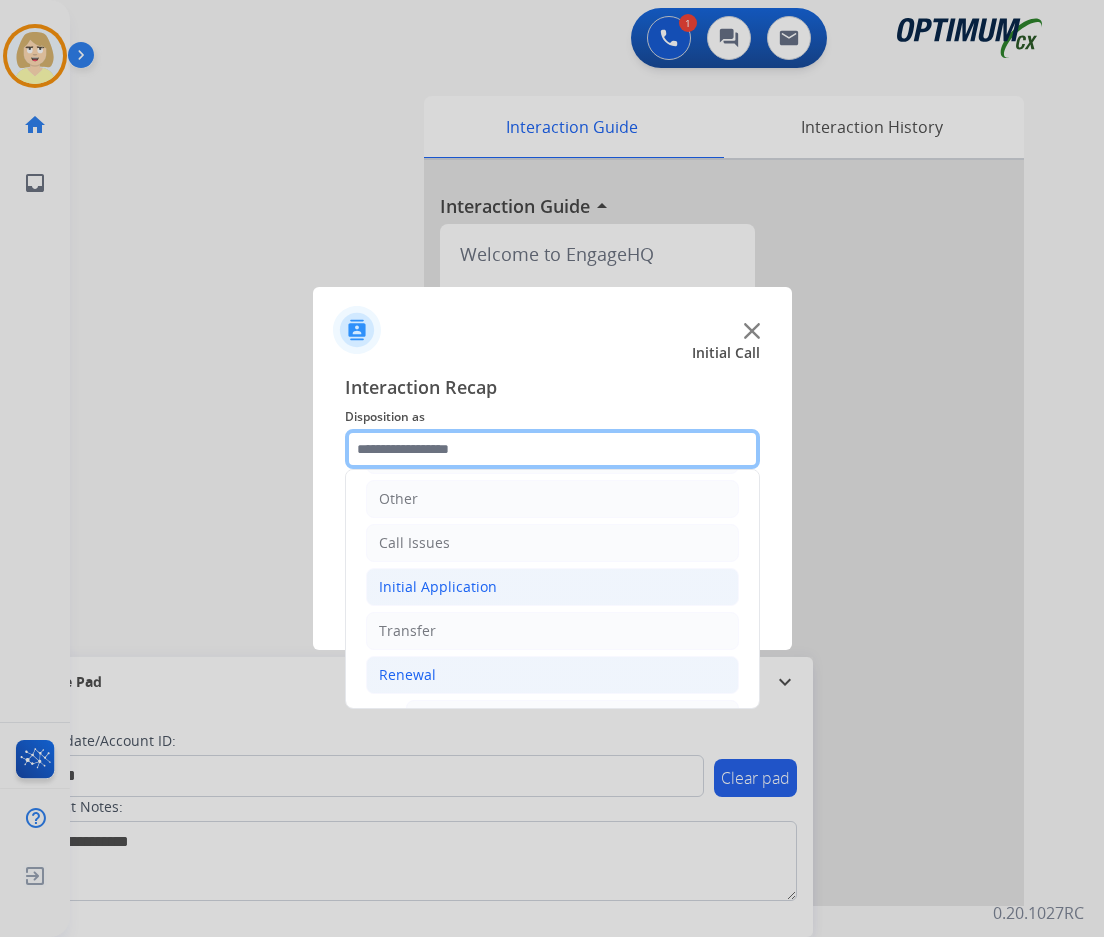 scroll, scrollTop: 436, scrollLeft: 0, axis: vertical 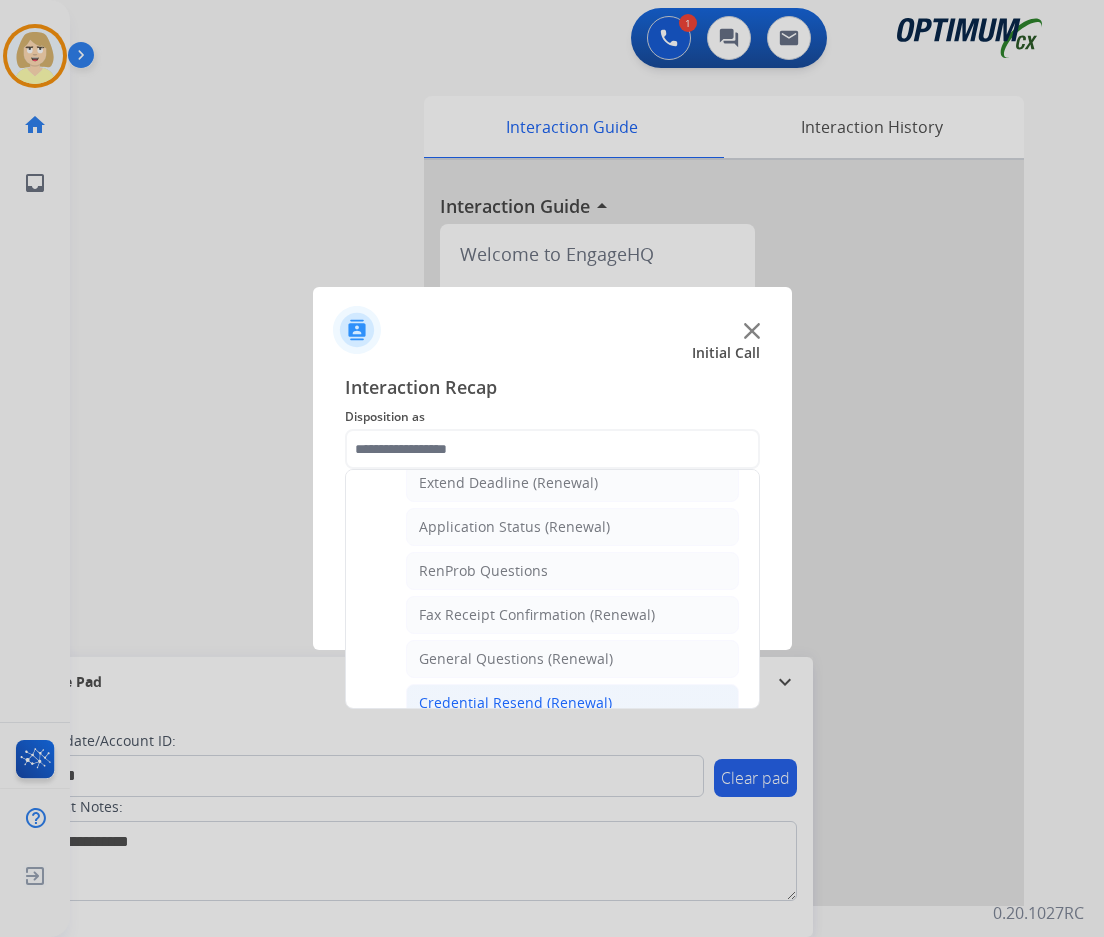 click on "Credential Resend (Renewal)" 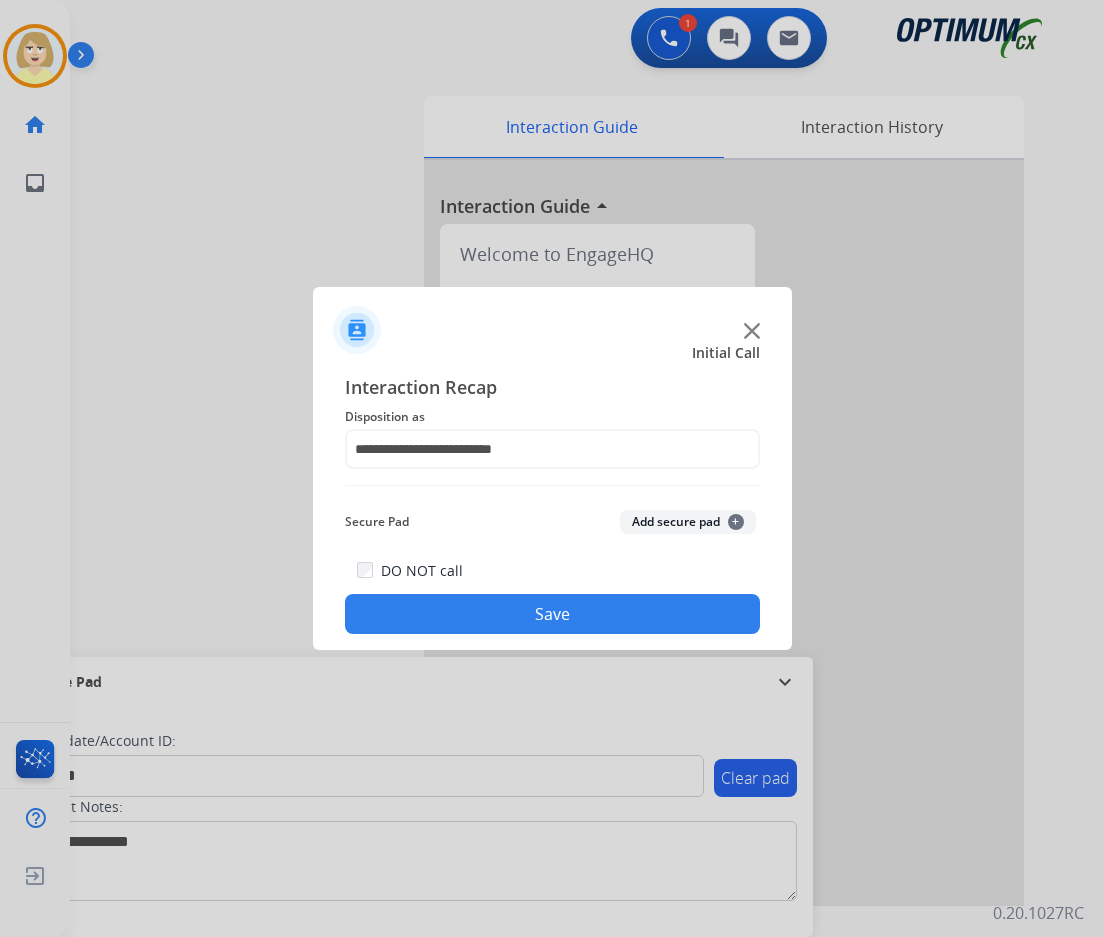 drag, startPoint x: 652, startPoint y: 520, endPoint x: 553, endPoint y: 598, distance: 126.035706 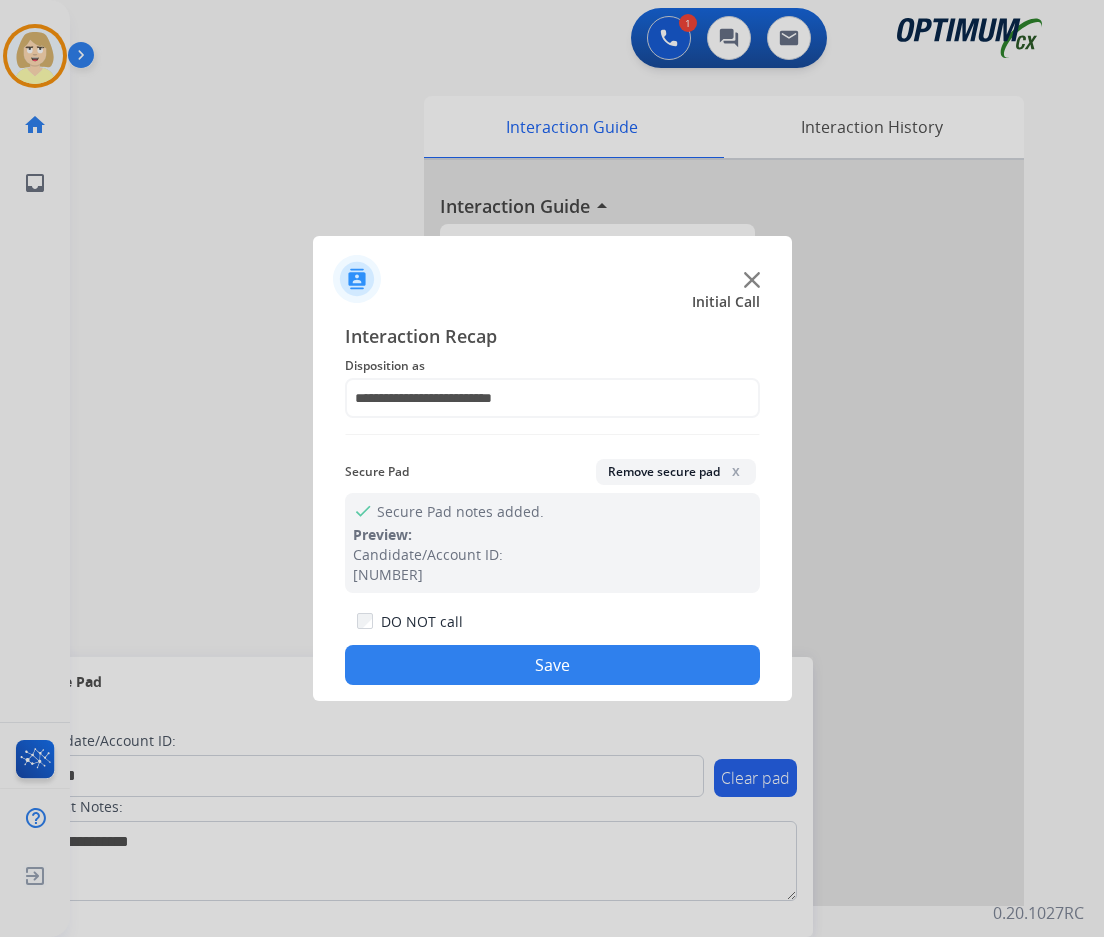 click on "Save" 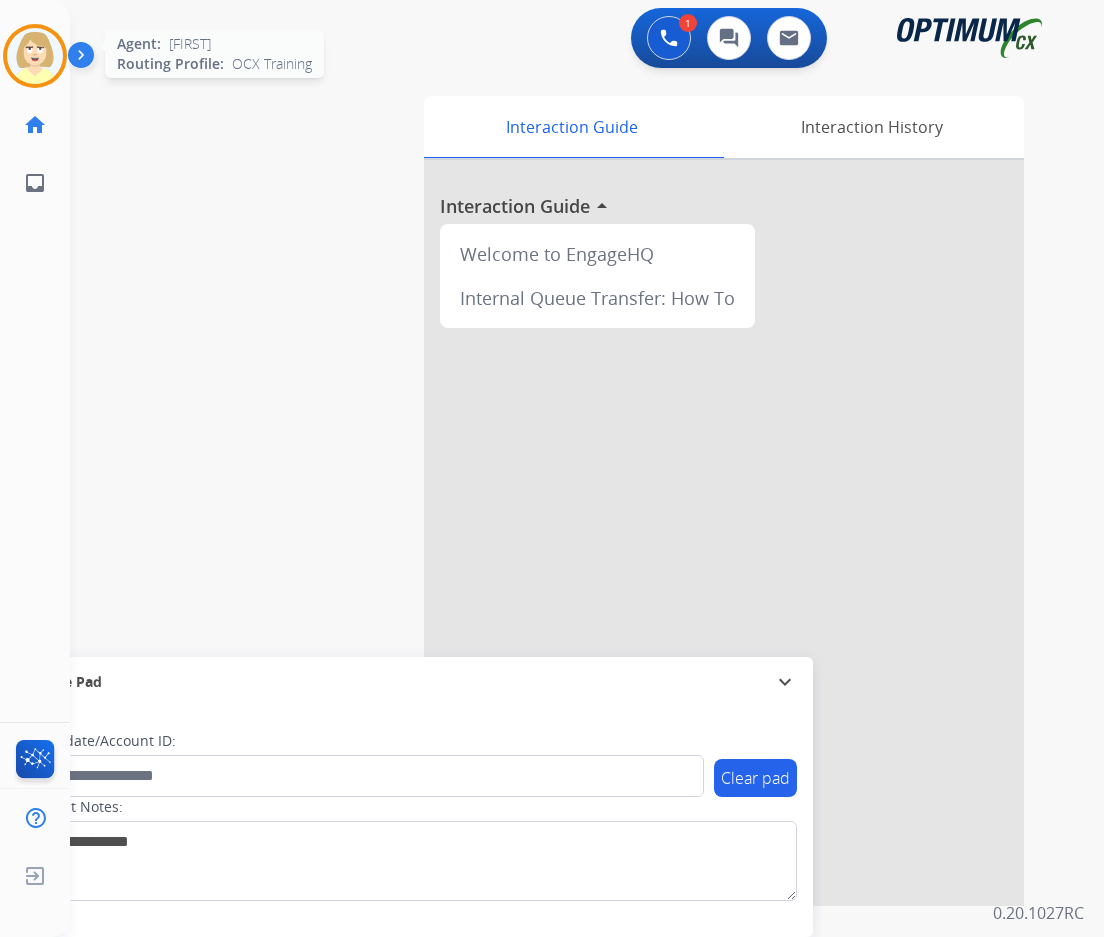 drag, startPoint x: 27, startPoint y: 51, endPoint x: 63, endPoint y: 72, distance: 41.677334 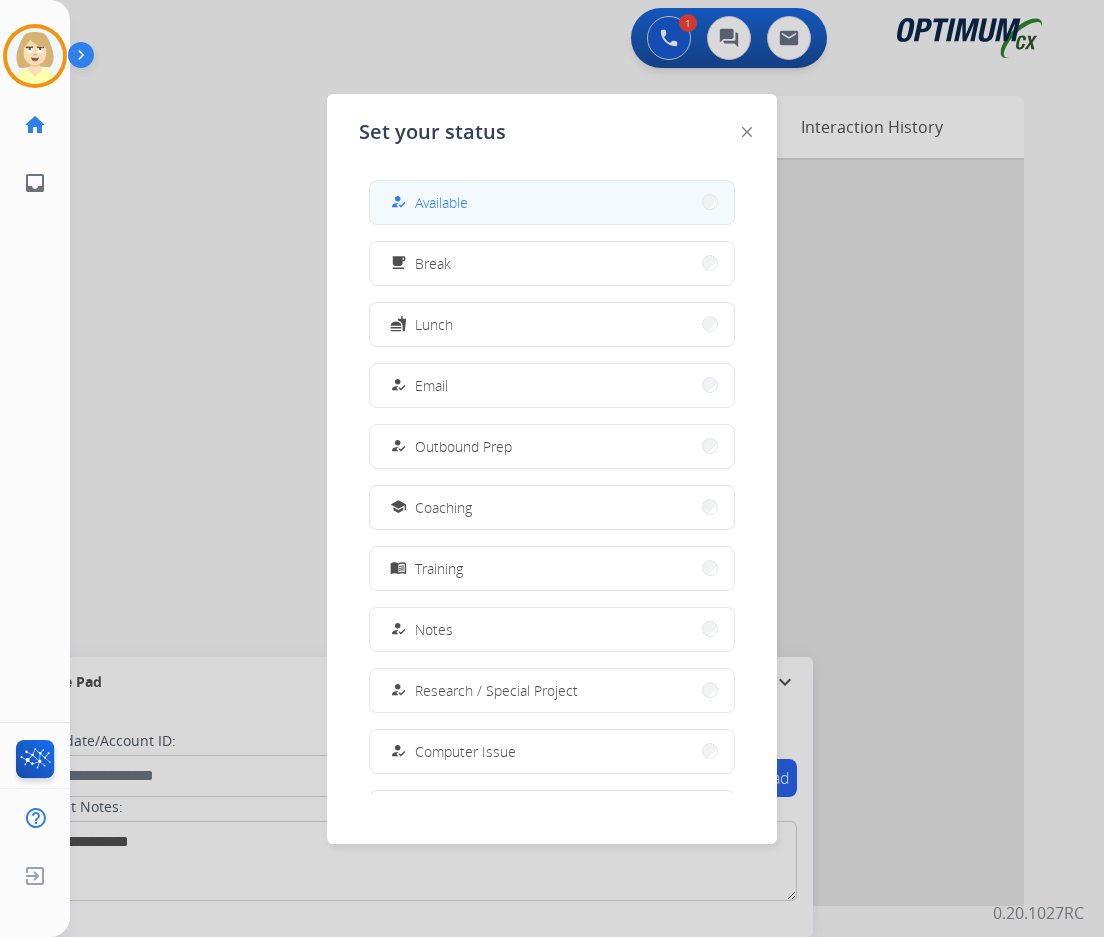 click on "Available" at bounding box center [441, 202] 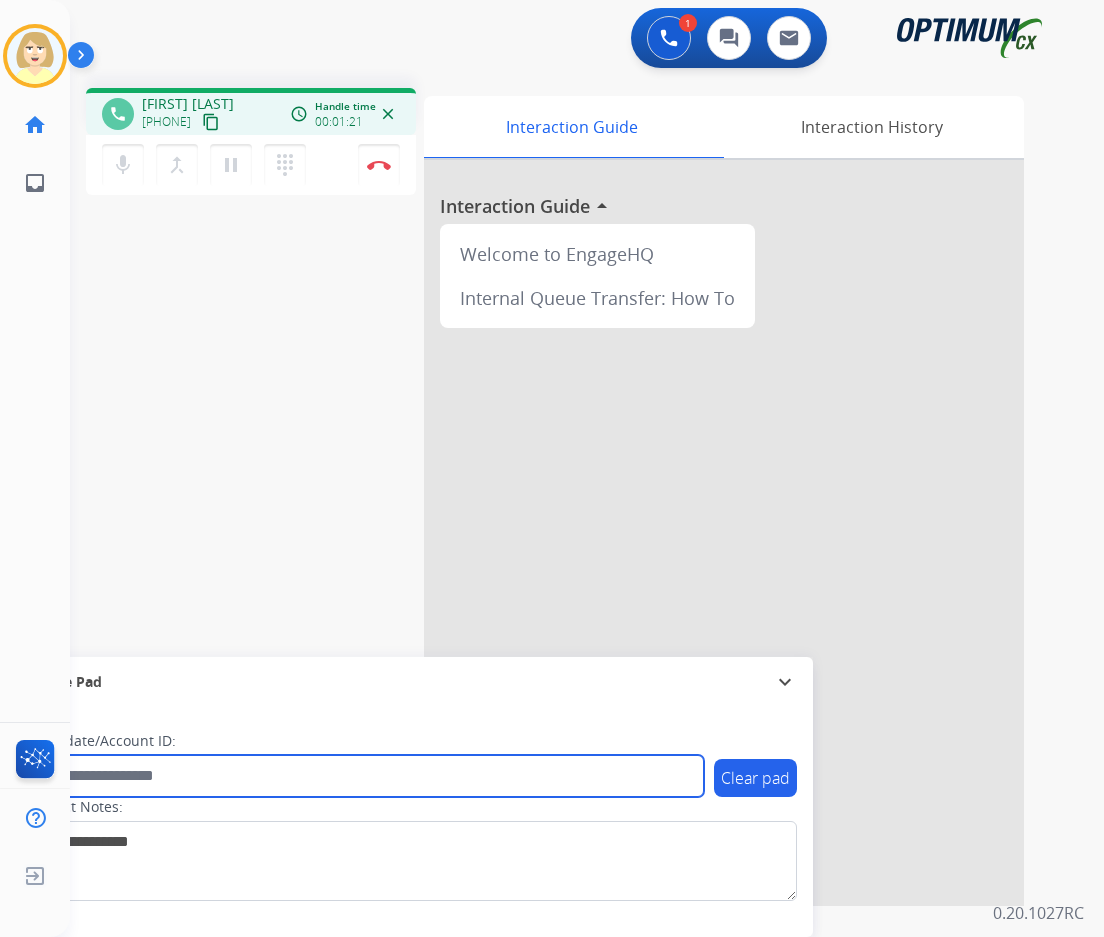 click at bounding box center [365, 776] 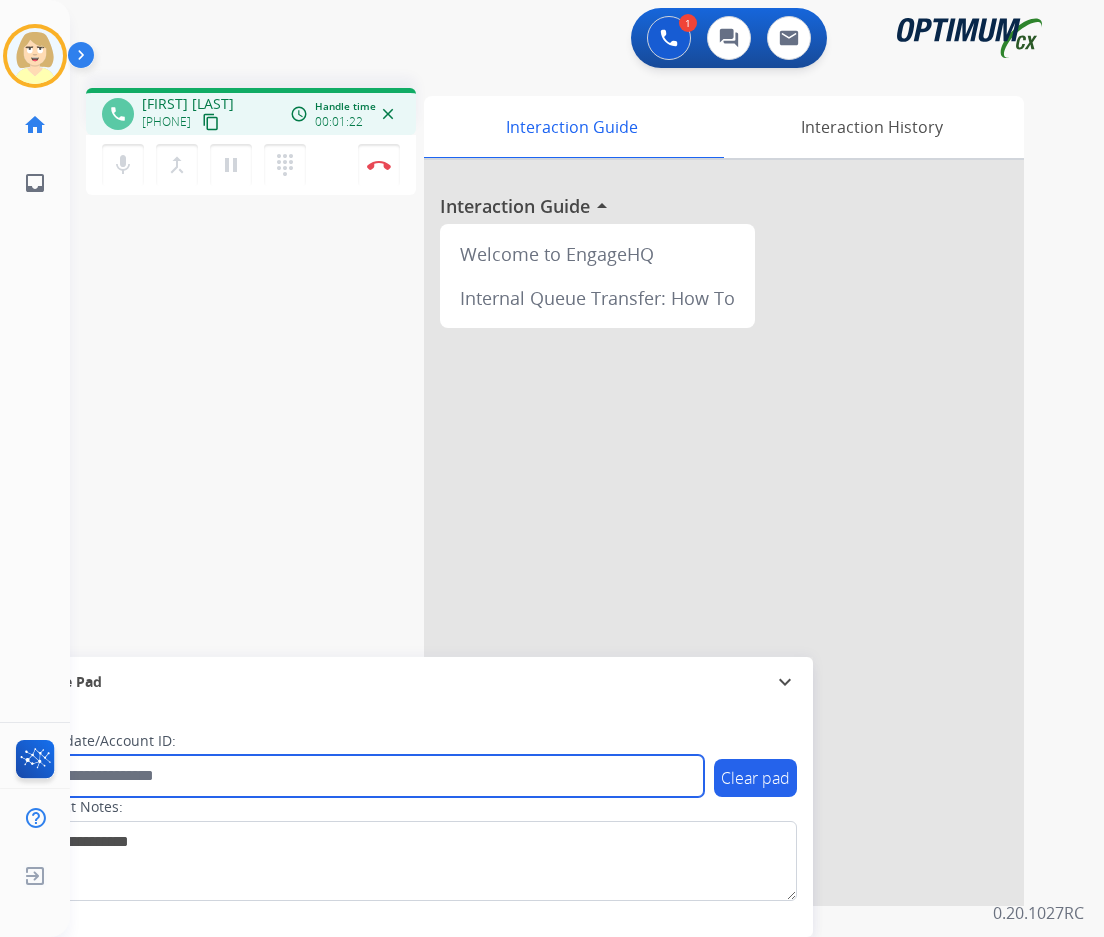 paste on "*******" 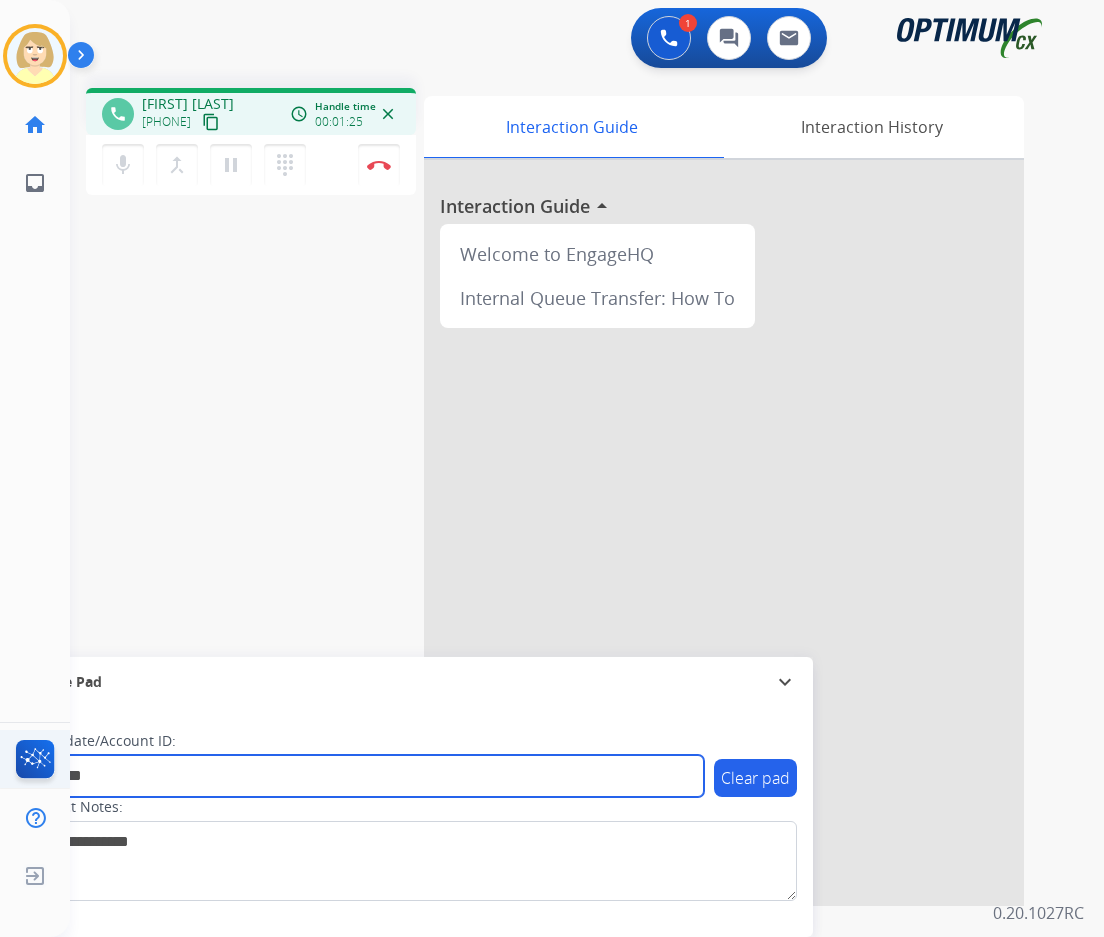 type on "*******" 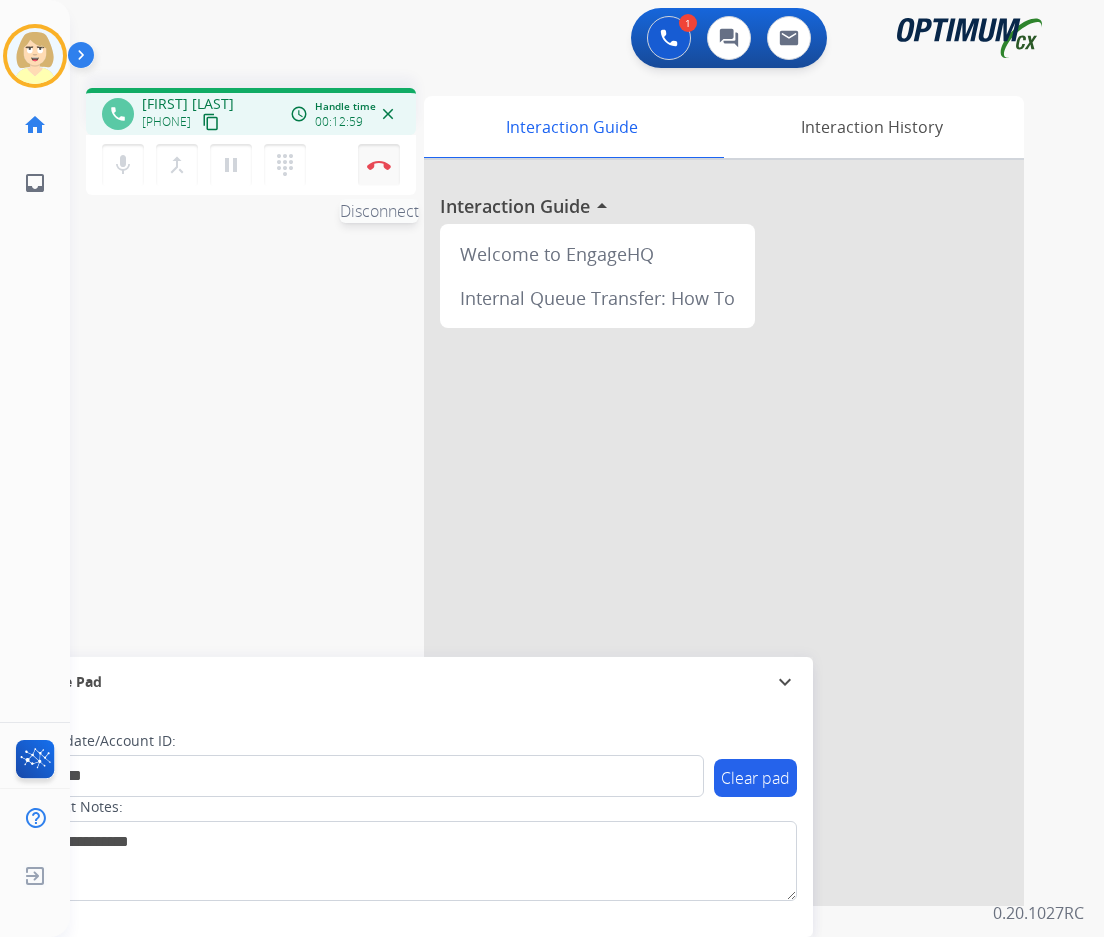 click on "Disconnect" at bounding box center [379, 165] 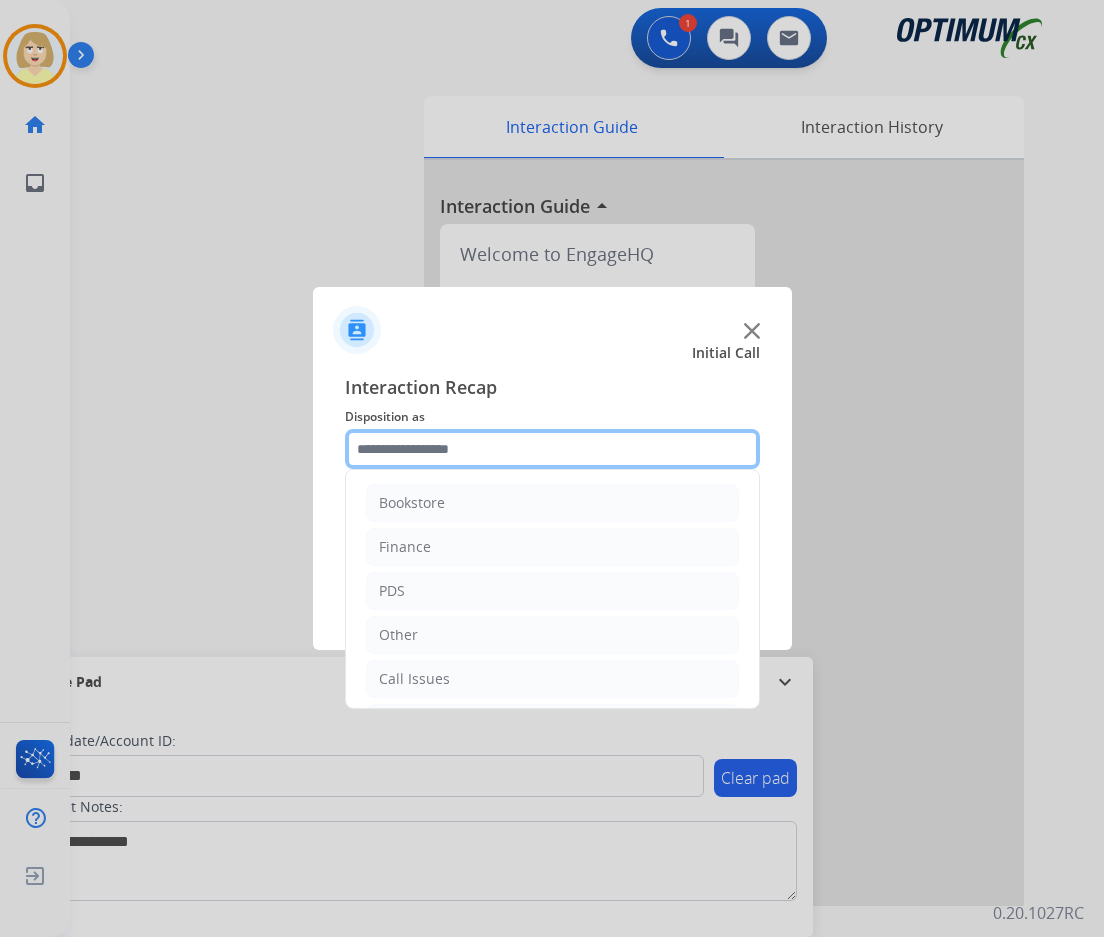click 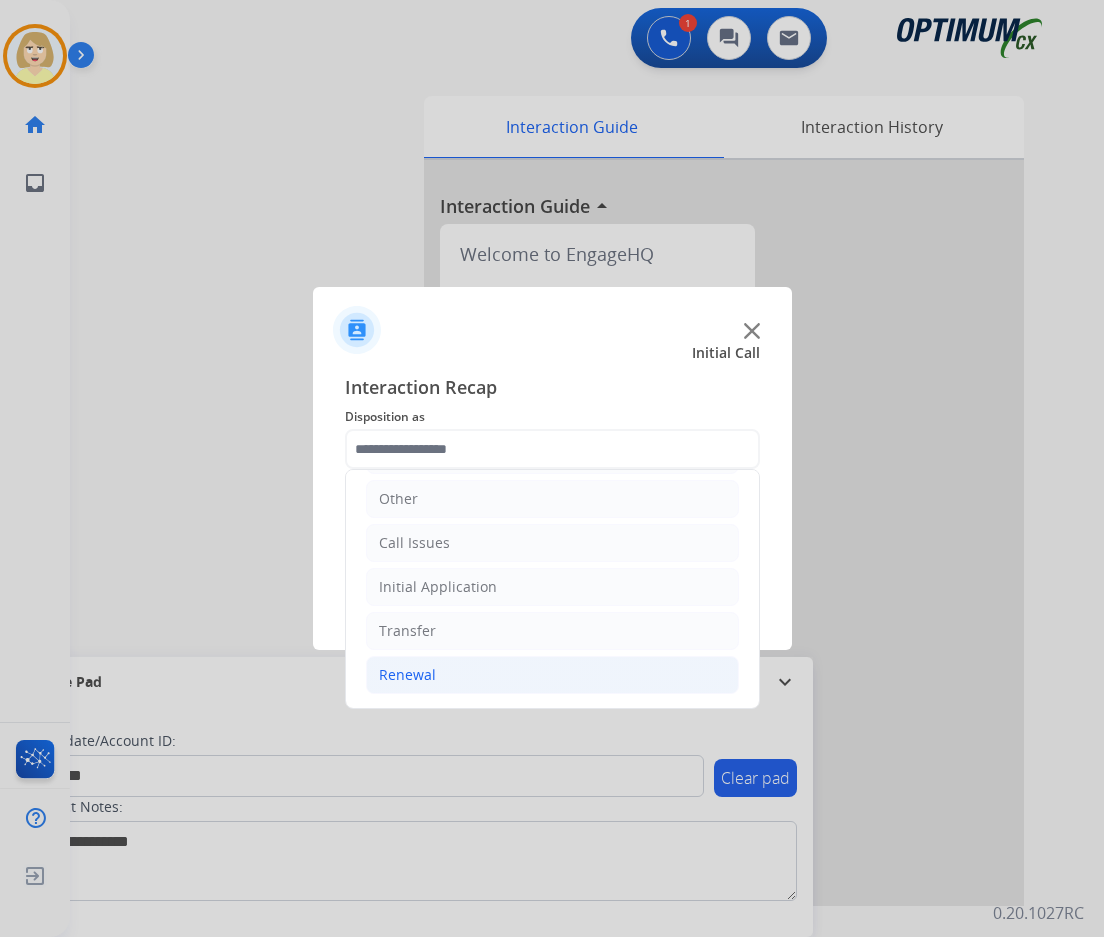 click on "Renewal" 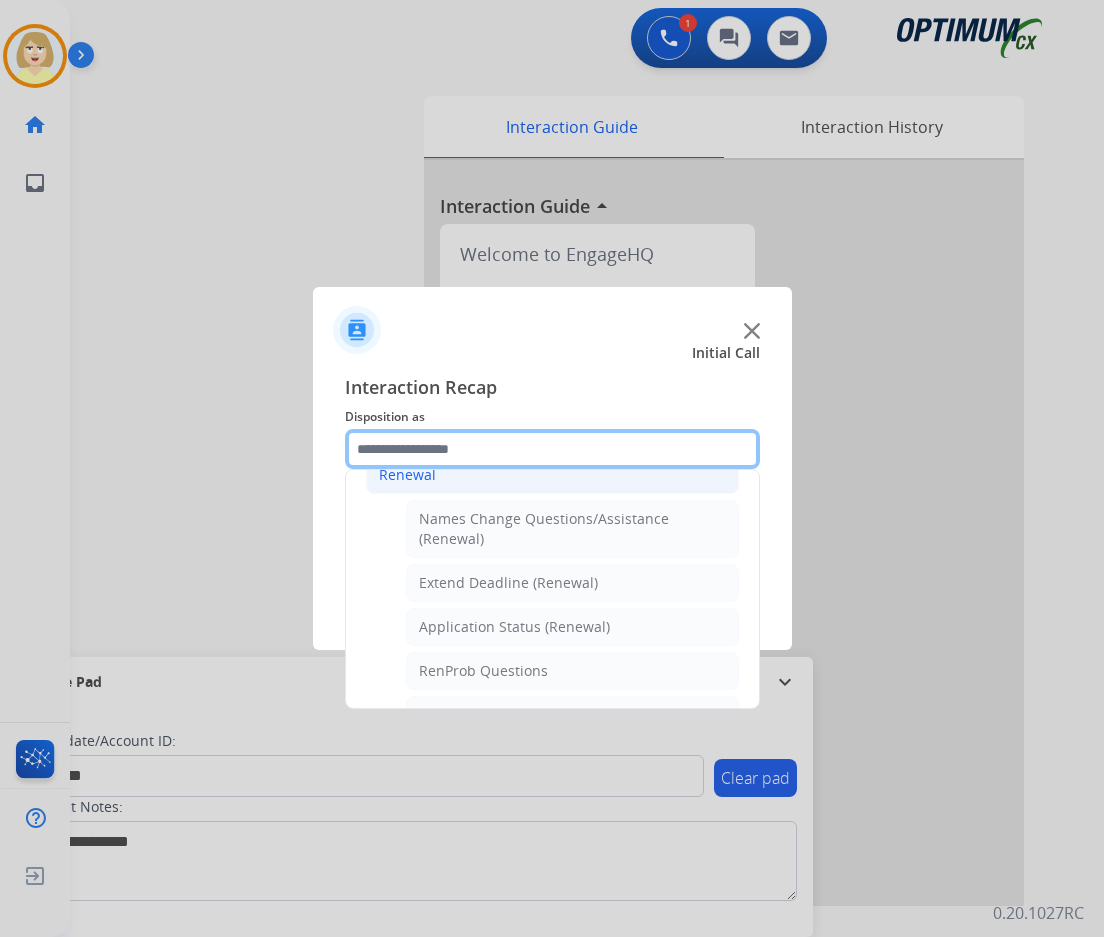 scroll, scrollTop: 436, scrollLeft: 0, axis: vertical 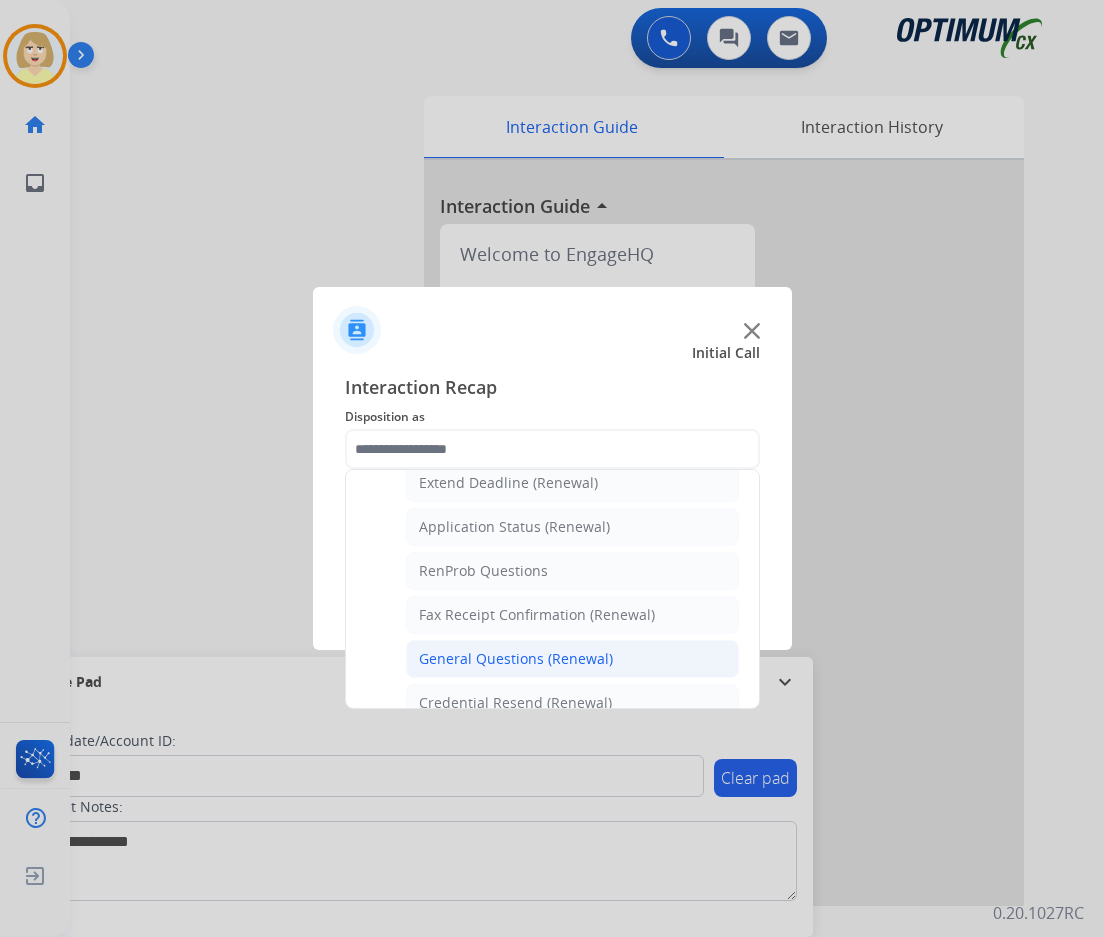 click on "General Questions (Renewal)" 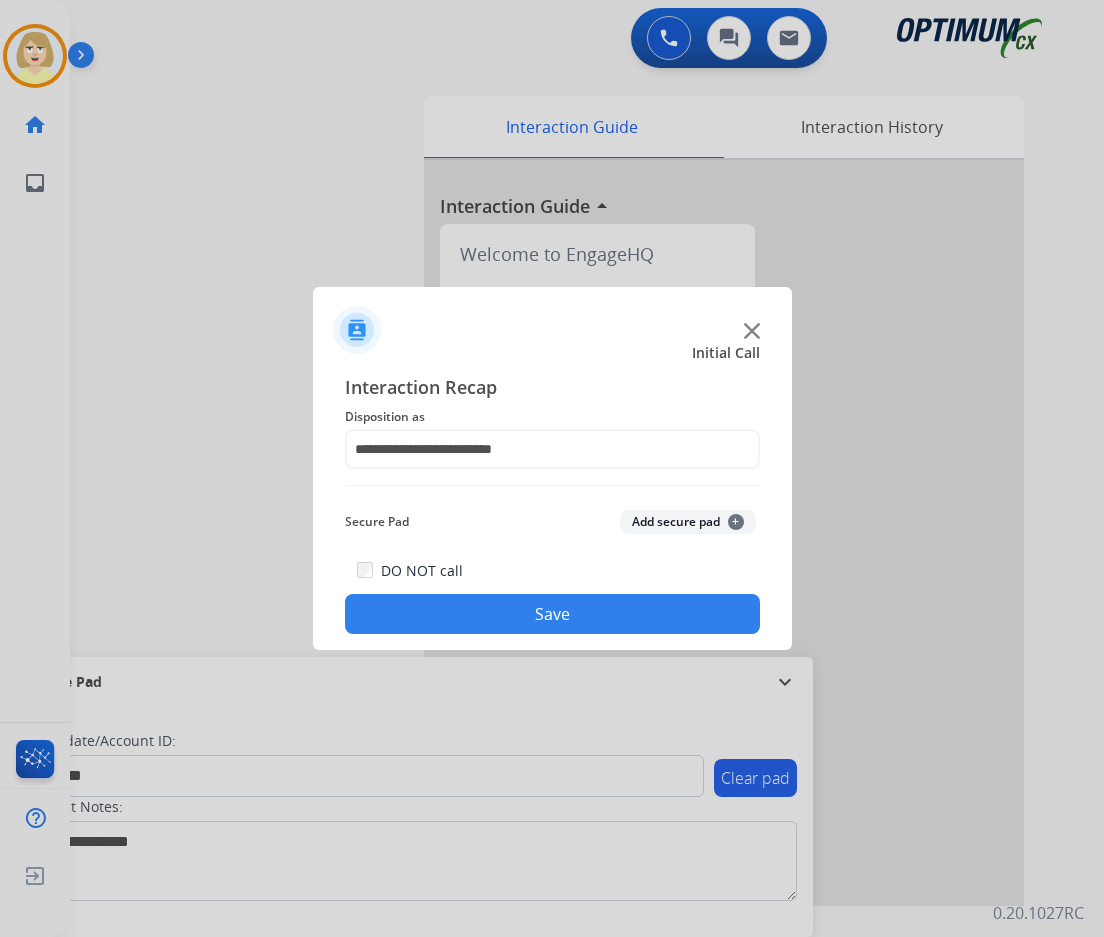 click on "Add secure pad  +" 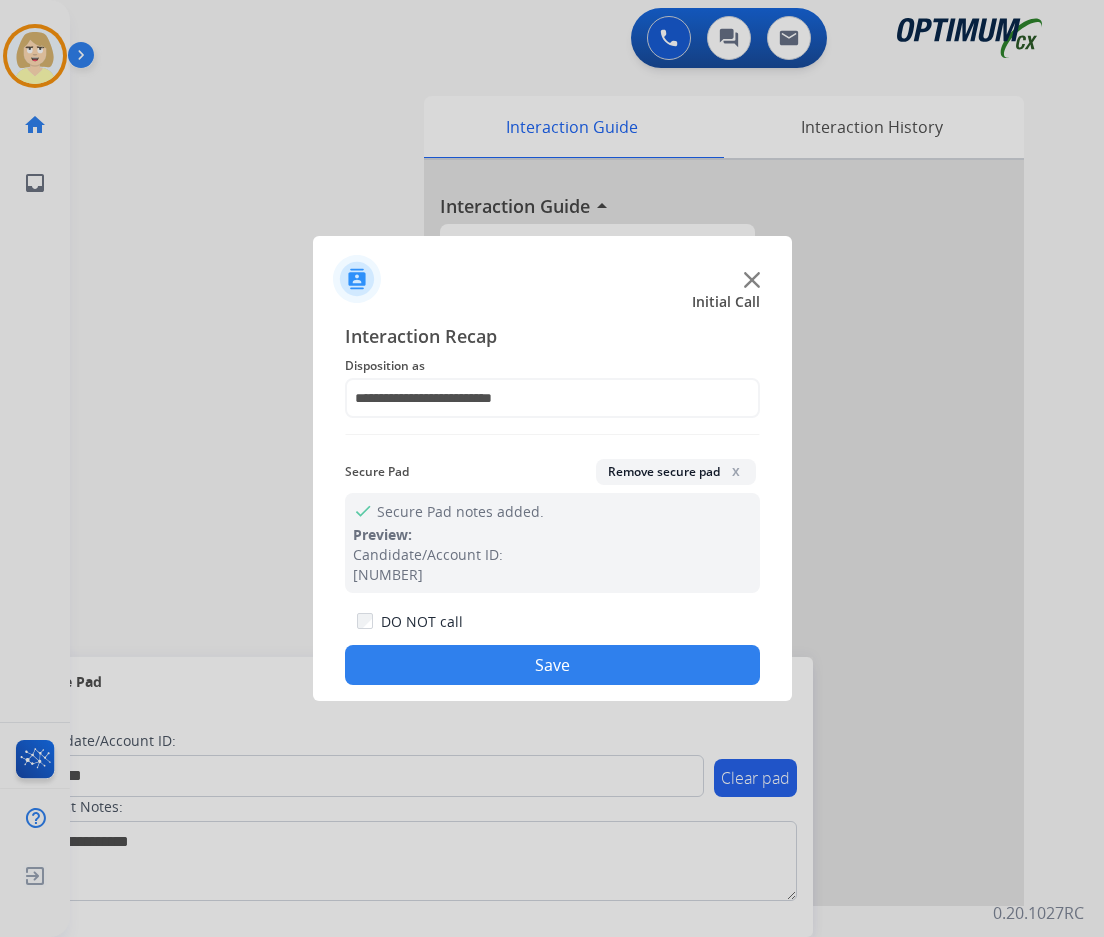 drag, startPoint x: 519, startPoint y: 675, endPoint x: 283, endPoint y: 219, distance: 513.45105 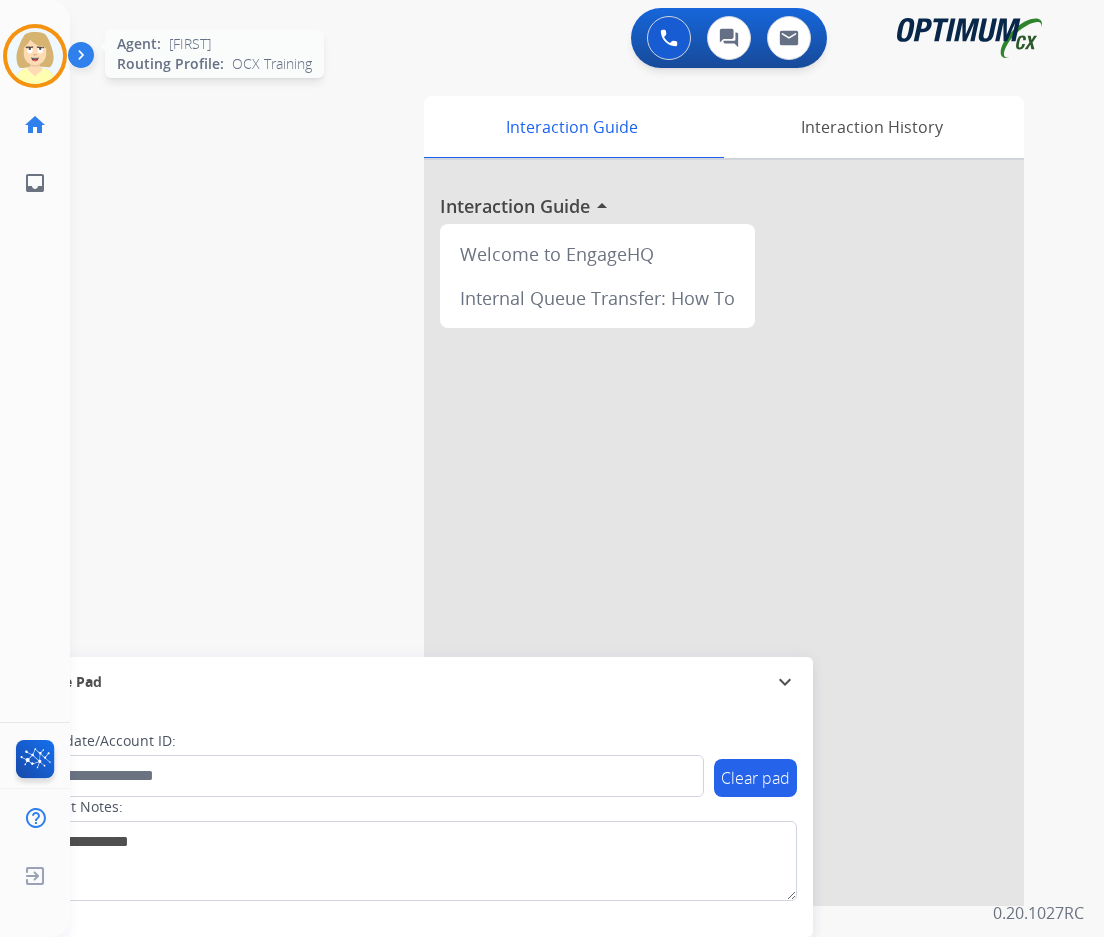 click at bounding box center (35, 56) 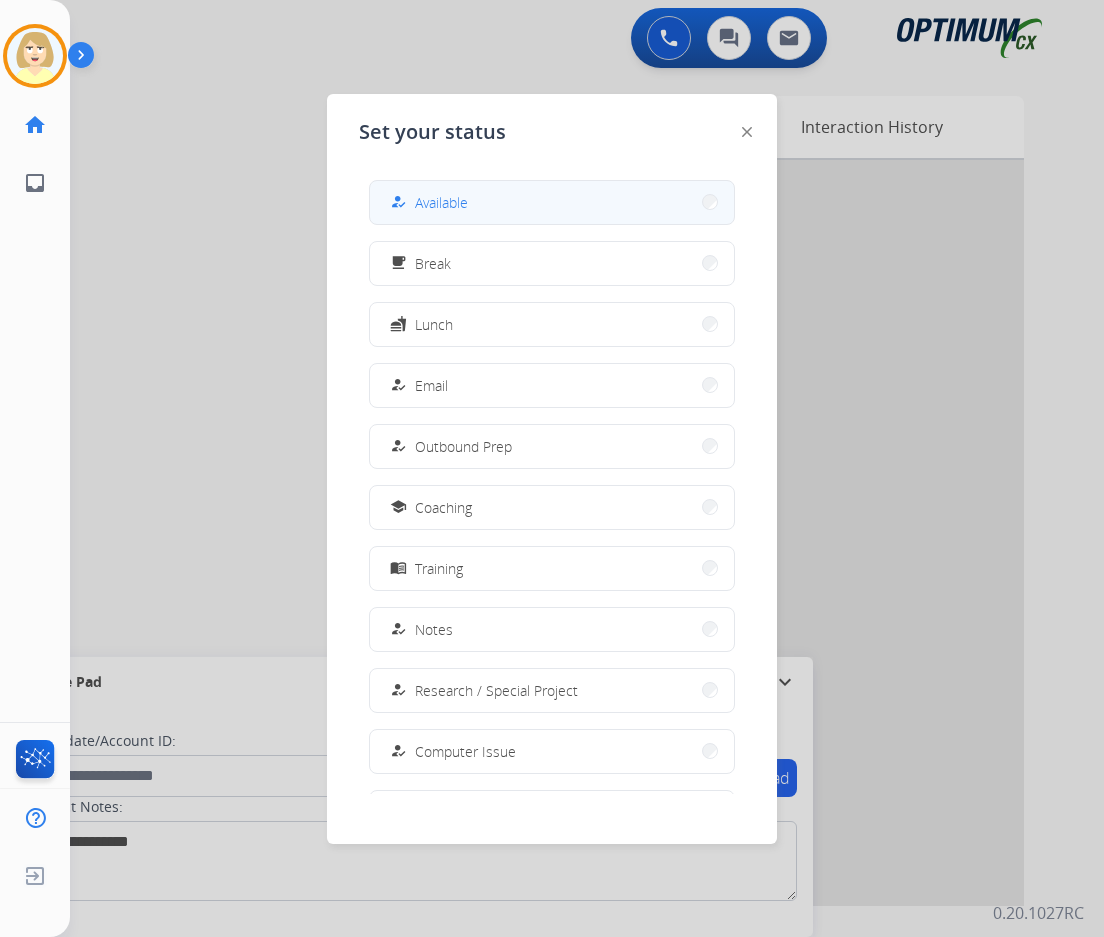 click on "Available" at bounding box center (441, 202) 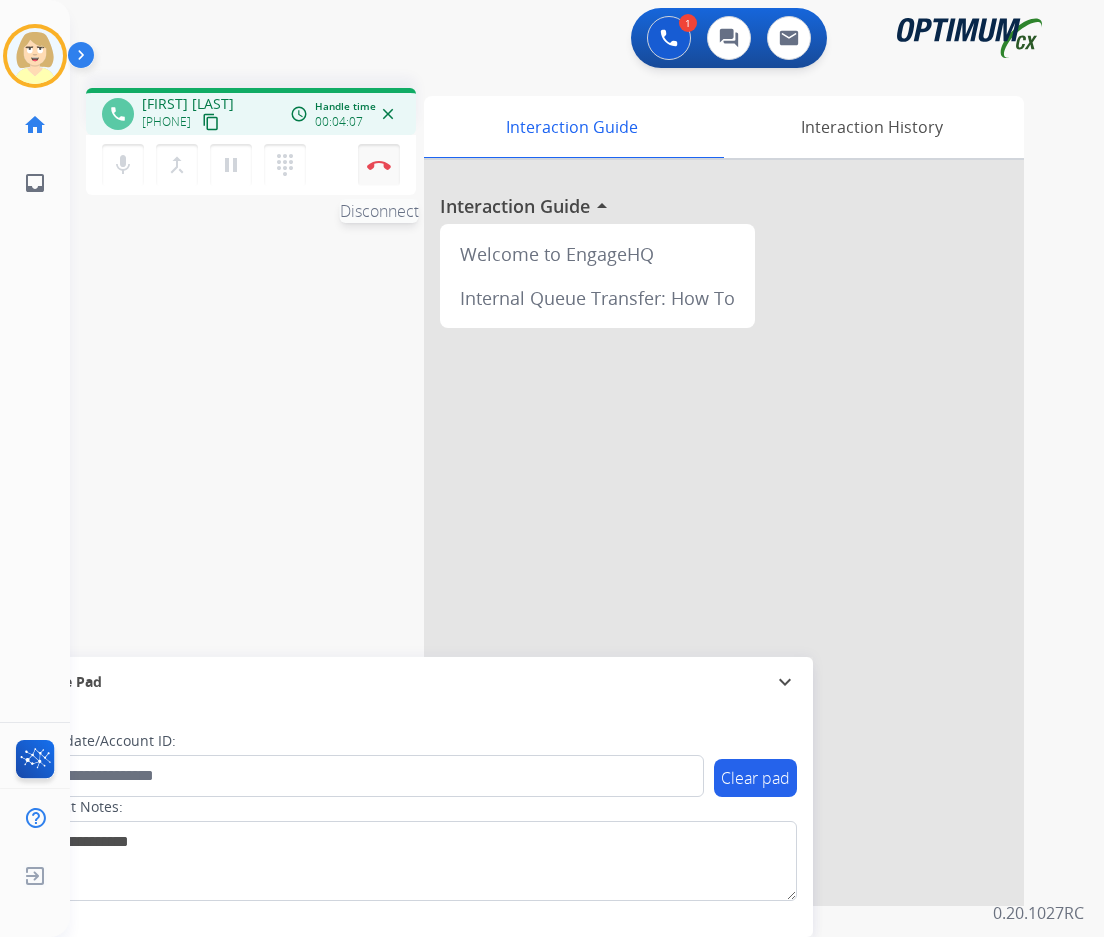 click at bounding box center [379, 165] 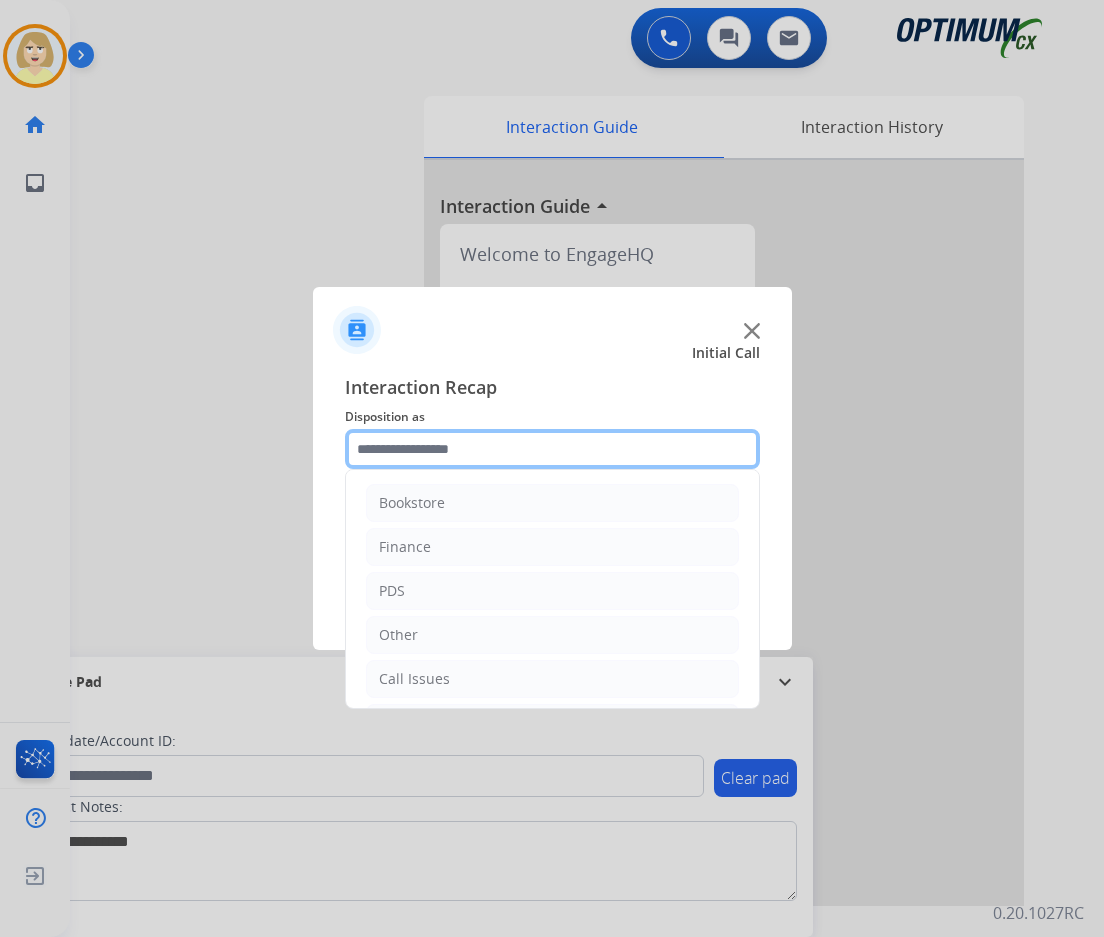 click 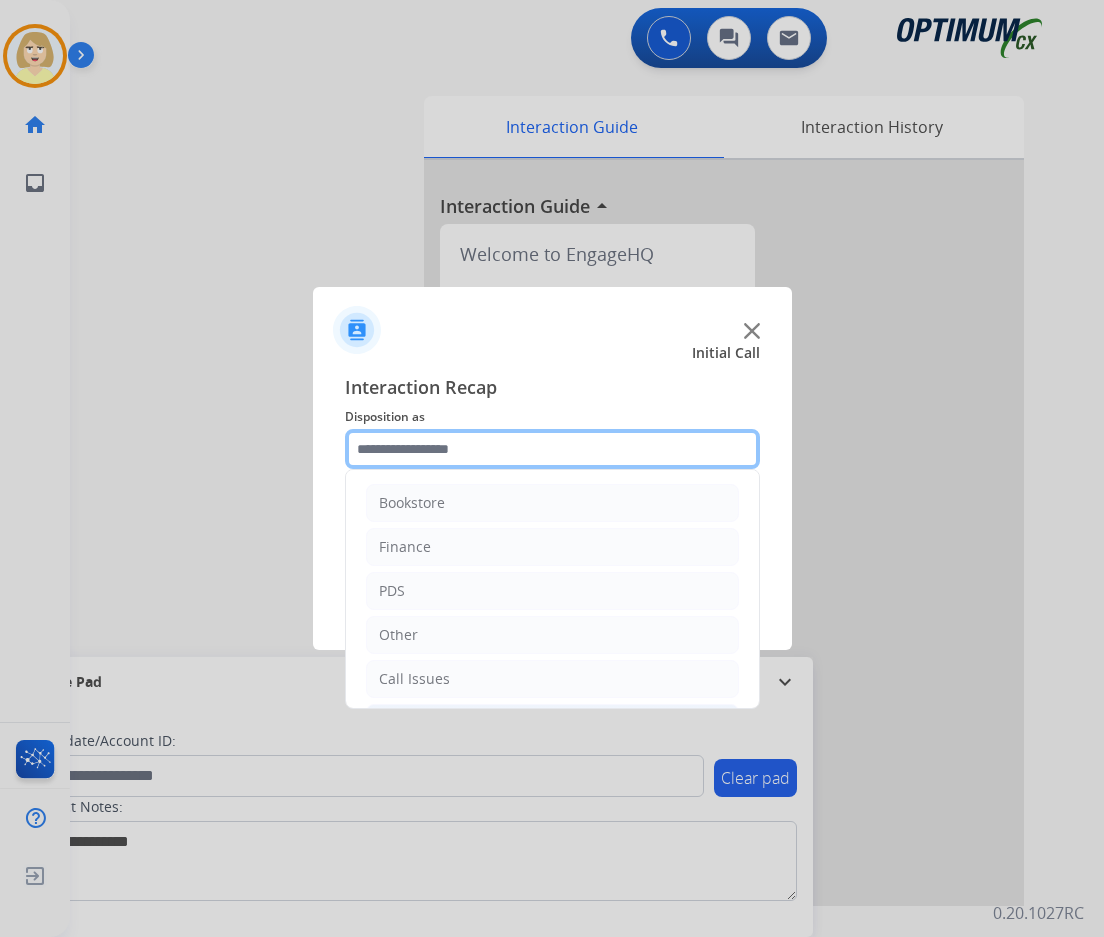 scroll, scrollTop: 136, scrollLeft: 0, axis: vertical 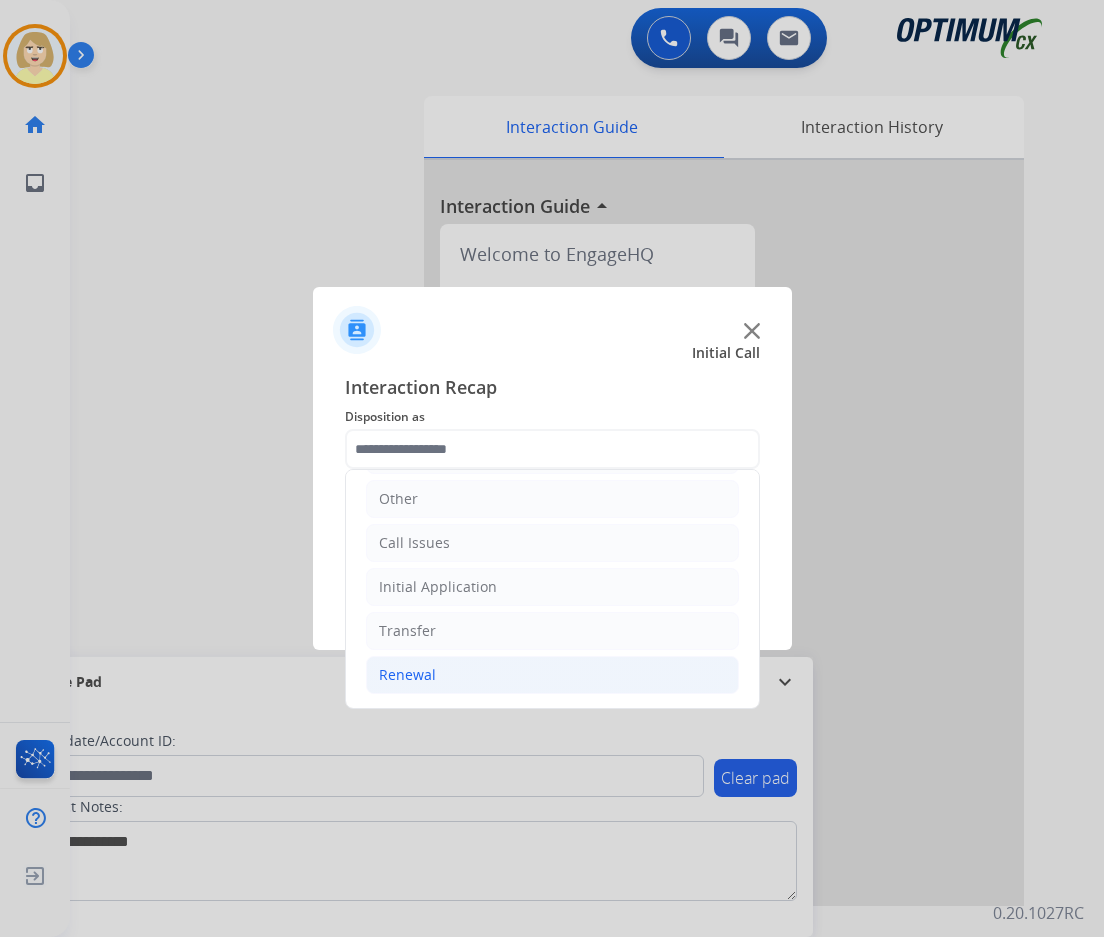 click on "Renewal" 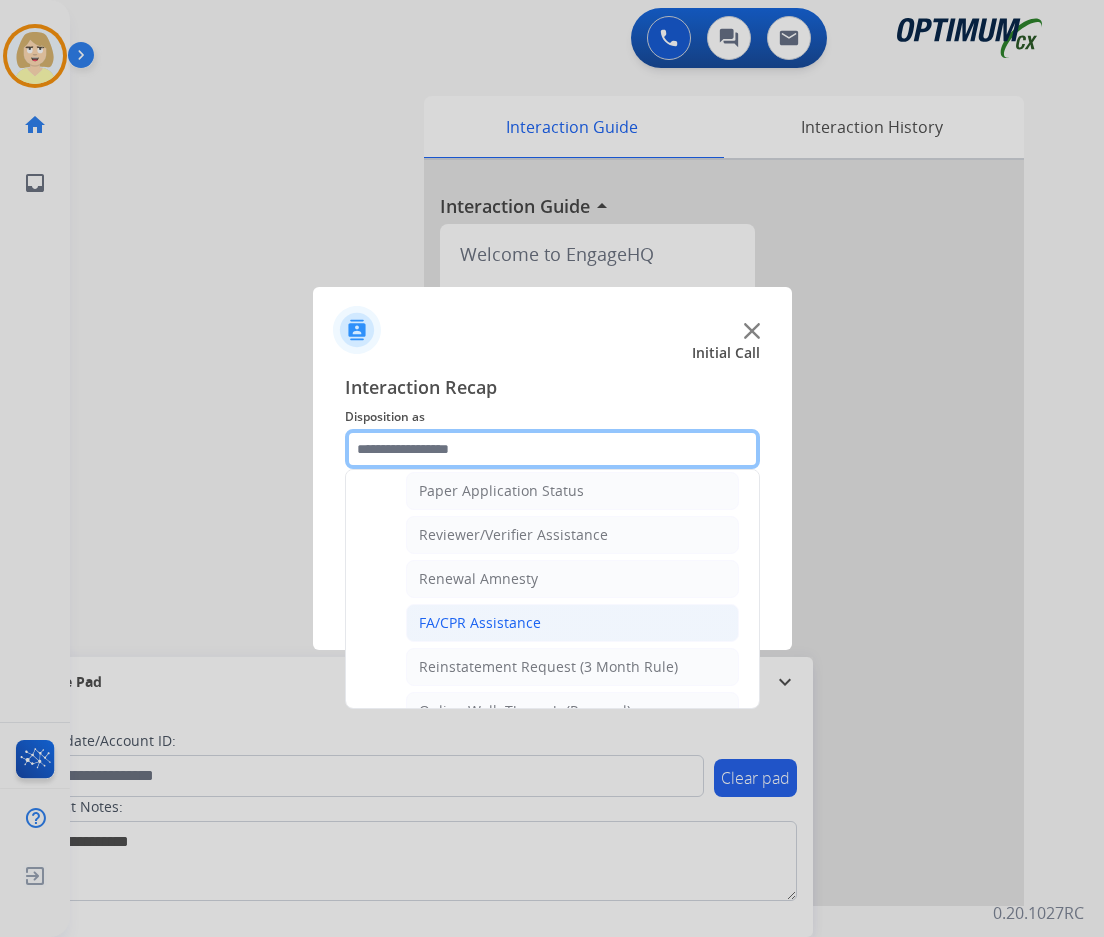 scroll, scrollTop: 772, scrollLeft: 0, axis: vertical 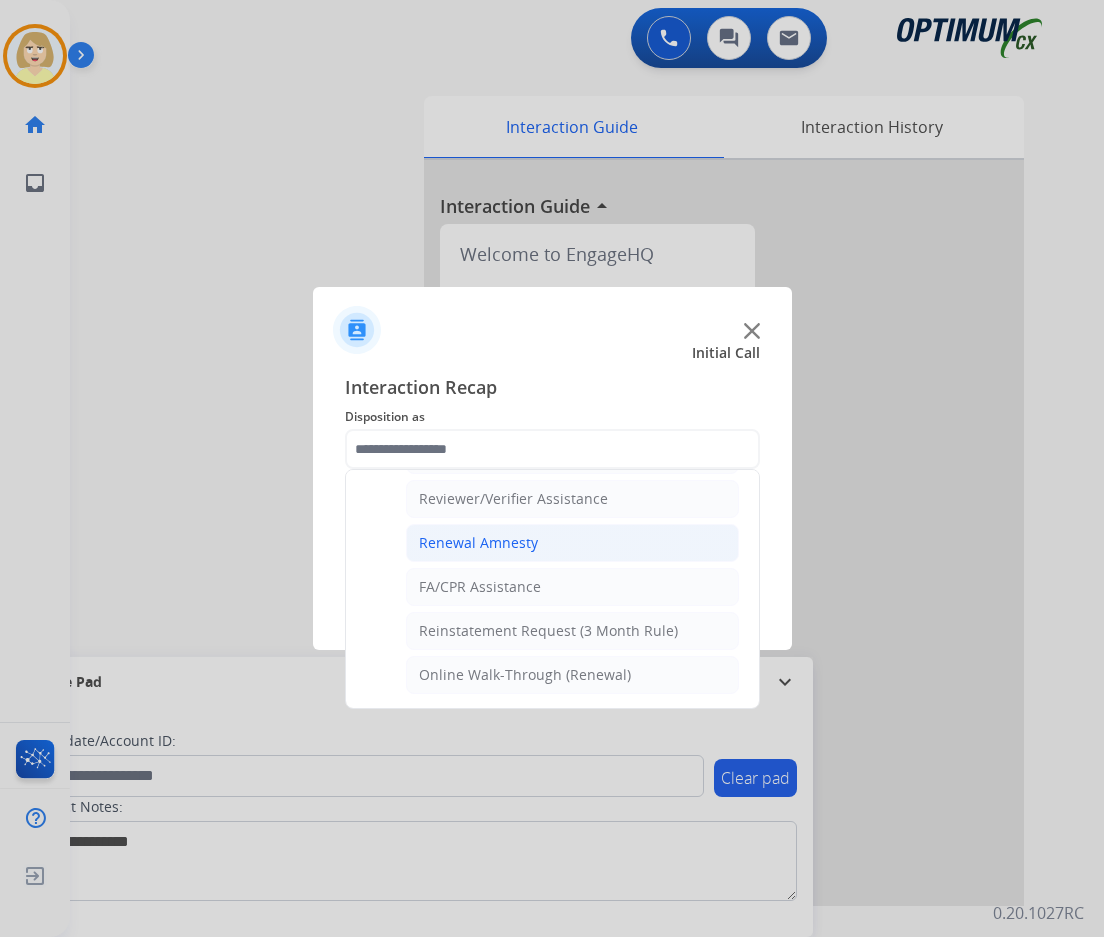 click on "Renewal Amnesty" 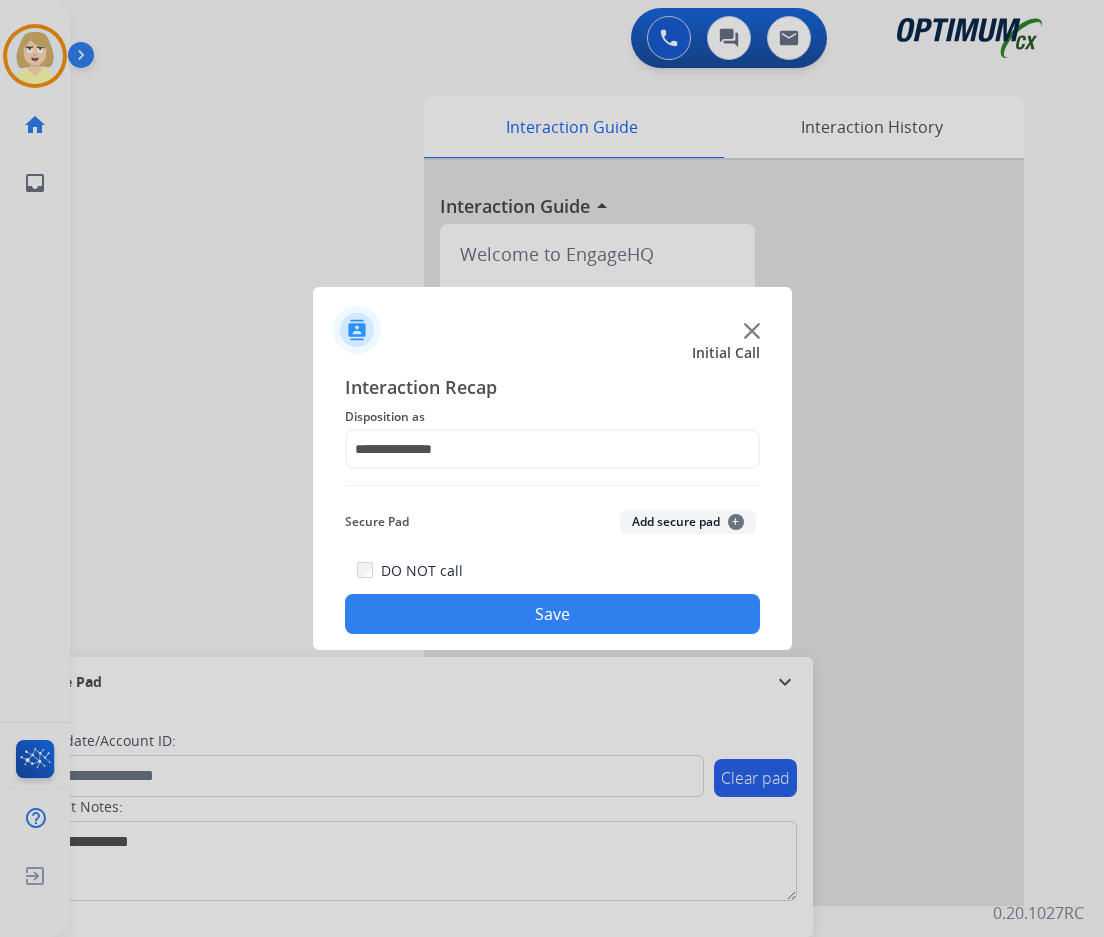 click on "Save" 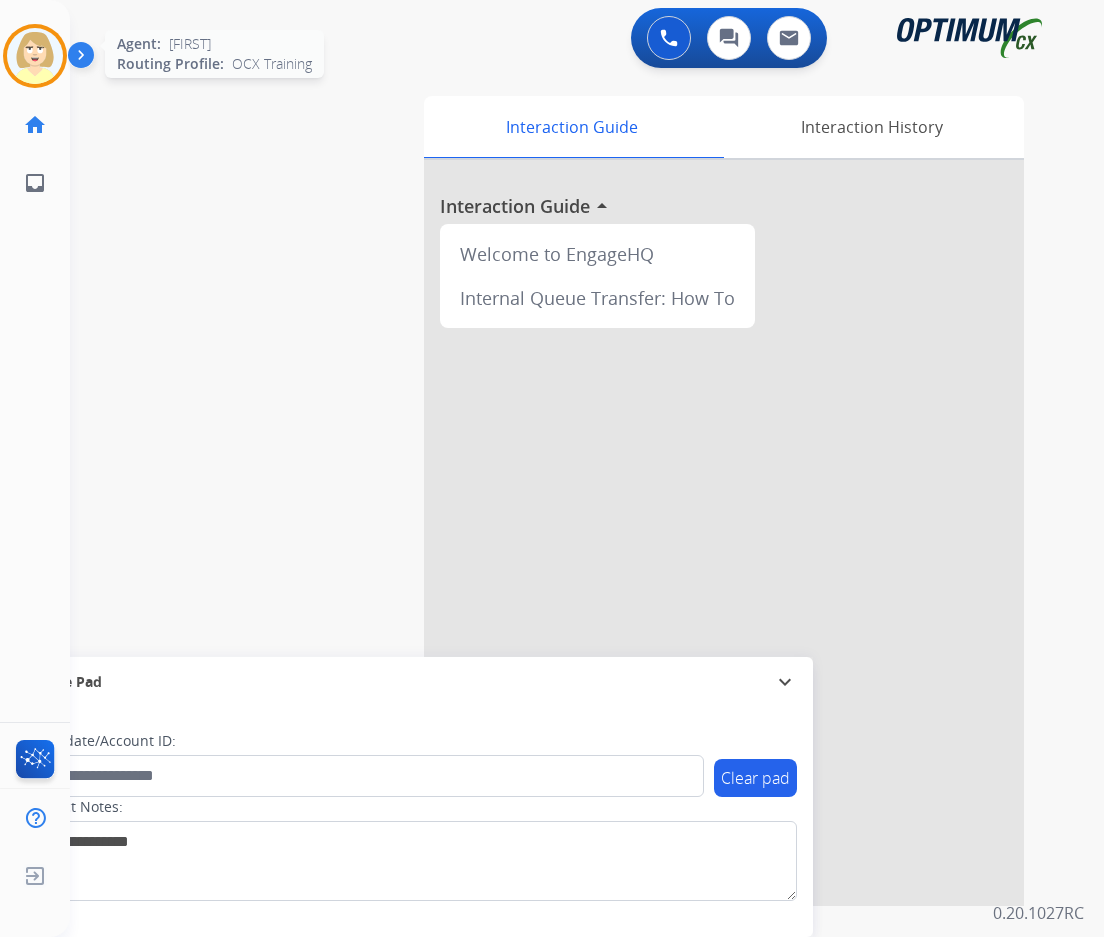 click at bounding box center [35, 56] 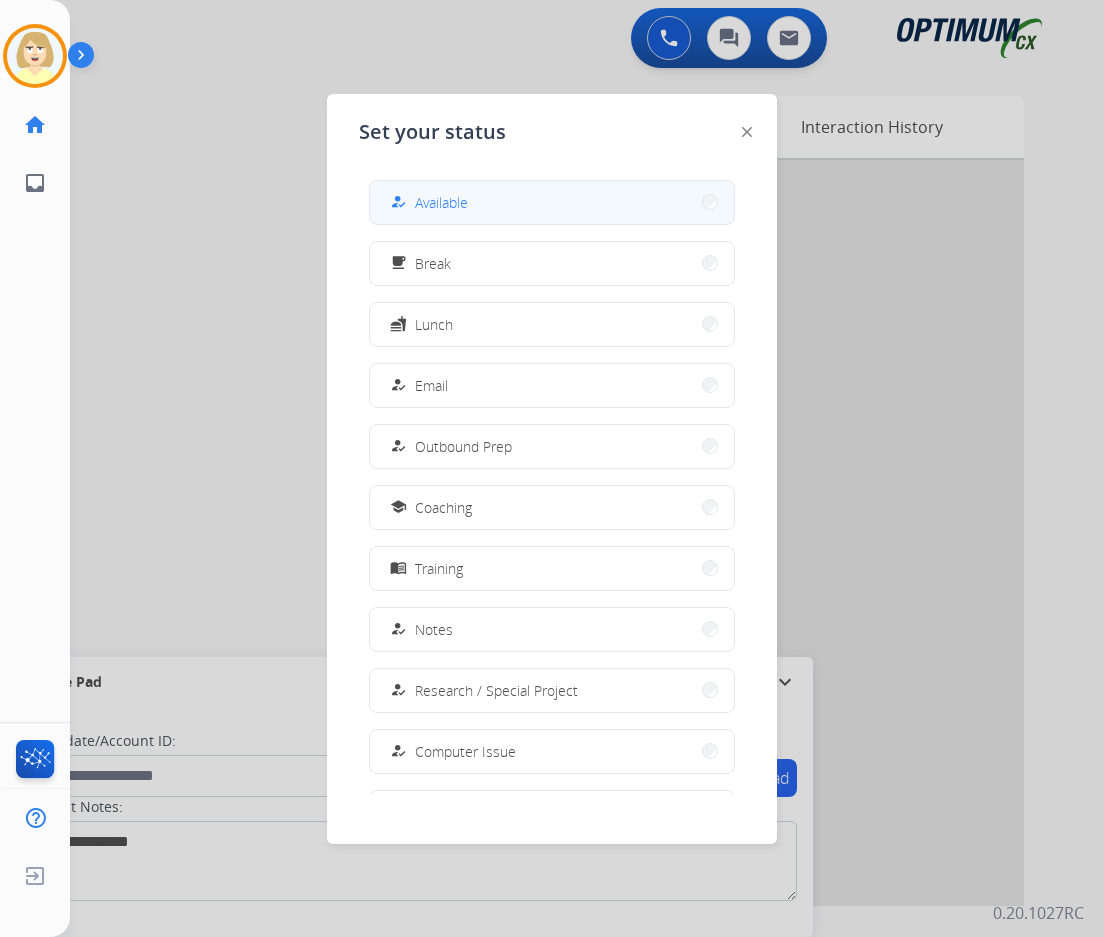 click on "Available" at bounding box center (441, 202) 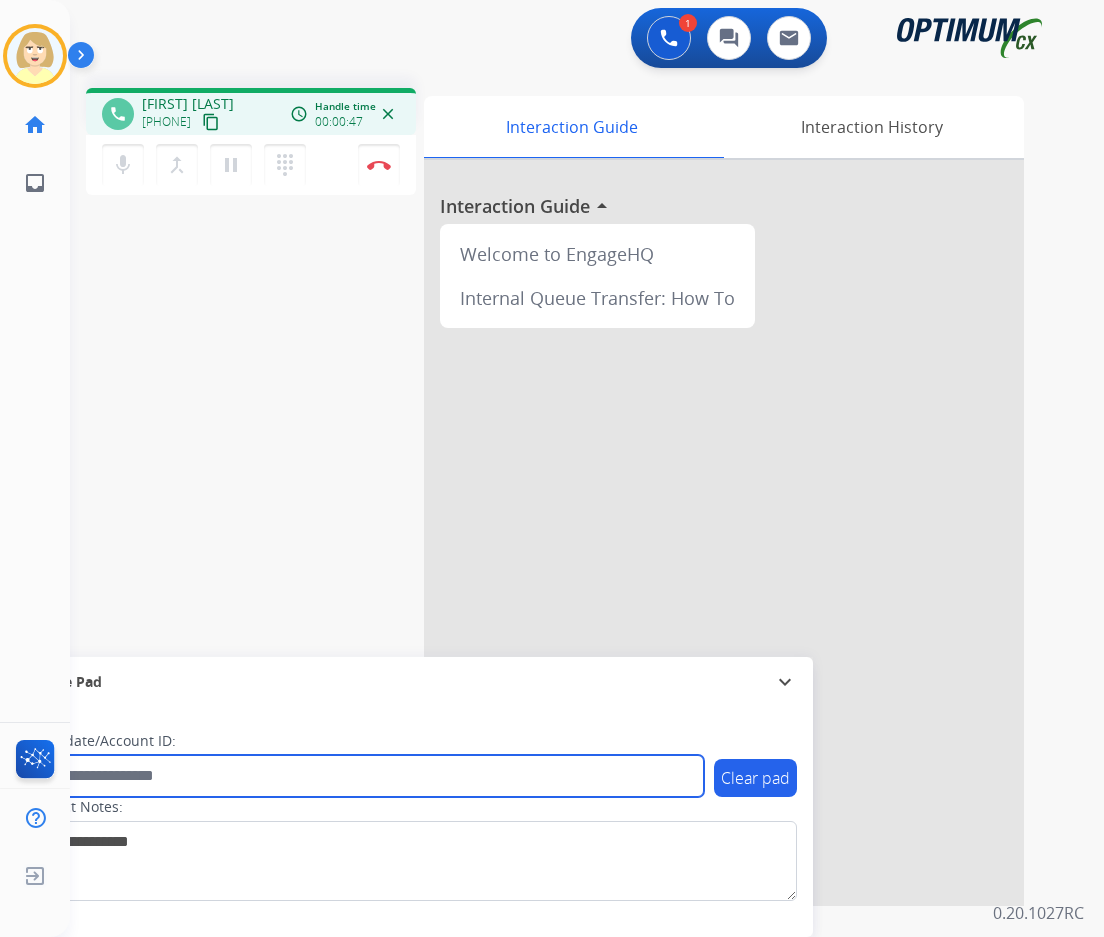click at bounding box center (365, 776) 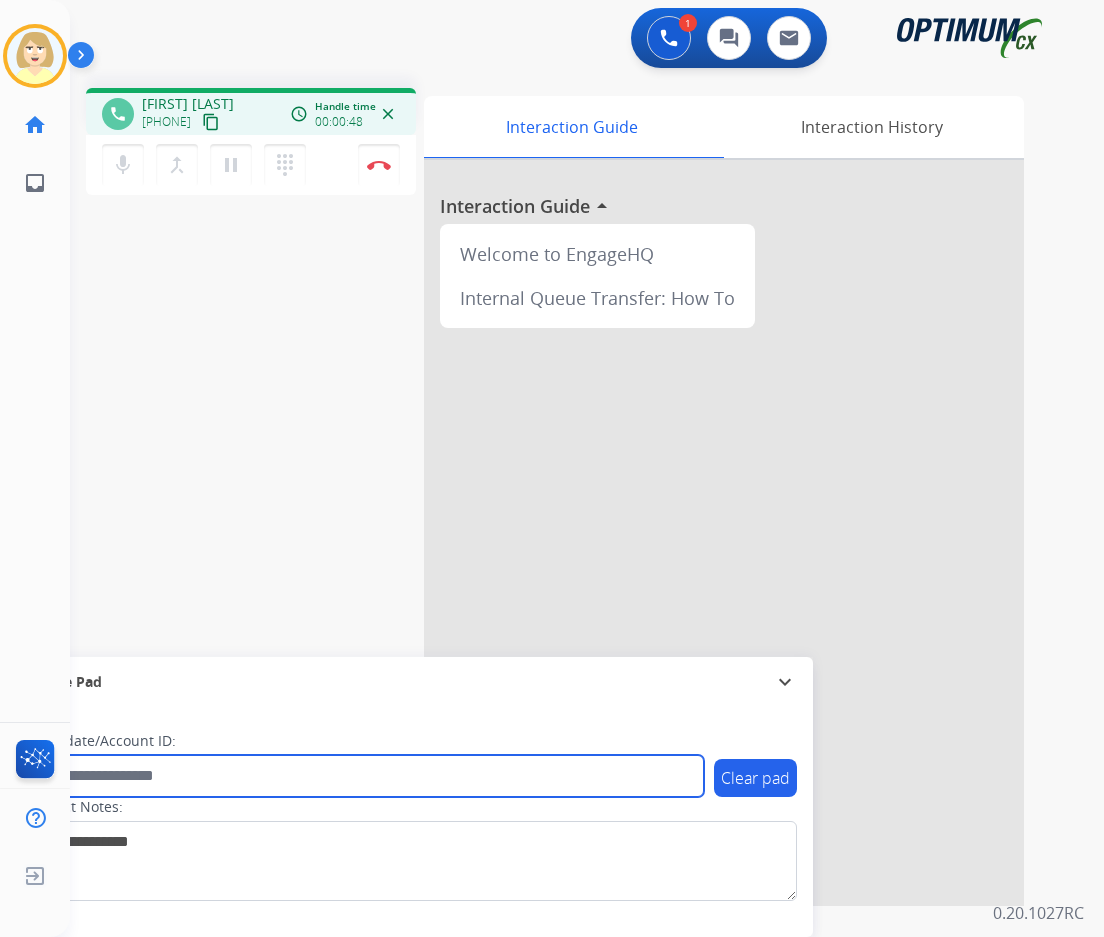 paste on "*******" 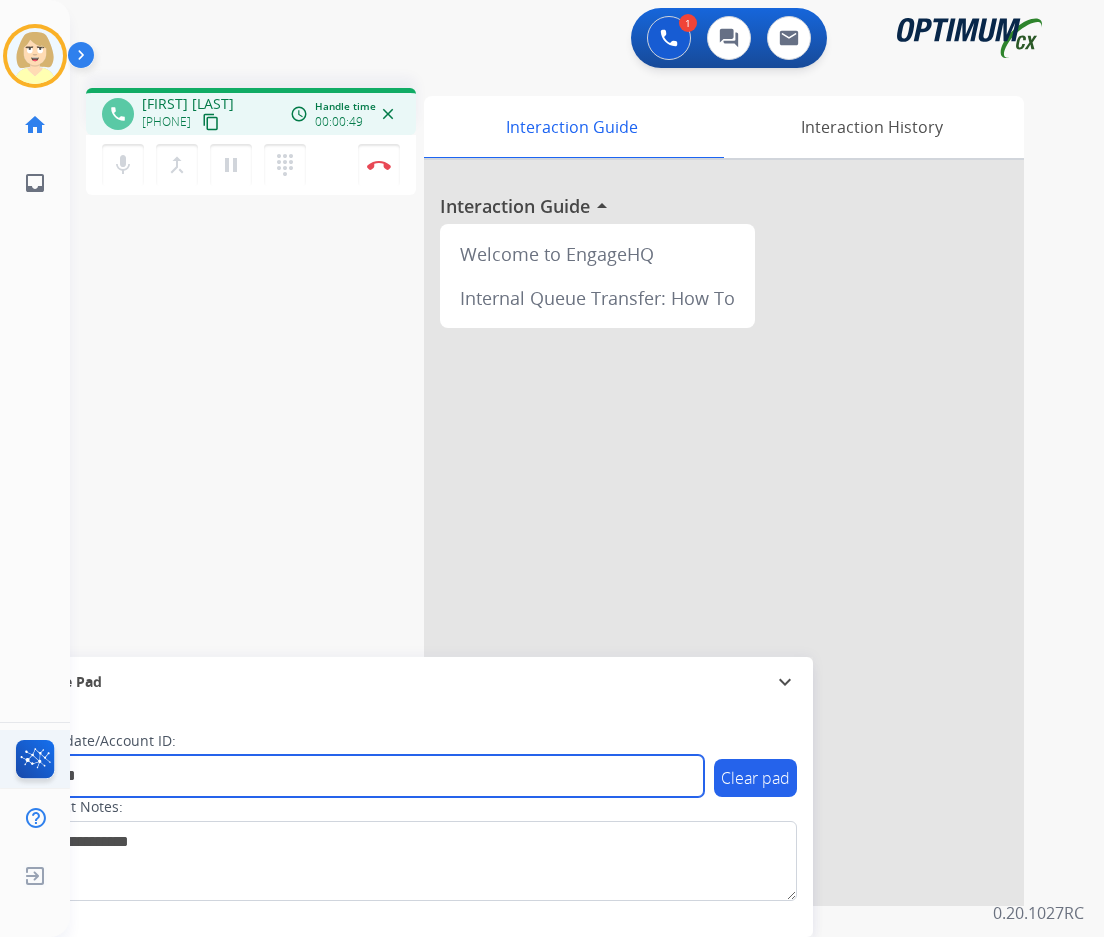 type on "*******" 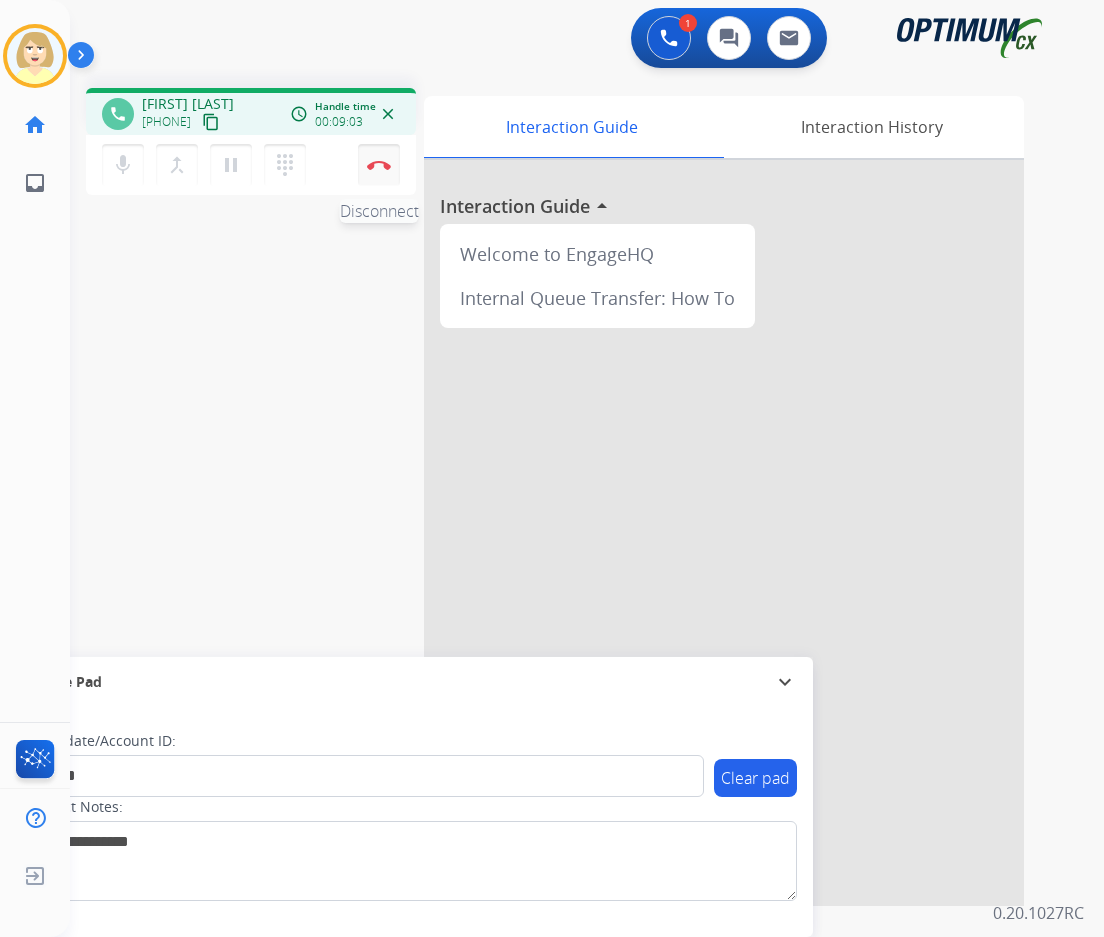 click on "Disconnect" at bounding box center (379, 165) 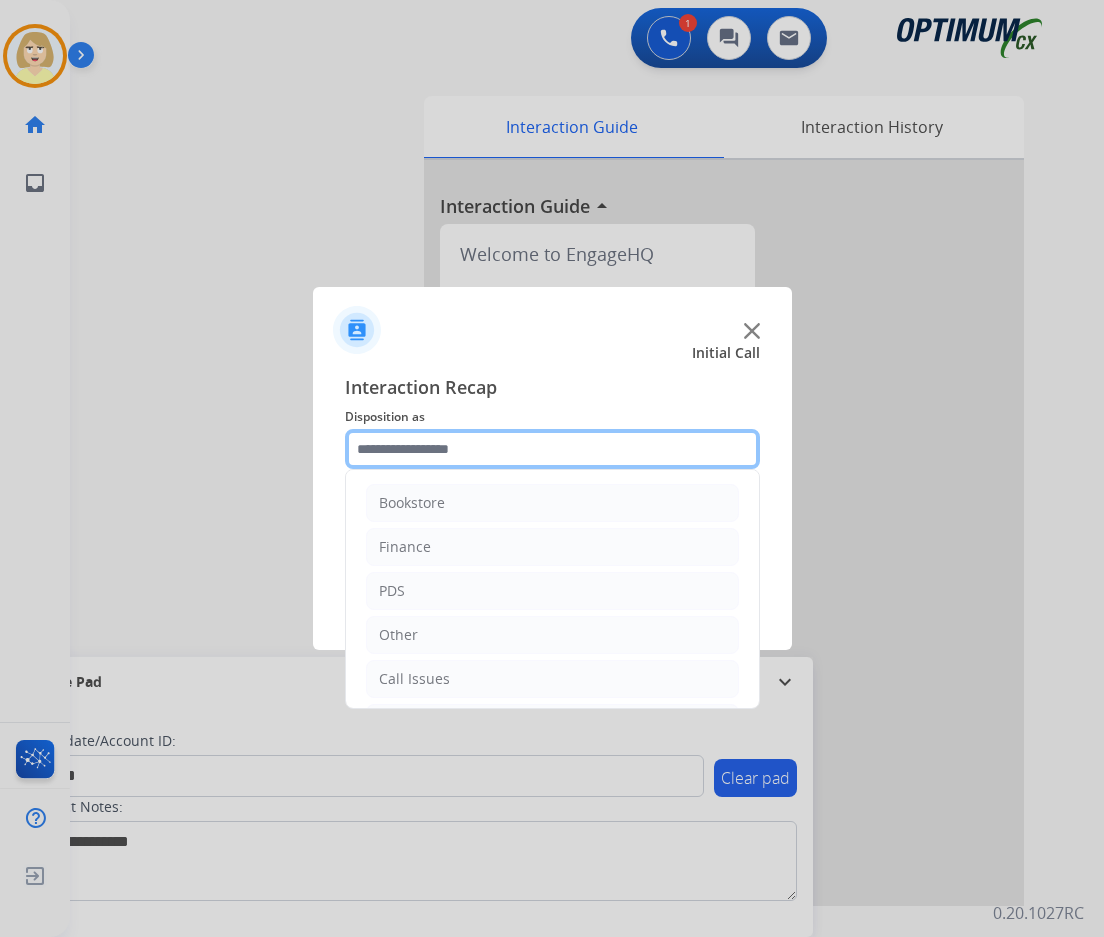 click 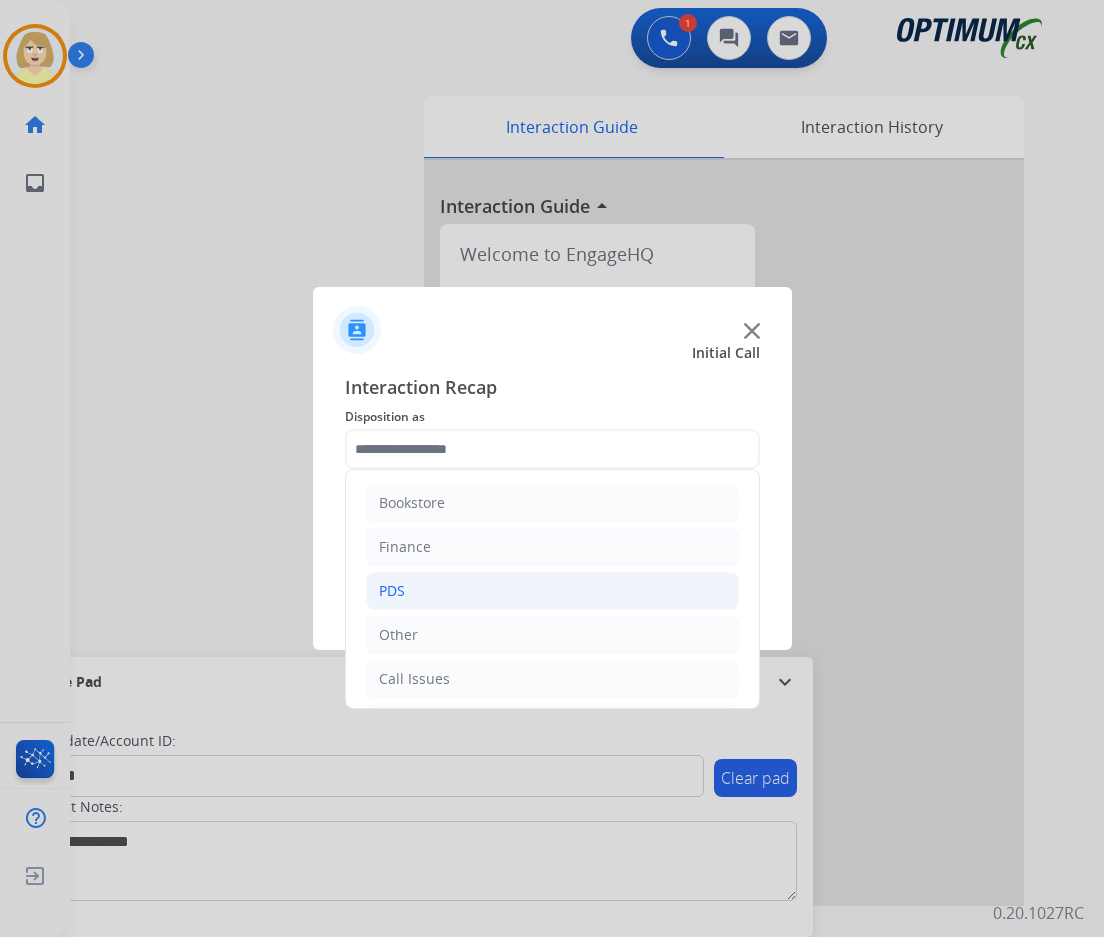 click on "PDS" 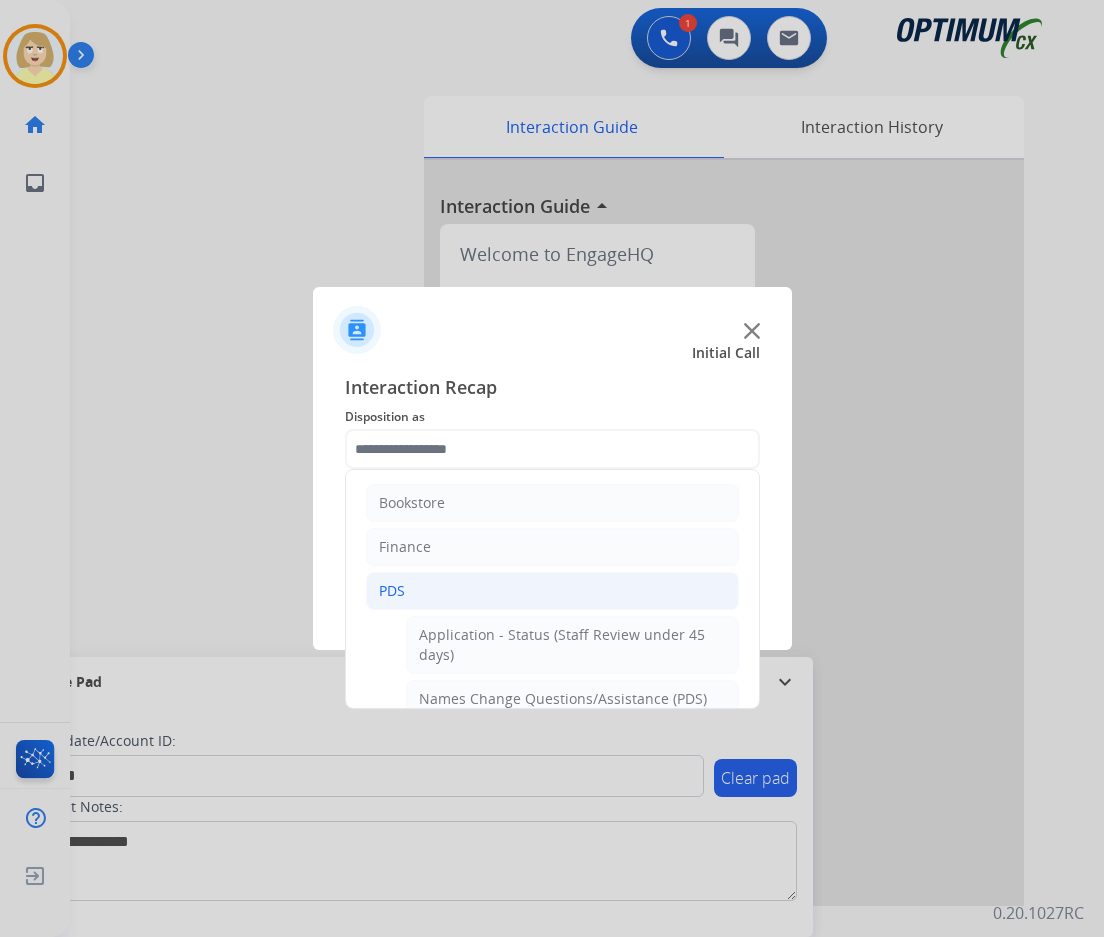 click on "PDS" 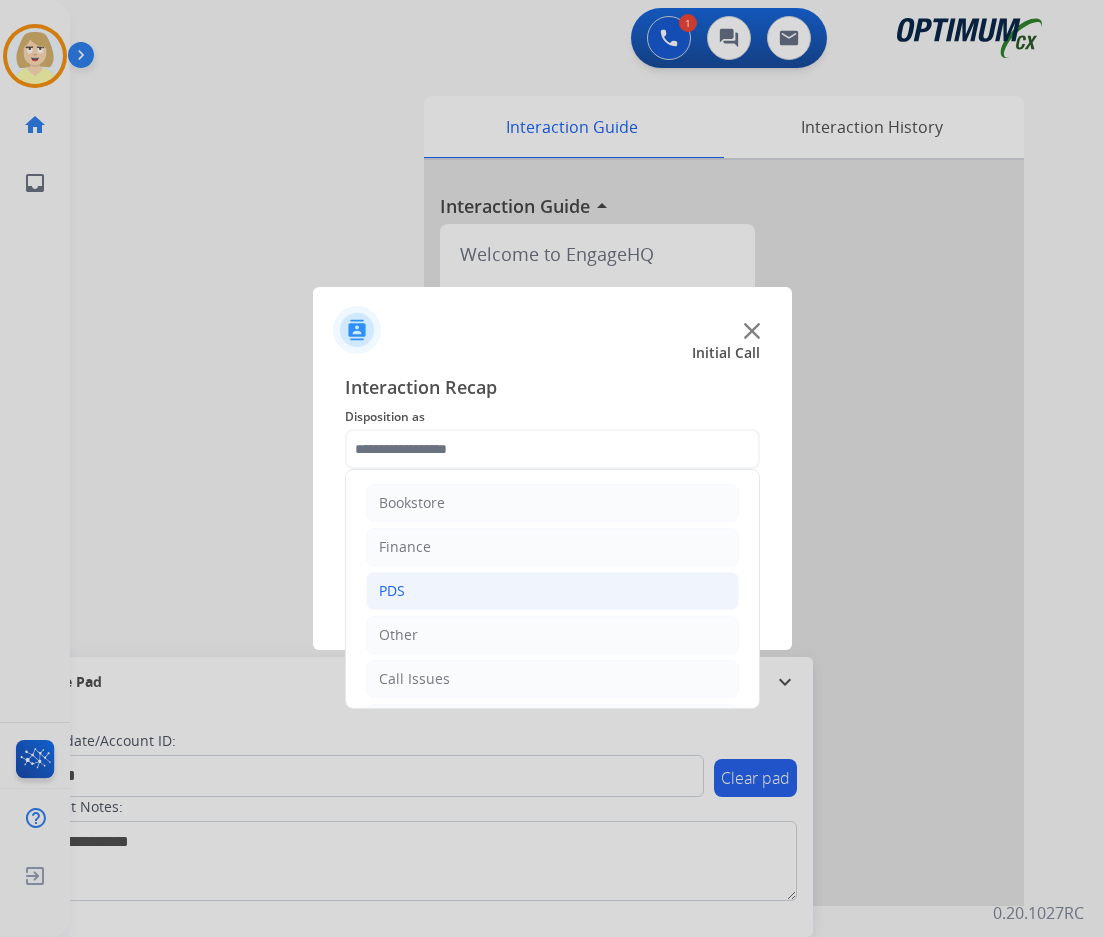 click on "PDS" 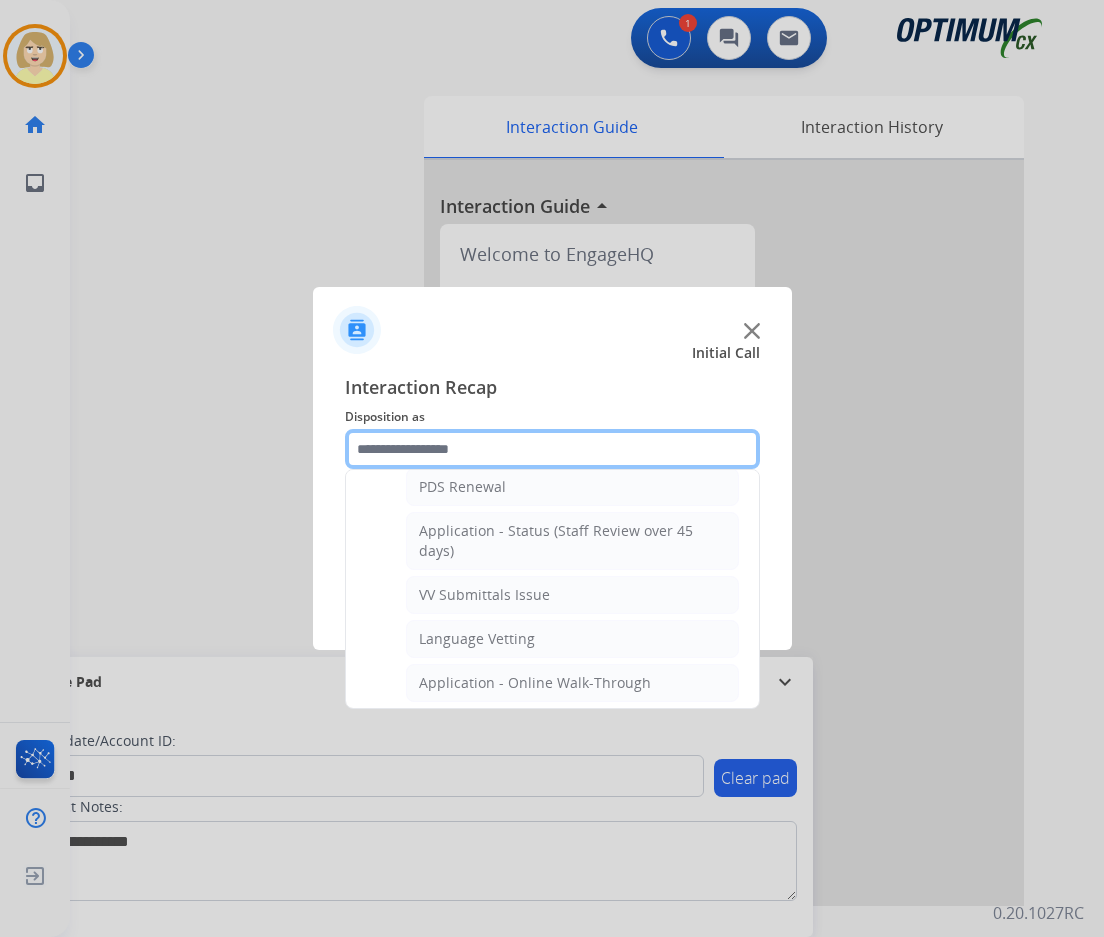 scroll, scrollTop: 700, scrollLeft: 0, axis: vertical 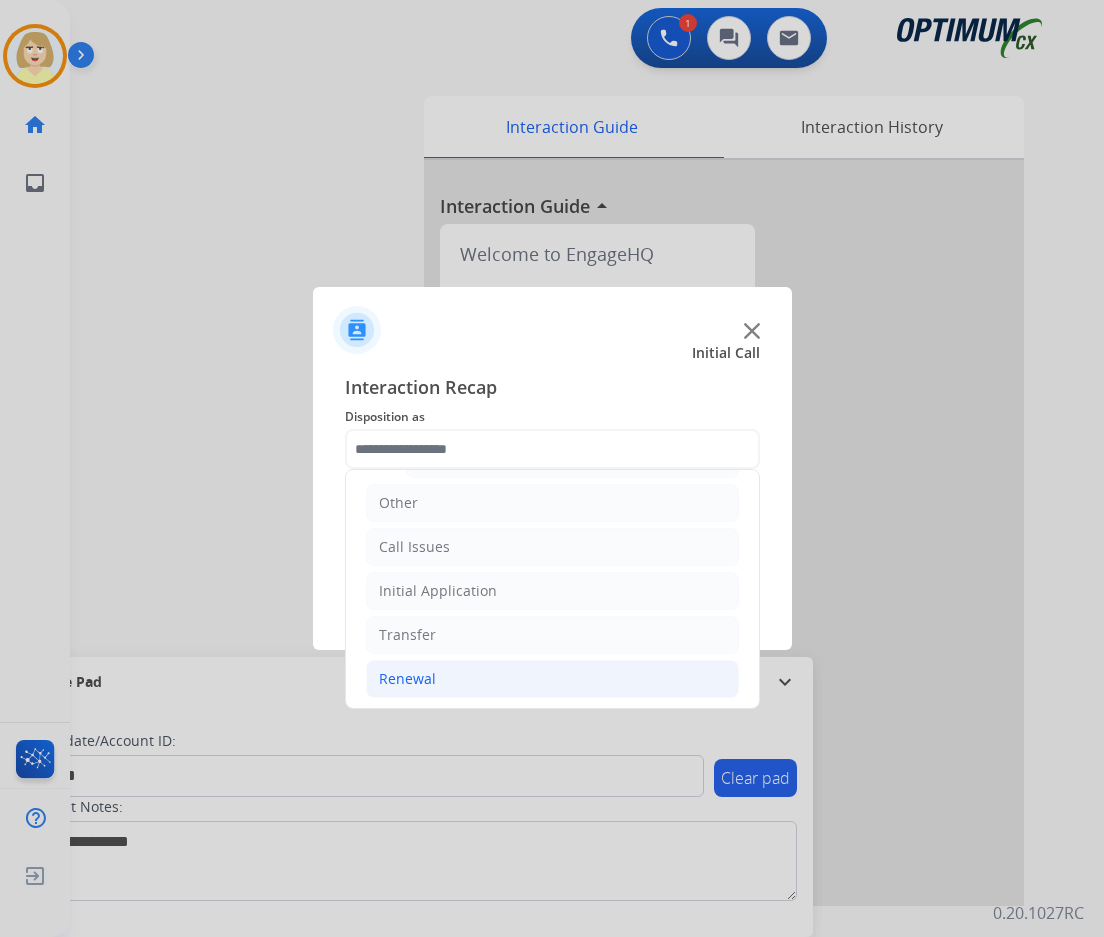 click on "Renewal" 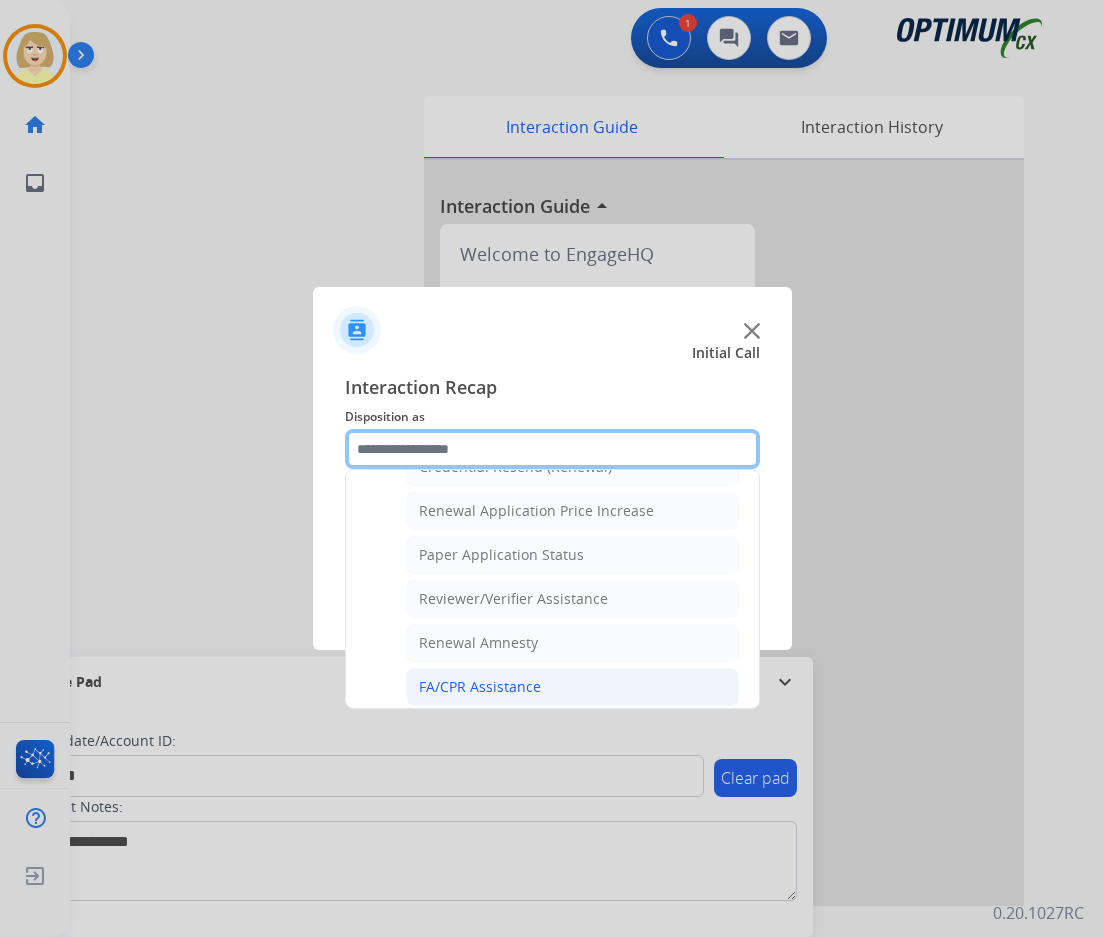 scroll, scrollTop: 572, scrollLeft: 0, axis: vertical 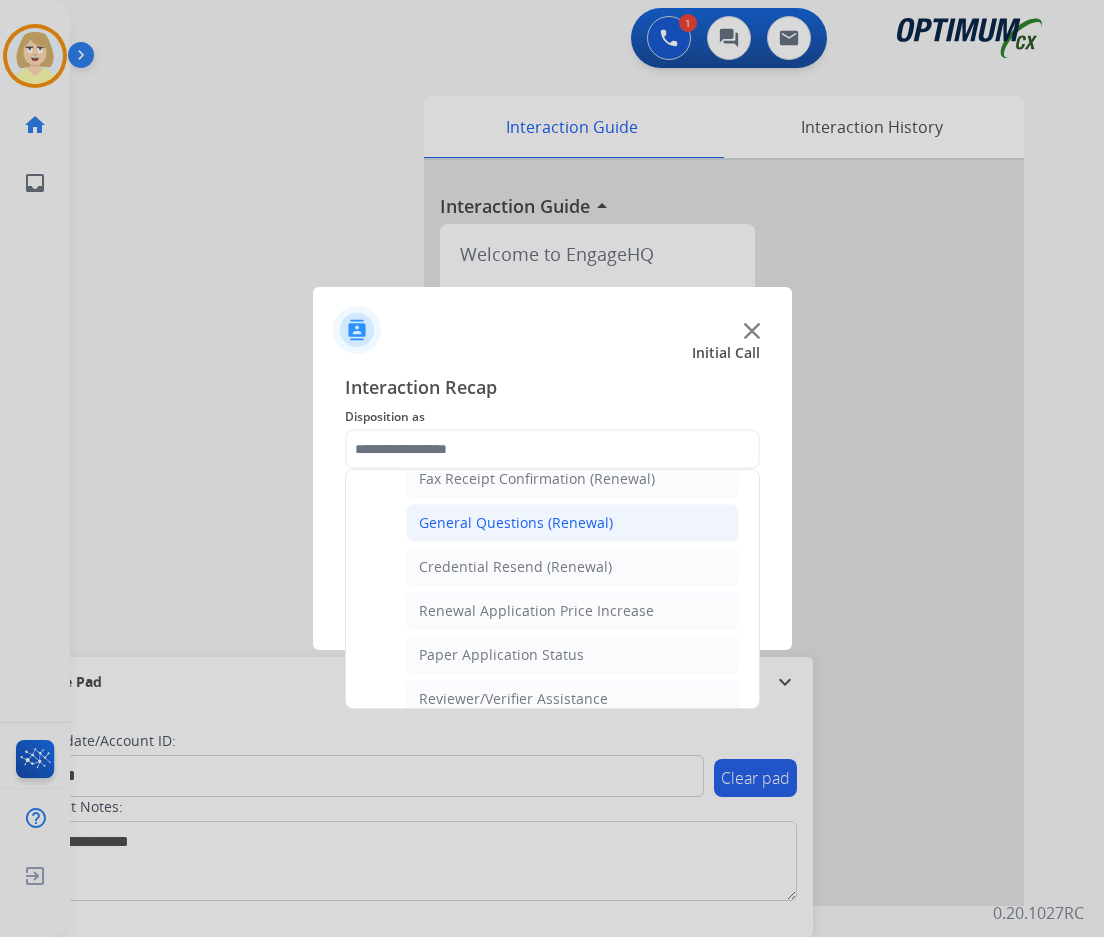 click on "General Questions (Renewal)" 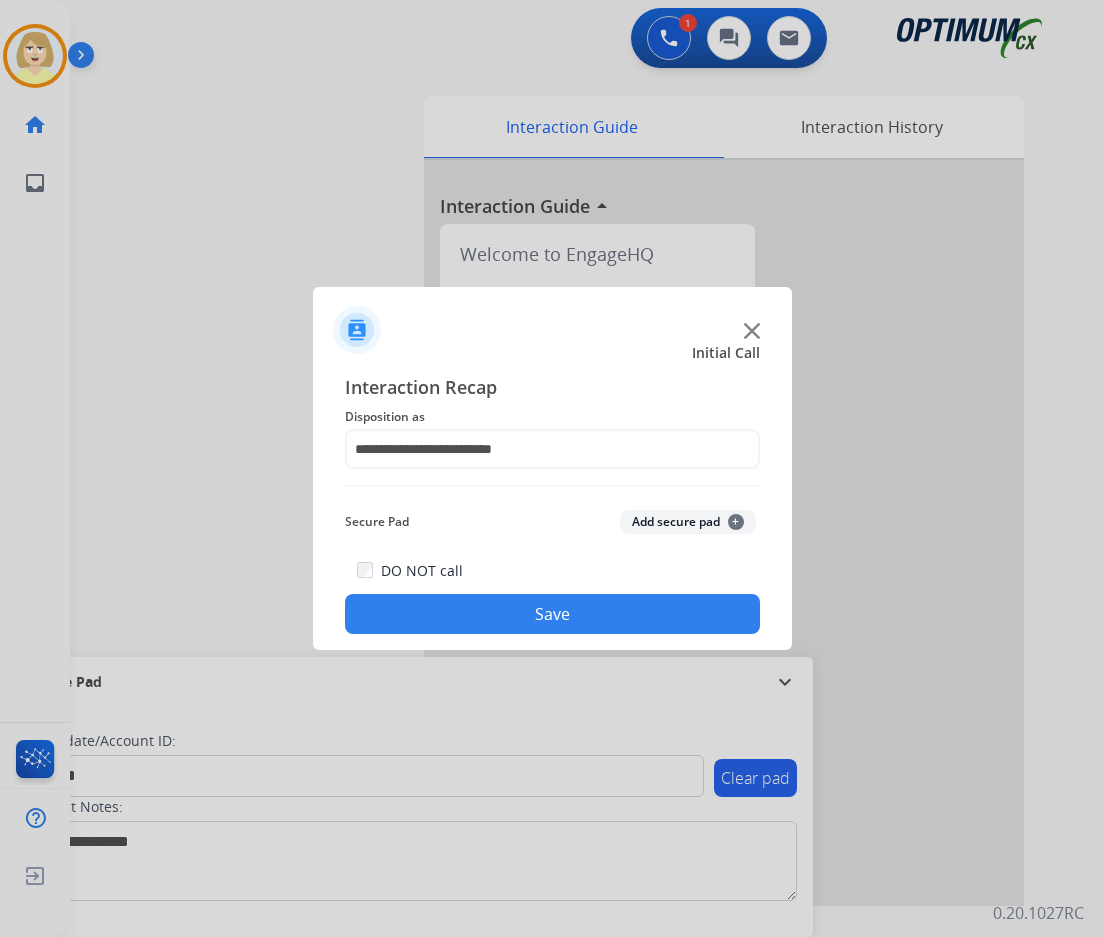 click on "Add secure pad  +" 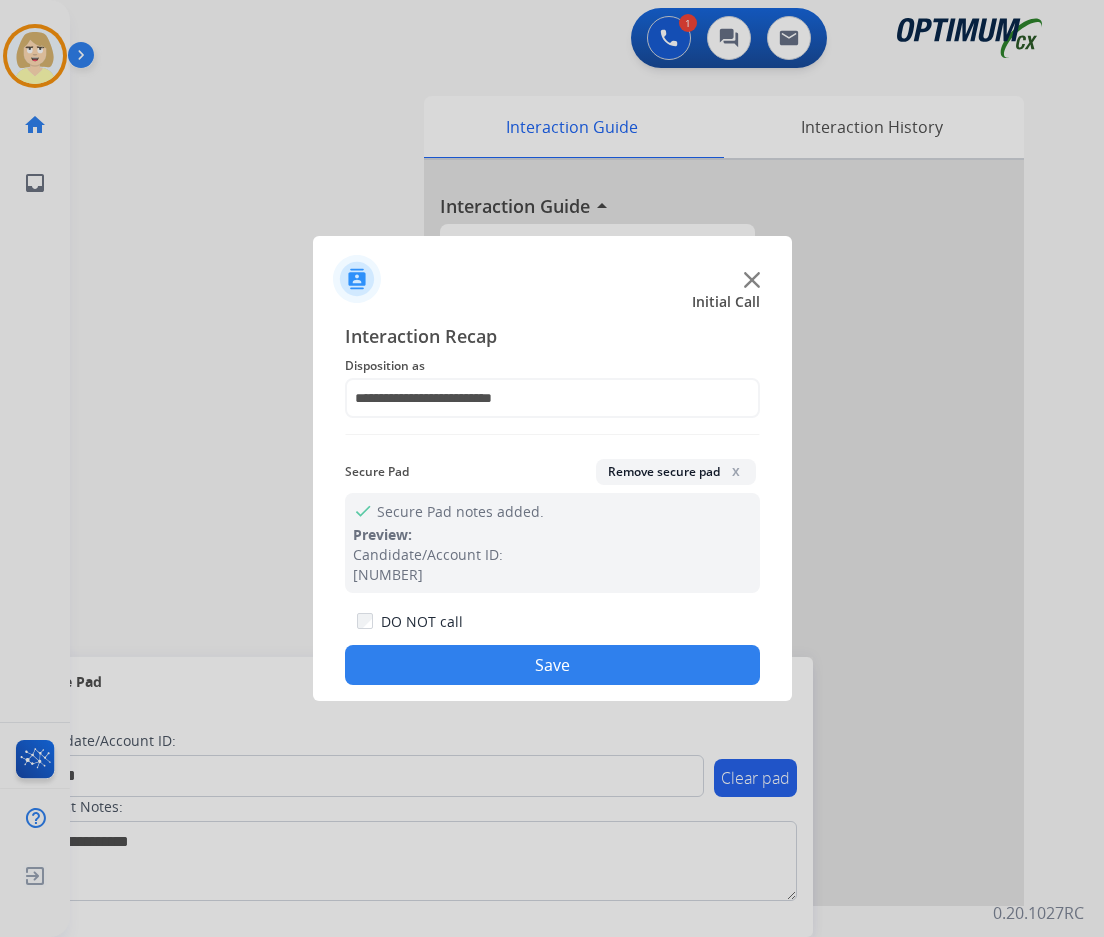 click on "Save" 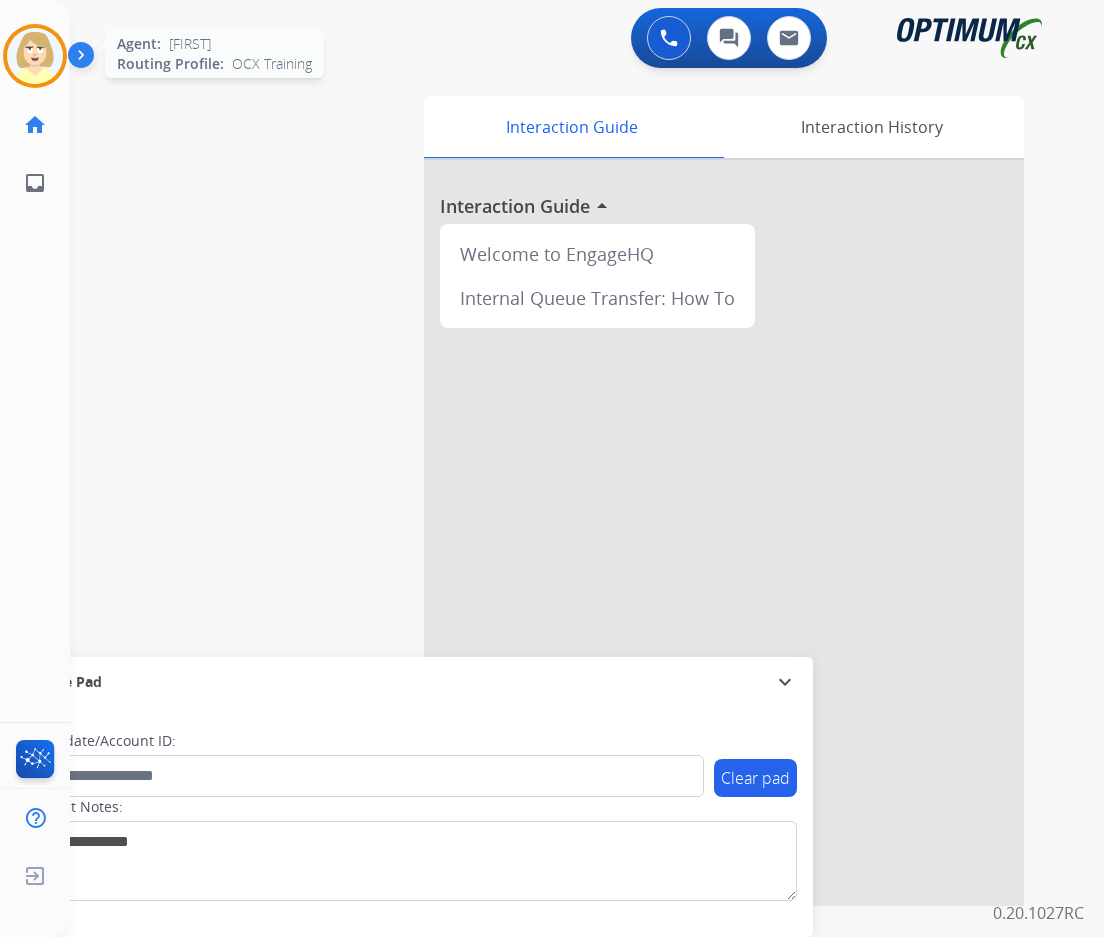 click at bounding box center [35, 56] 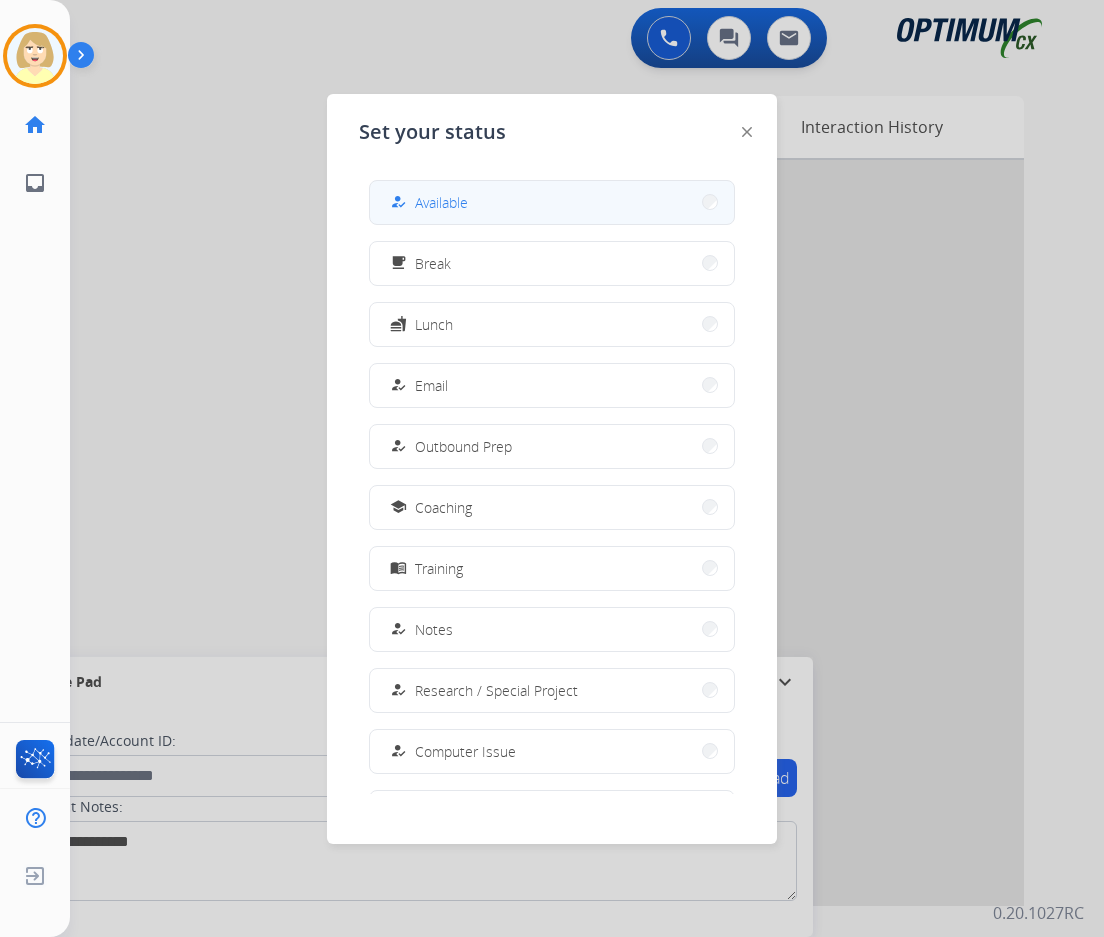 click on "Available" at bounding box center [441, 202] 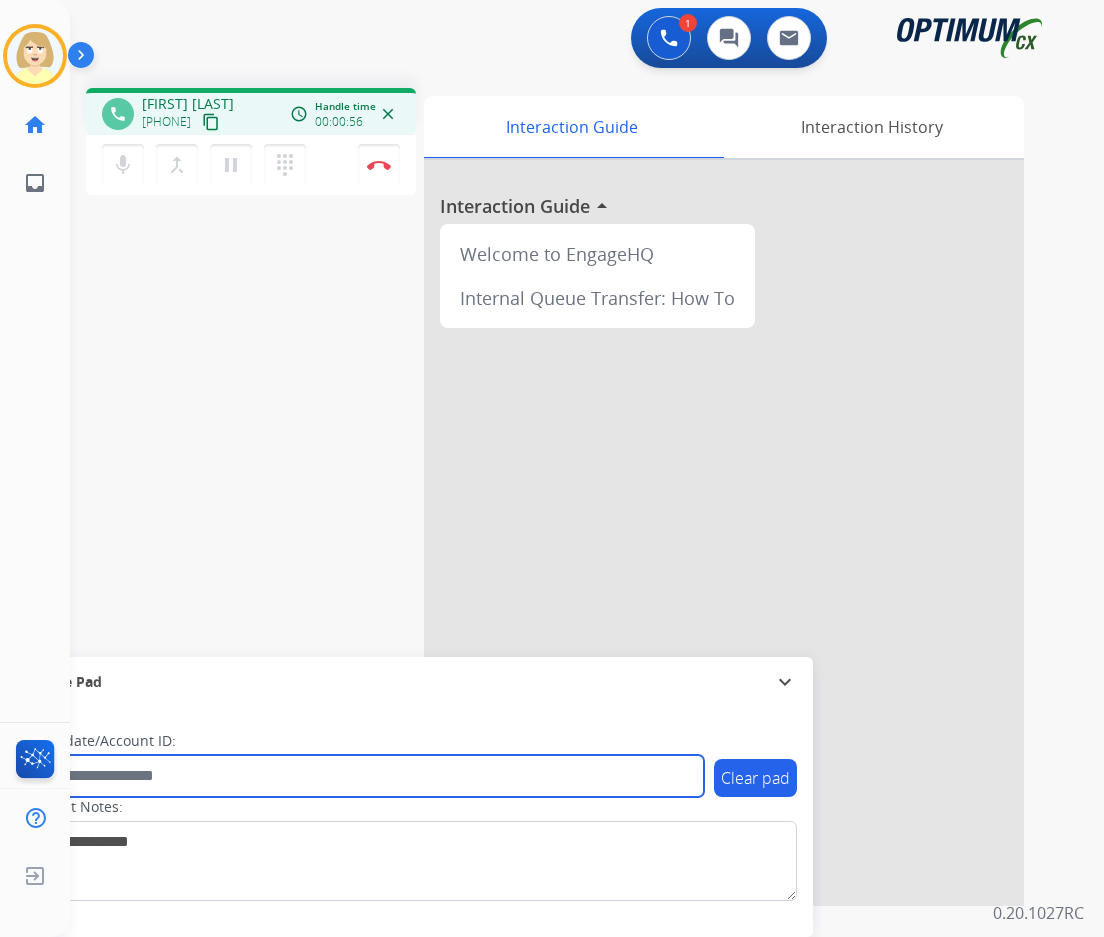 click at bounding box center (365, 776) 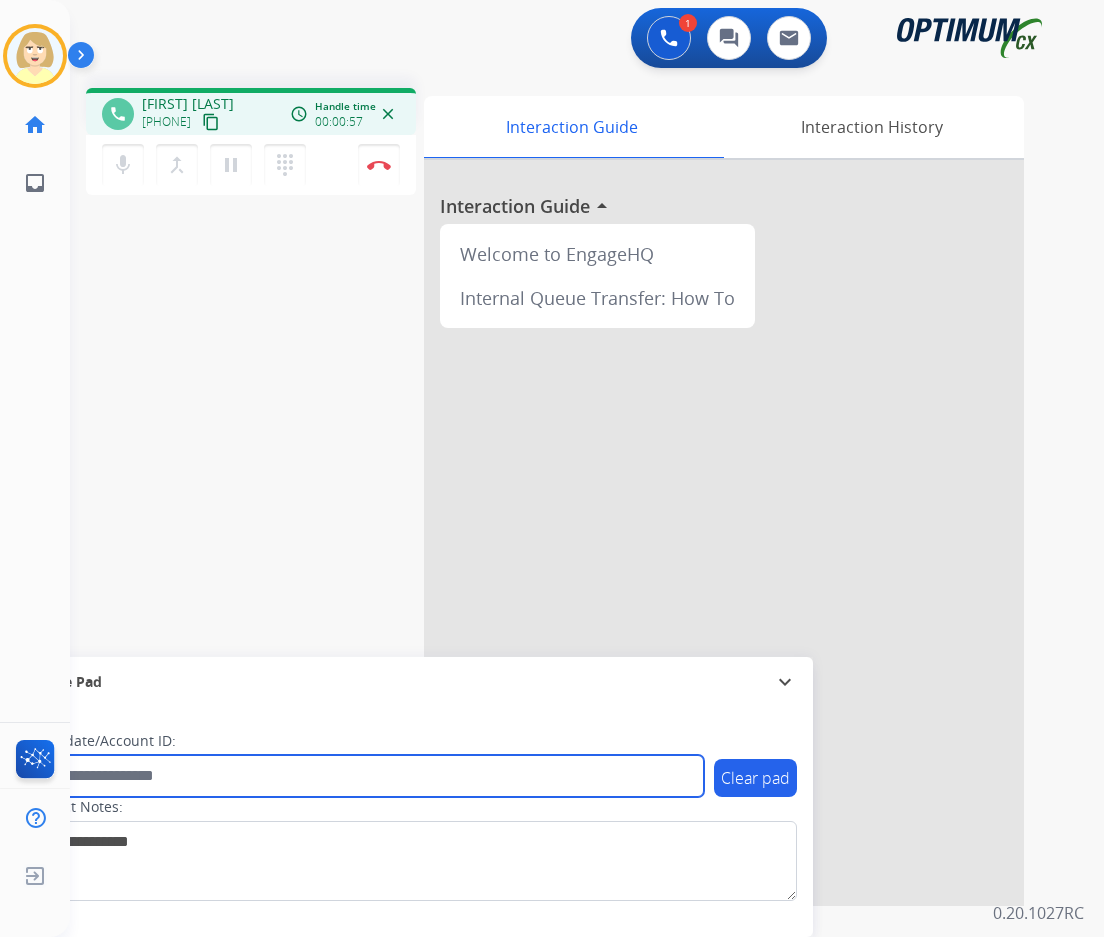 paste on "*******" 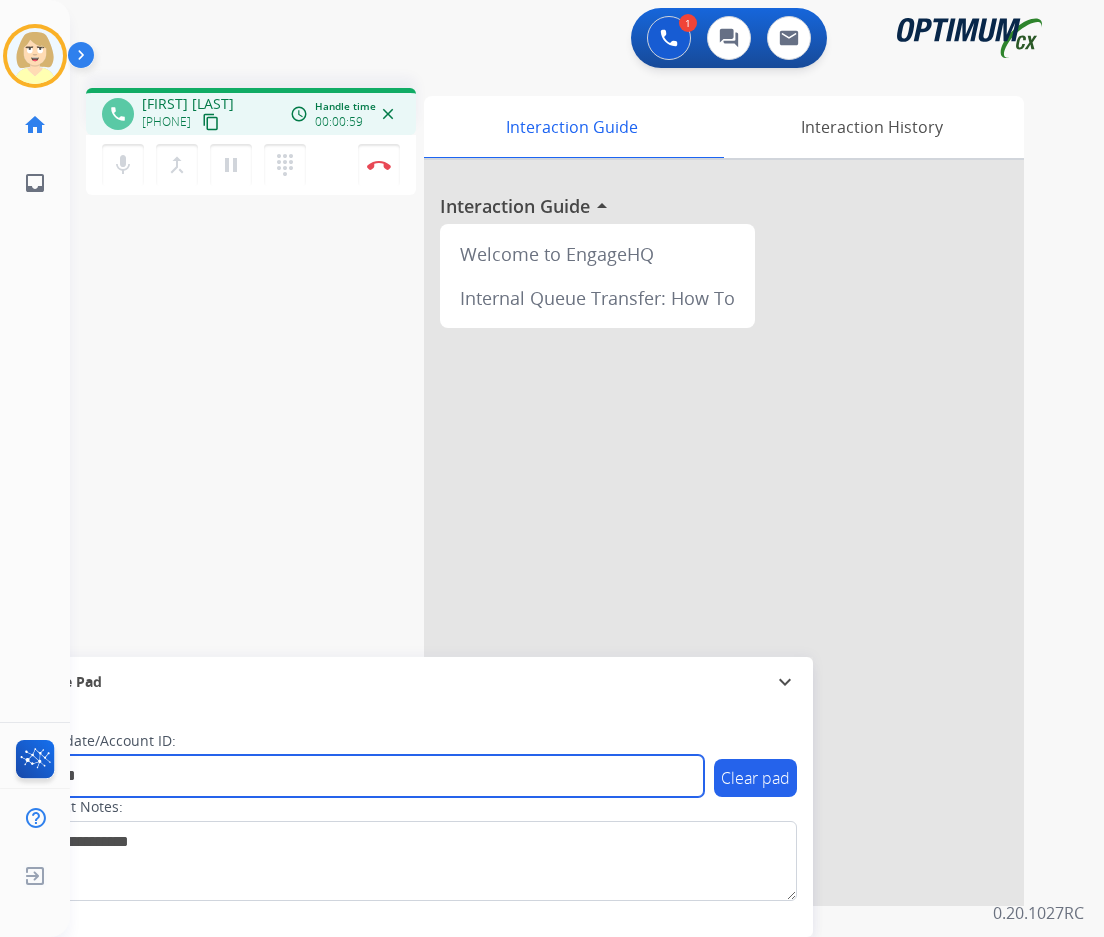 type on "*******" 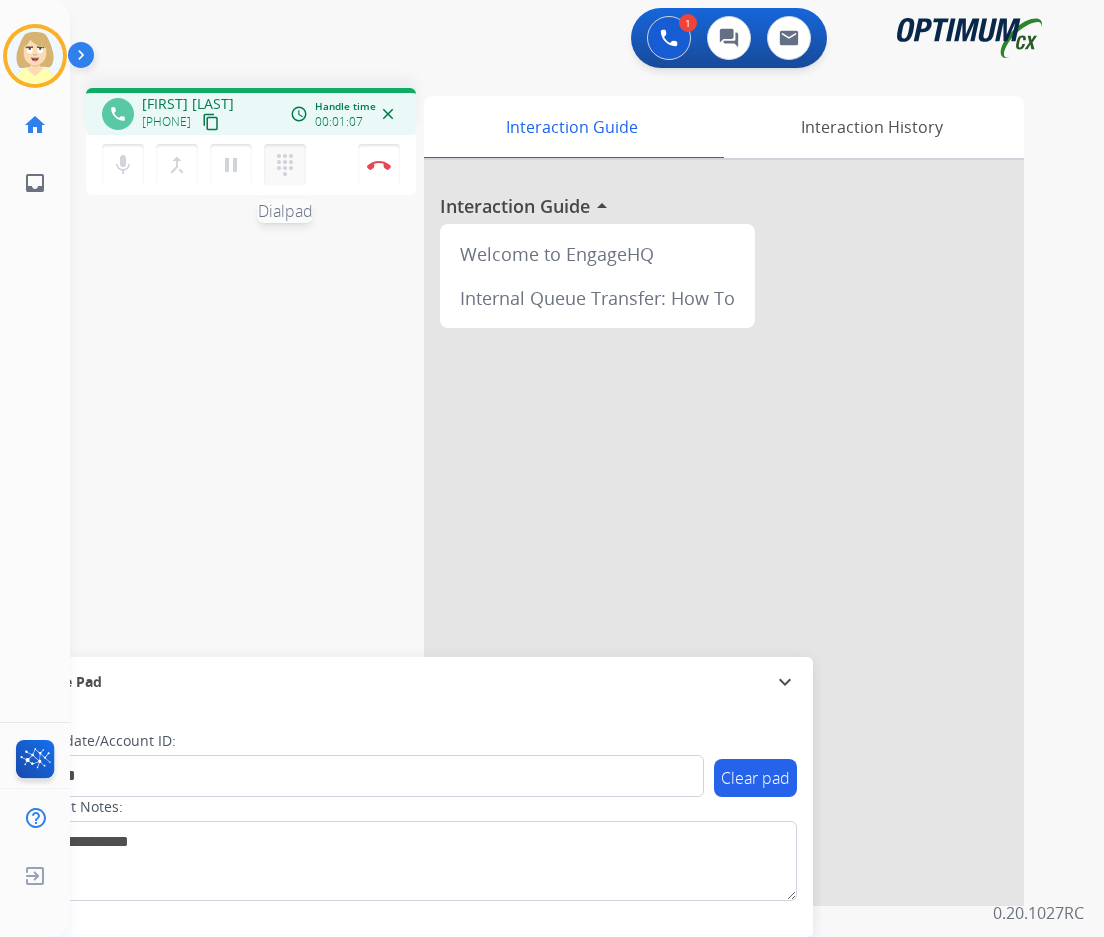 click on "dialpad" at bounding box center [285, 165] 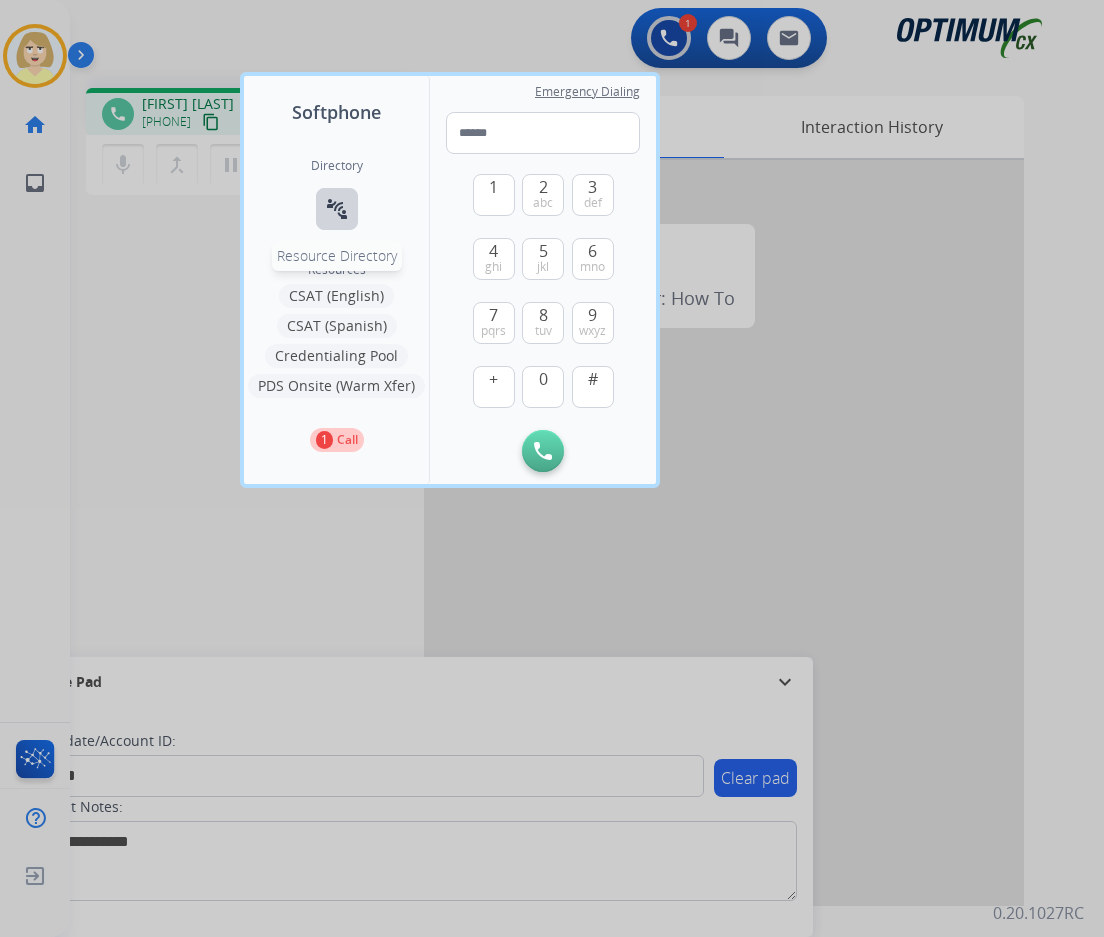 click on "connect_without_contact Resource Directory" at bounding box center (337, 209) 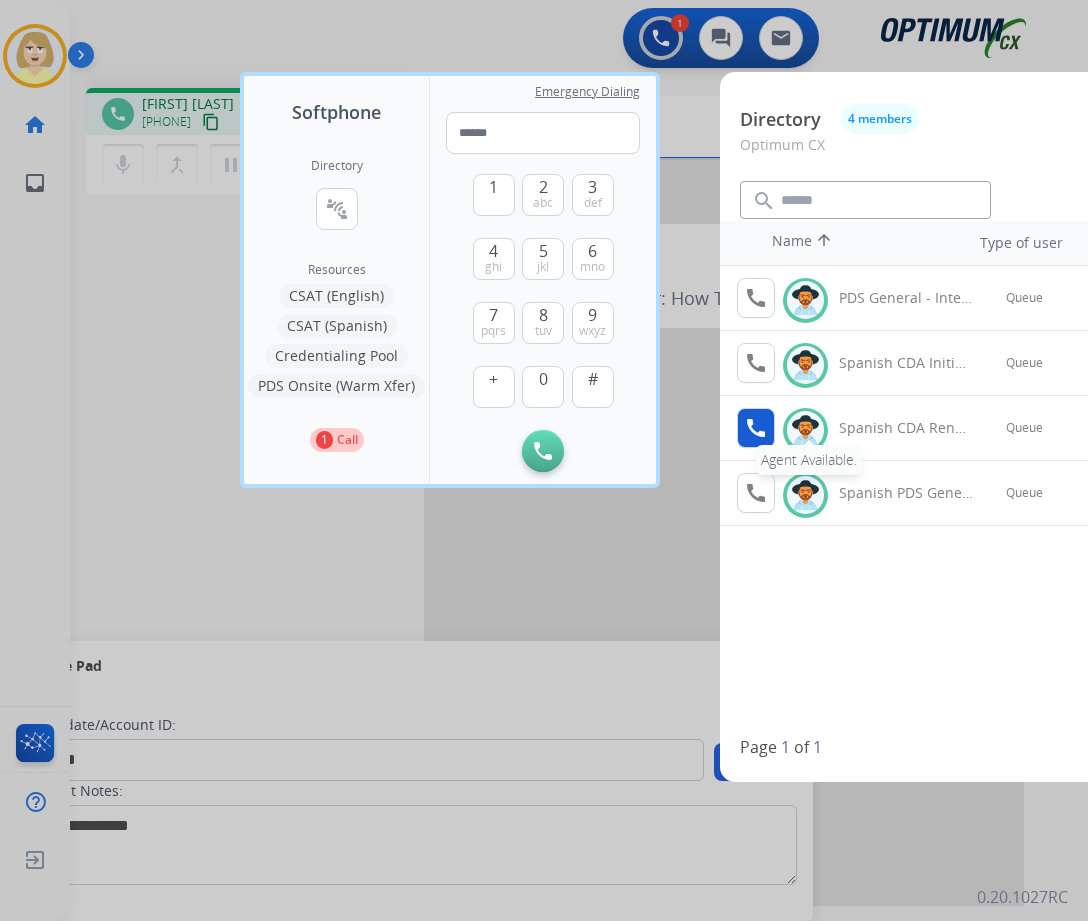click on "call" at bounding box center (756, 428) 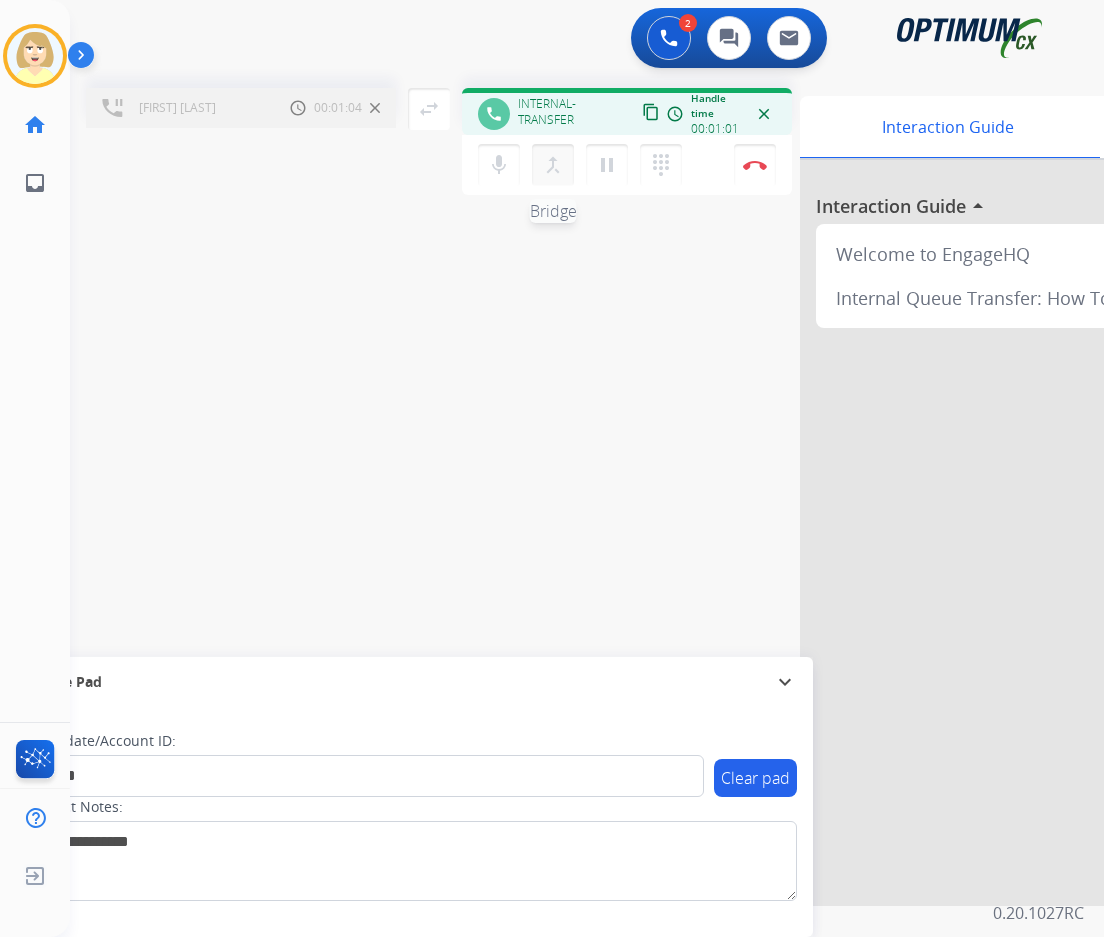 click on "merge_type" at bounding box center (553, 165) 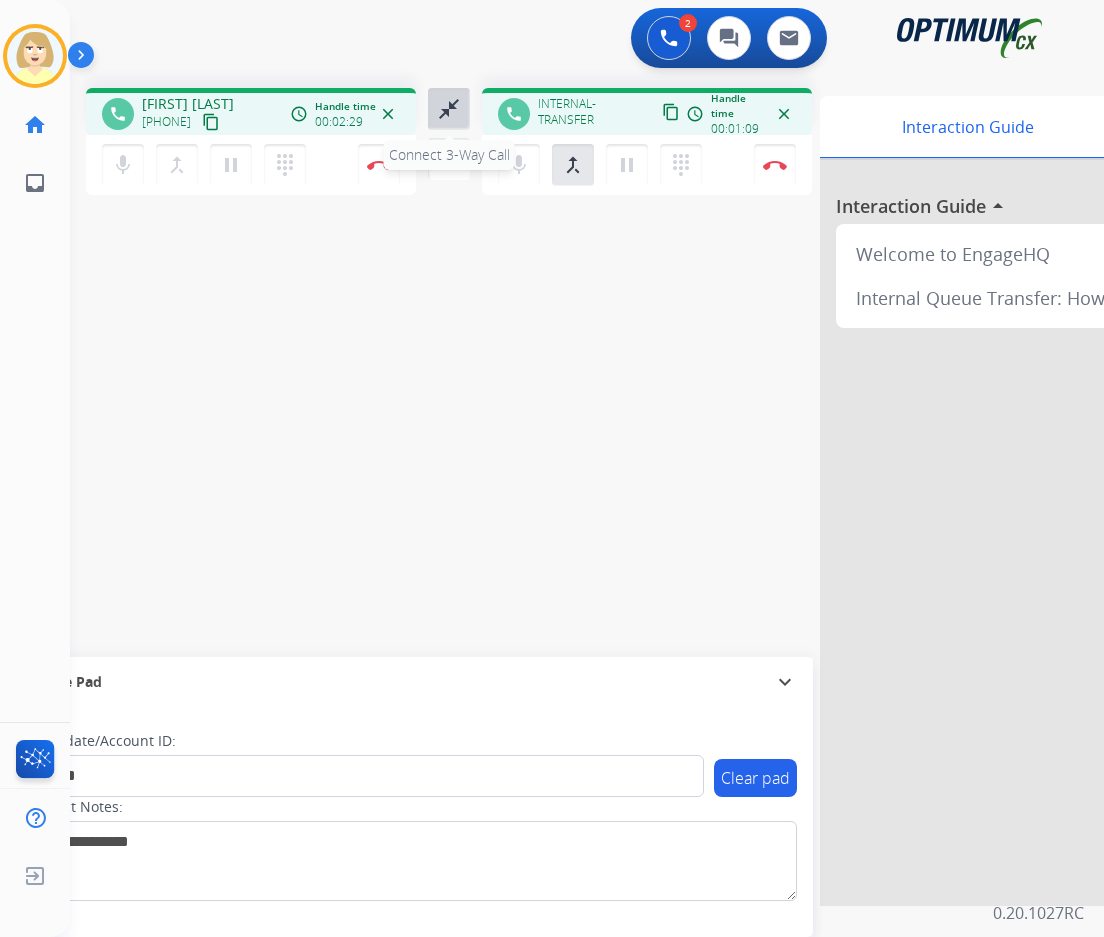click on "close_fullscreen" at bounding box center (449, 109) 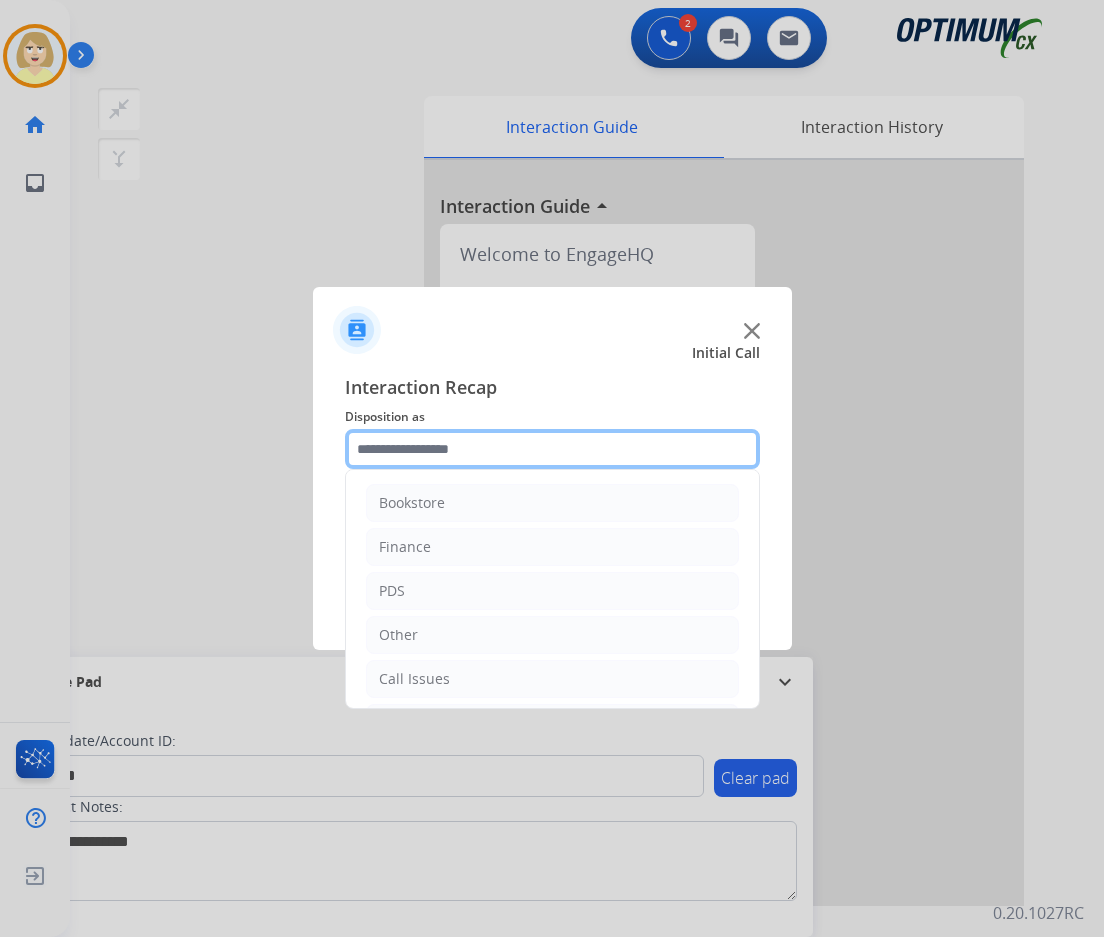 click 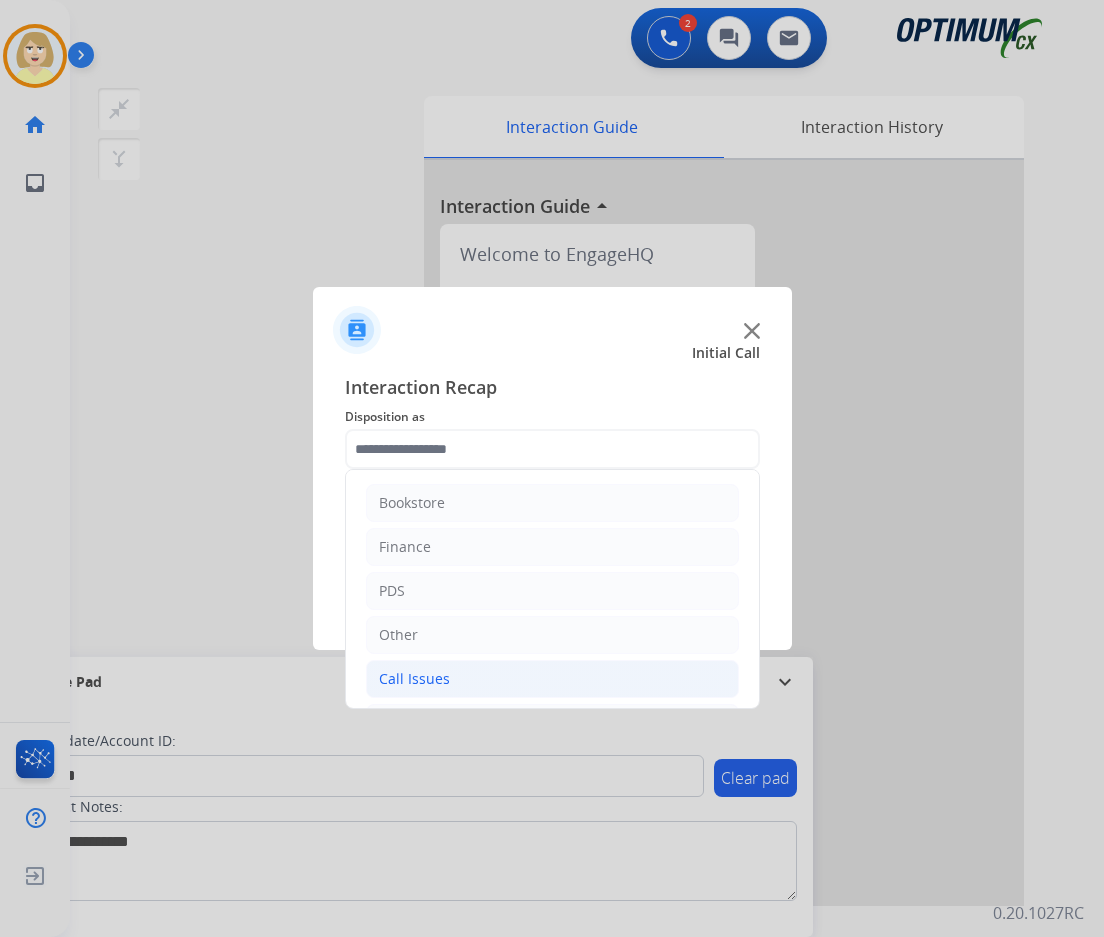 click on "Call Issues" 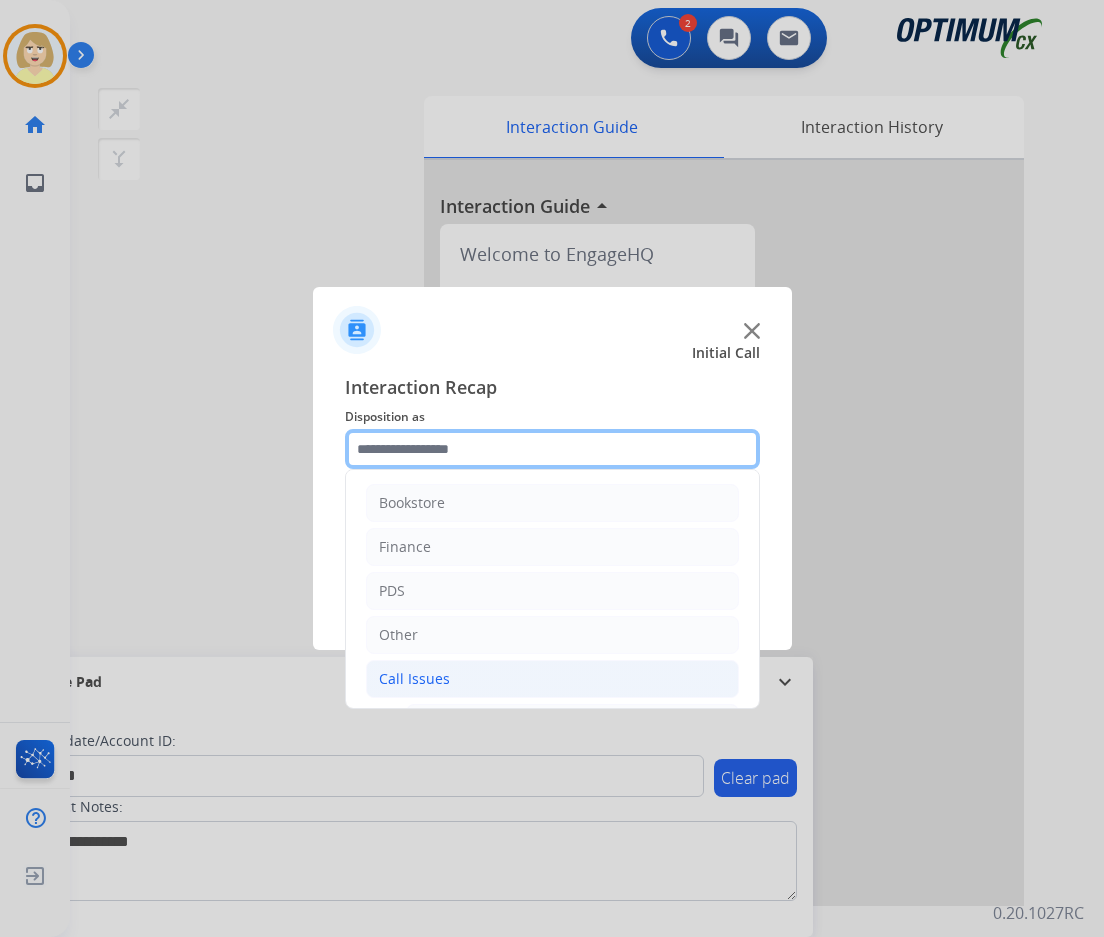 scroll, scrollTop: 200, scrollLeft: 0, axis: vertical 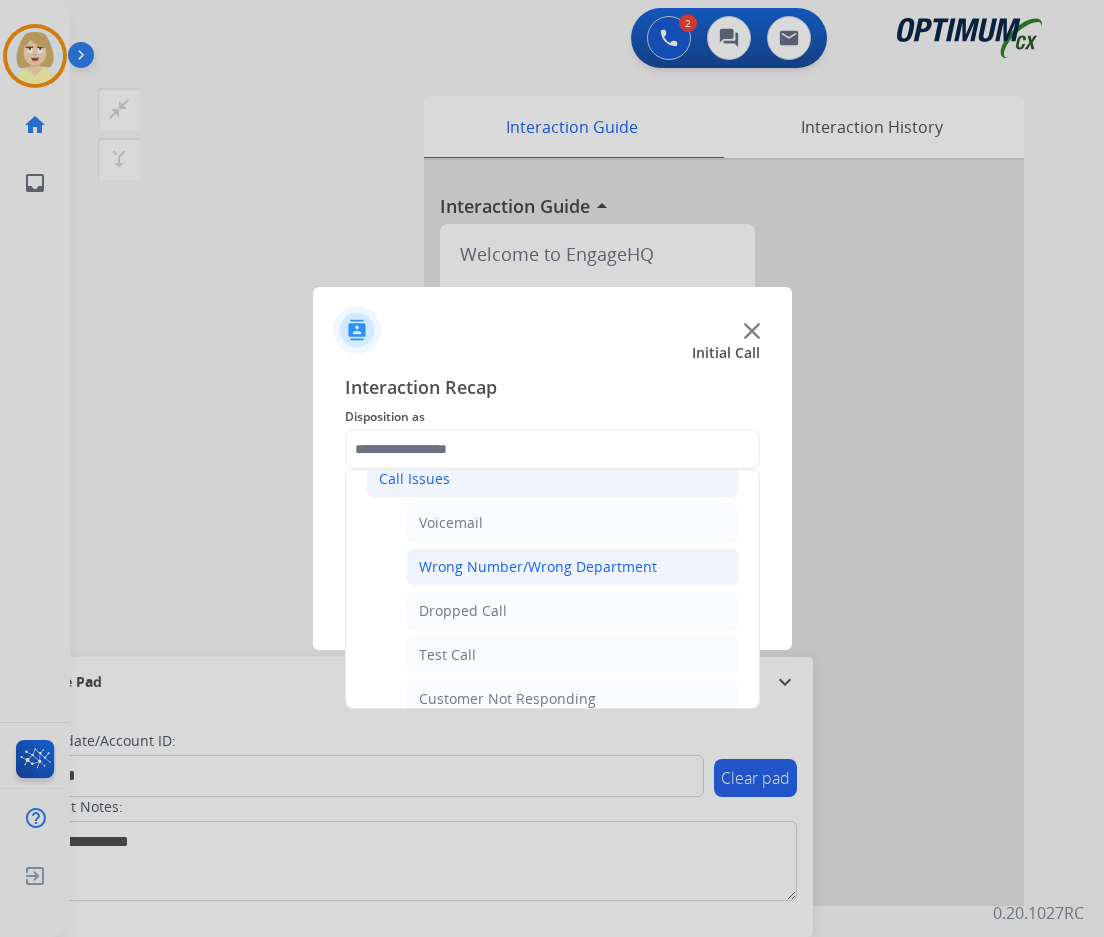 click on "Wrong Number/Wrong Department" 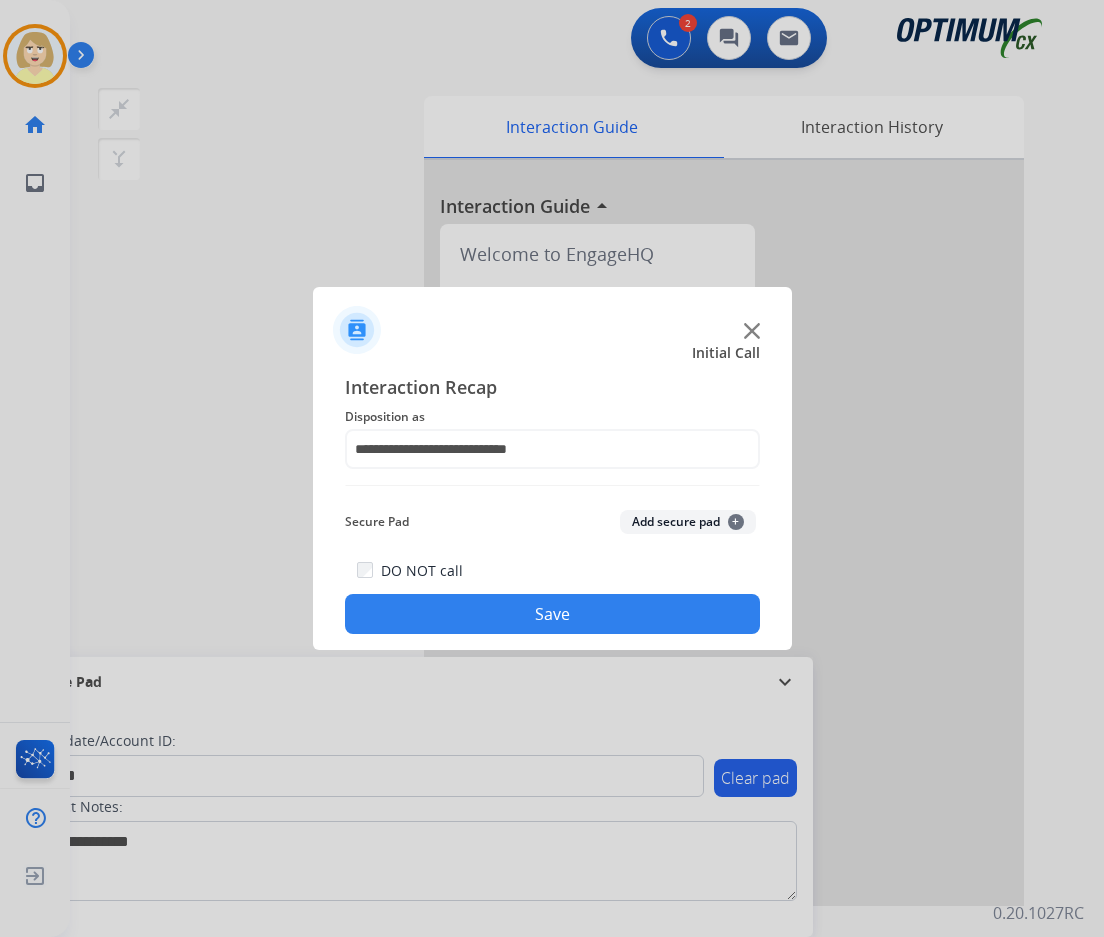 click on "Add secure pad  +" 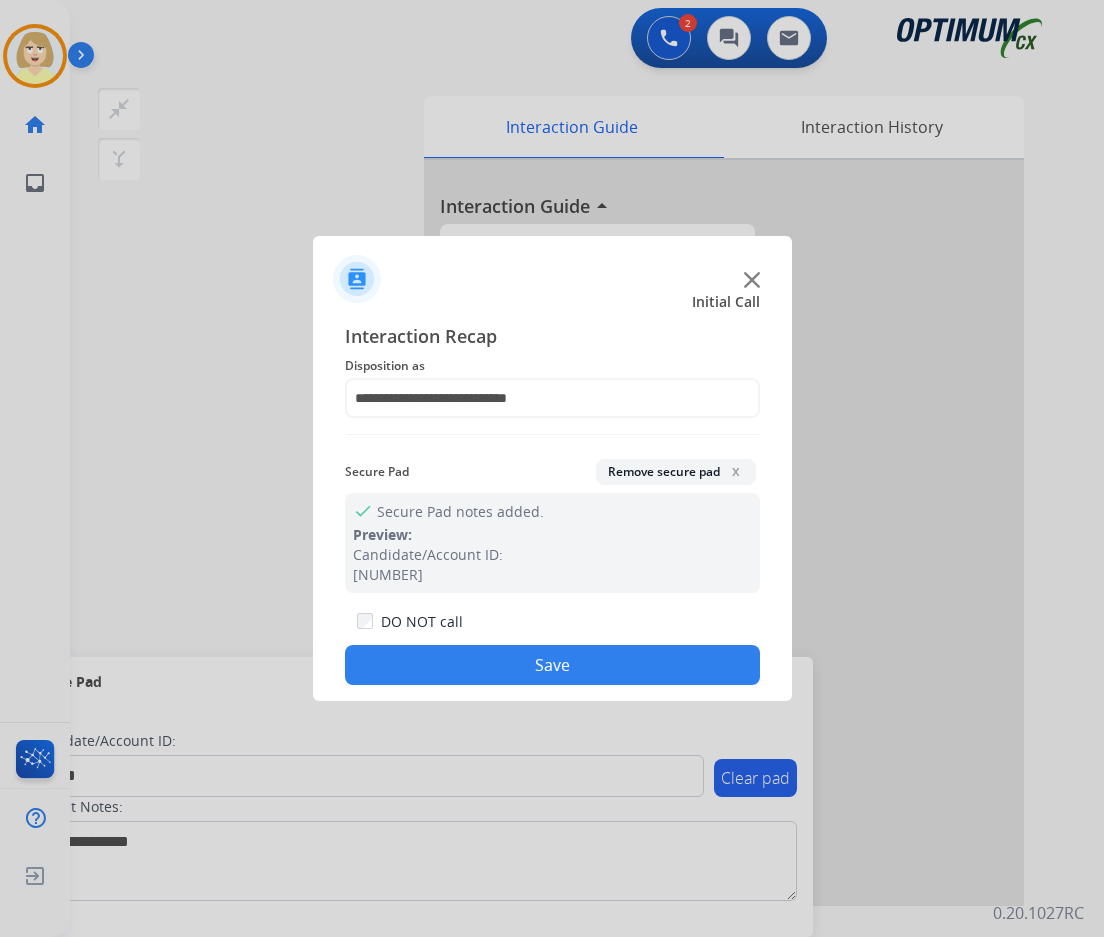 click on "Save" 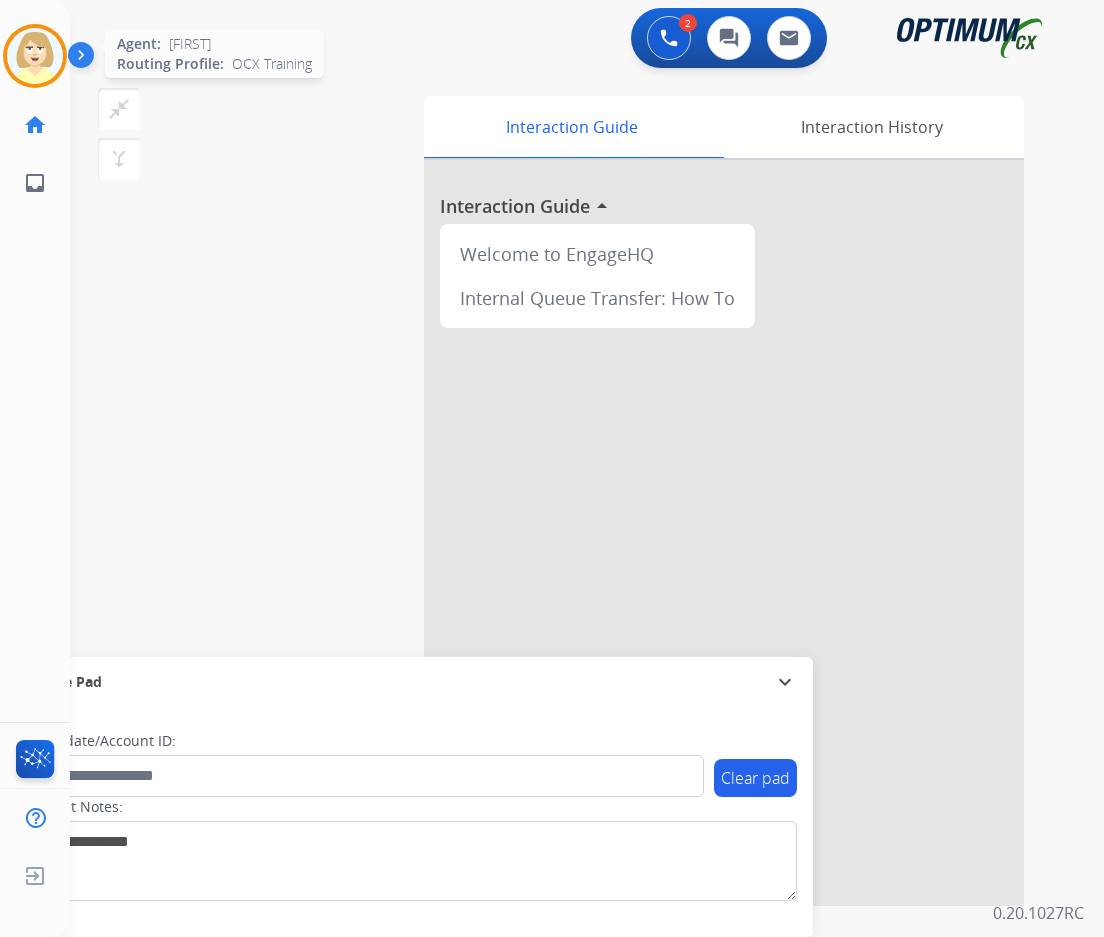 click at bounding box center [35, 56] 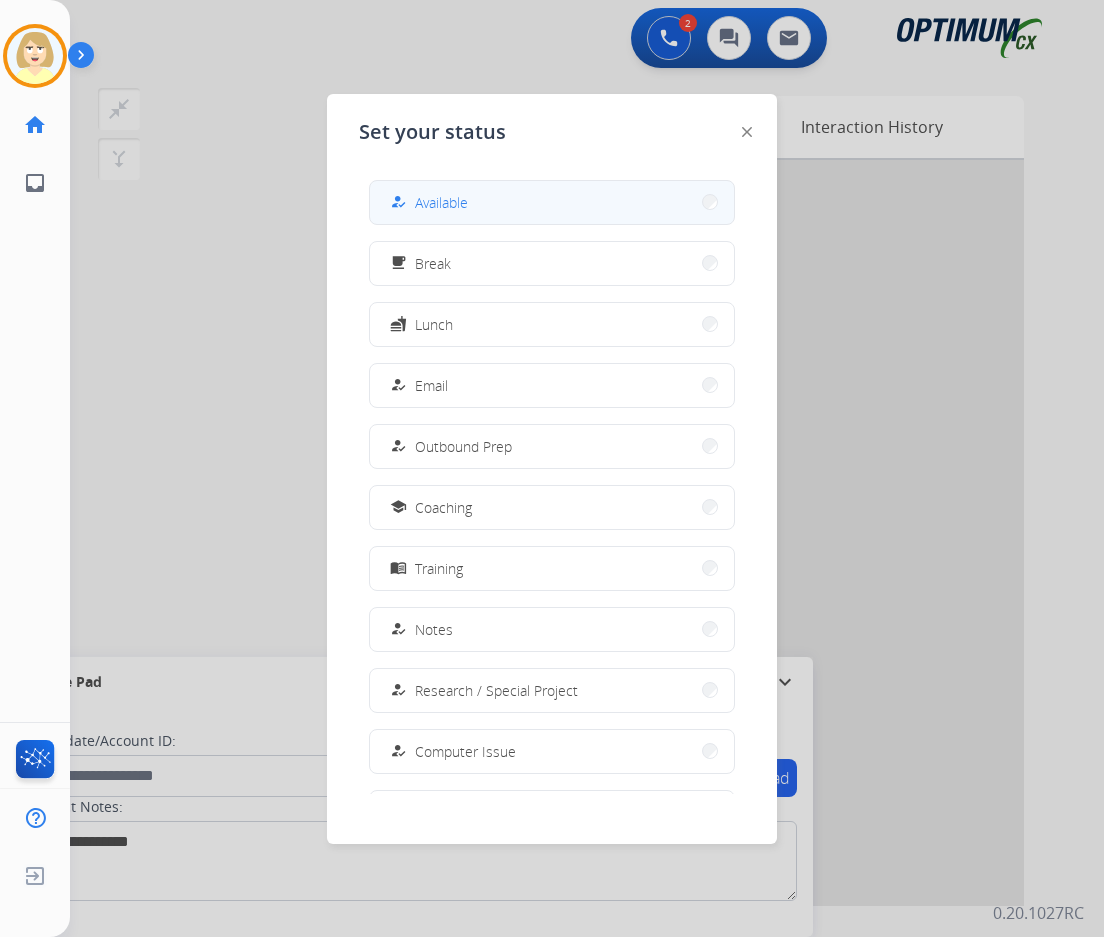 click on "how_to_reg Available" at bounding box center (427, 202) 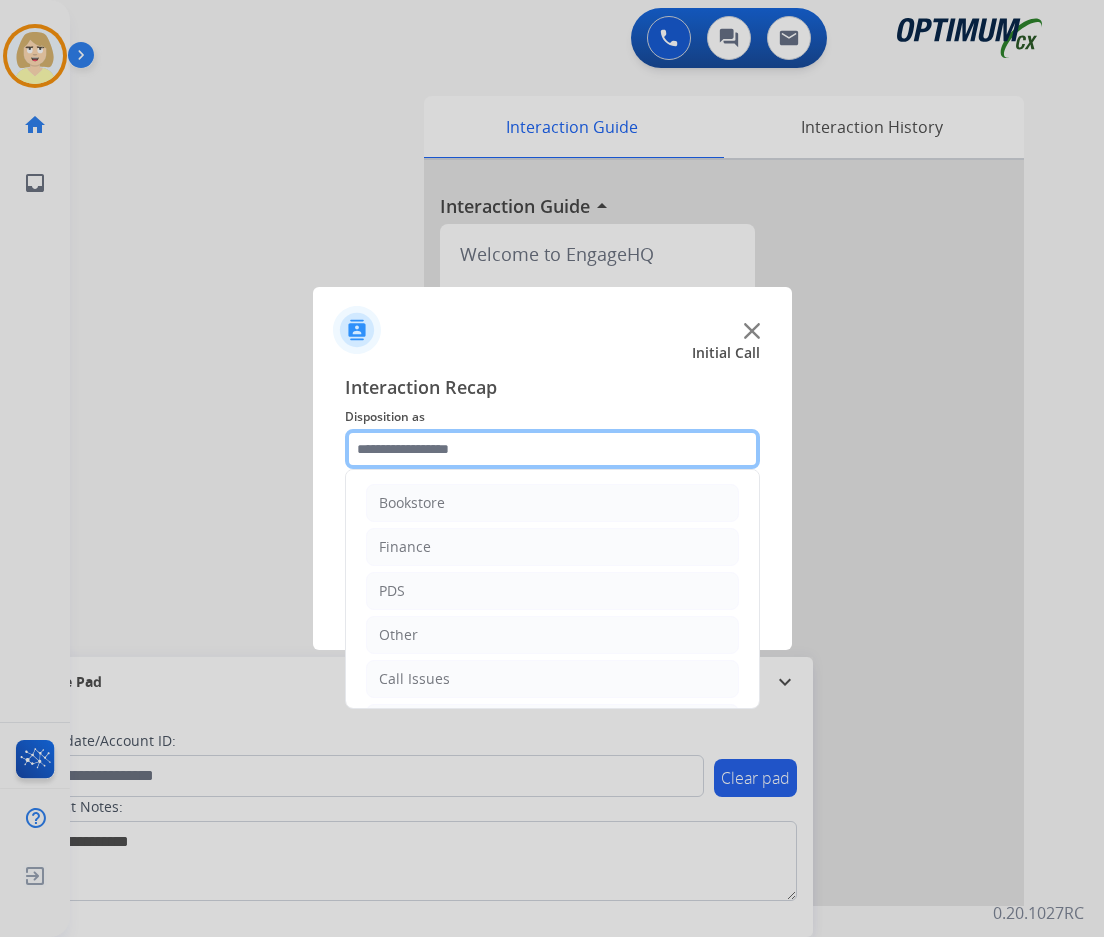 click 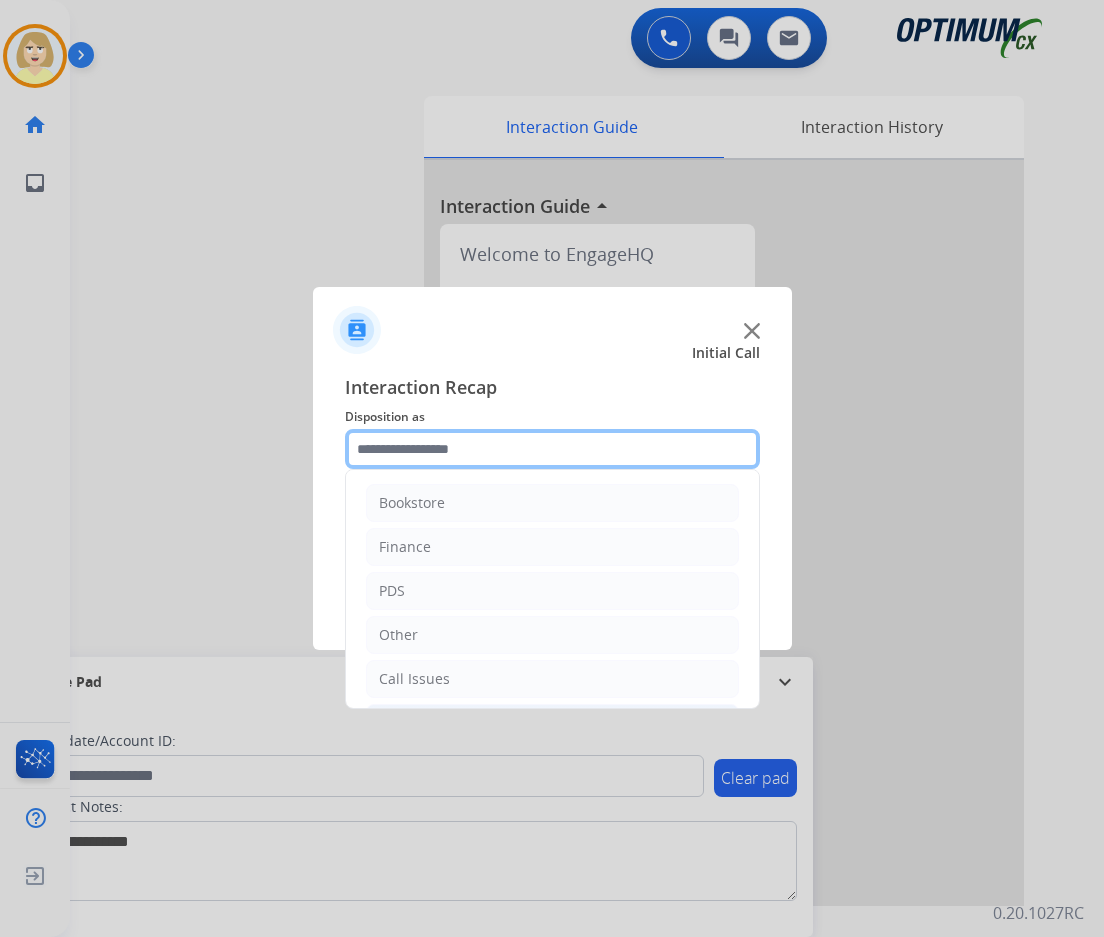 scroll, scrollTop: 136, scrollLeft: 0, axis: vertical 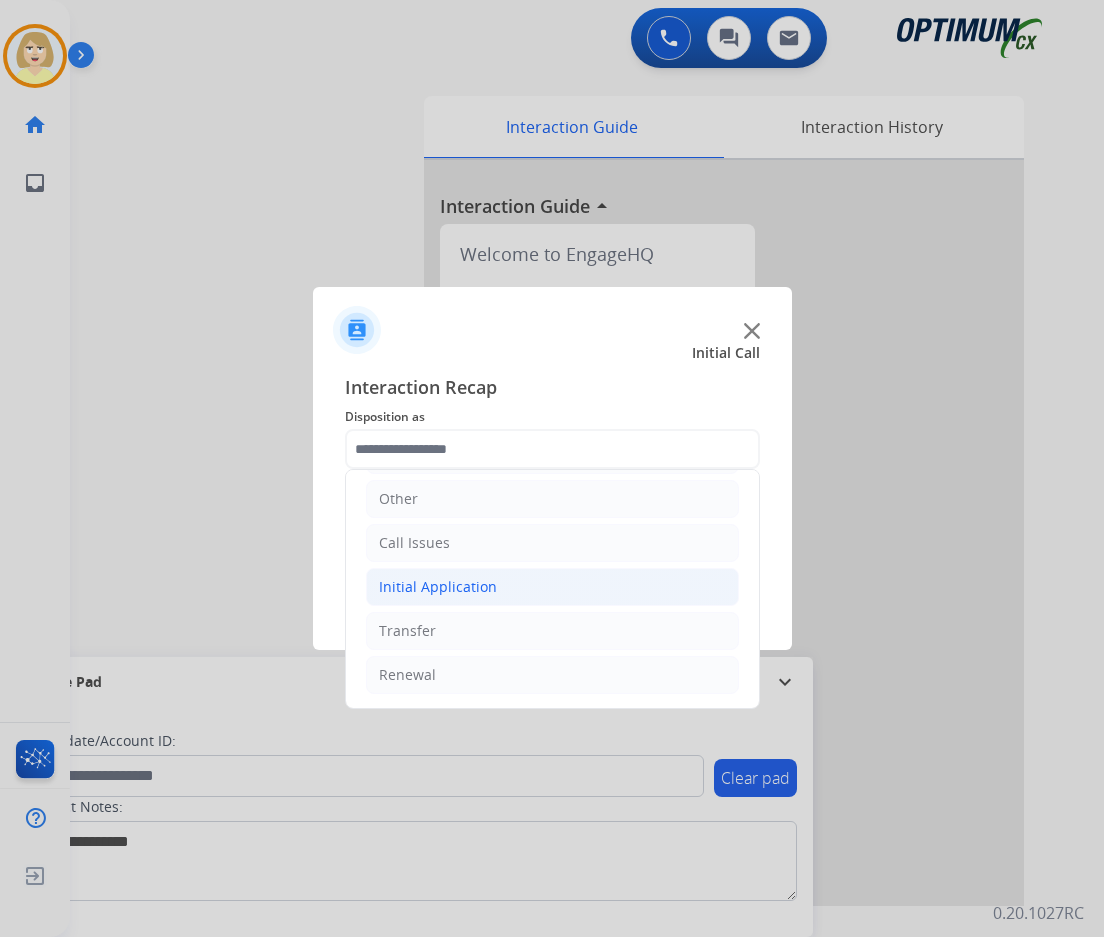 click on "Initial Application" 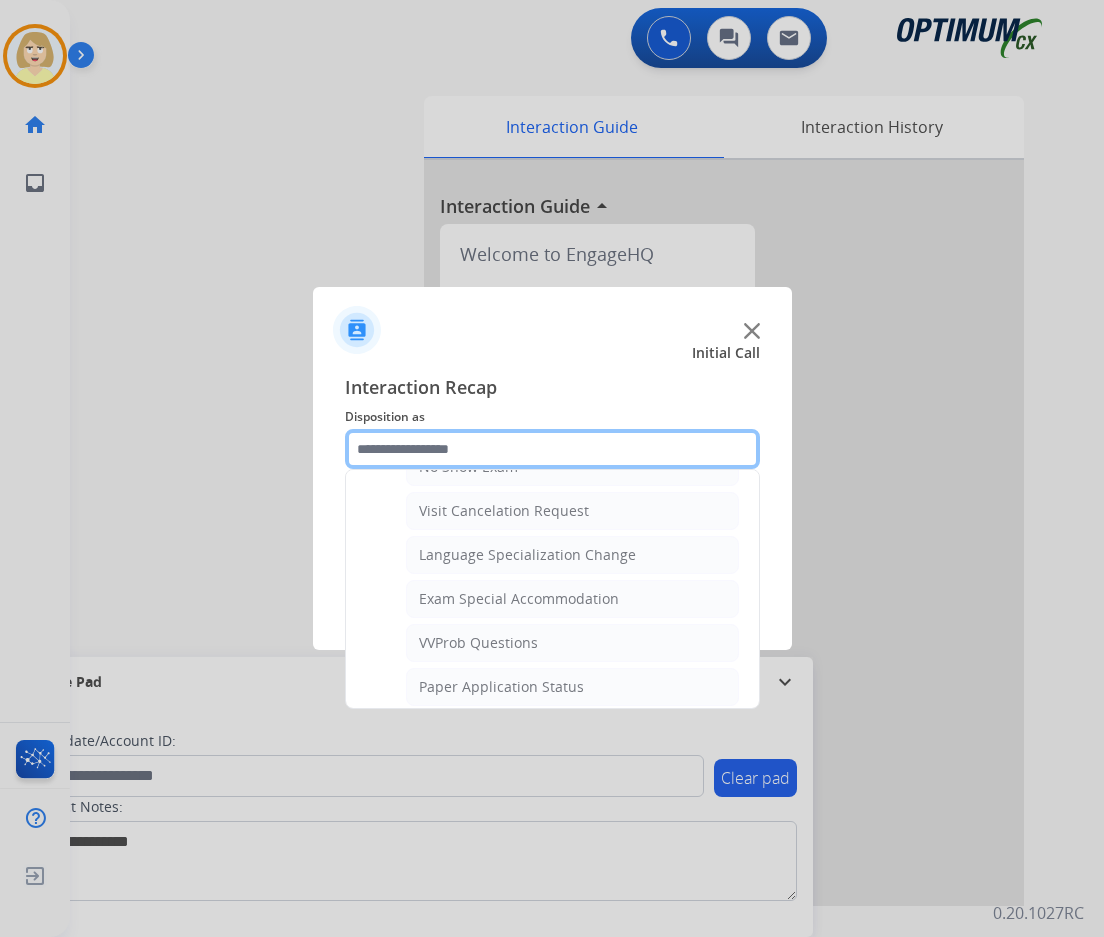 scroll, scrollTop: 1136, scrollLeft: 0, axis: vertical 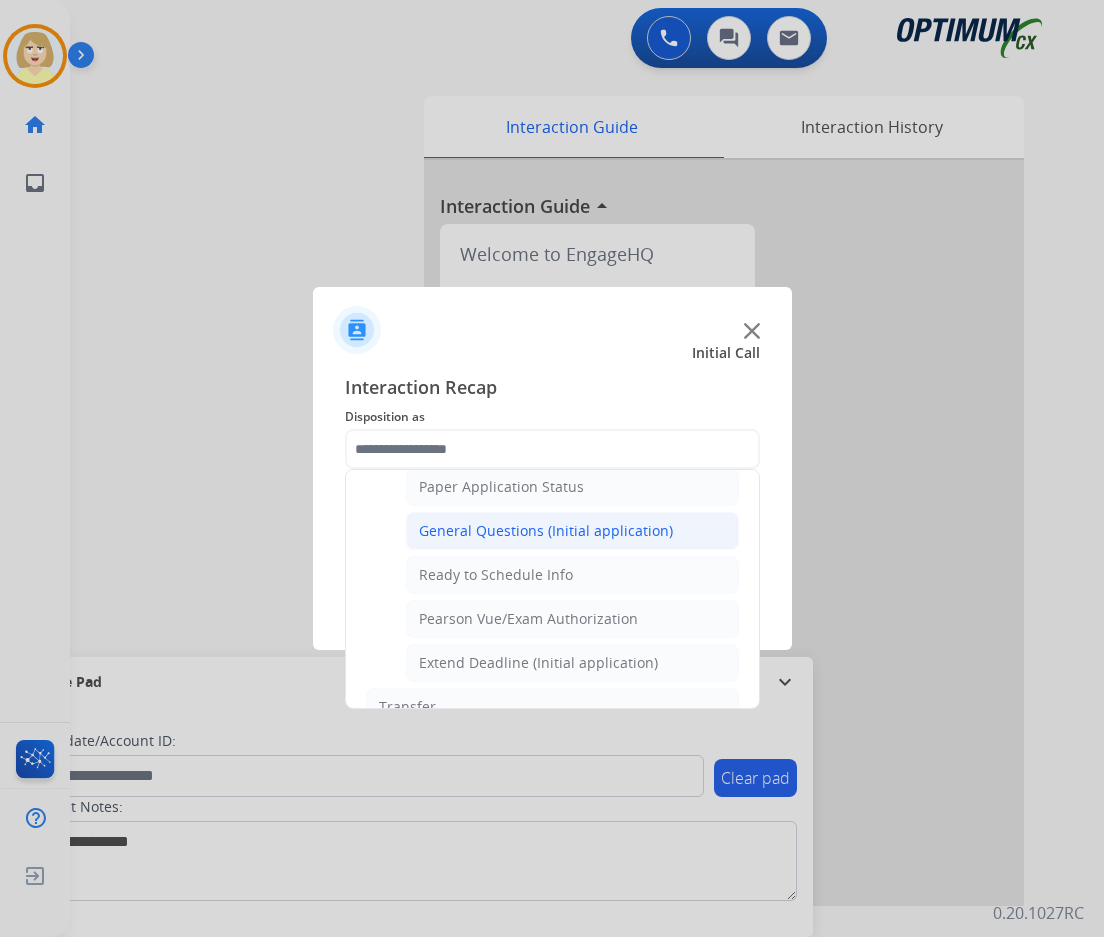 click on "General Questions (Initial application)" 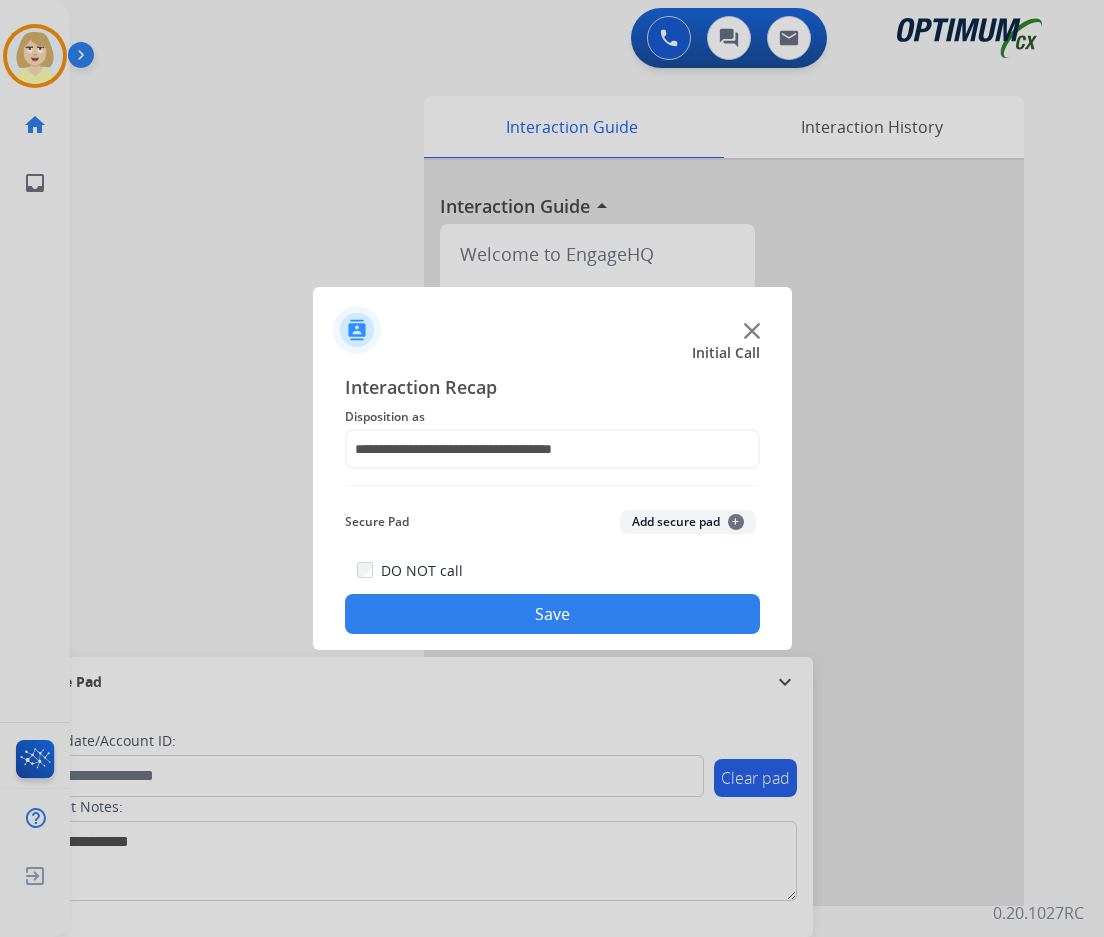 click on "Add secure pad  +" 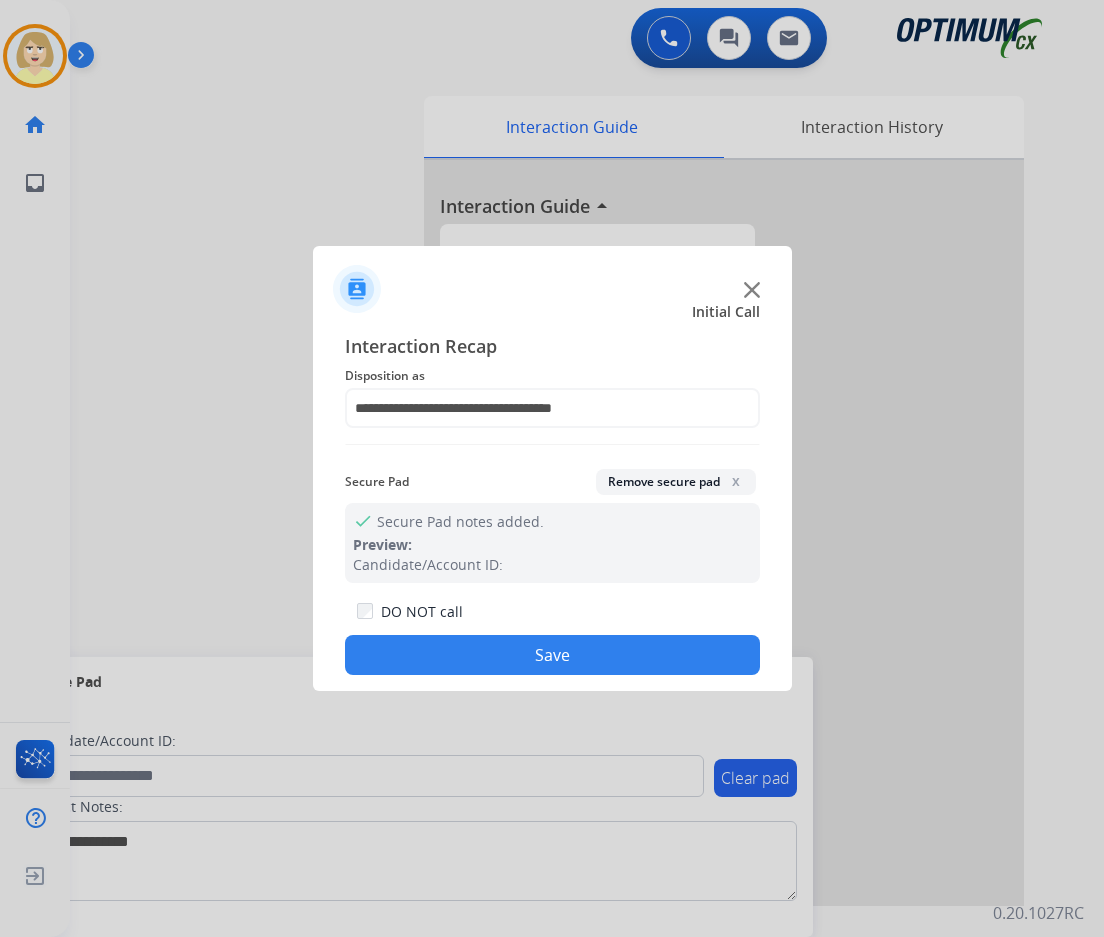 drag, startPoint x: 466, startPoint y: 653, endPoint x: 246, endPoint y: 398, distance: 336.7863 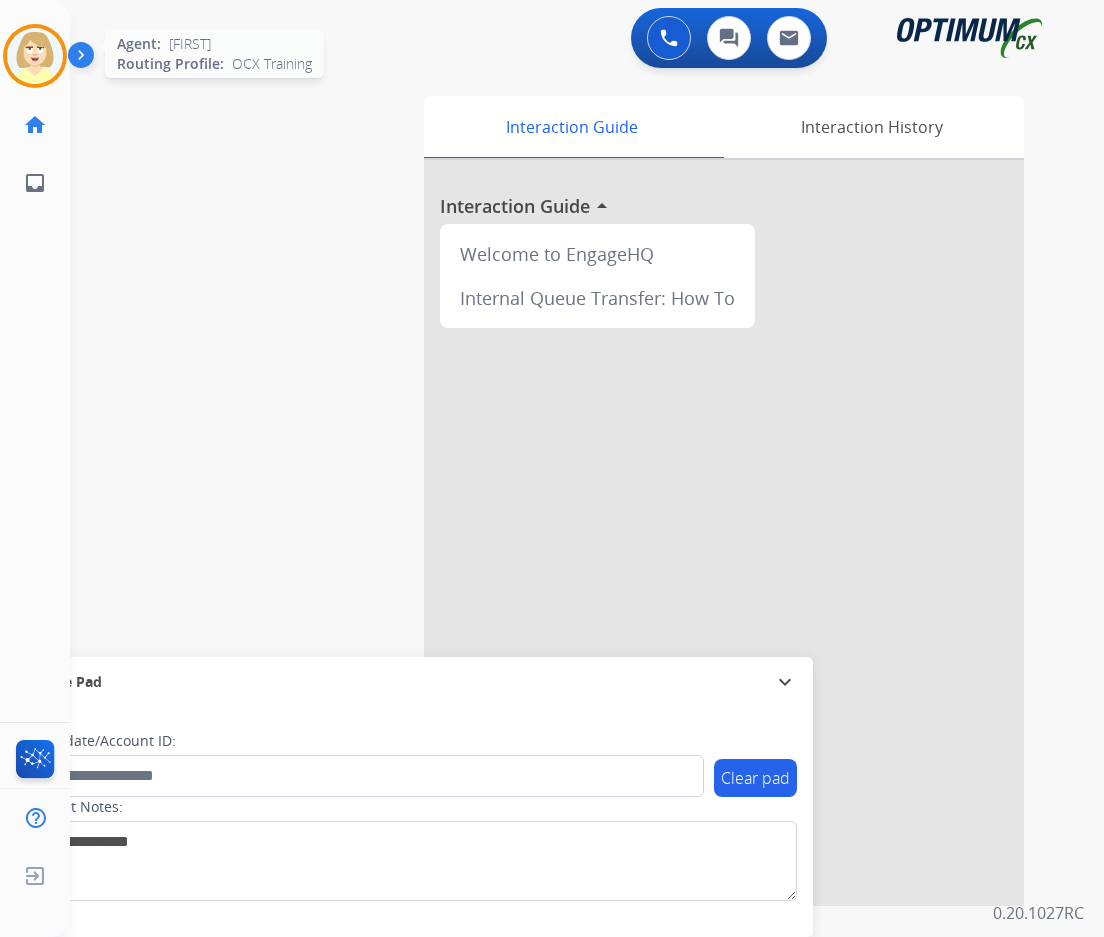 click at bounding box center [35, 56] 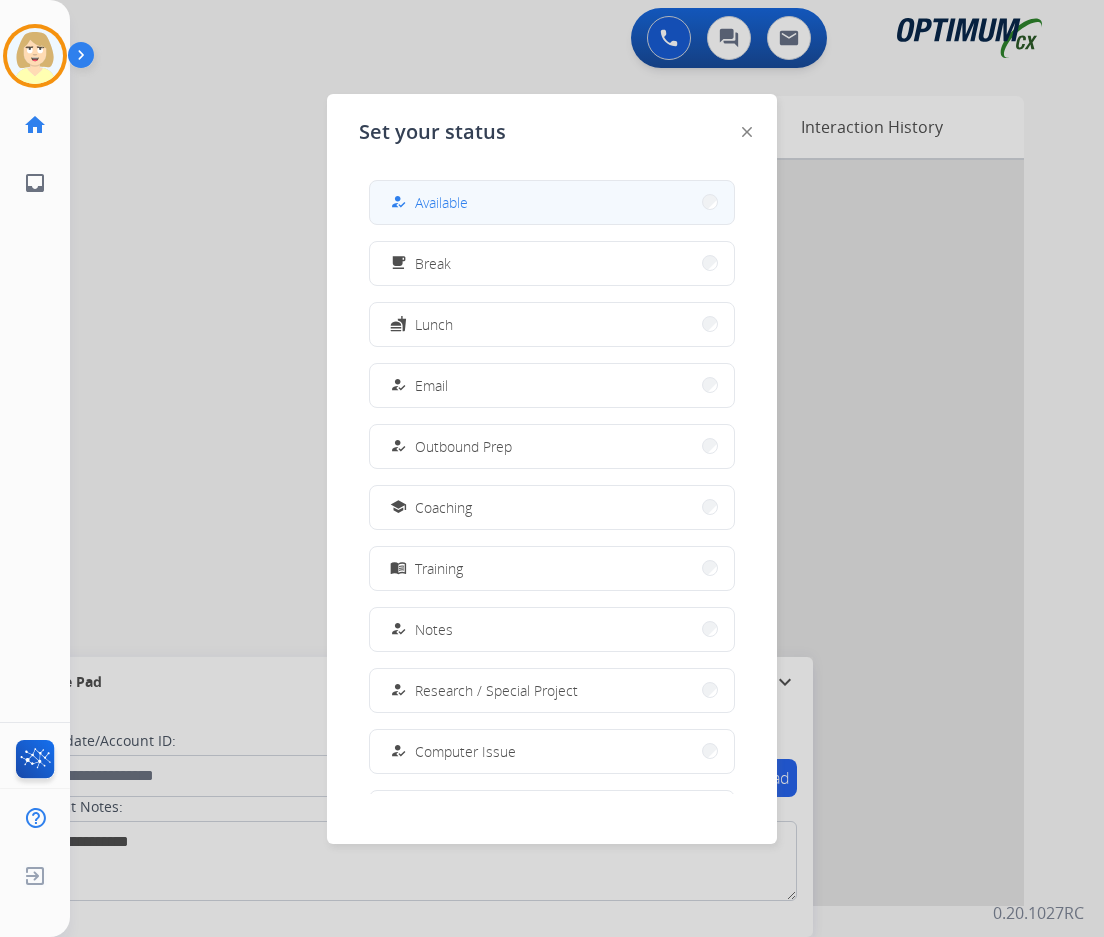 click on "Available" at bounding box center (441, 202) 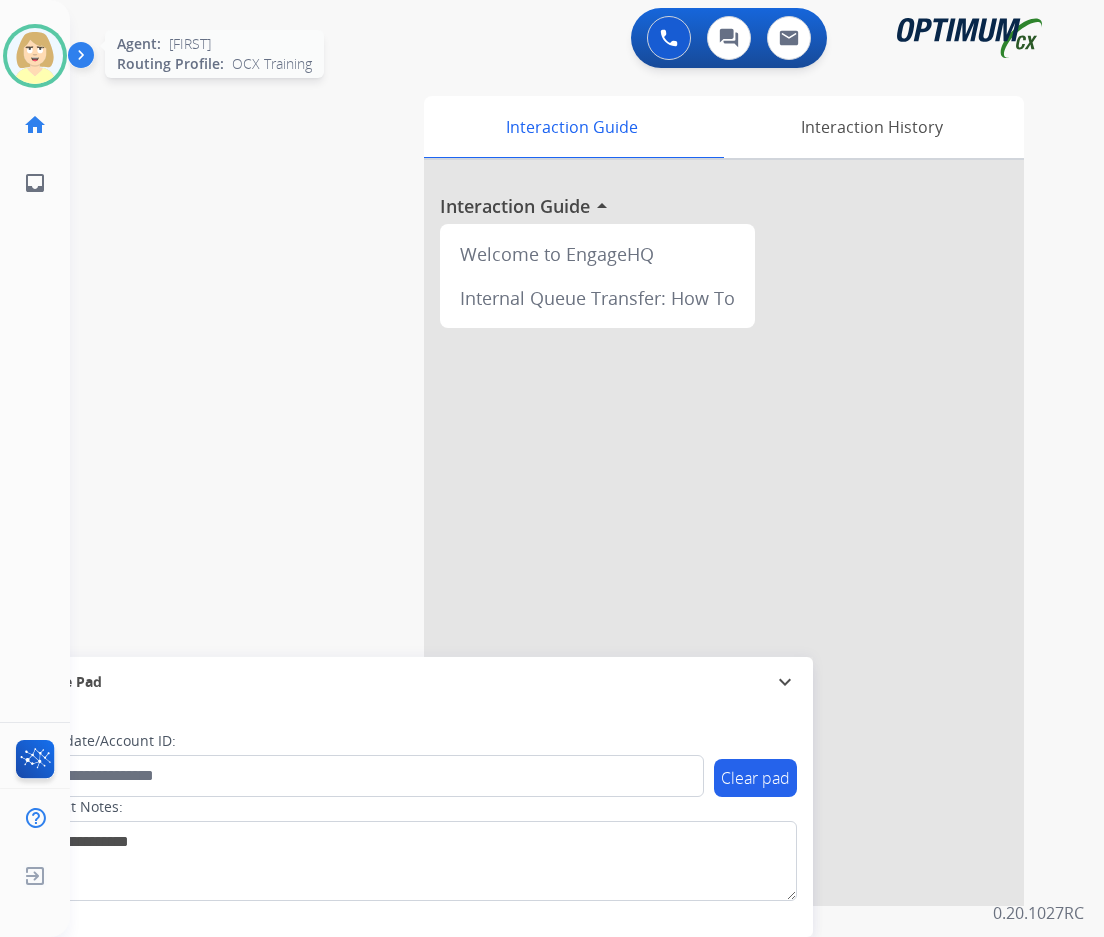 click at bounding box center [35, 56] 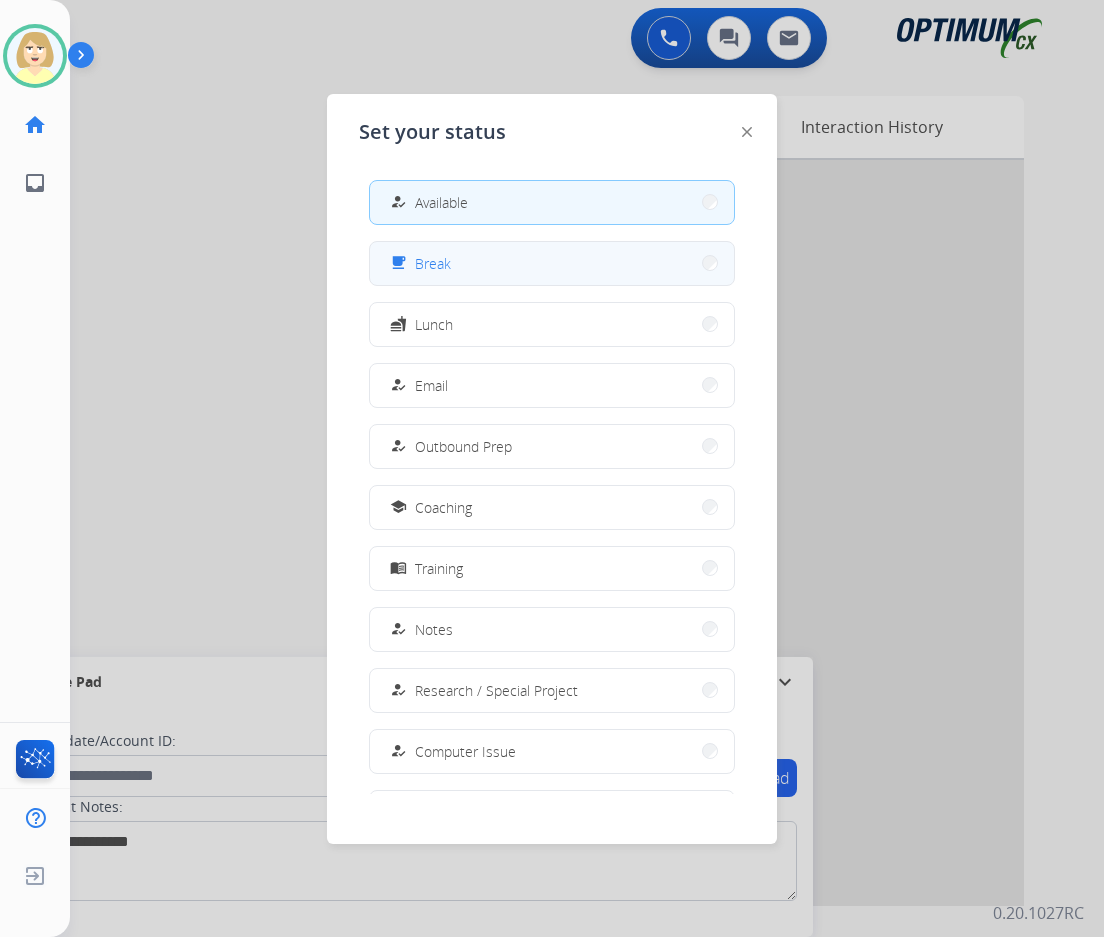 click on "Break" at bounding box center [433, 263] 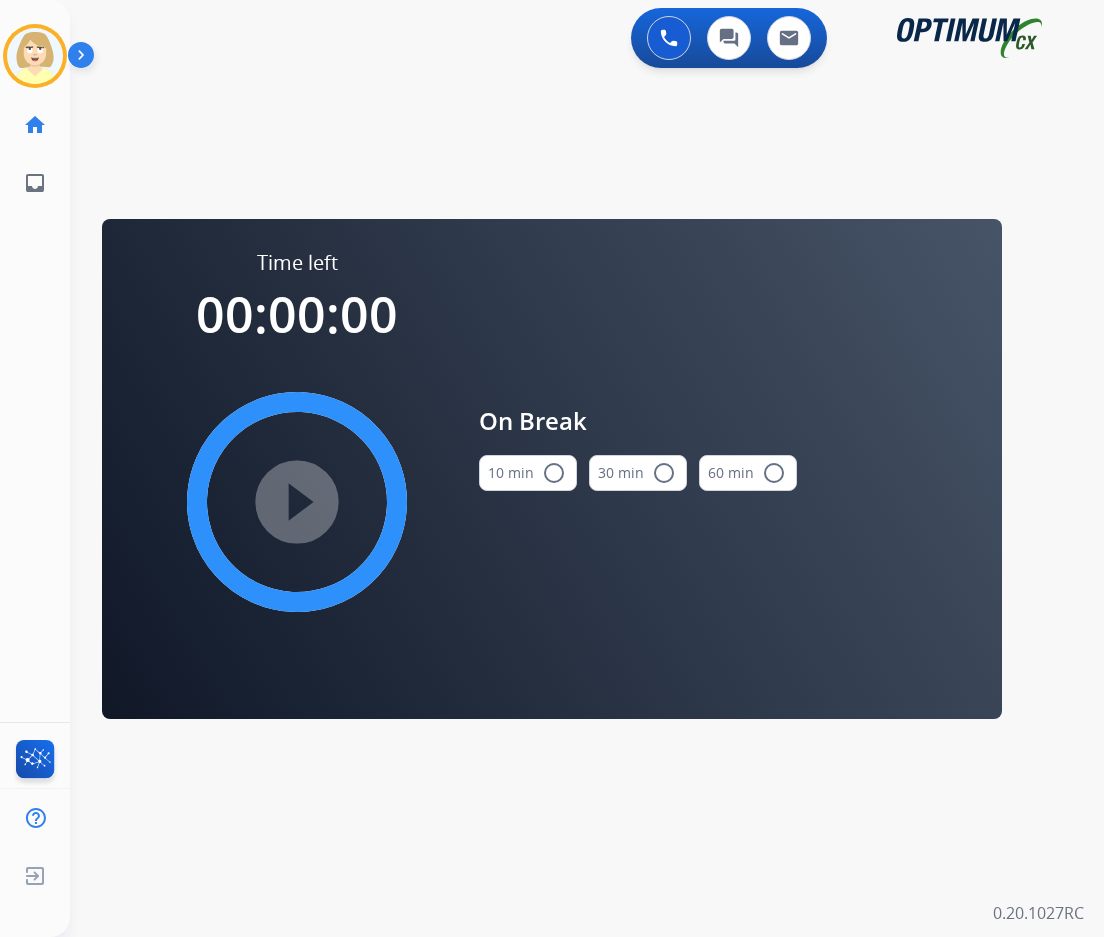 drag, startPoint x: 519, startPoint y: 467, endPoint x: 246, endPoint y: 493, distance: 274.2353 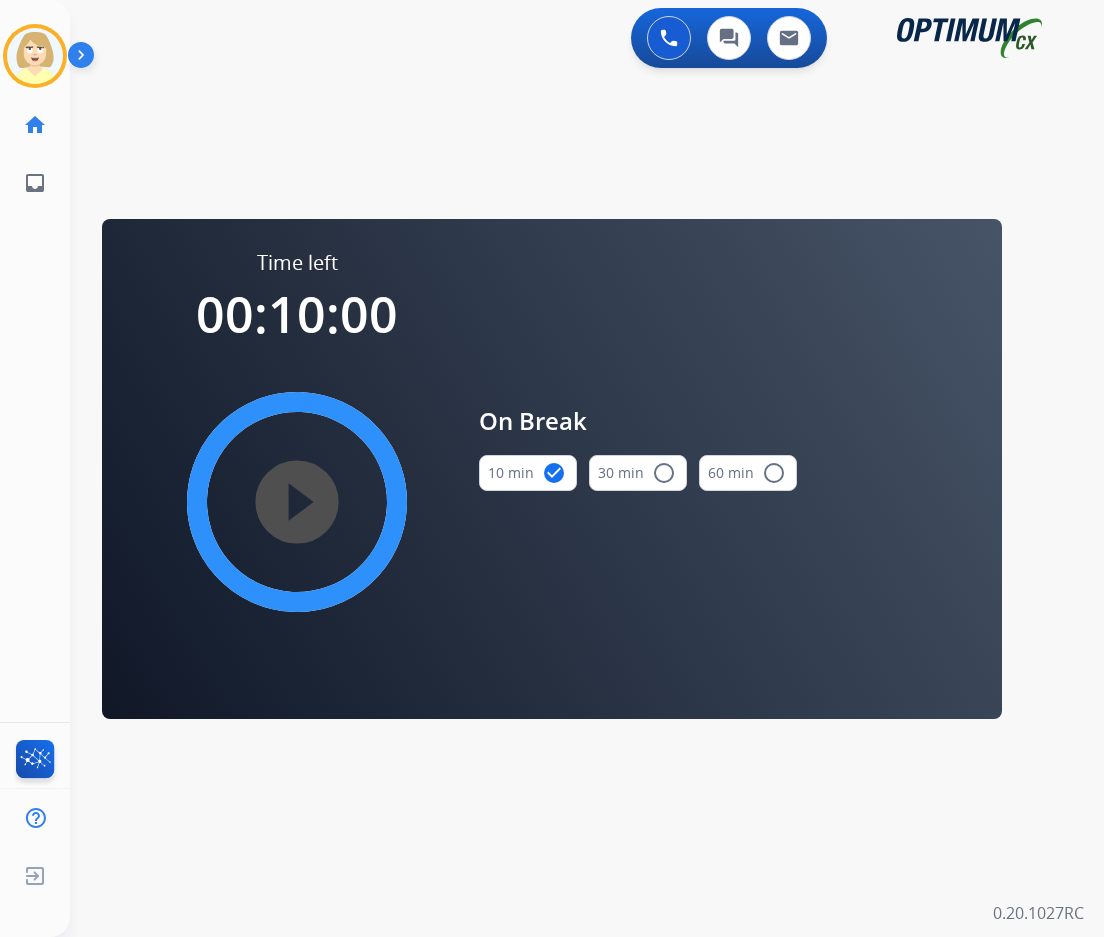 click on "play_circle_filled" at bounding box center (297, 502) 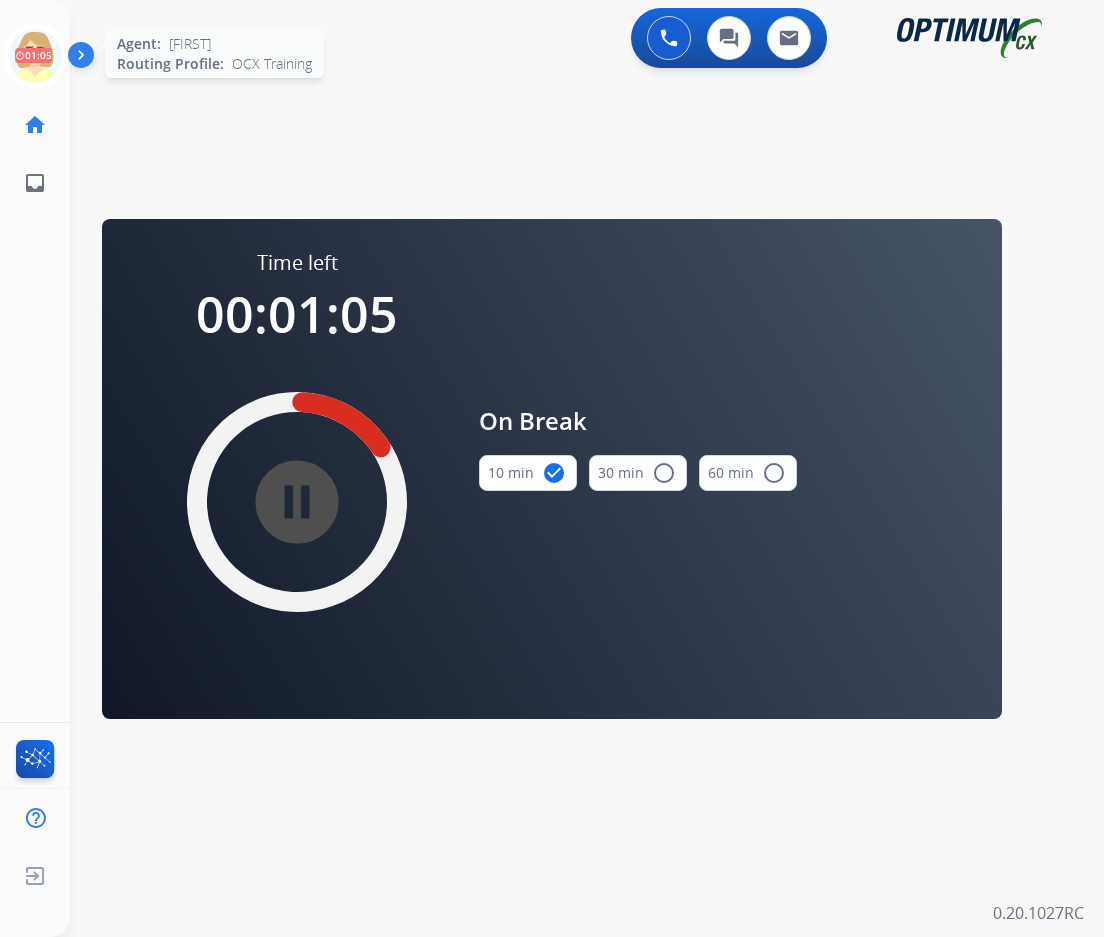click 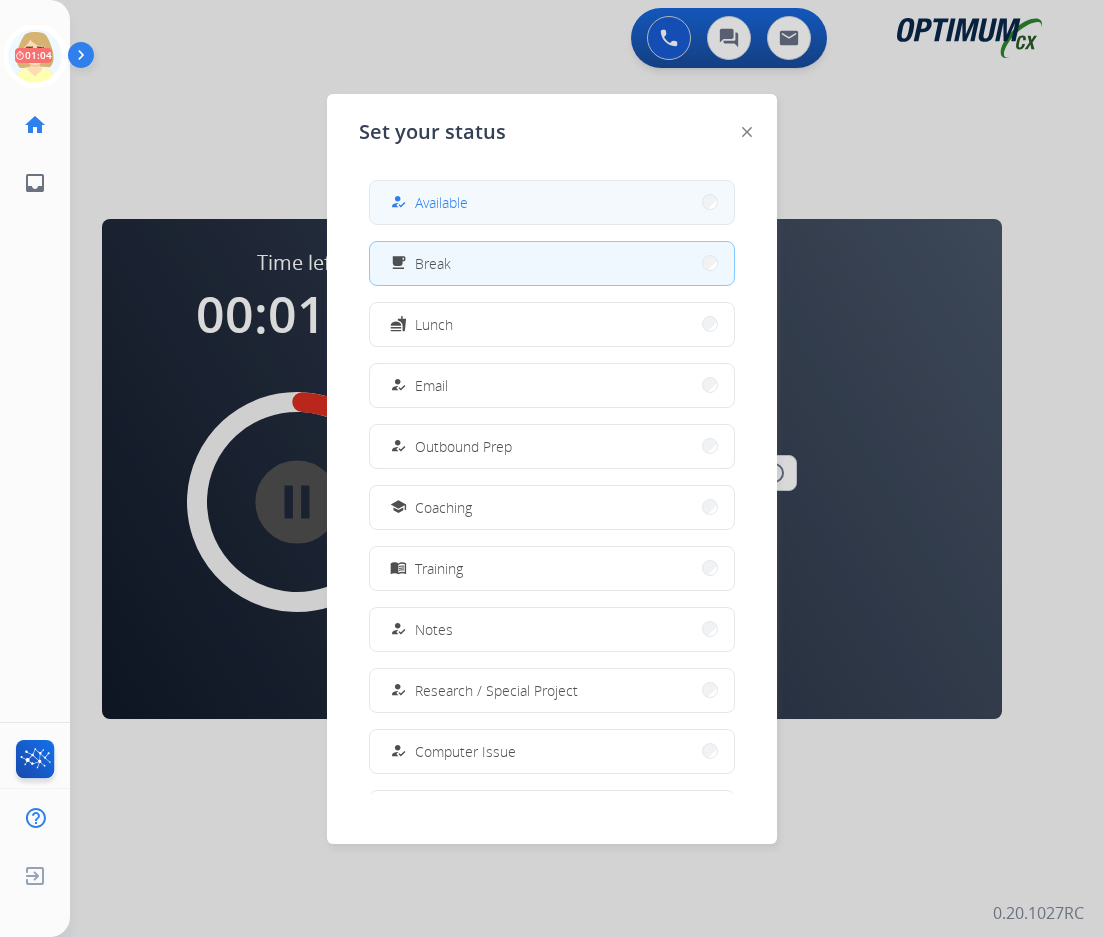 click on "how_to_reg Available" at bounding box center [552, 202] 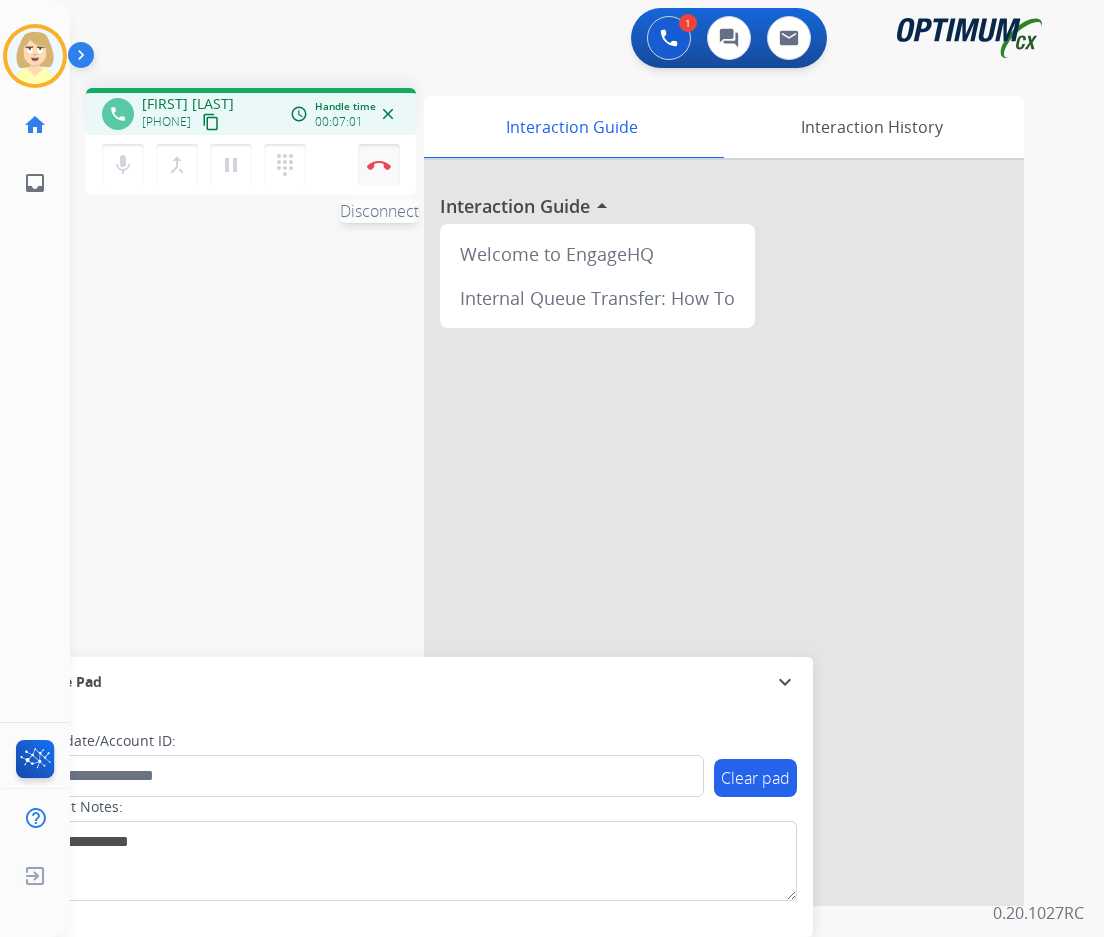 click at bounding box center (379, 165) 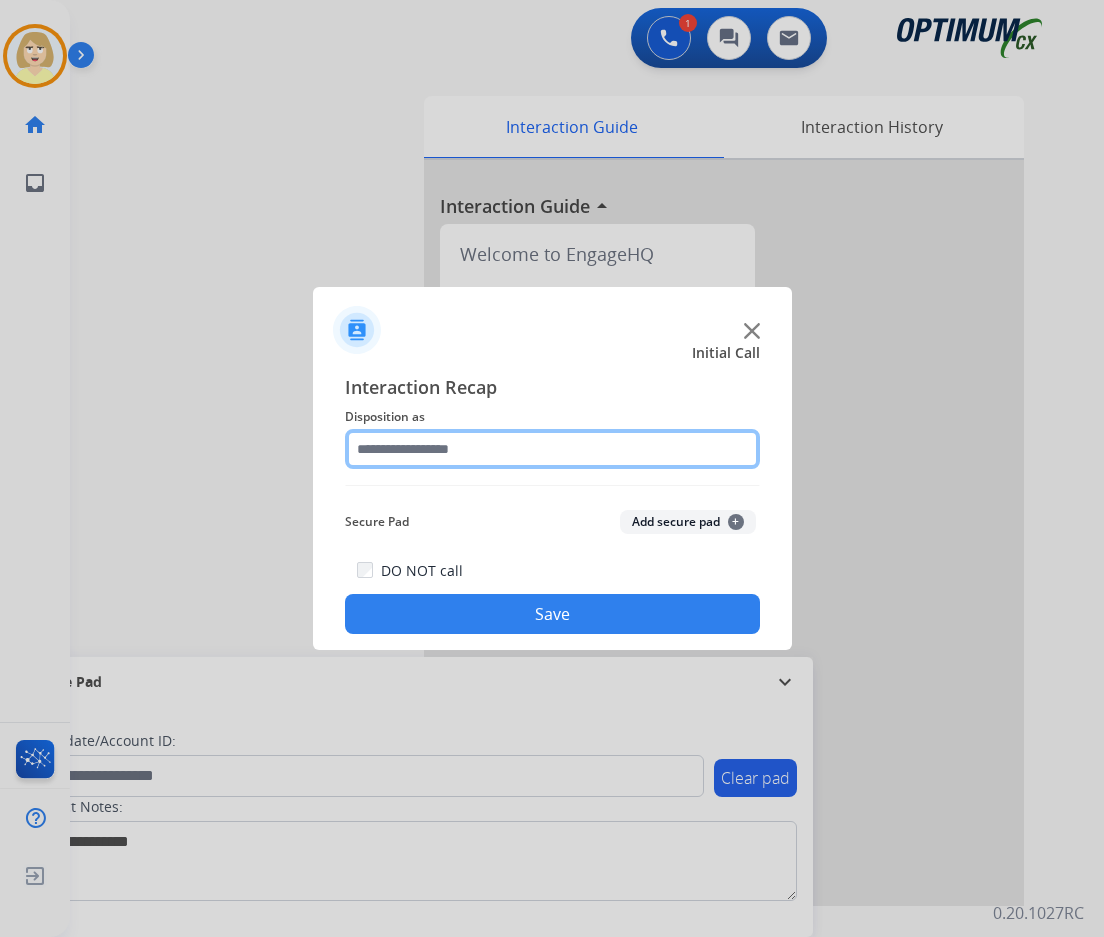 click 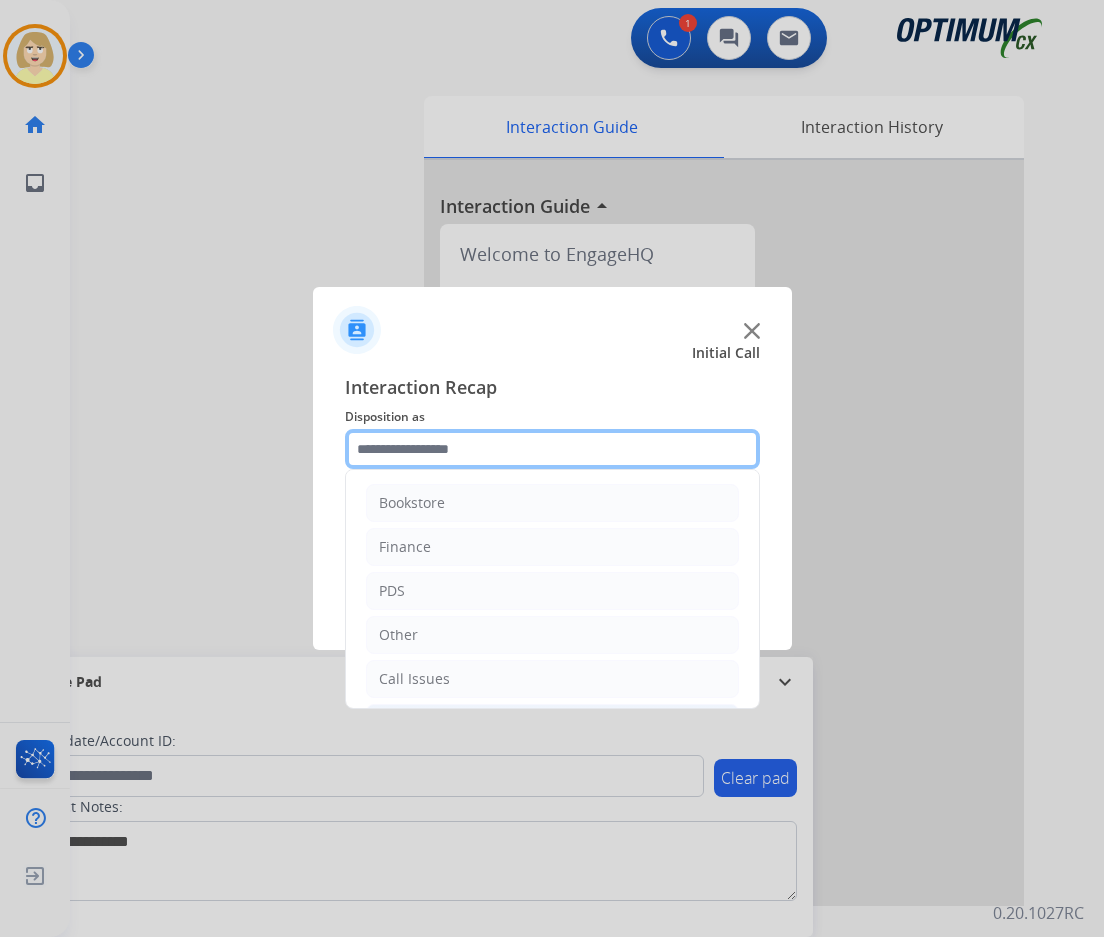 scroll, scrollTop: 136, scrollLeft: 0, axis: vertical 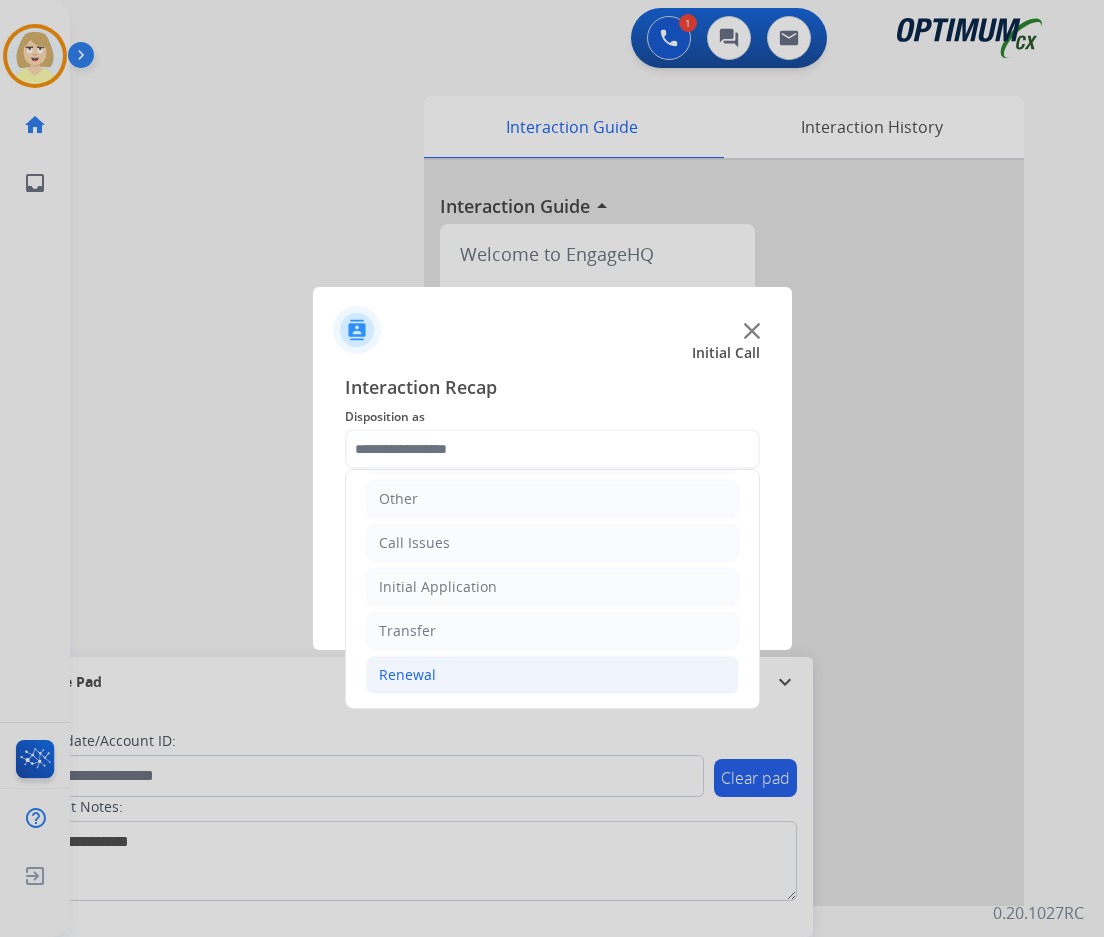 click on "Renewal" 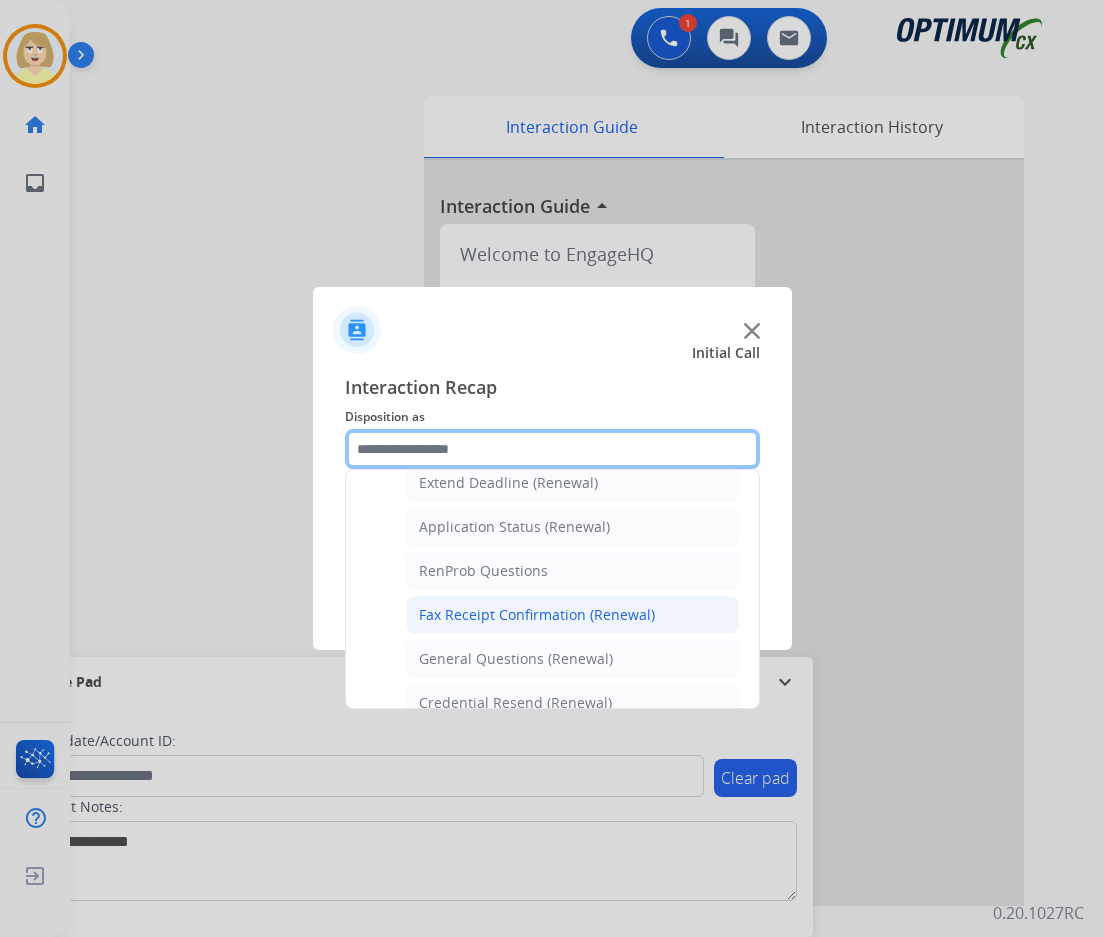 scroll, scrollTop: 536, scrollLeft: 0, axis: vertical 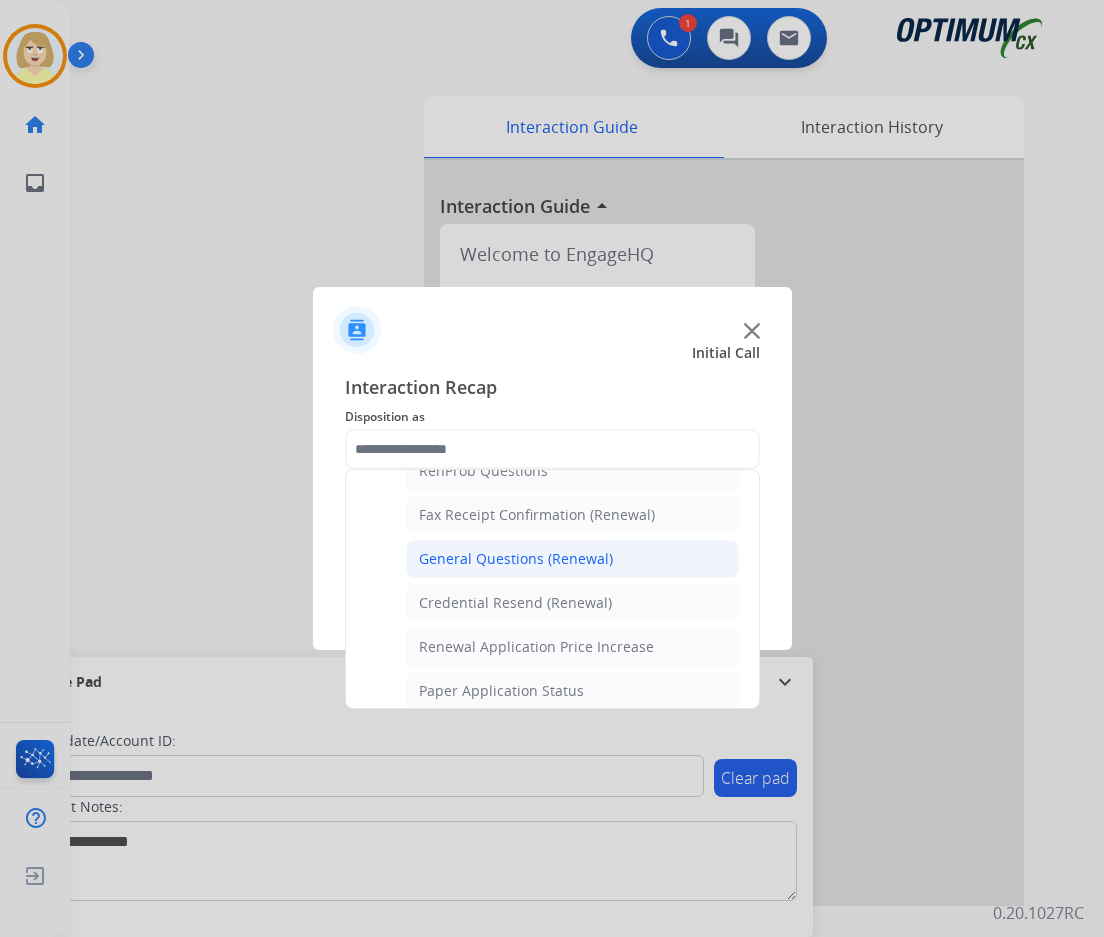click on "General Questions (Renewal)" 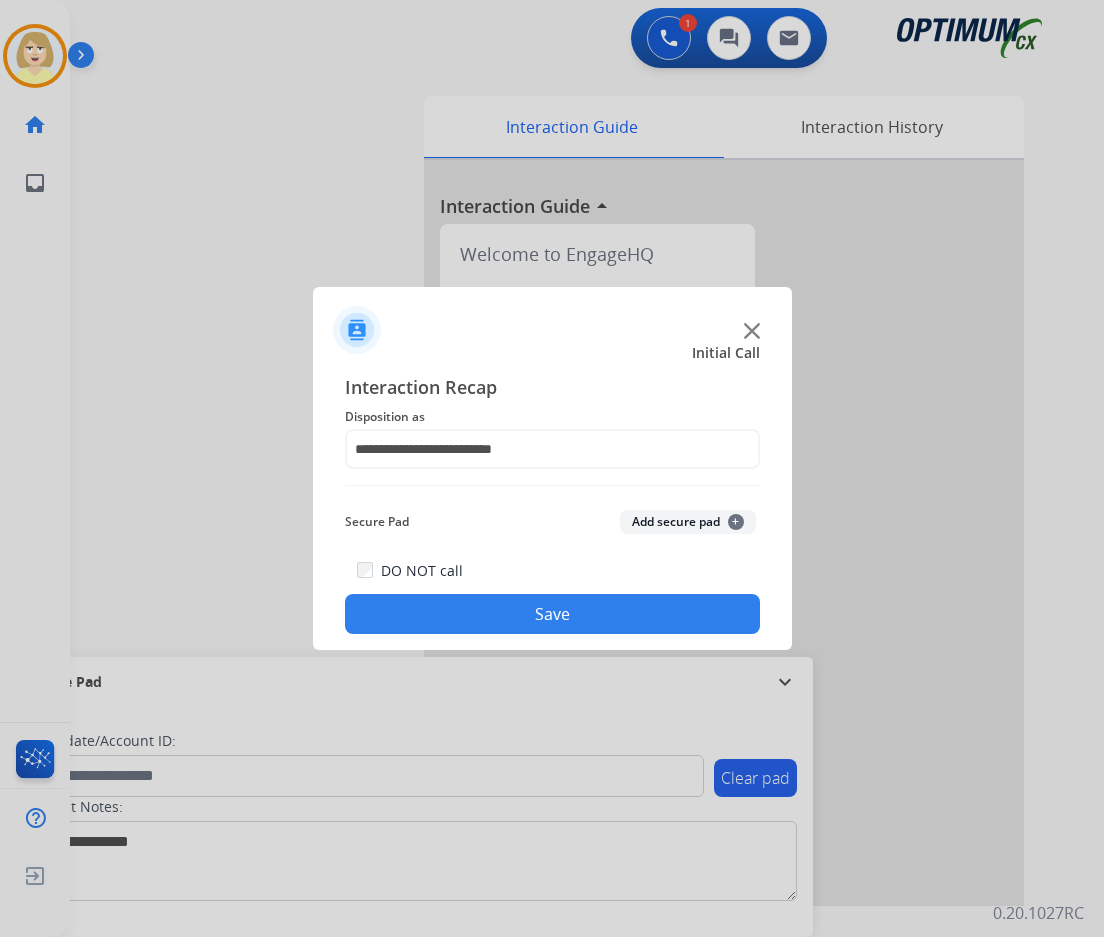 click on "Save" 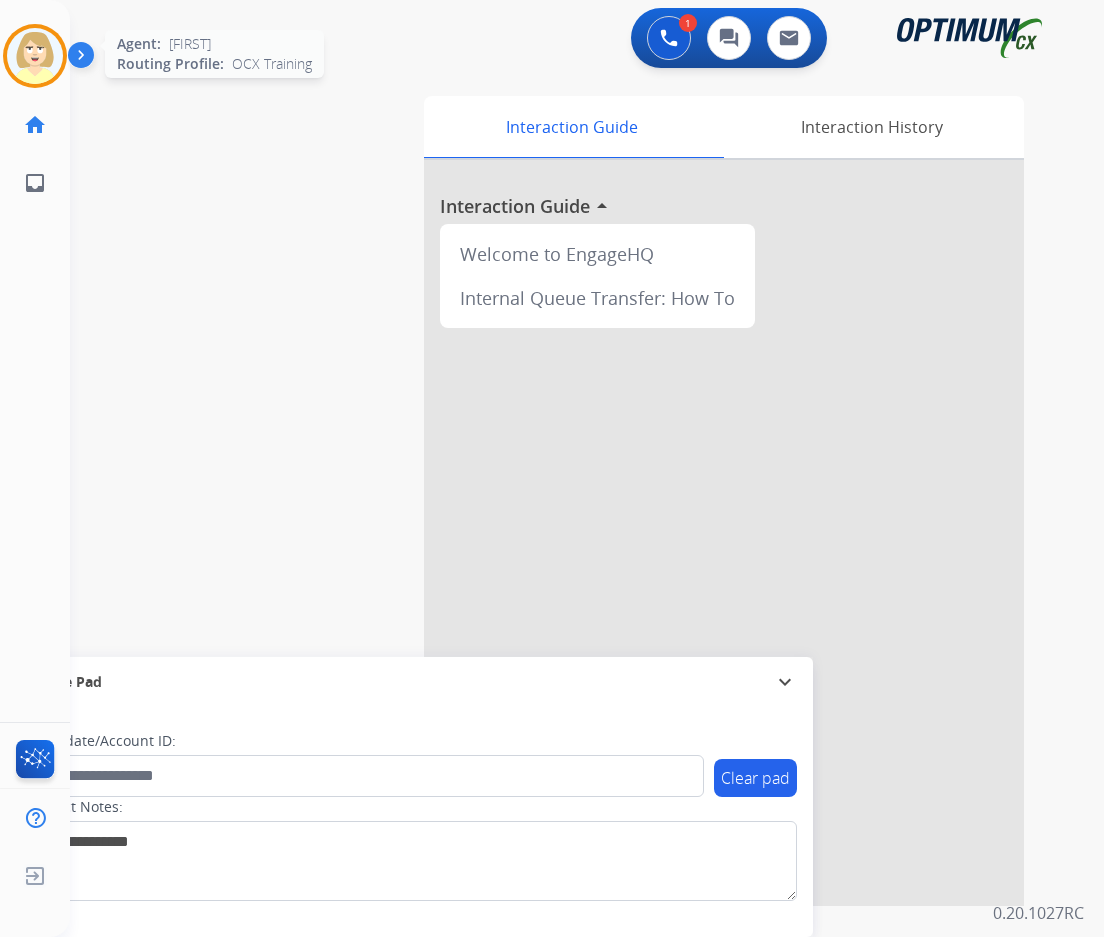 click at bounding box center (35, 56) 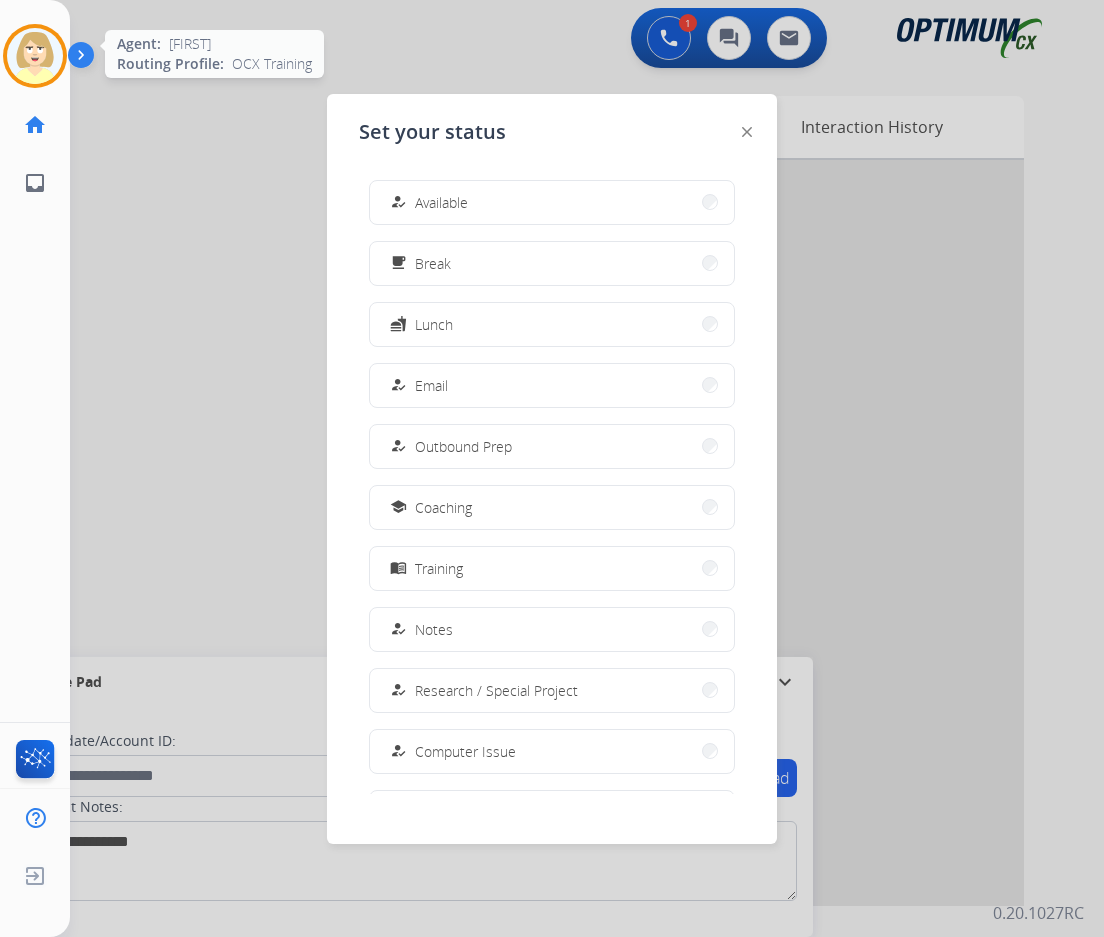 click at bounding box center [35, 56] 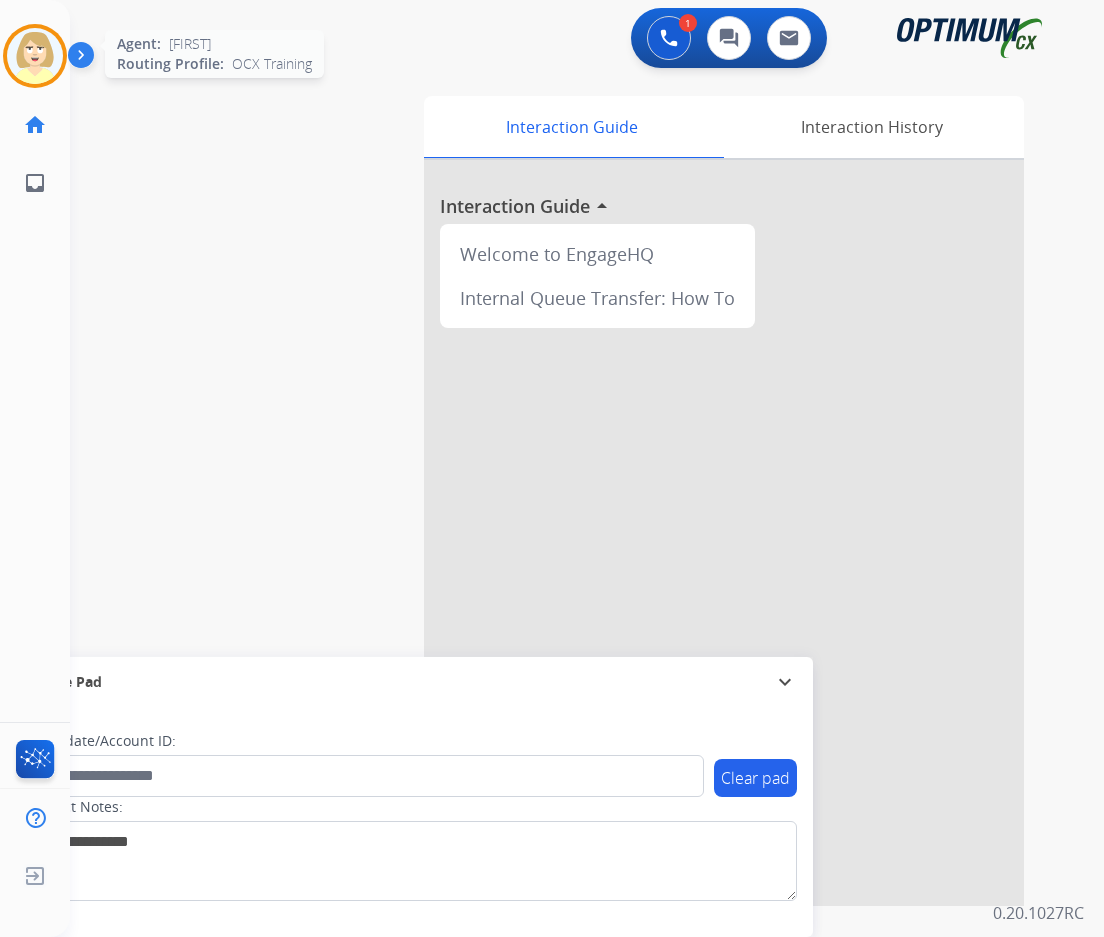 click at bounding box center (35, 56) 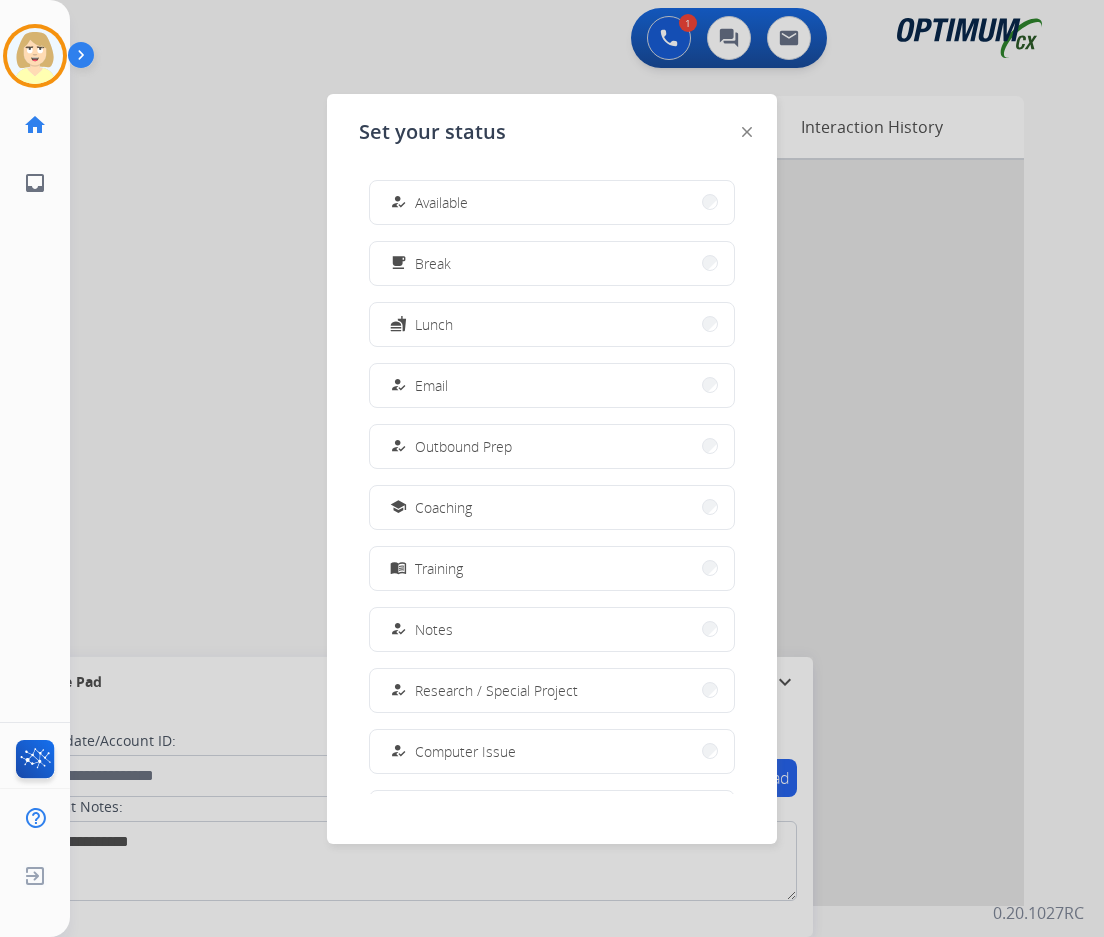 click on "Available" at bounding box center [441, 202] 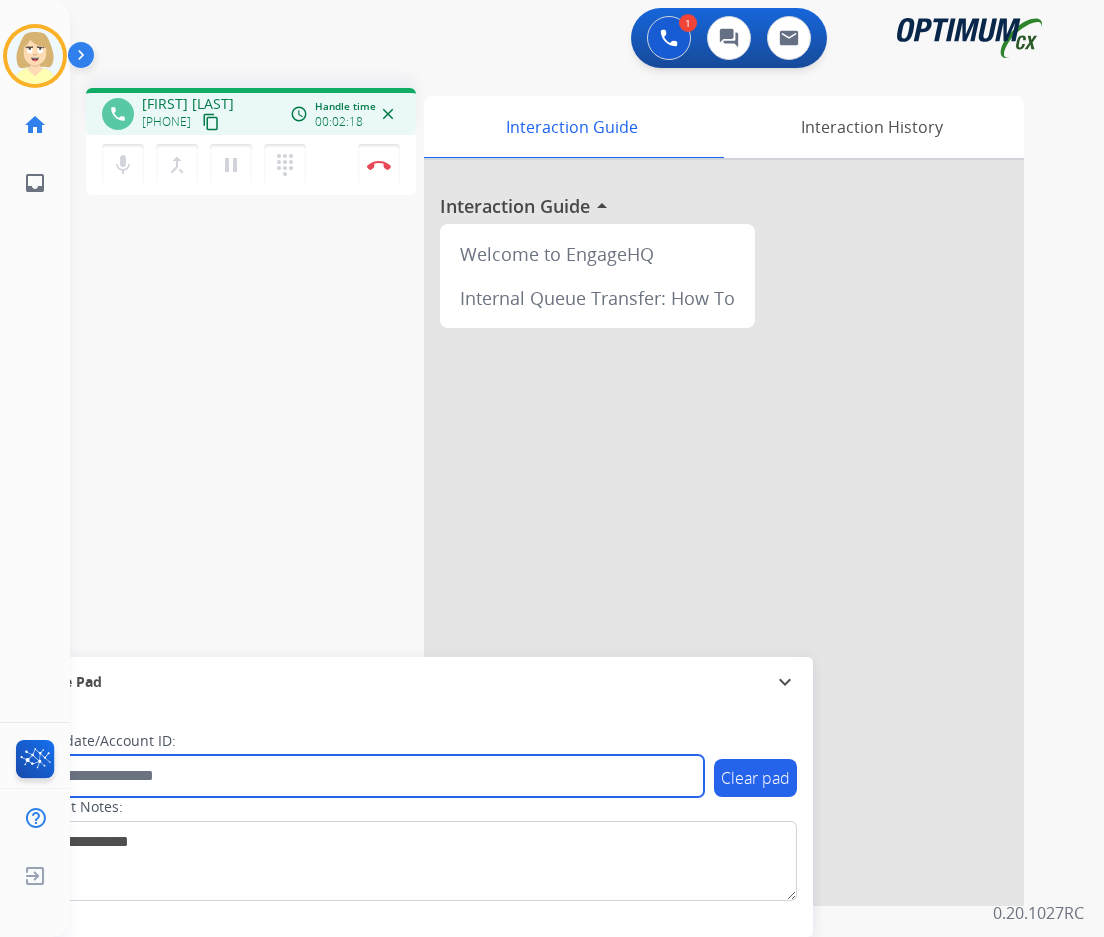 click at bounding box center [365, 776] 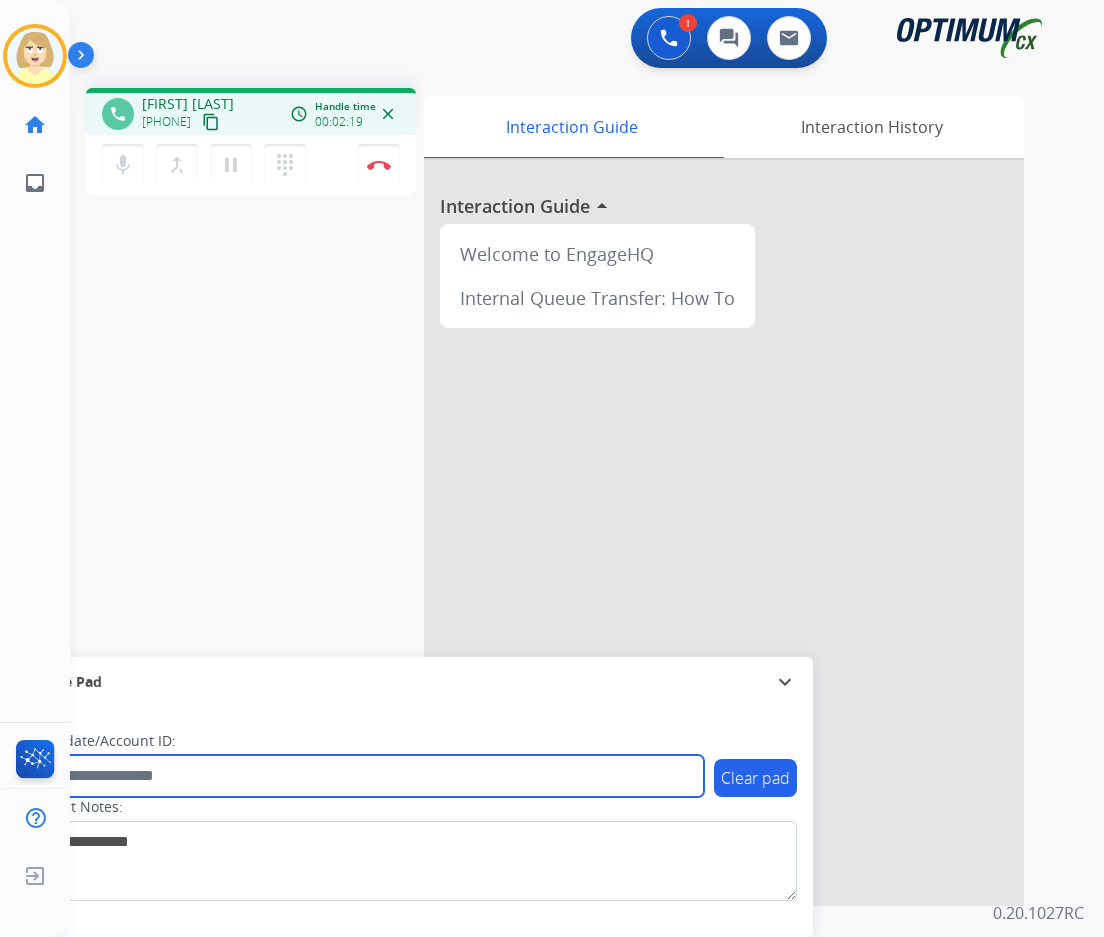 paste on "*******" 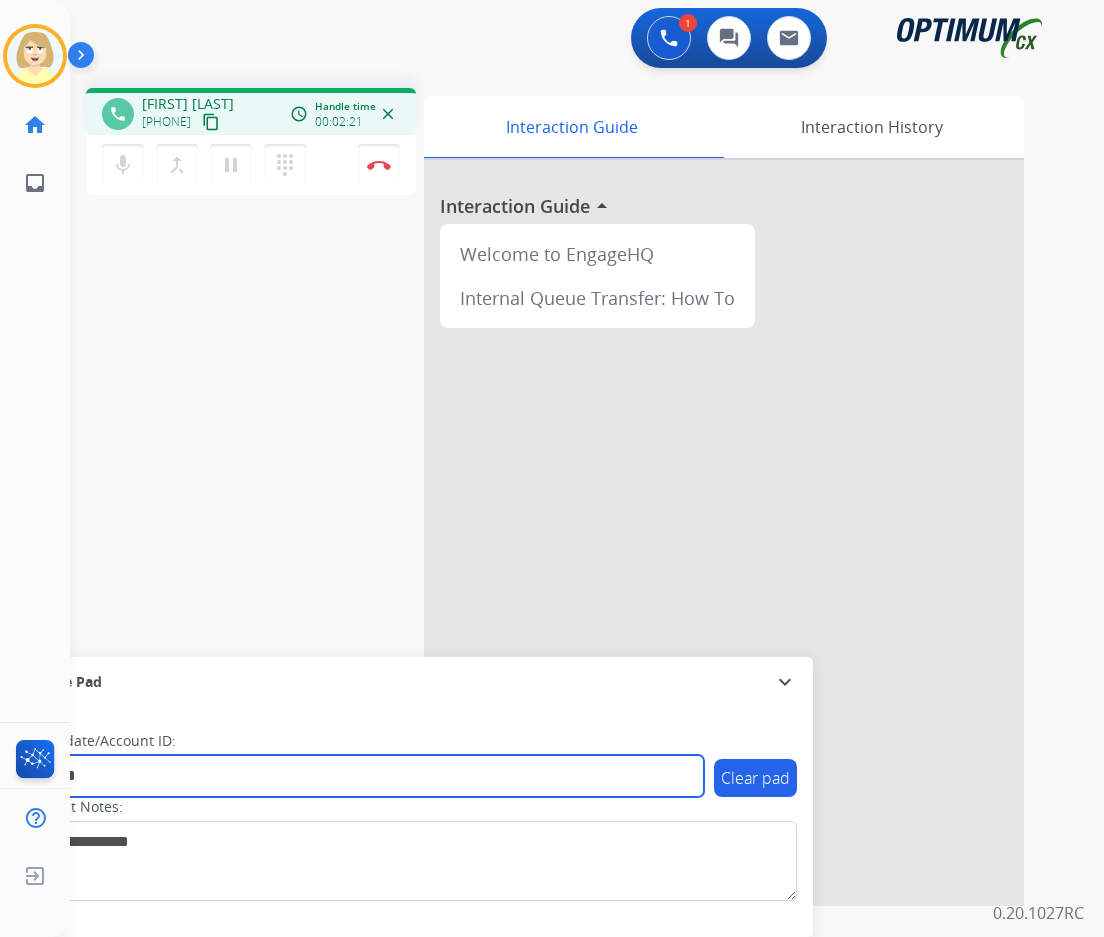 type on "*******" 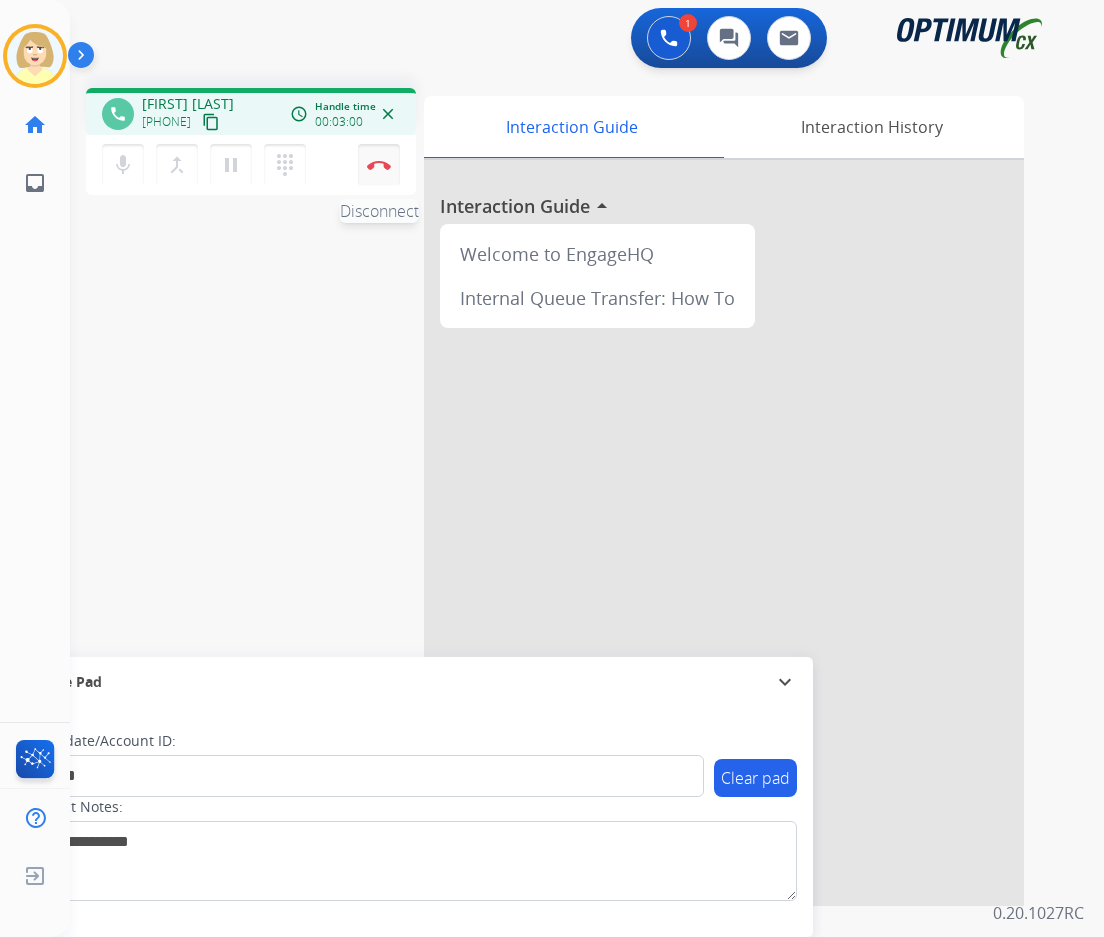 click at bounding box center [379, 165] 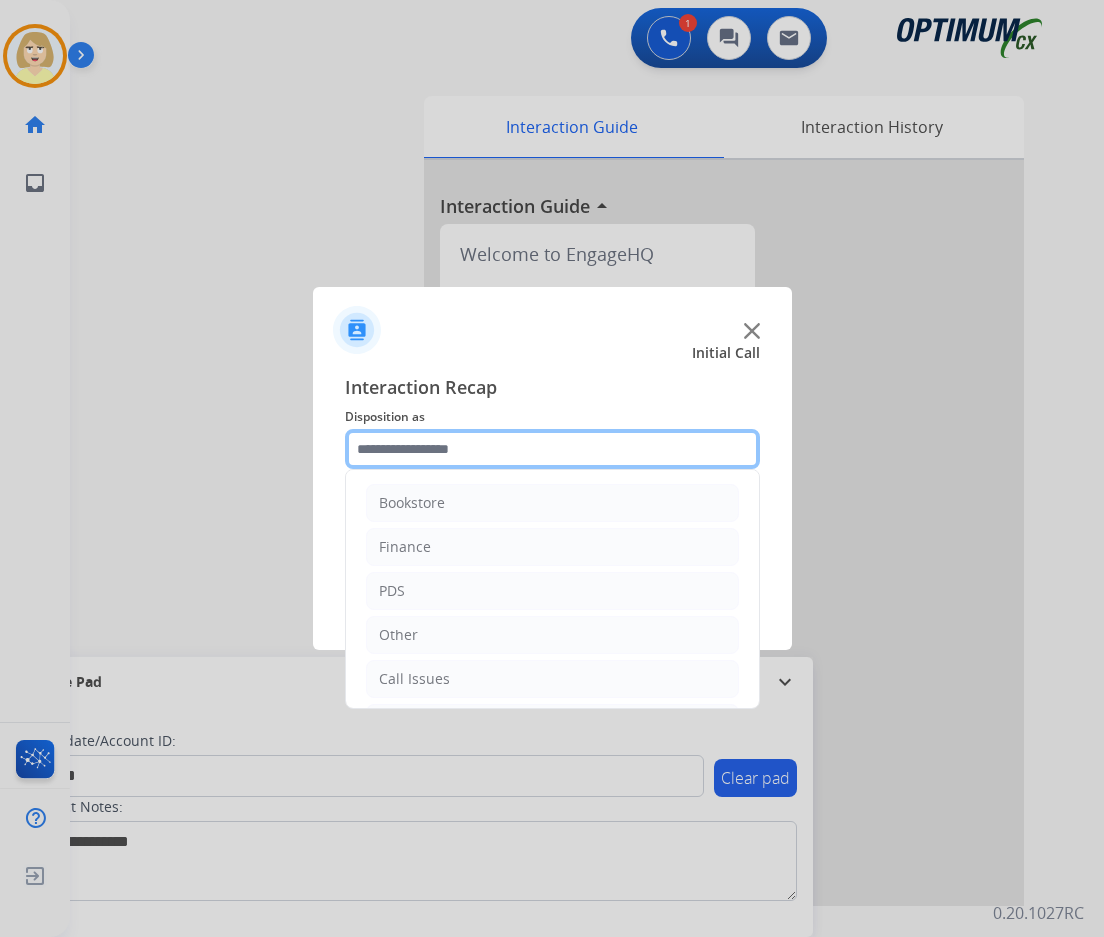 click 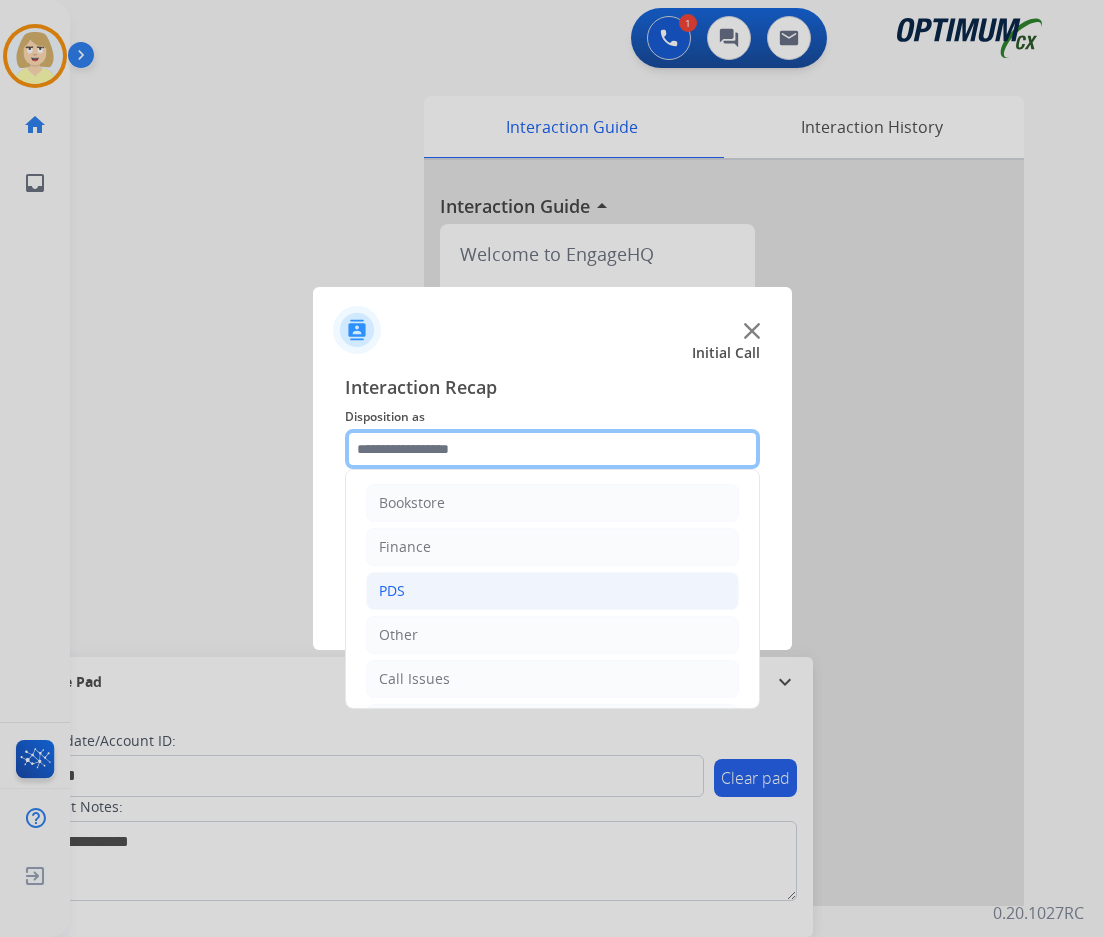 scroll, scrollTop: 136, scrollLeft: 0, axis: vertical 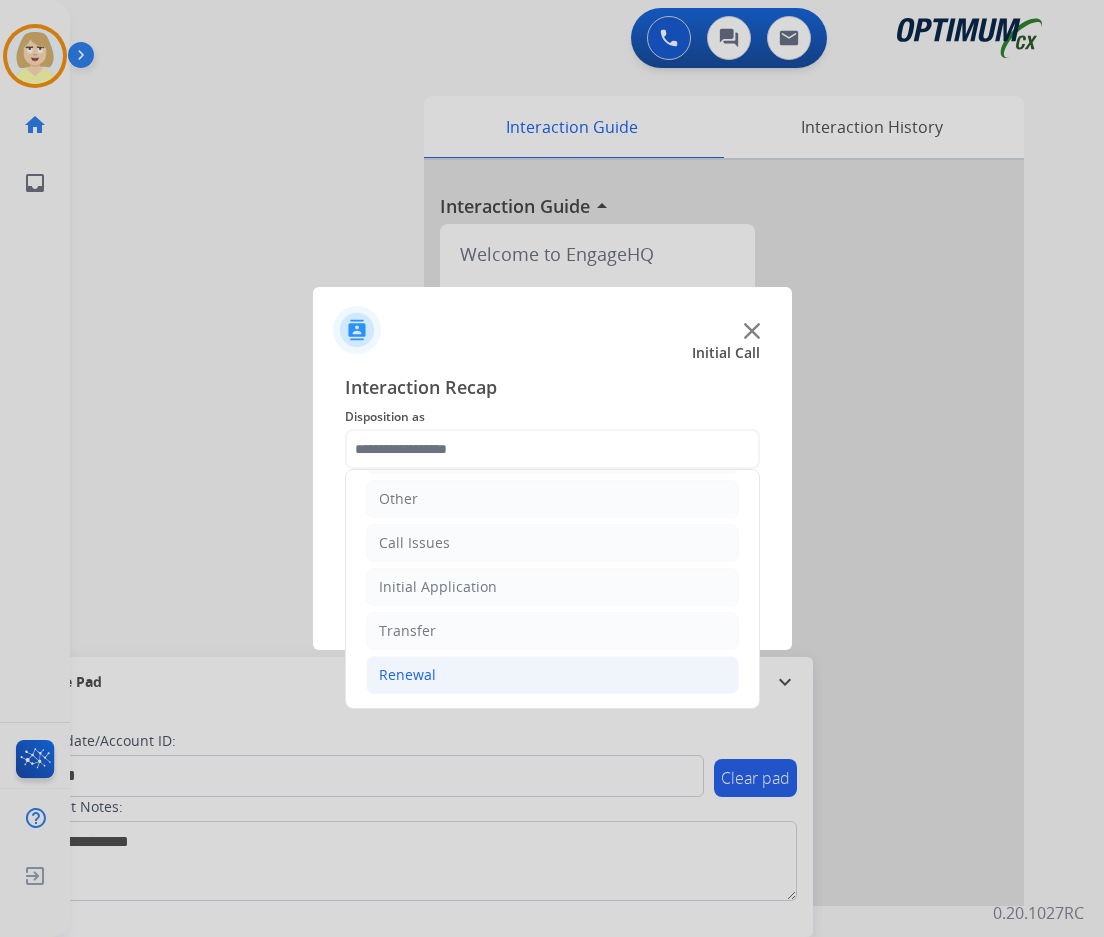 click on "Renewal" 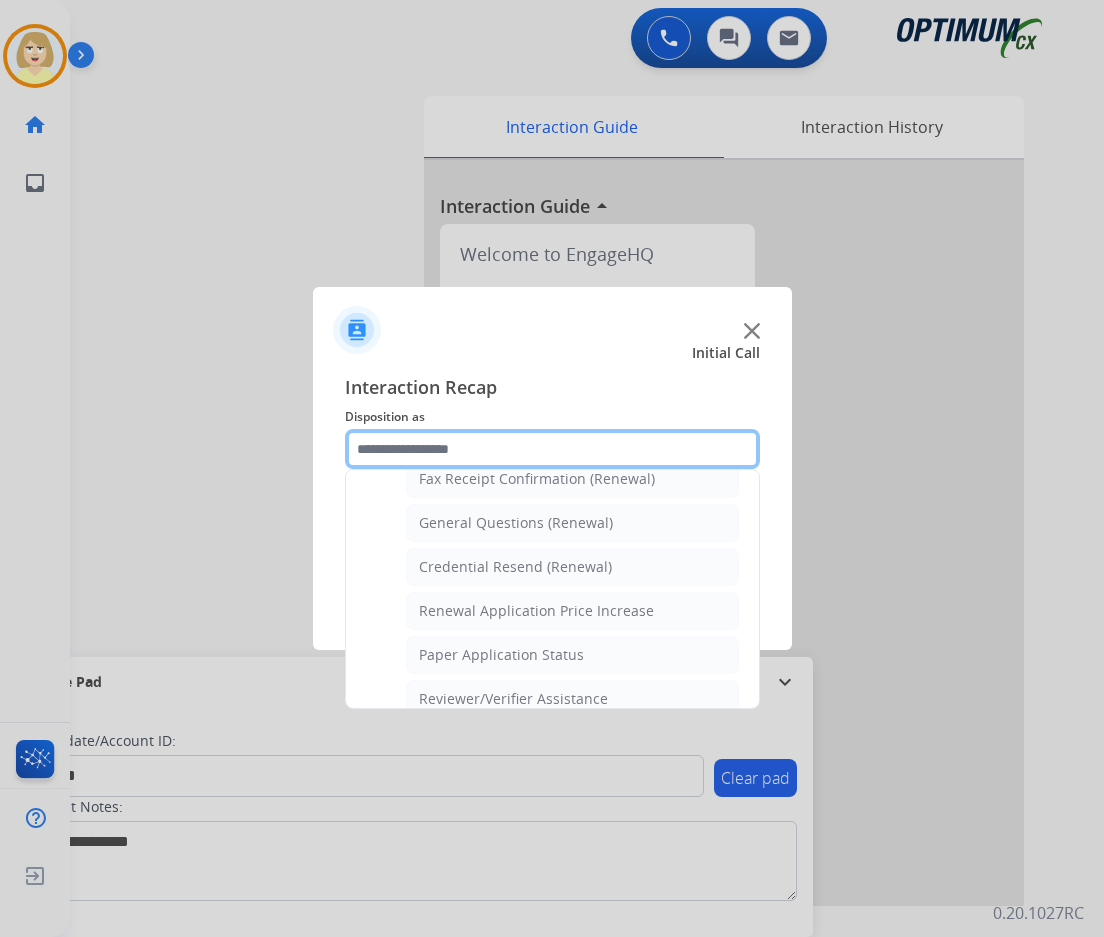 scroll, scrollTop: 472, scrollLeft: 0, axis: vertical 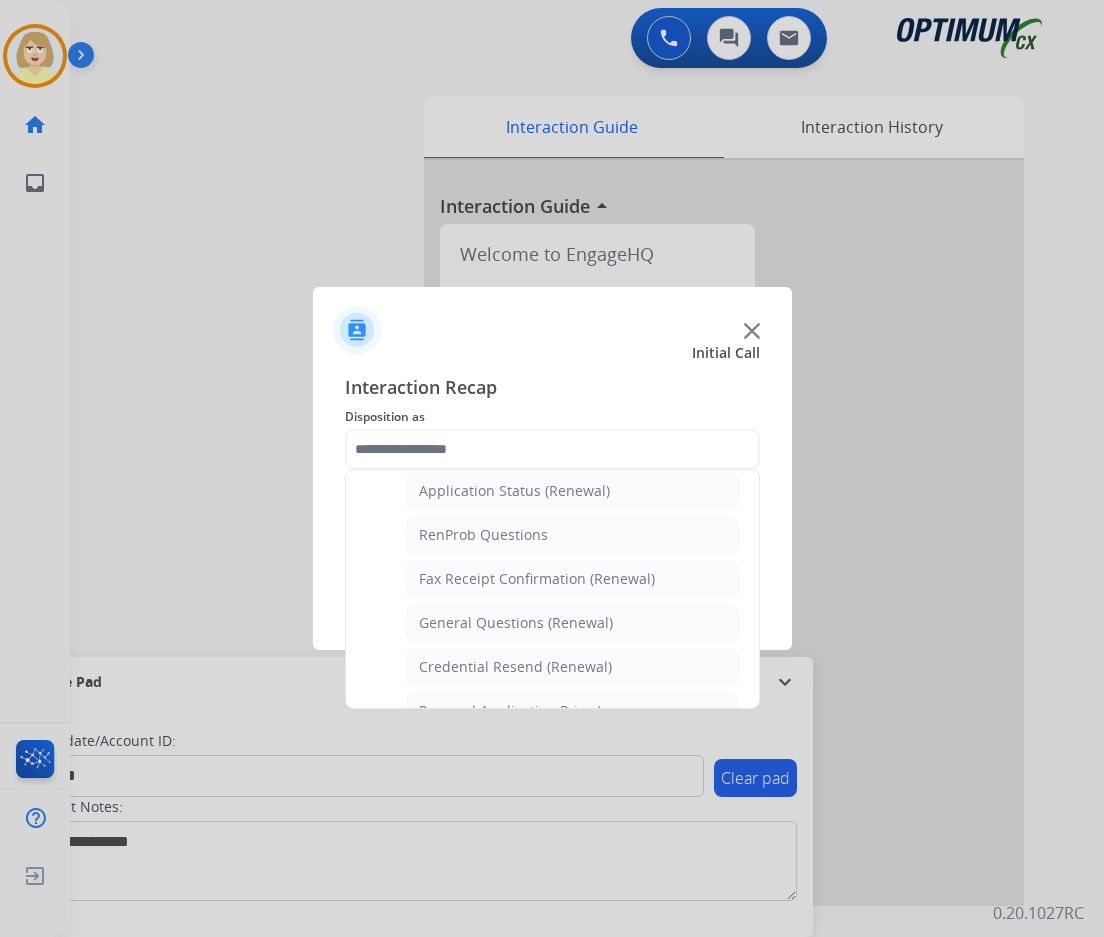 click on "General Questions (Renewal)" 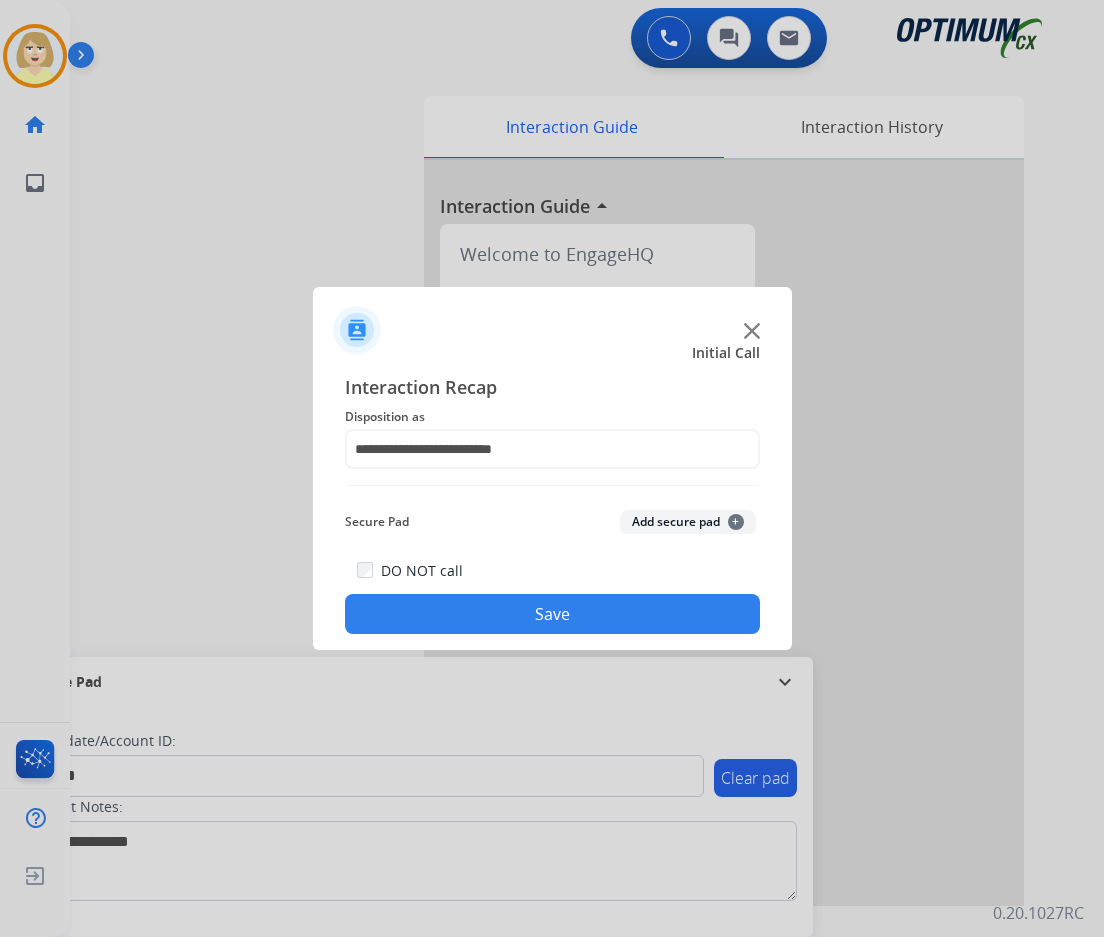 click on "Add secure pad  +" 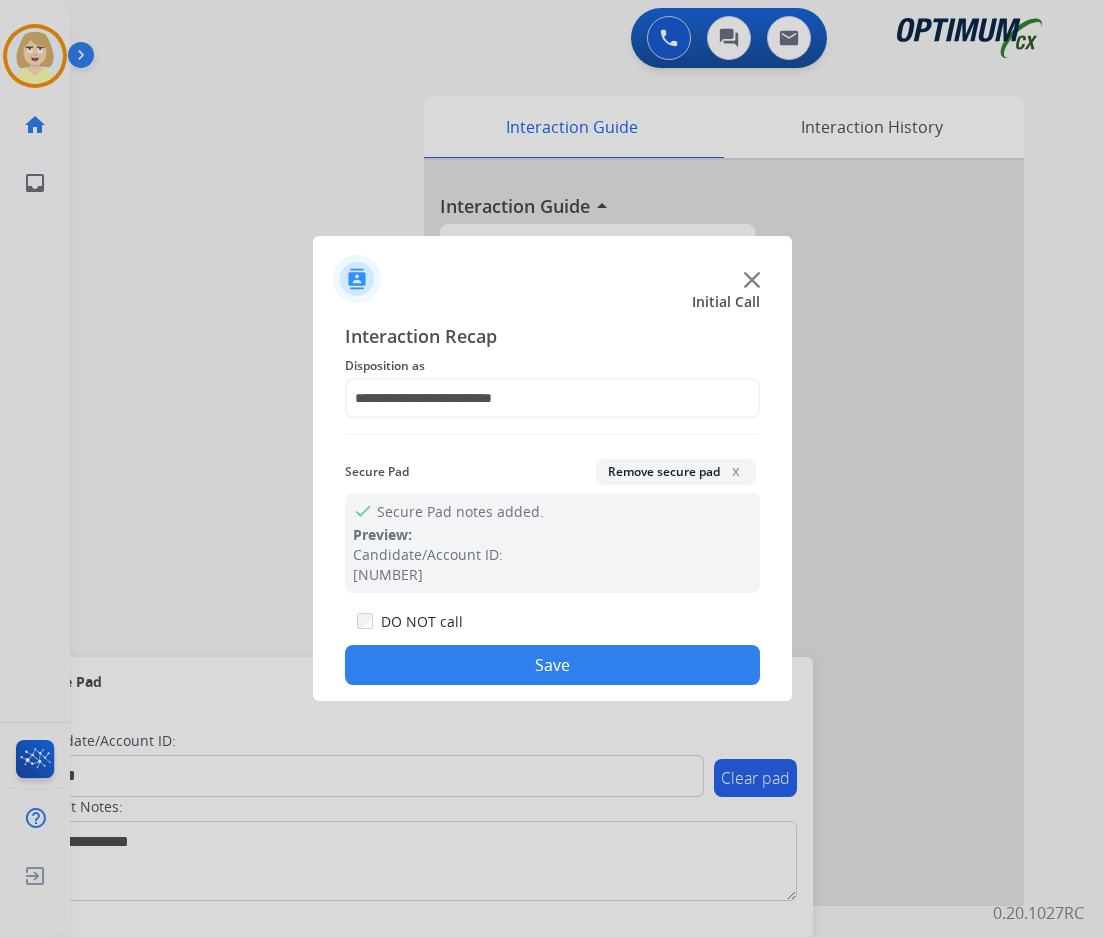 drag, startPoint x: 533, startPoint y: 651, endPoint x: 490, endPoint y: 565, distance: 96.150925 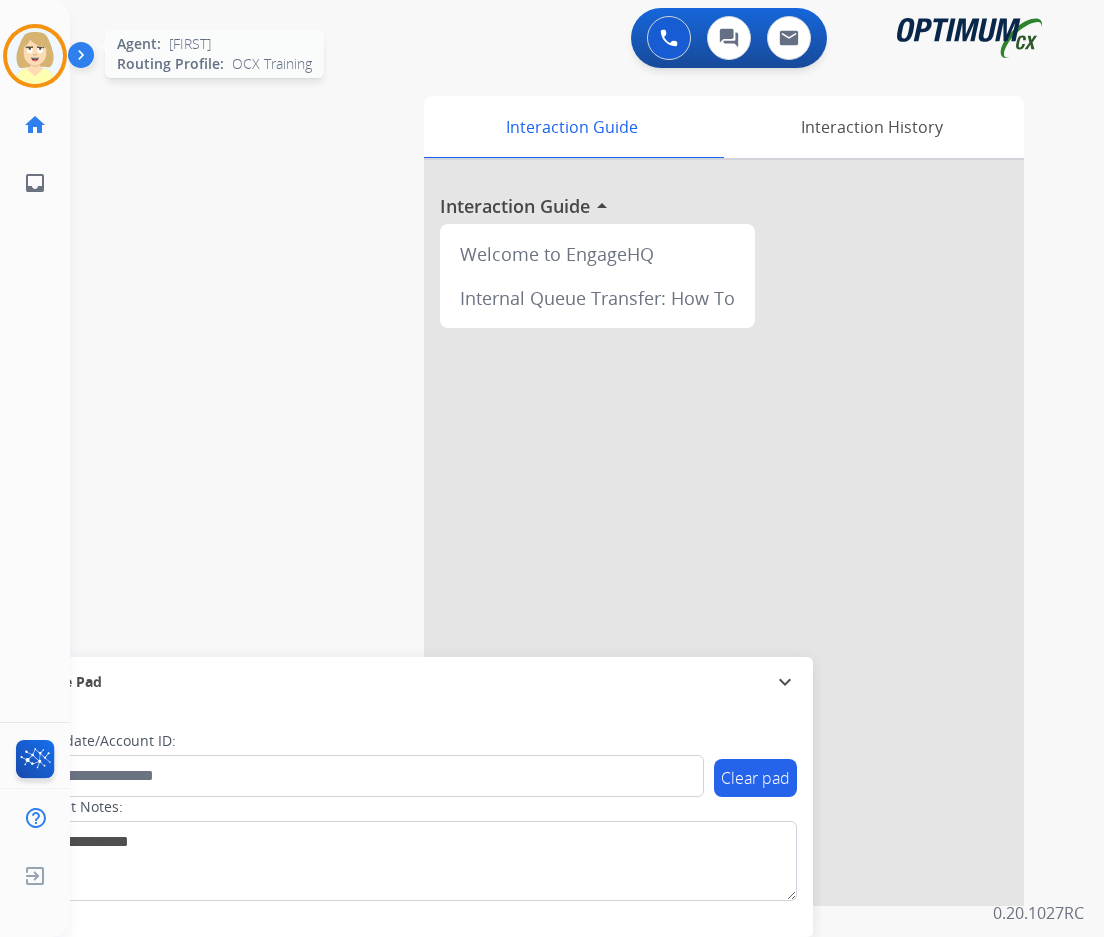 click at bounding box center (35, 56) 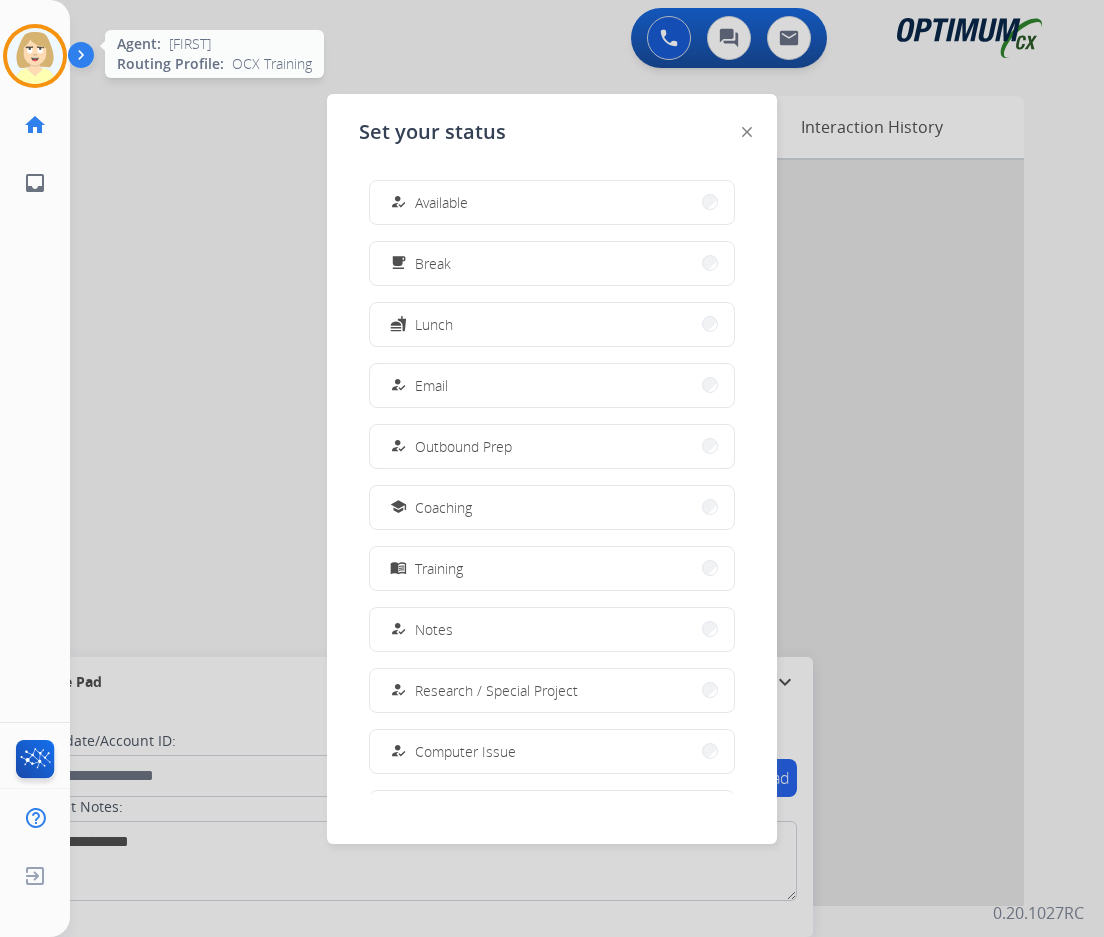click at bounding box center [35, 56] 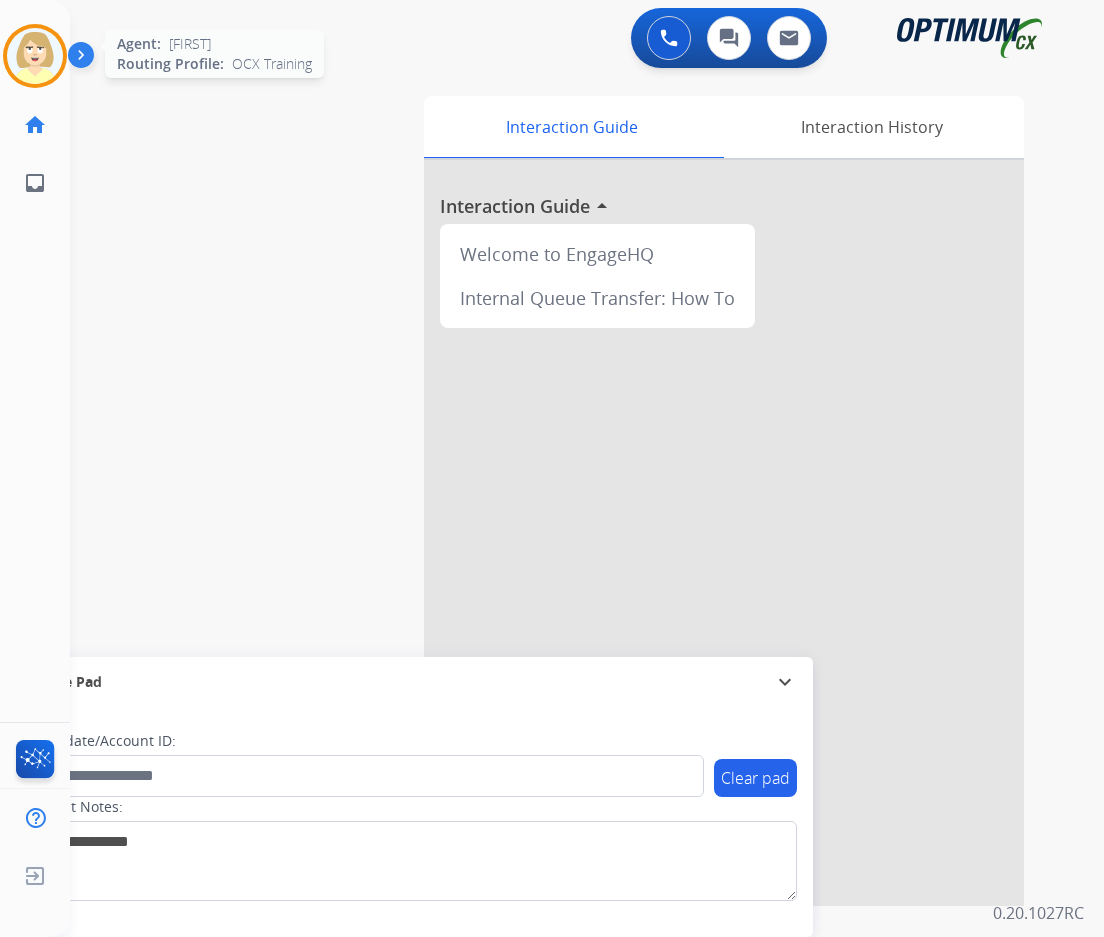 click at bounding box center [35, 56] 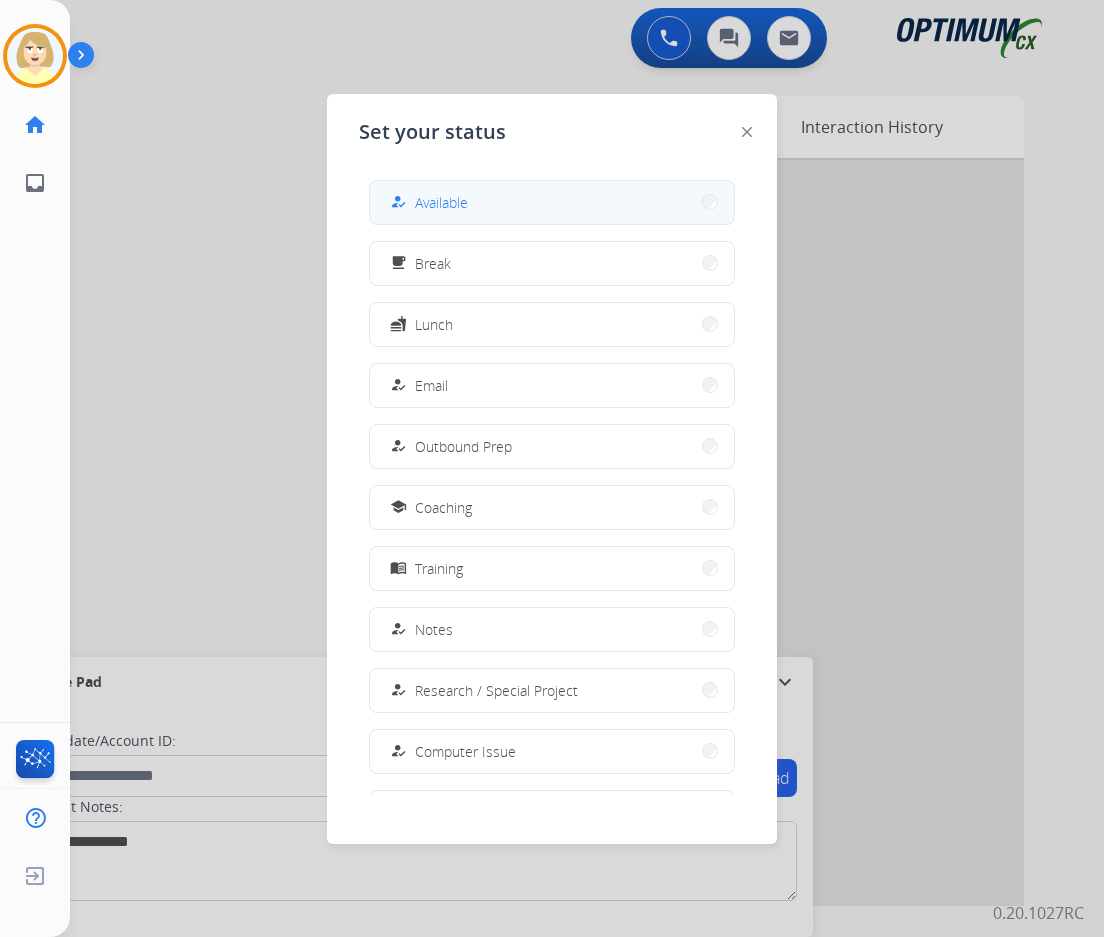 click on "Available" at bounding box center (441, 202) 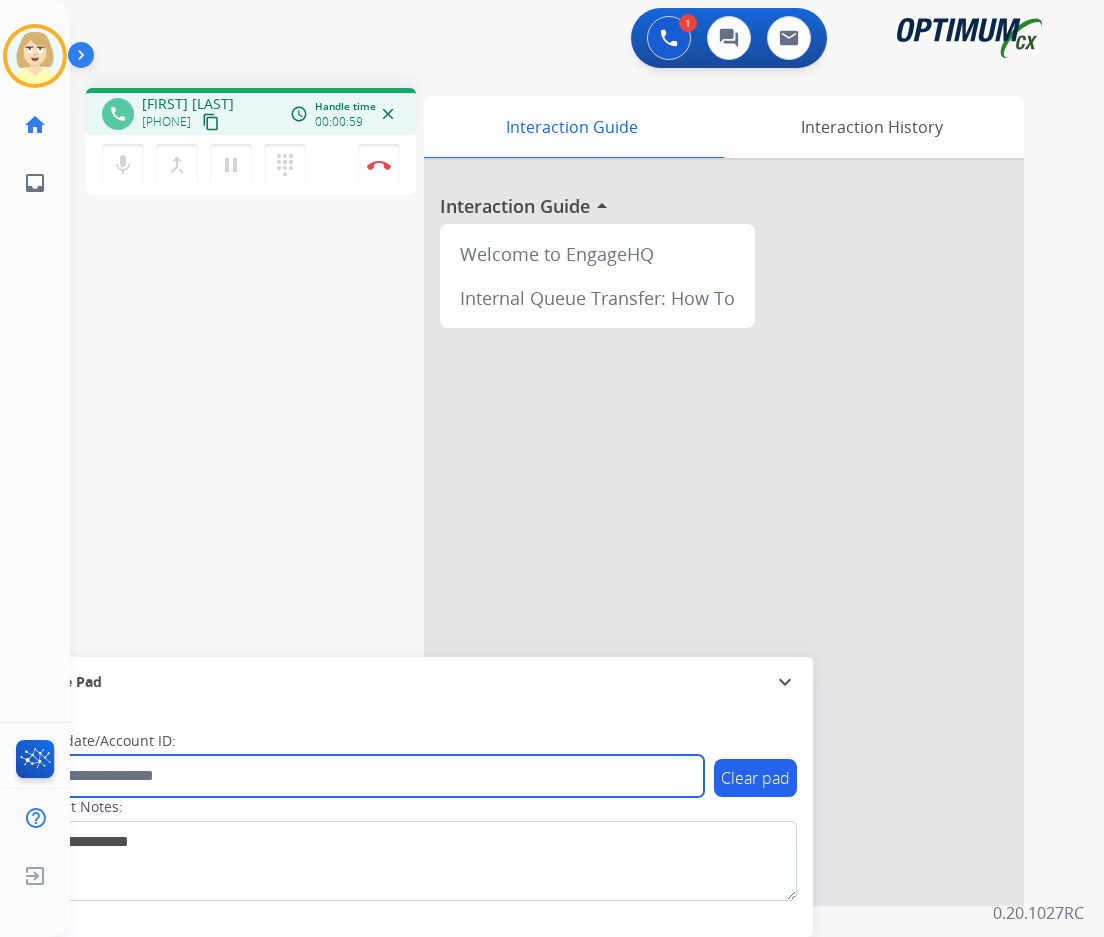 click at bounding box center [365, 776] 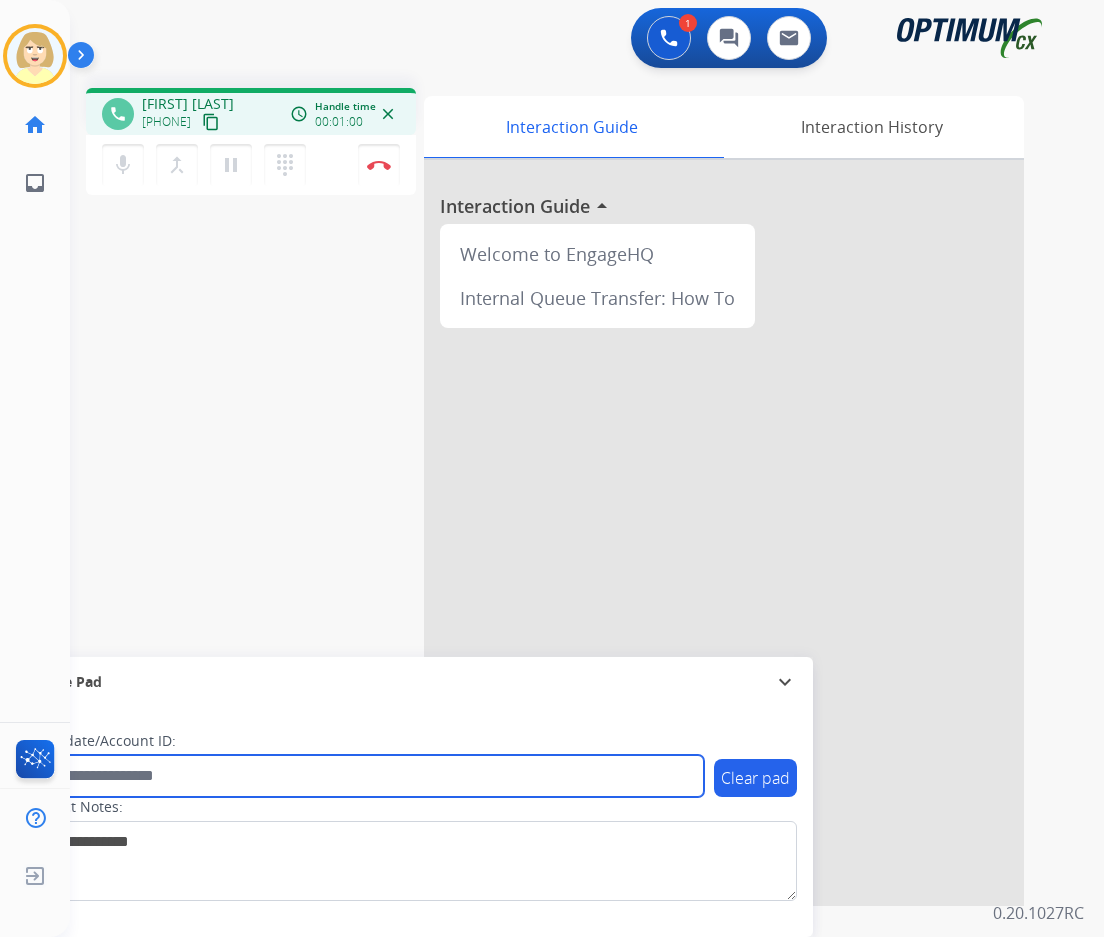 paste on "*******" 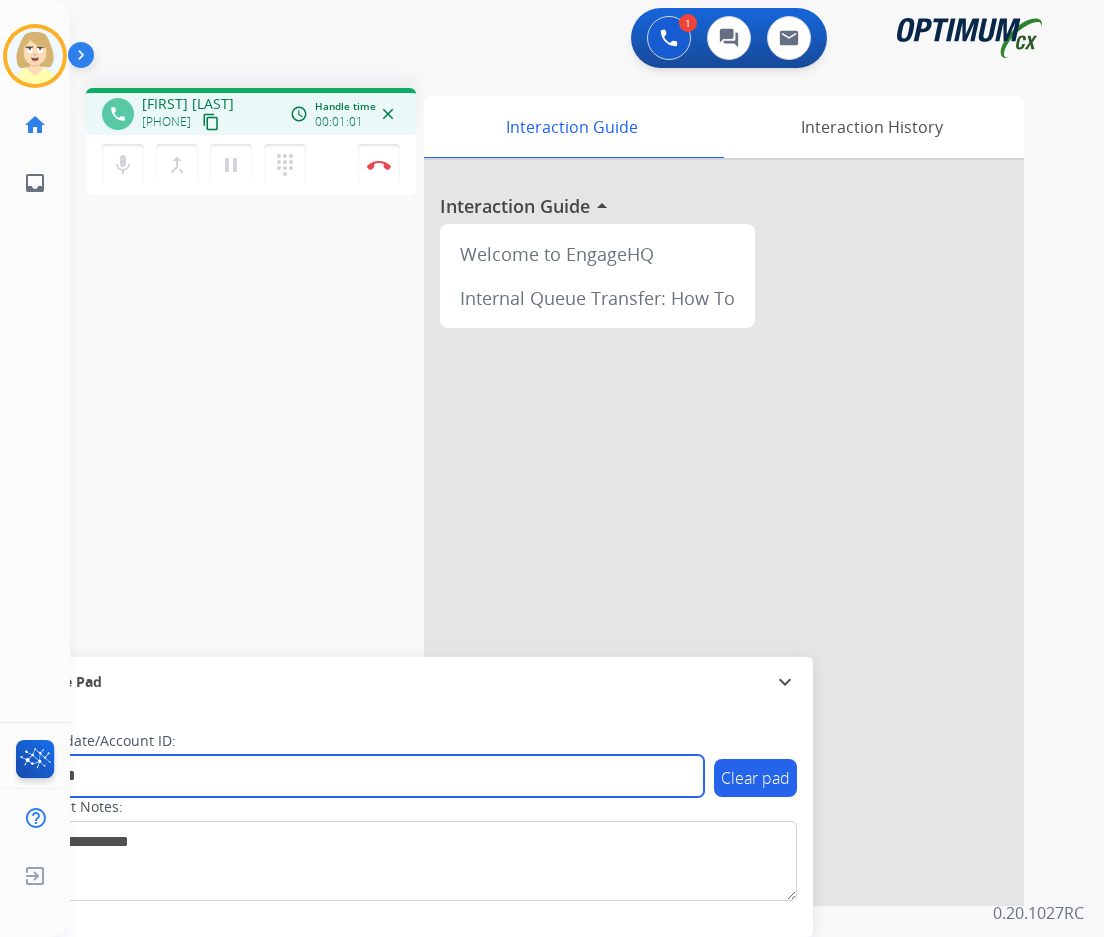 type on "*******" 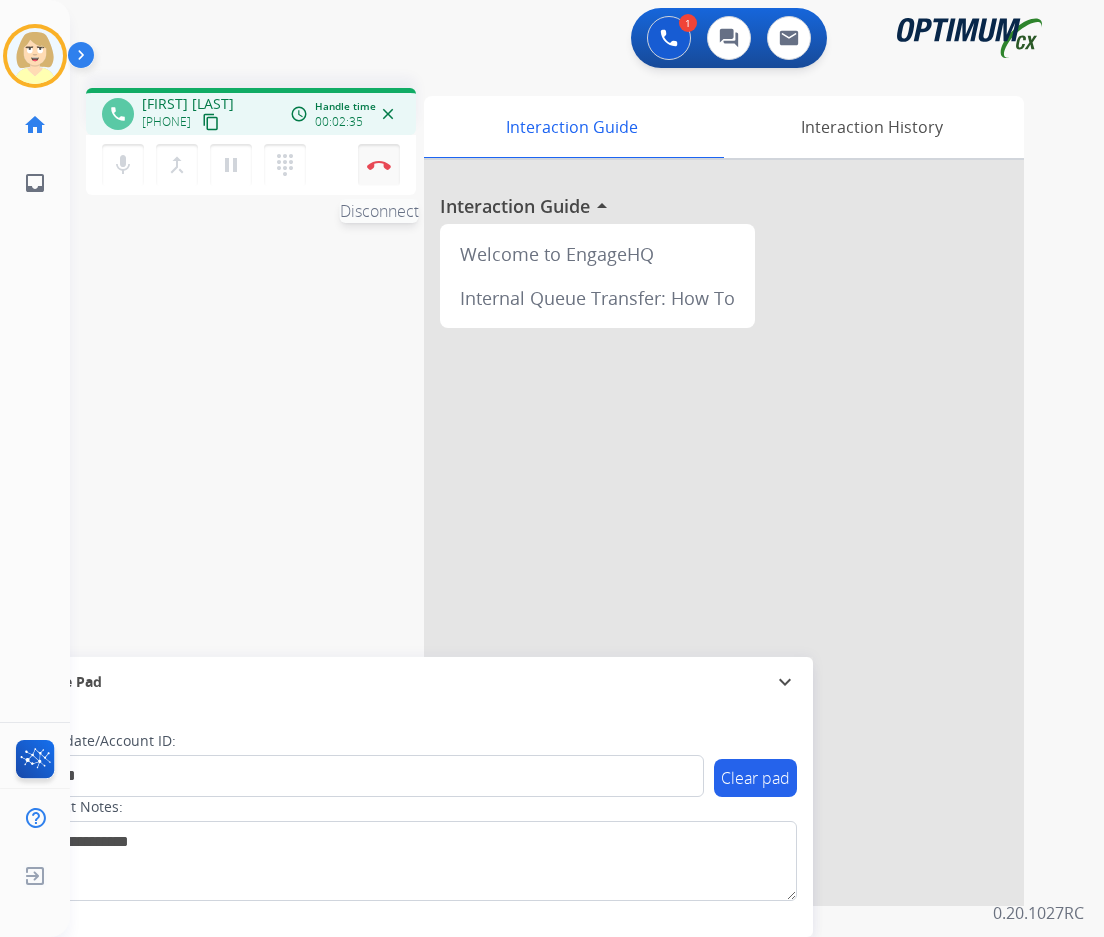 click at bounding box center [379, 165] 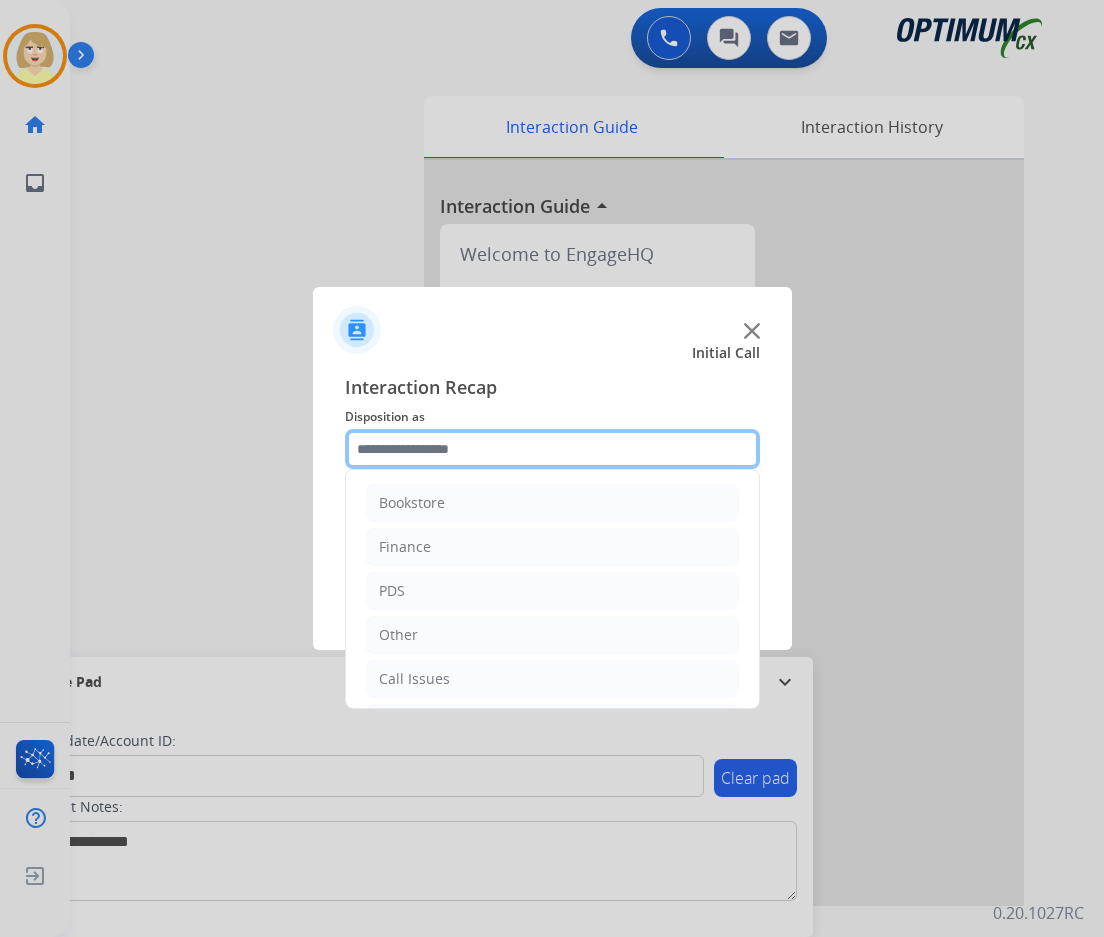 click 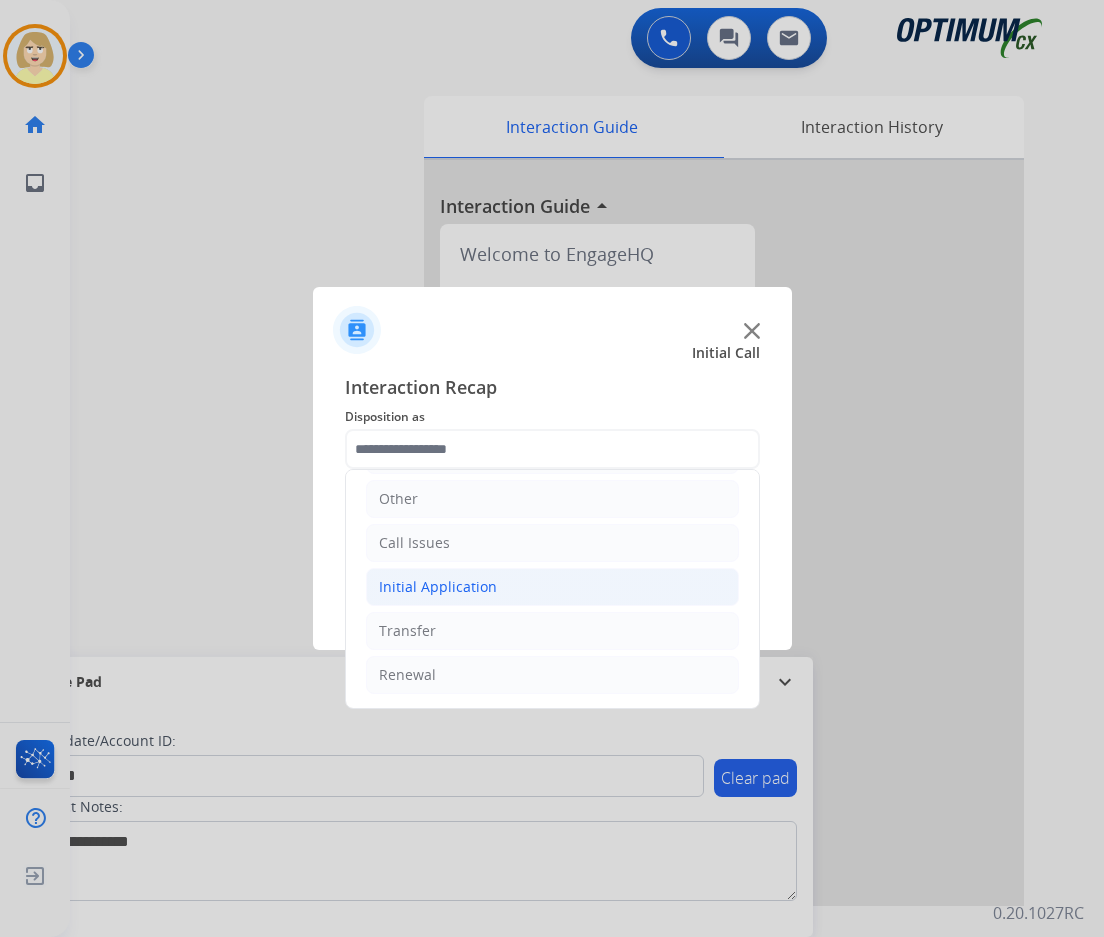 click on "Initial Application" 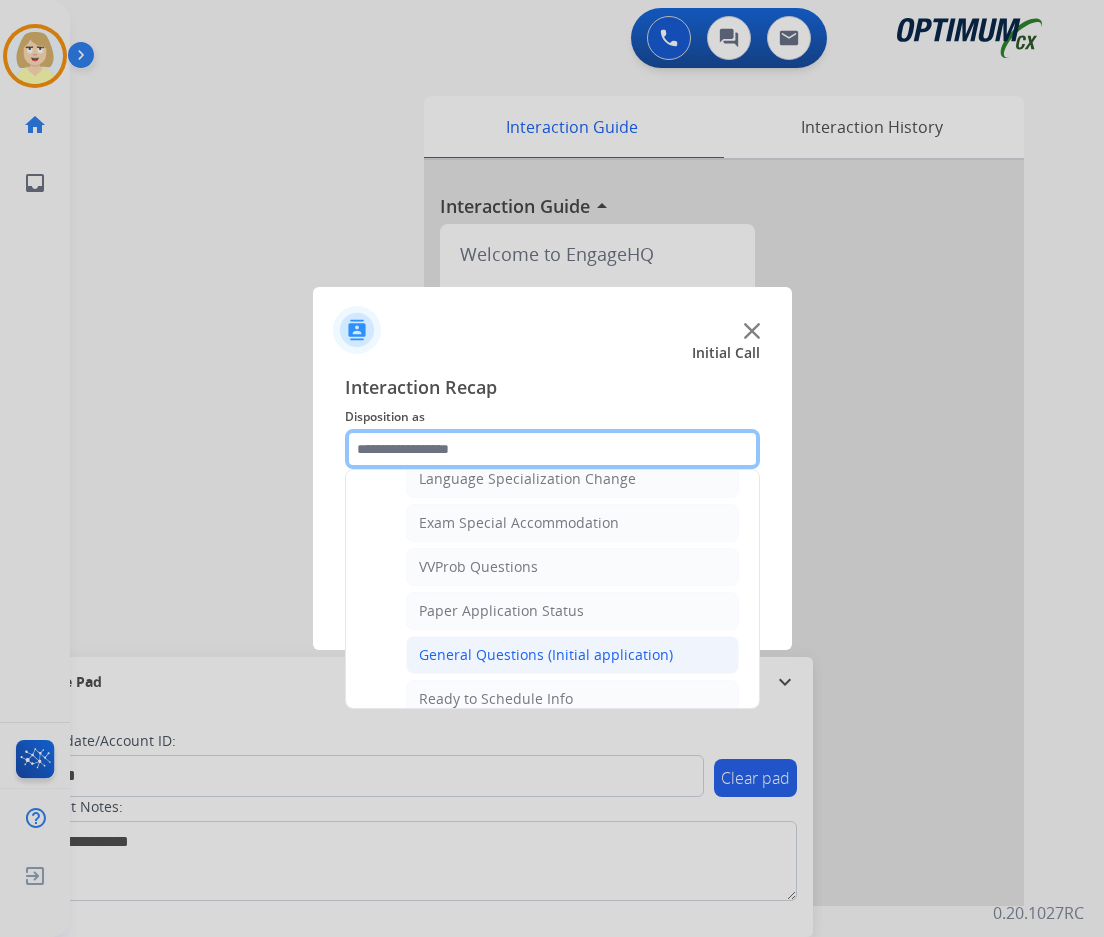 scroll, scrollTop: 1112, scrollLeft: 0, axis: vertical 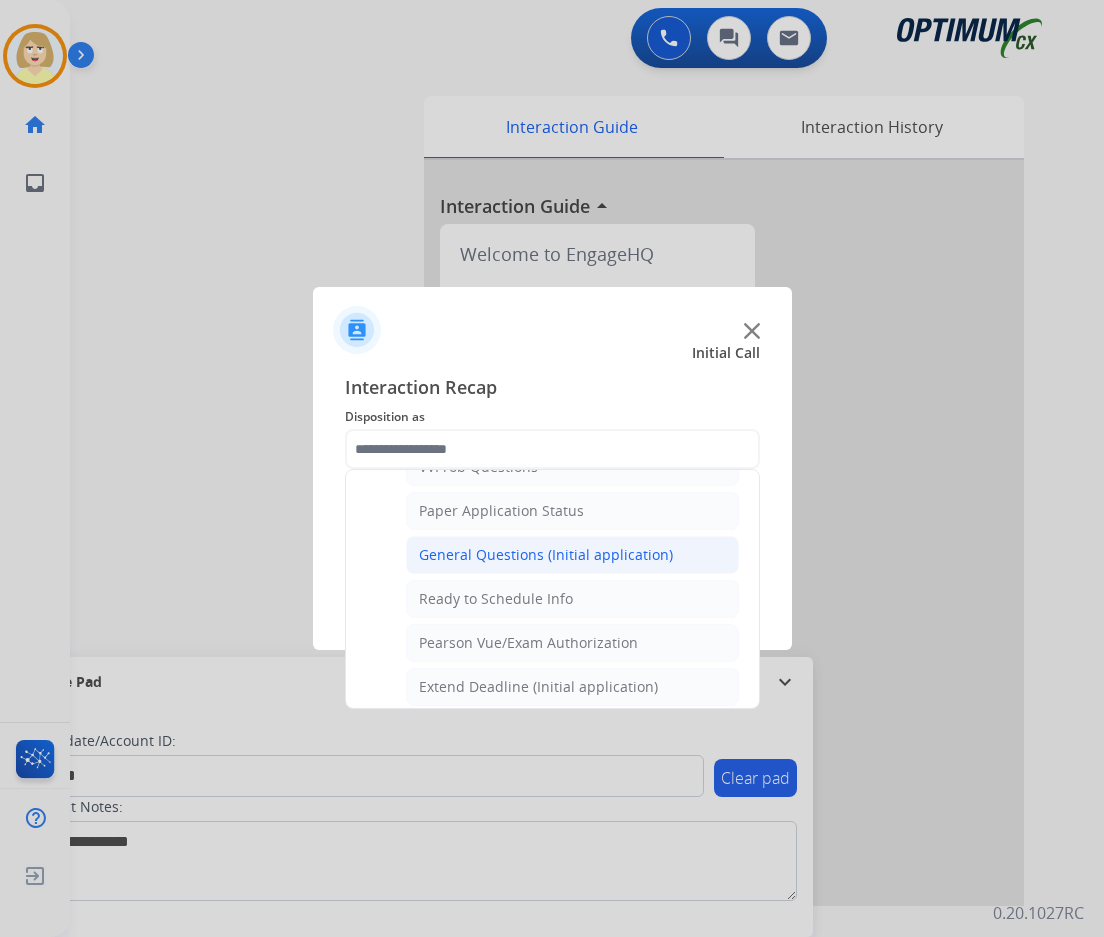 click on "General Questions (Initial application)" 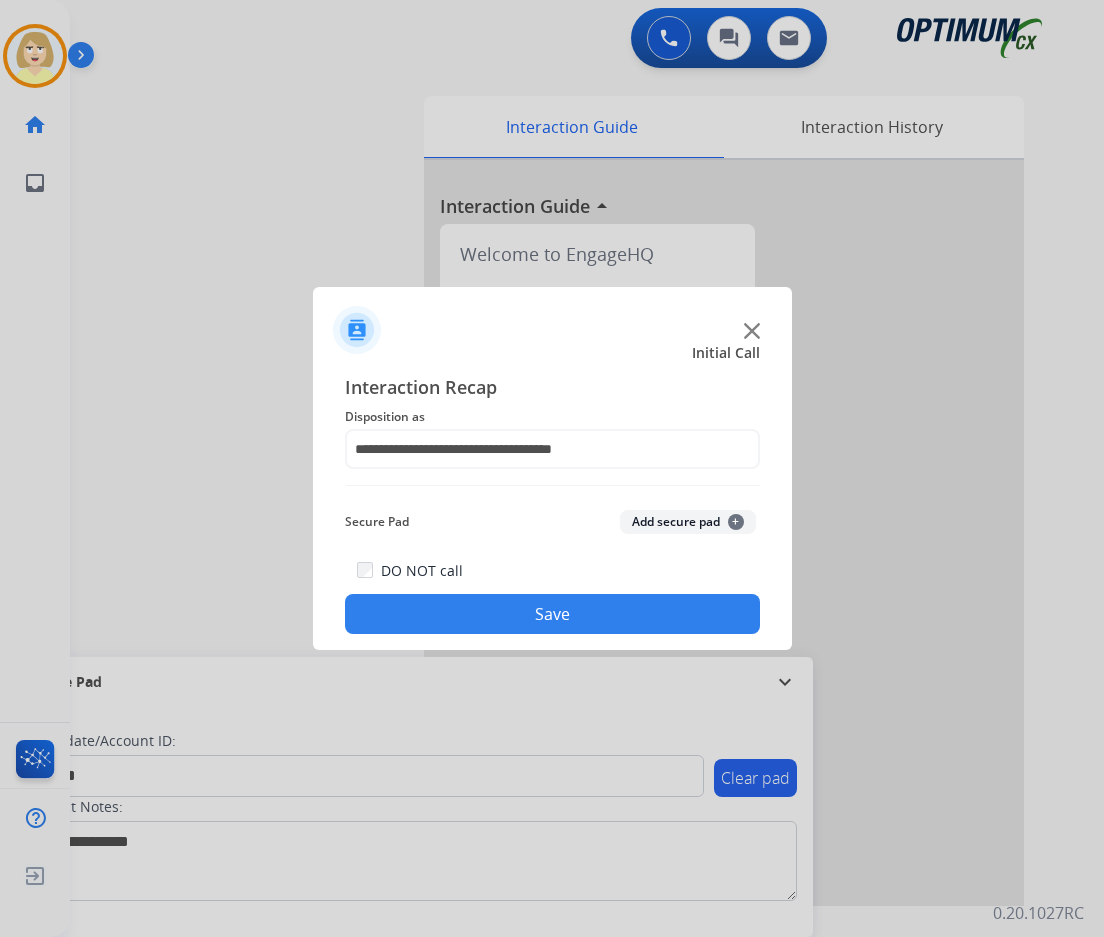 click on "Add secure pad  +" 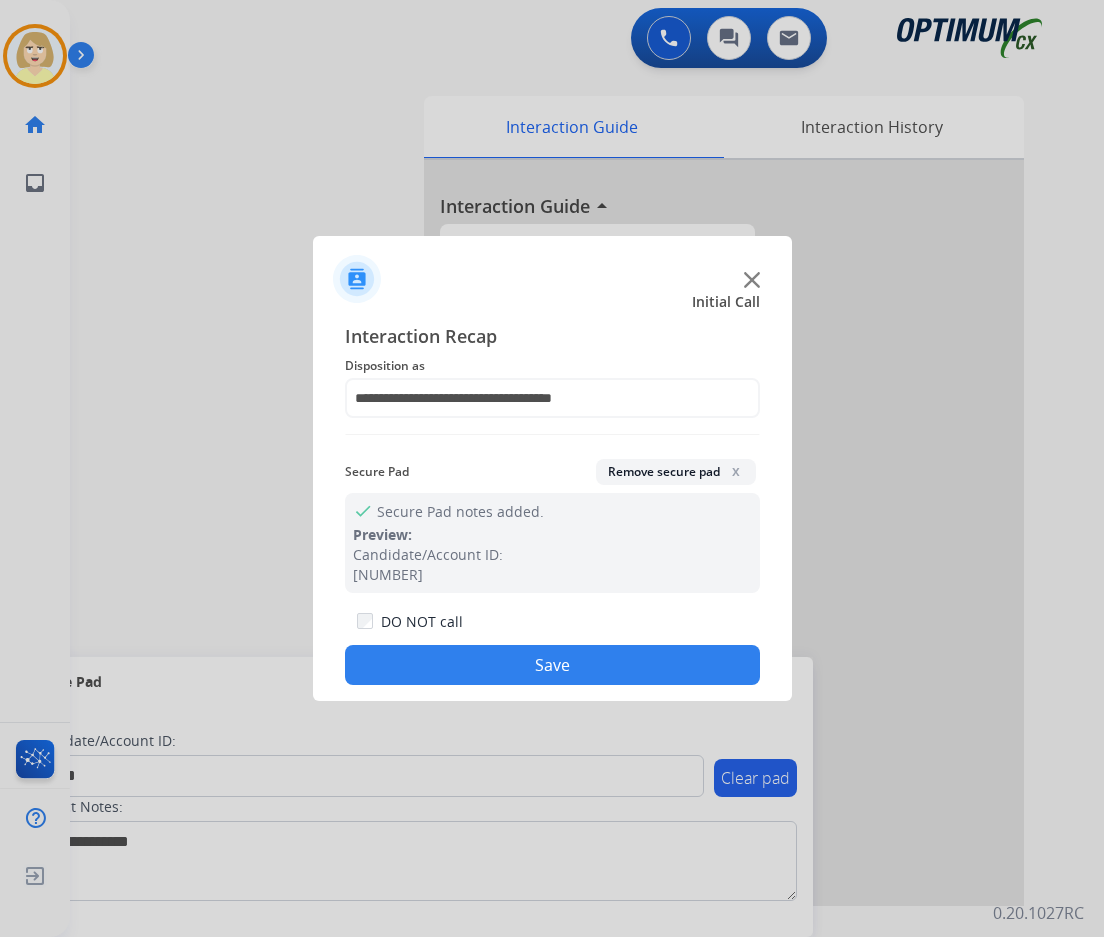 drag, startPoint x: 432, startPoint y: 663, endPoint x: 413, endPoint y: 649, distance: 23.600847 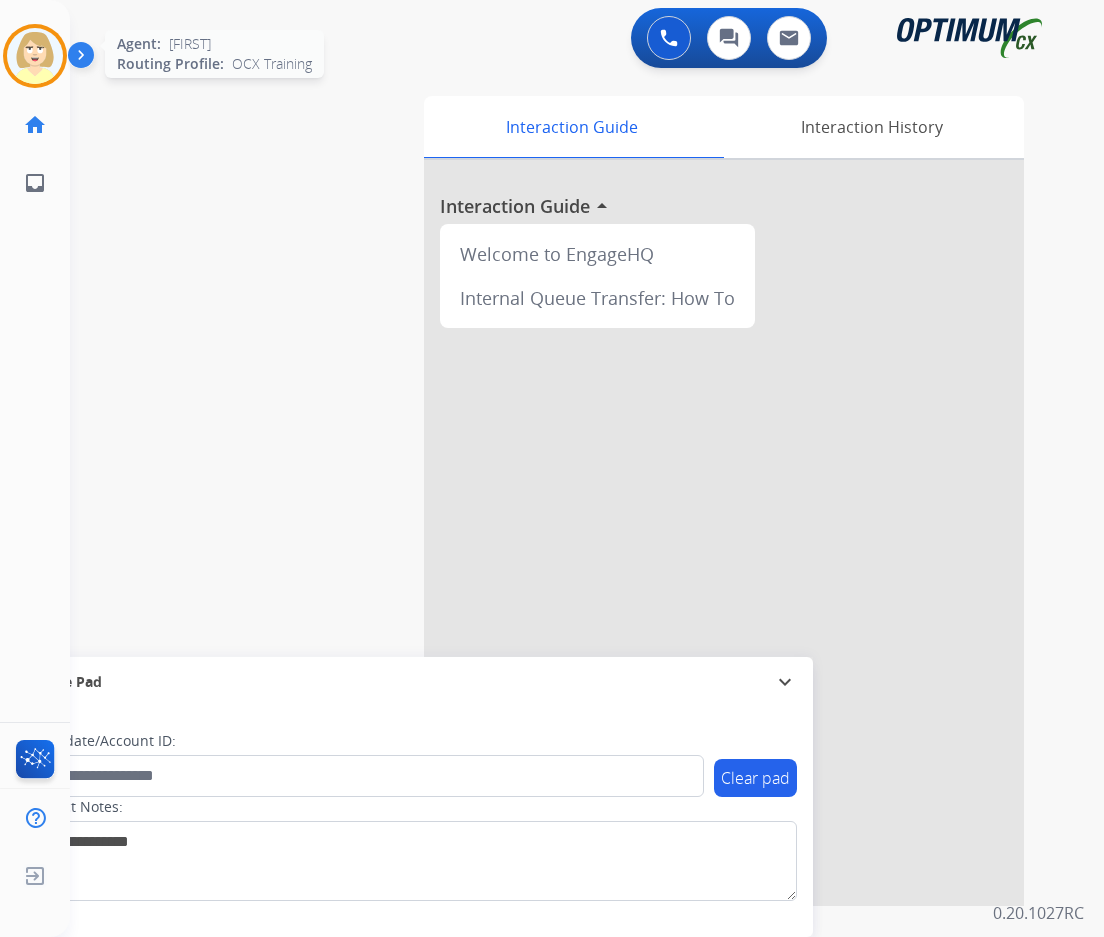 click at bounding box center [35, 56] 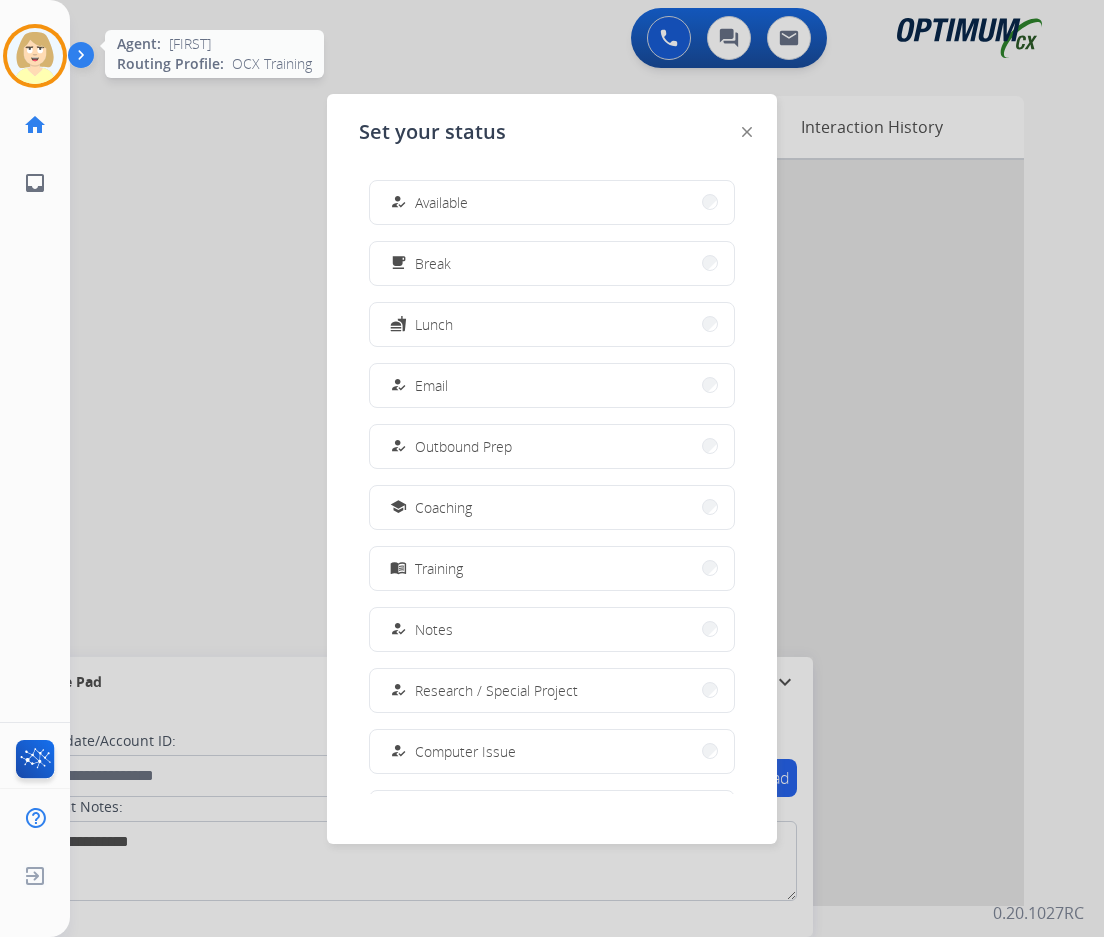 click at bounding box center (35, 56) 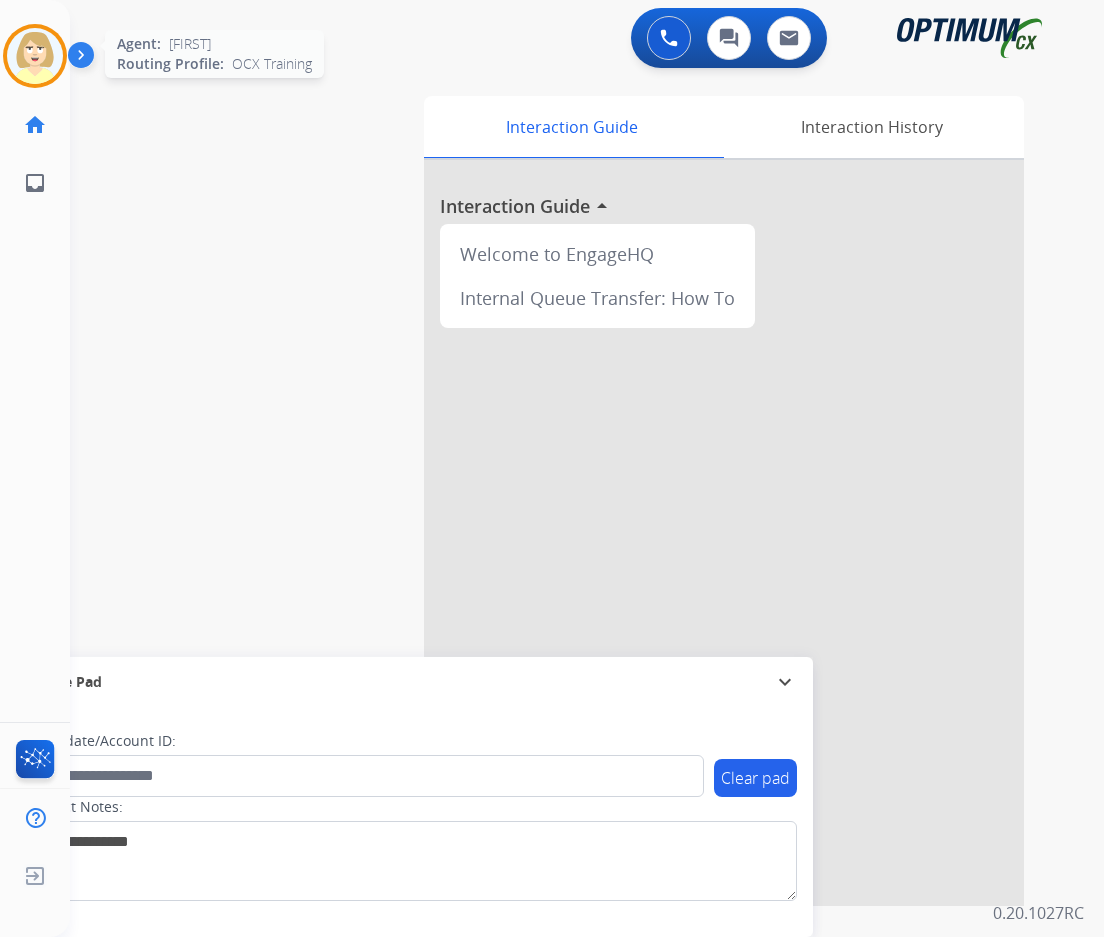 click at bounding box center [35, 56] 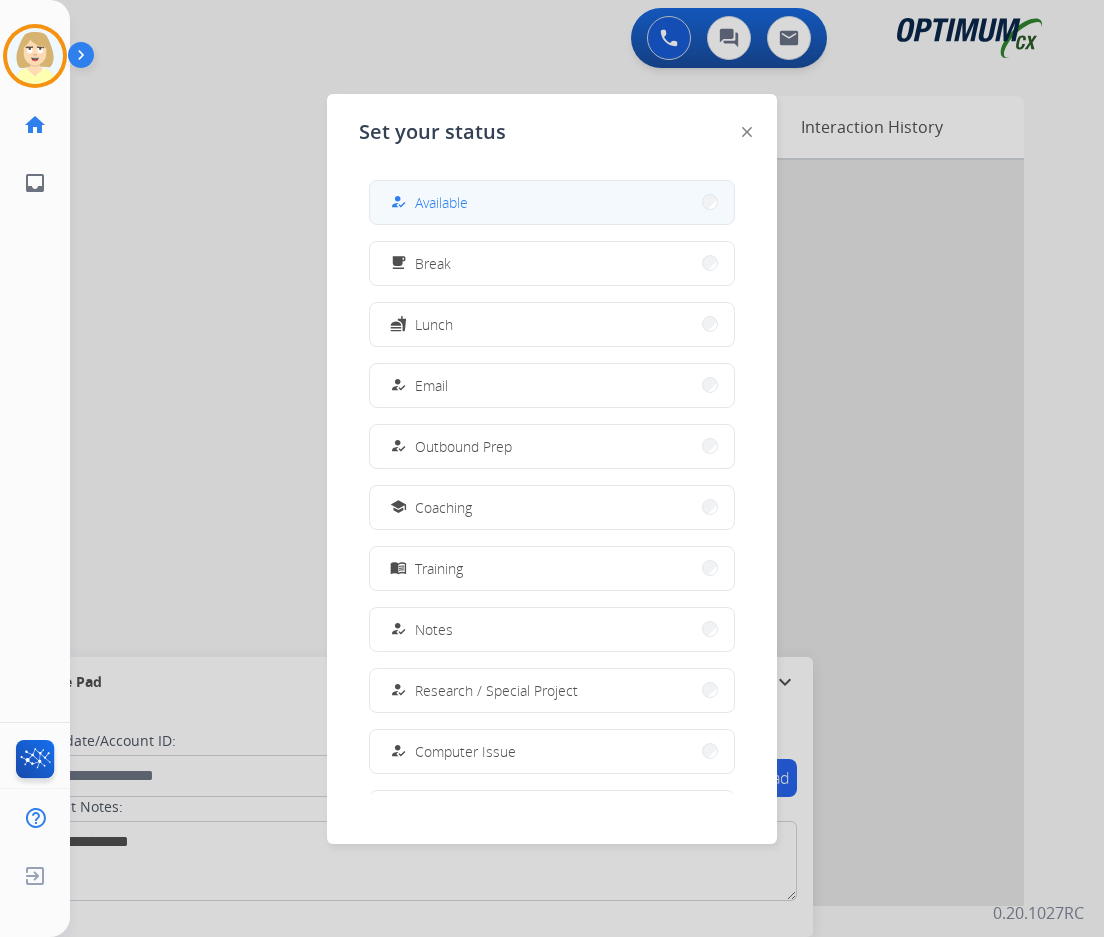 click on "Available" at bounding box center [441, 202] 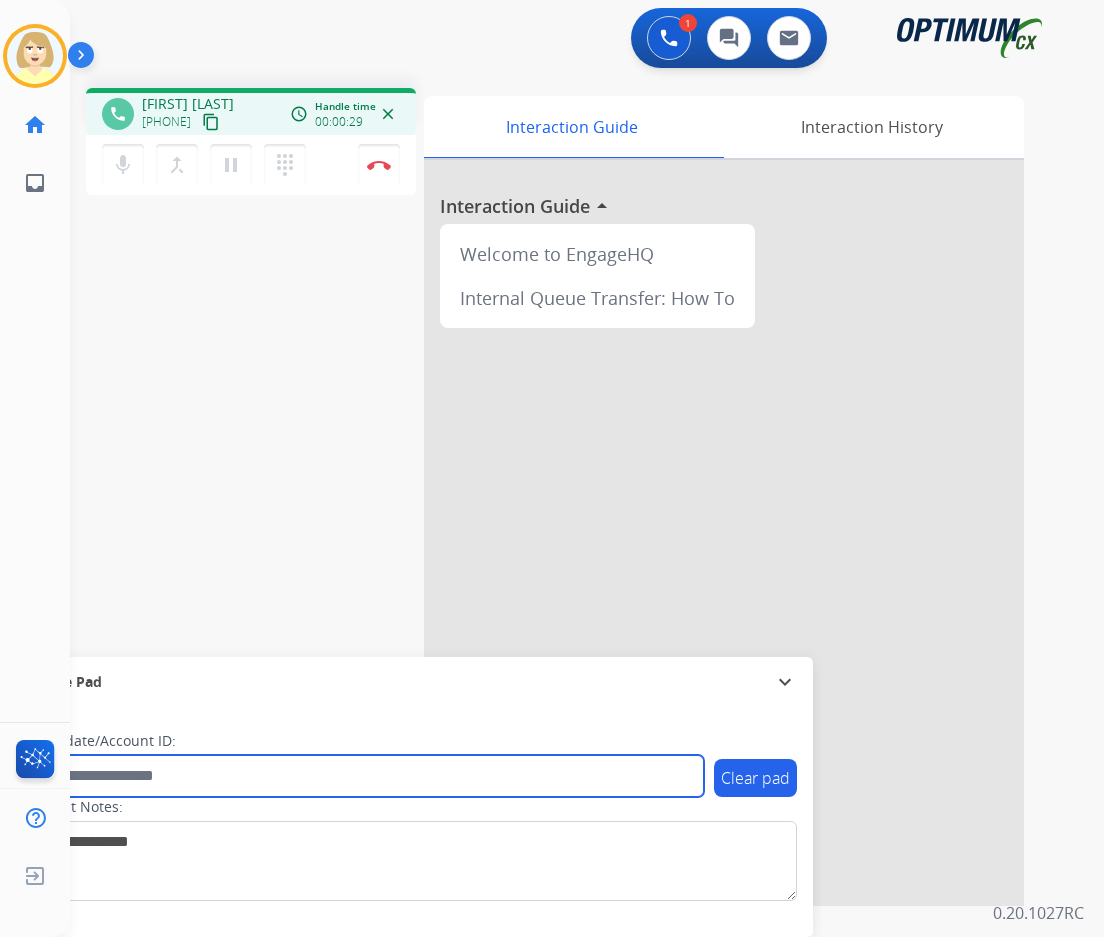 click at bounding box center (365, 776) 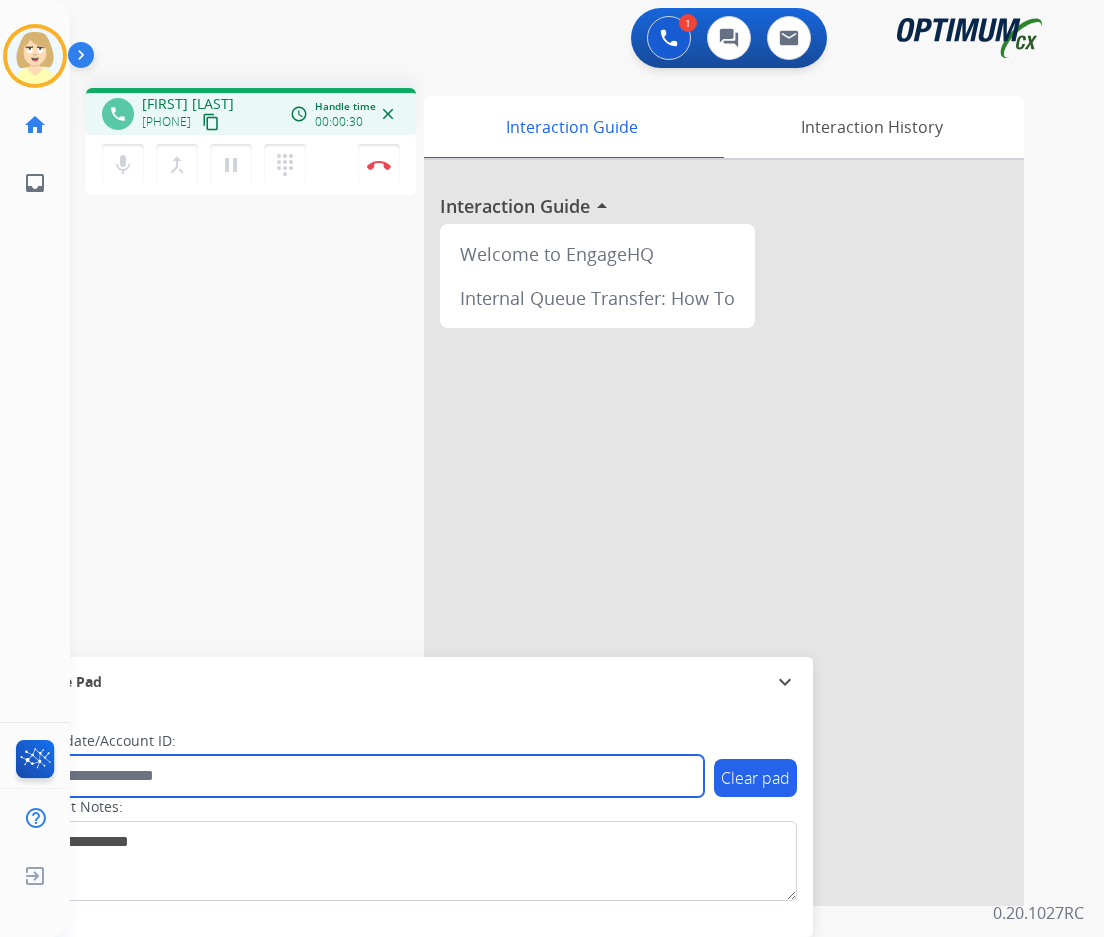 paste on "*******" 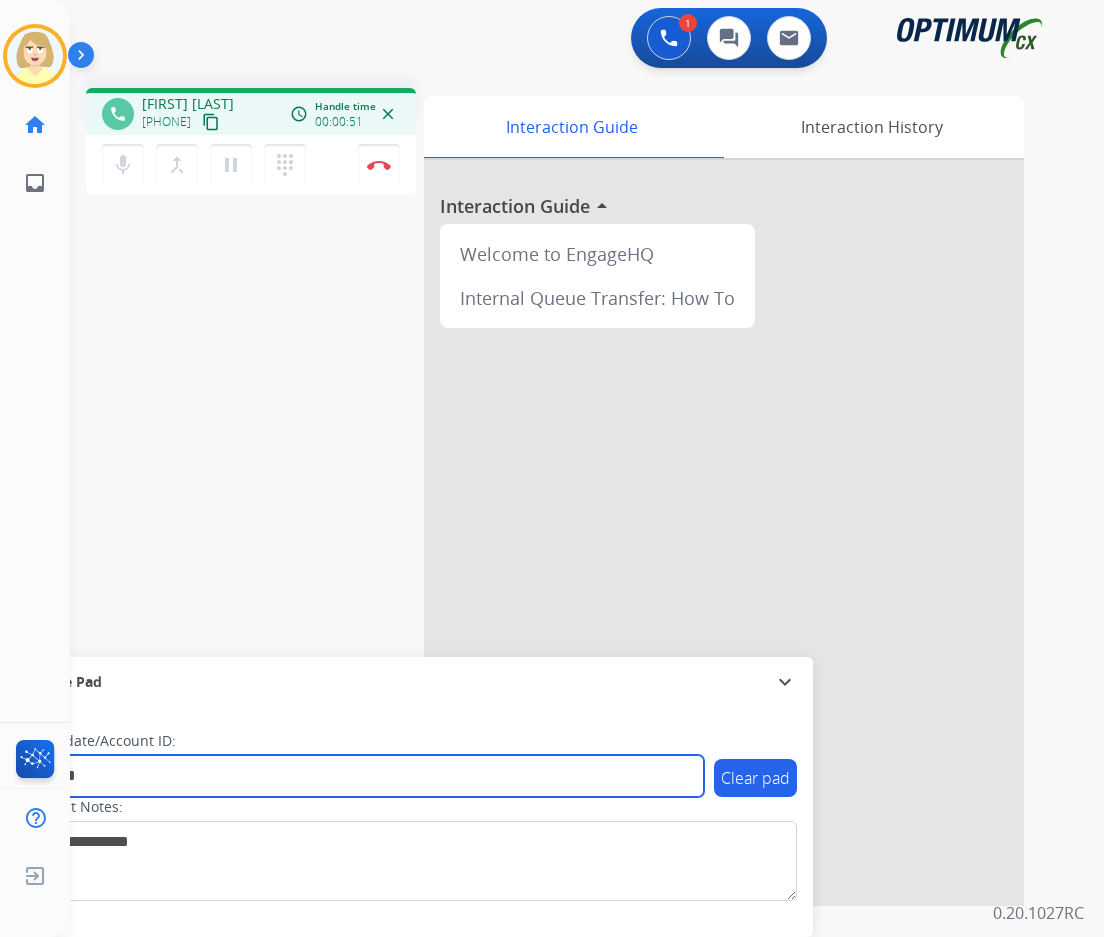 type on "*******" 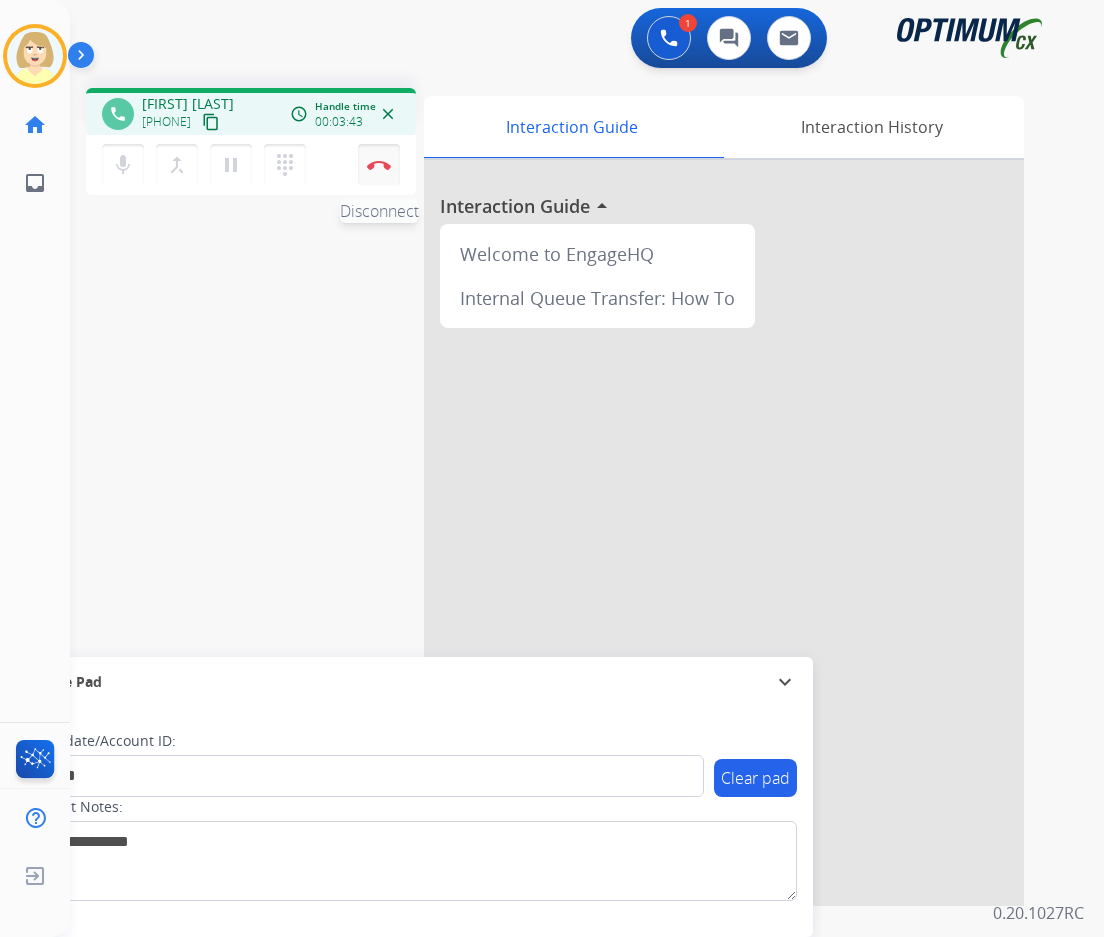 click at bounding box center [379, 165] 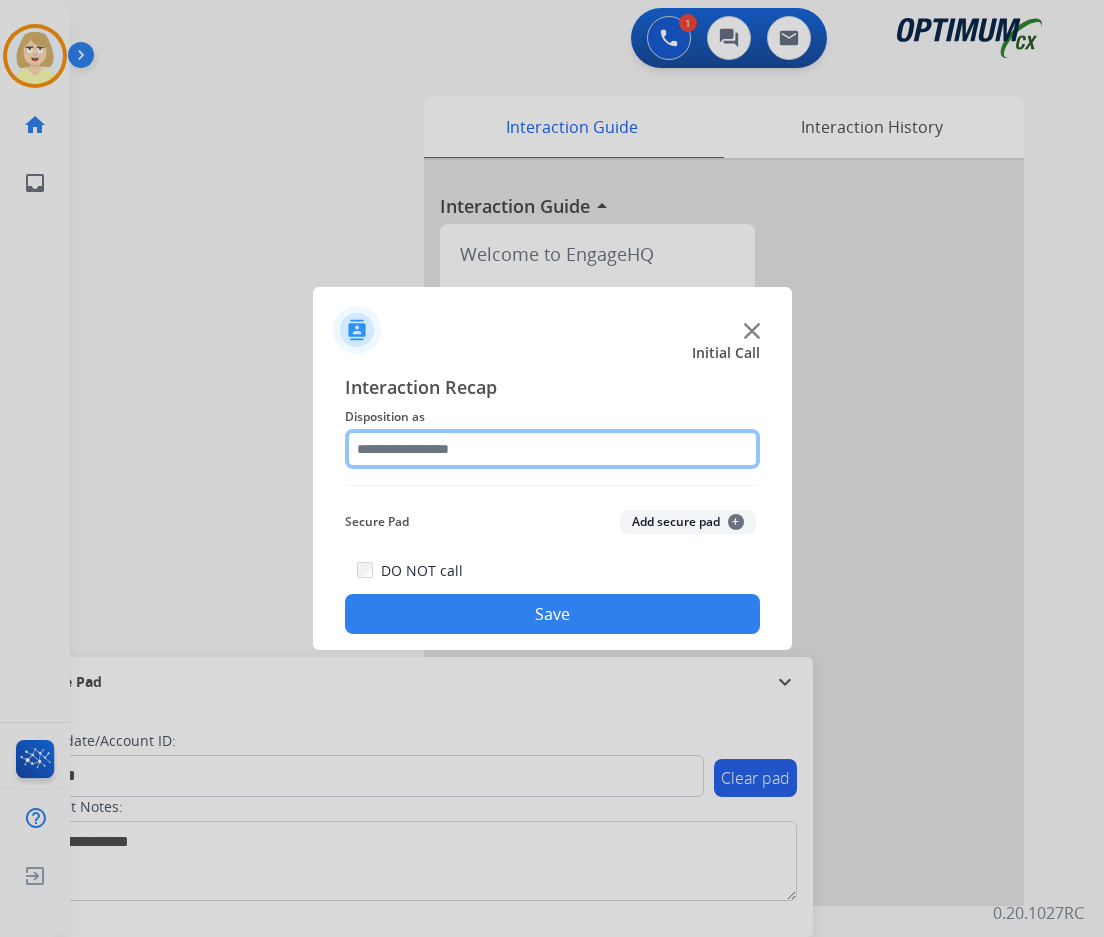 click 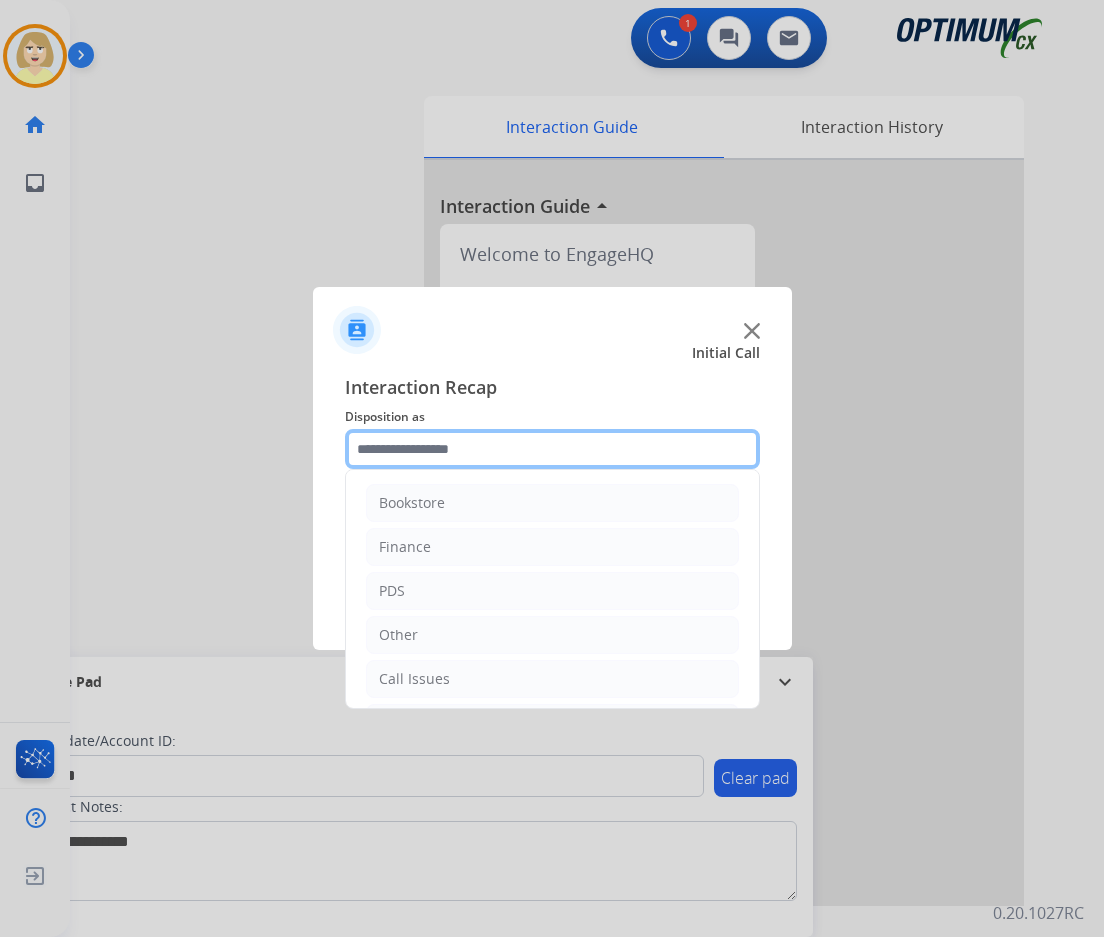 scroll, scrollTop: 136, scrollLeft: 0, axis: vertical 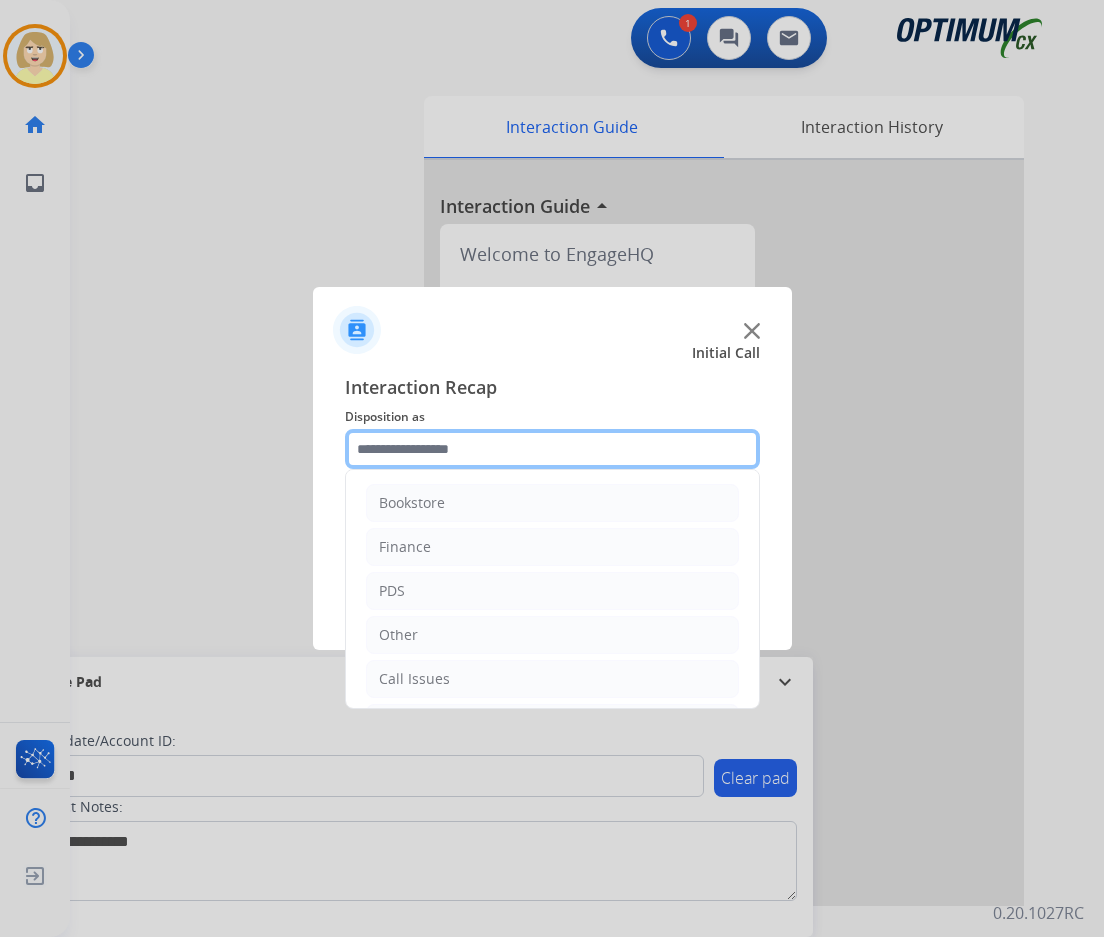 click 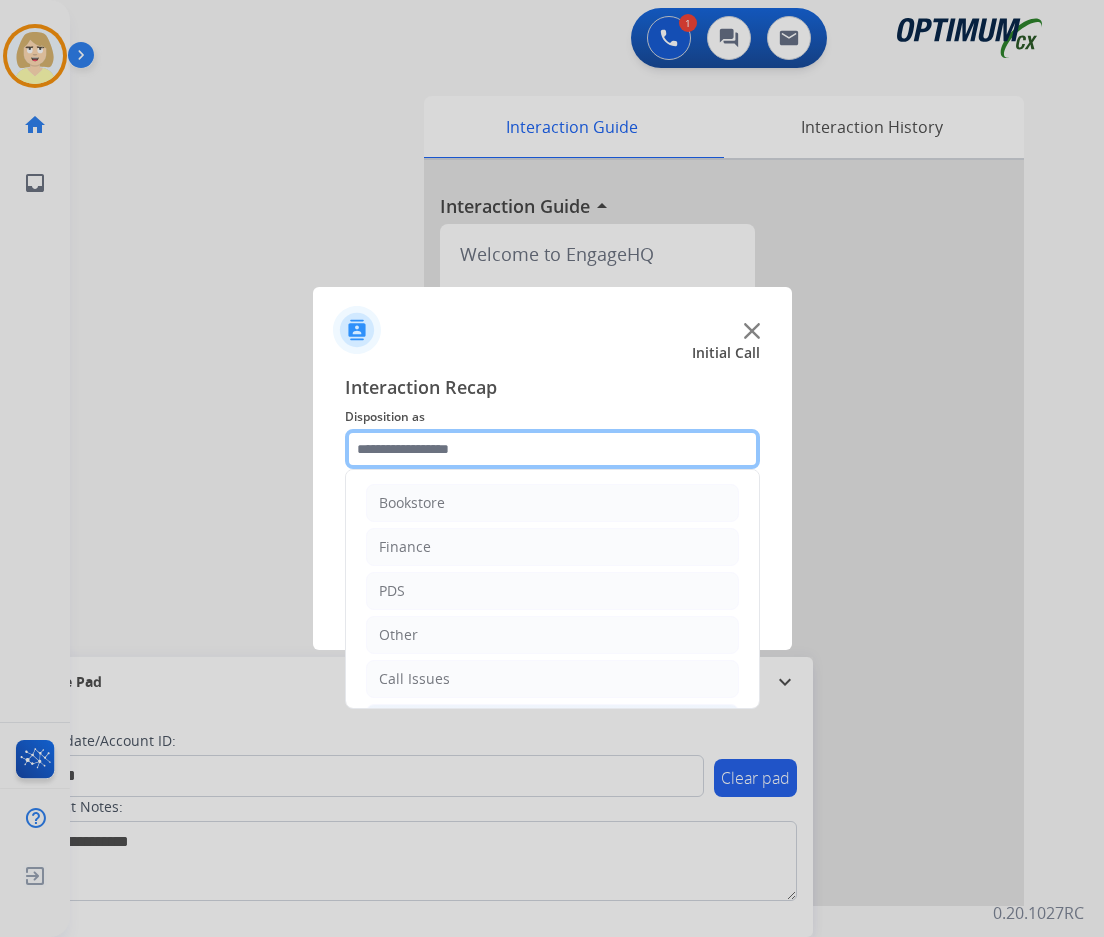 scroll, scrollTop: 100, scrollLeft: 0, axis: vertical 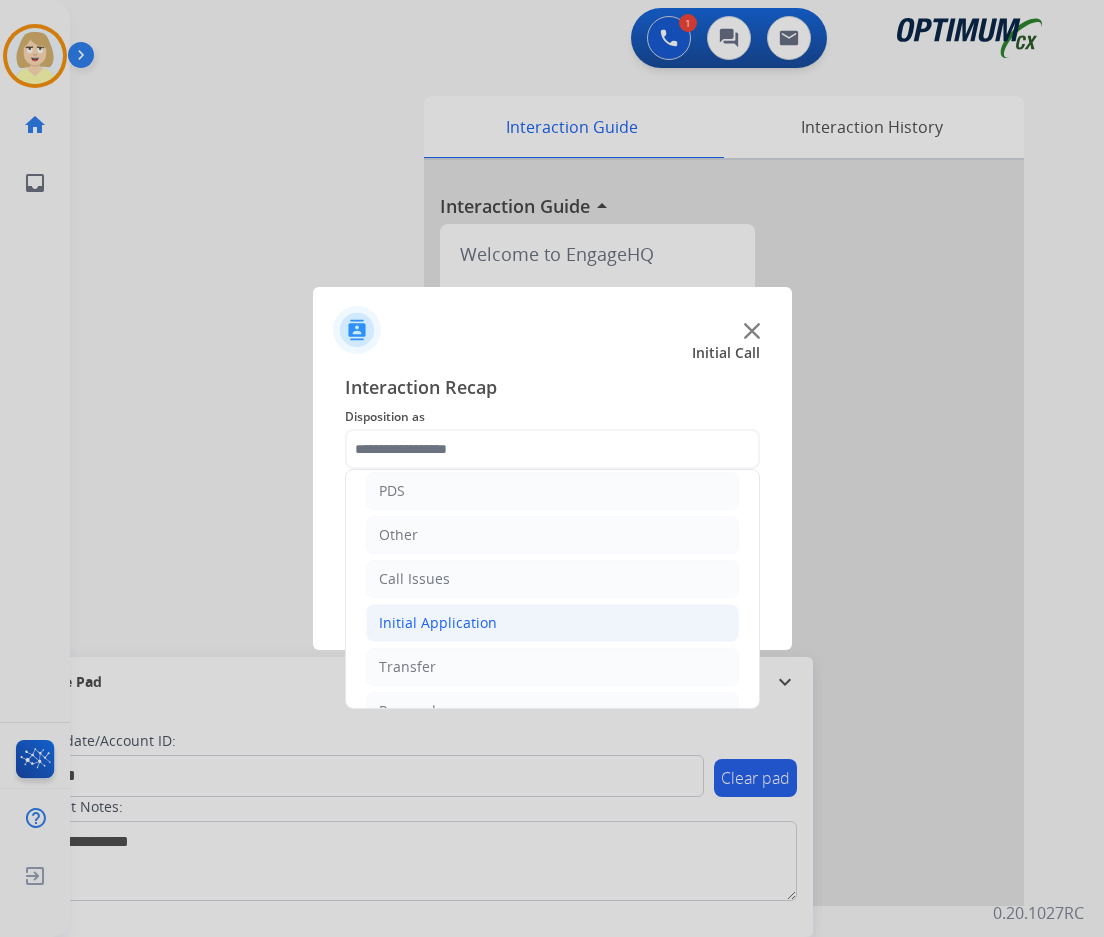 click on "Initial Application" 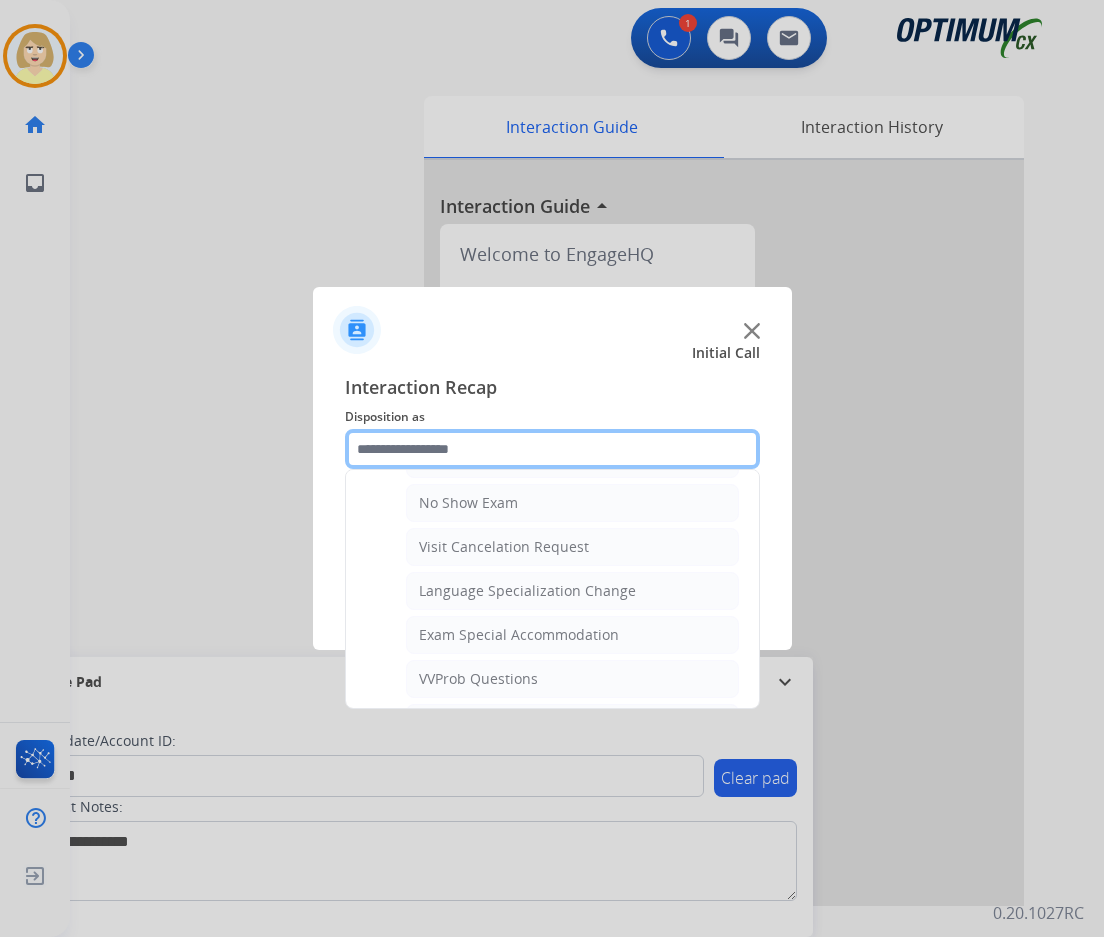 scroll, scrollTop: 1000, scrollLeft: 0, axis: vertical 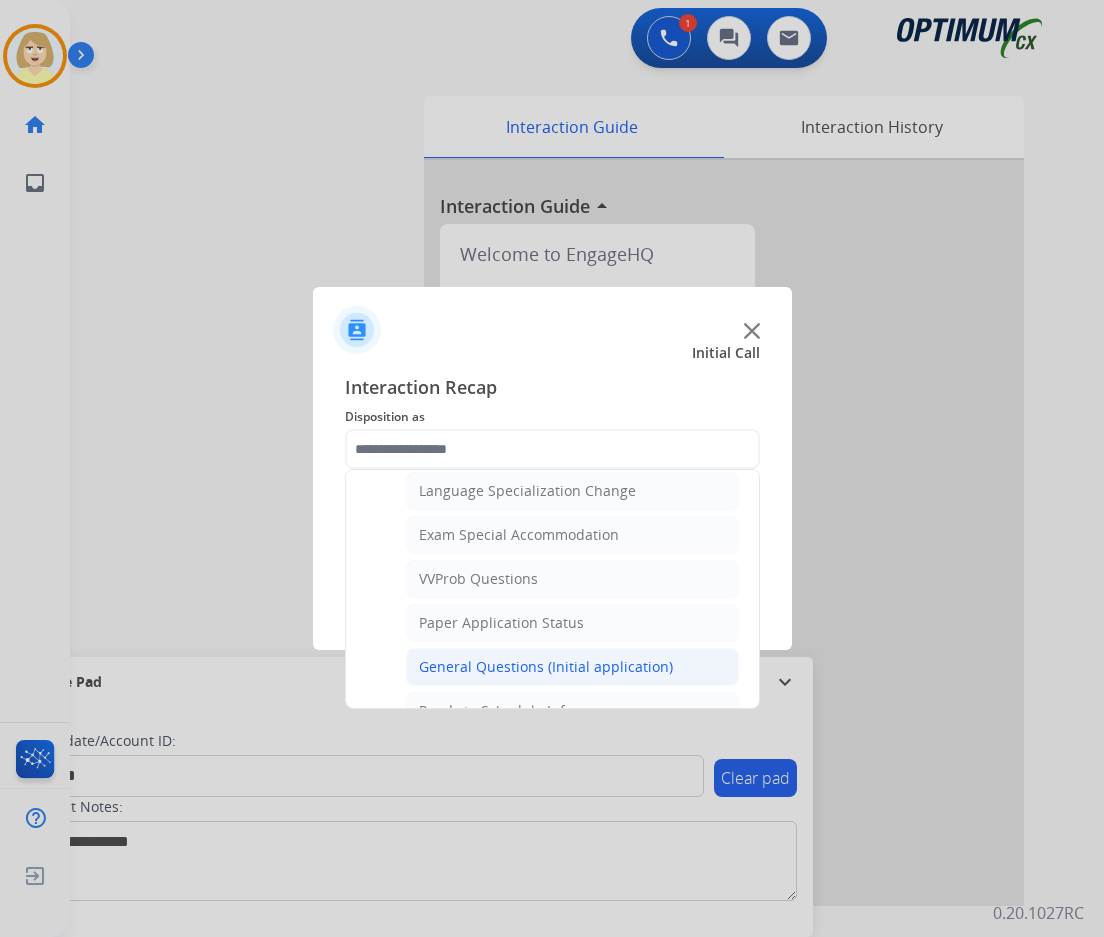 click on "General Questions (Initial application)" 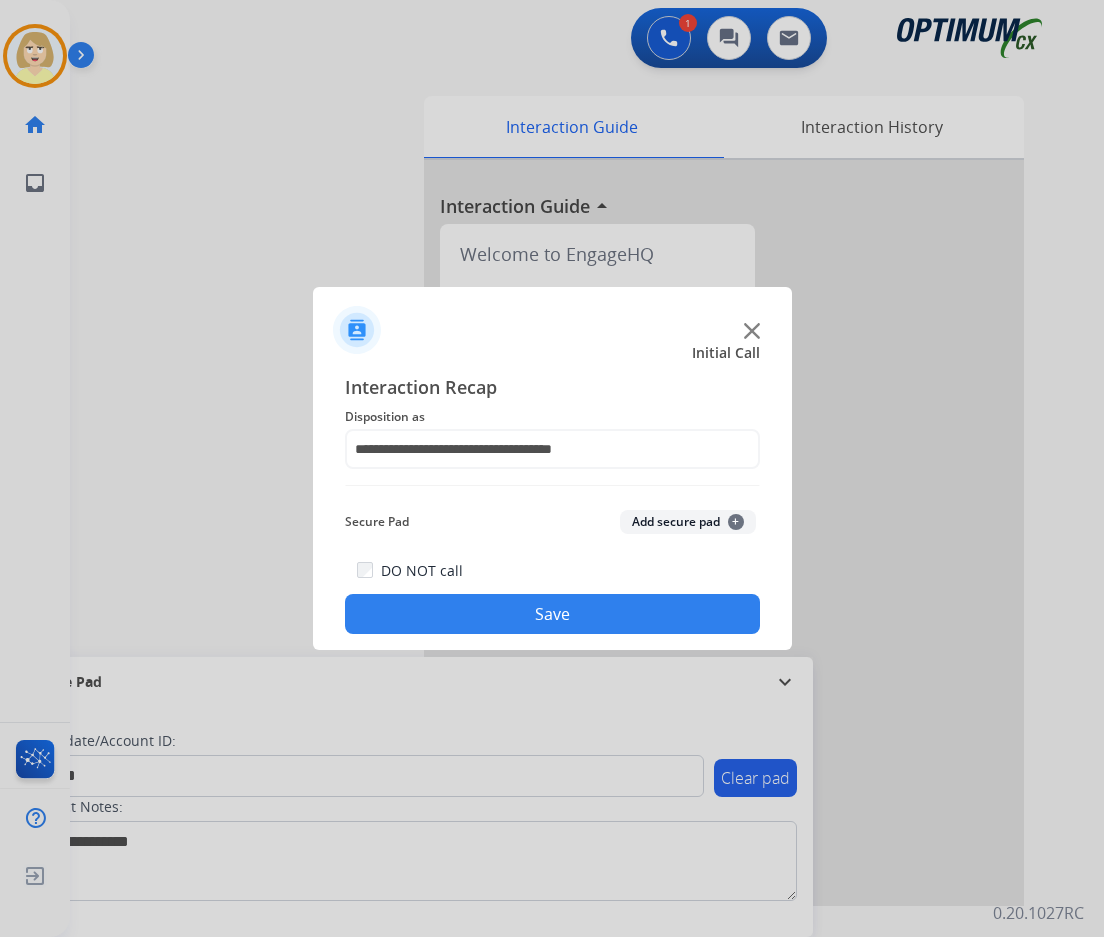 click on "Add secure pad  +" 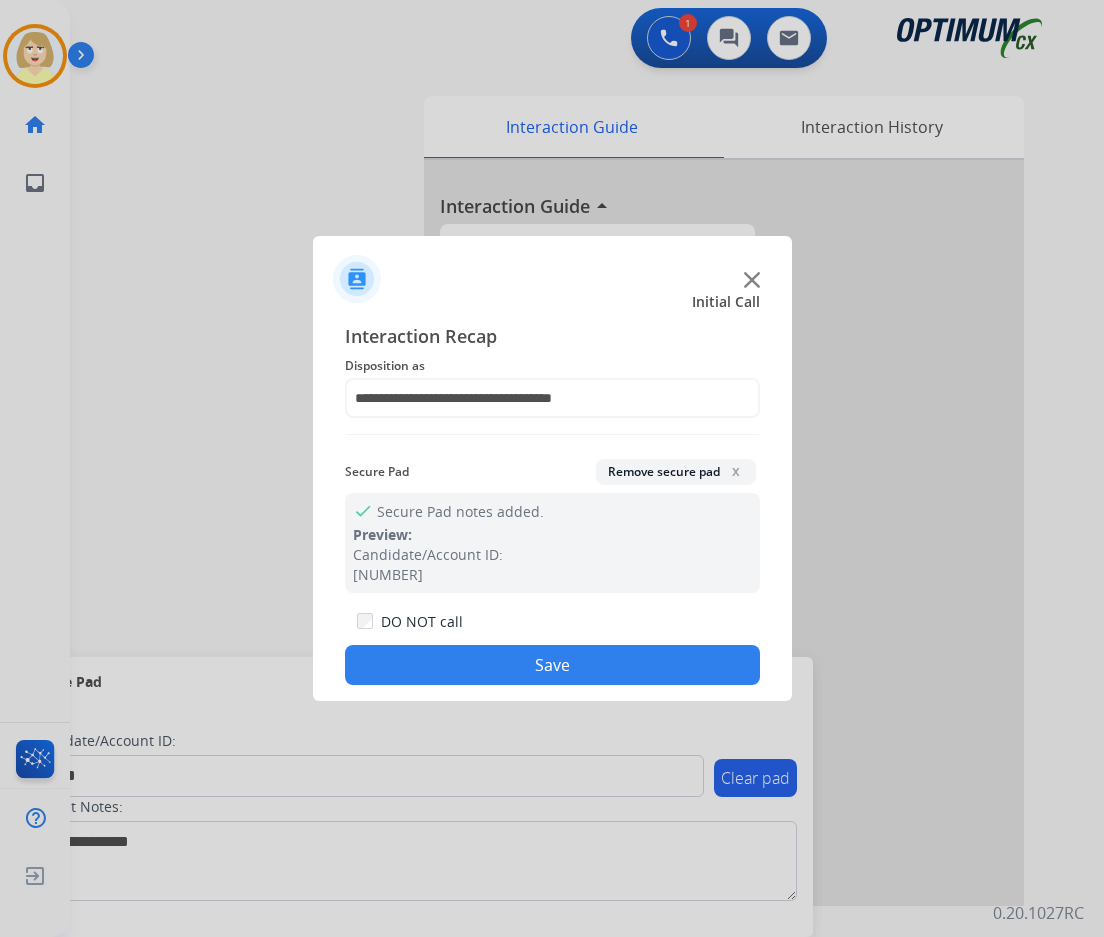 click on "Save" 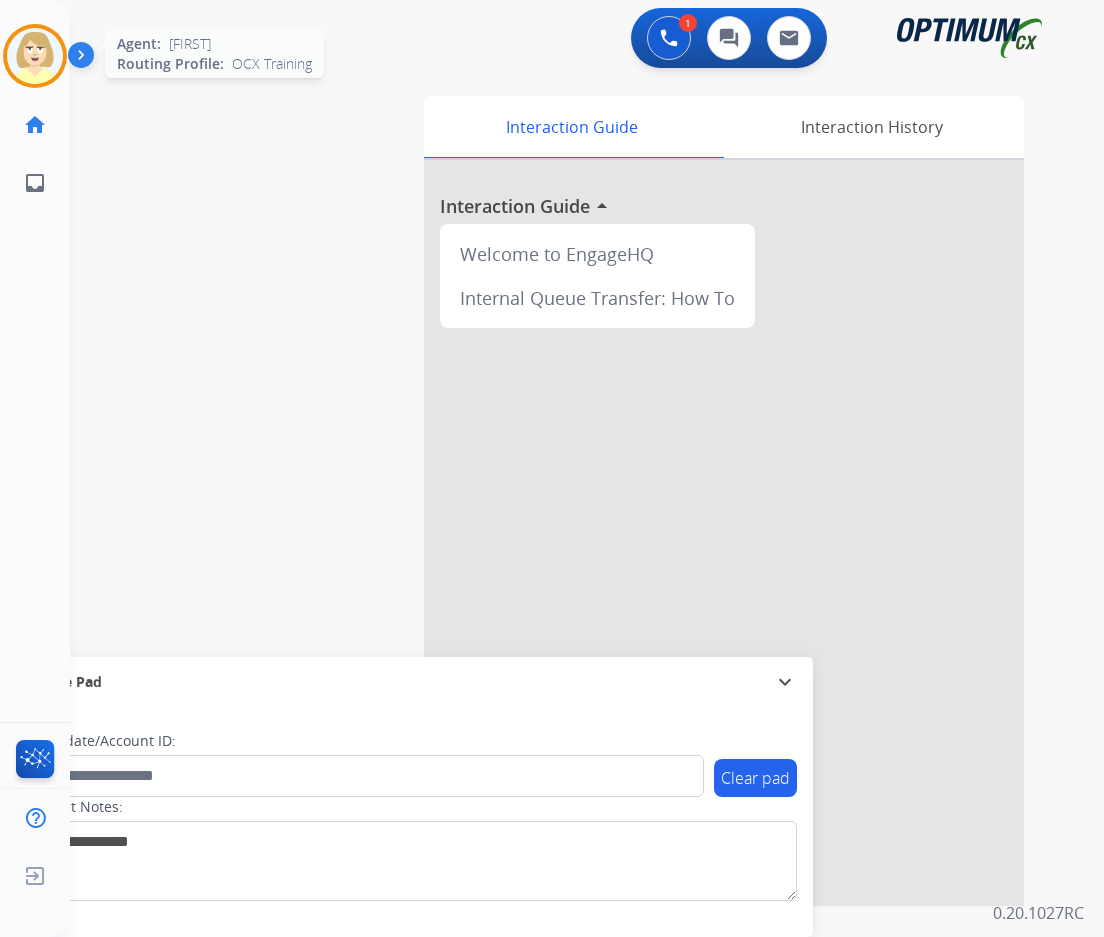 click at bounding box center (35, 56) 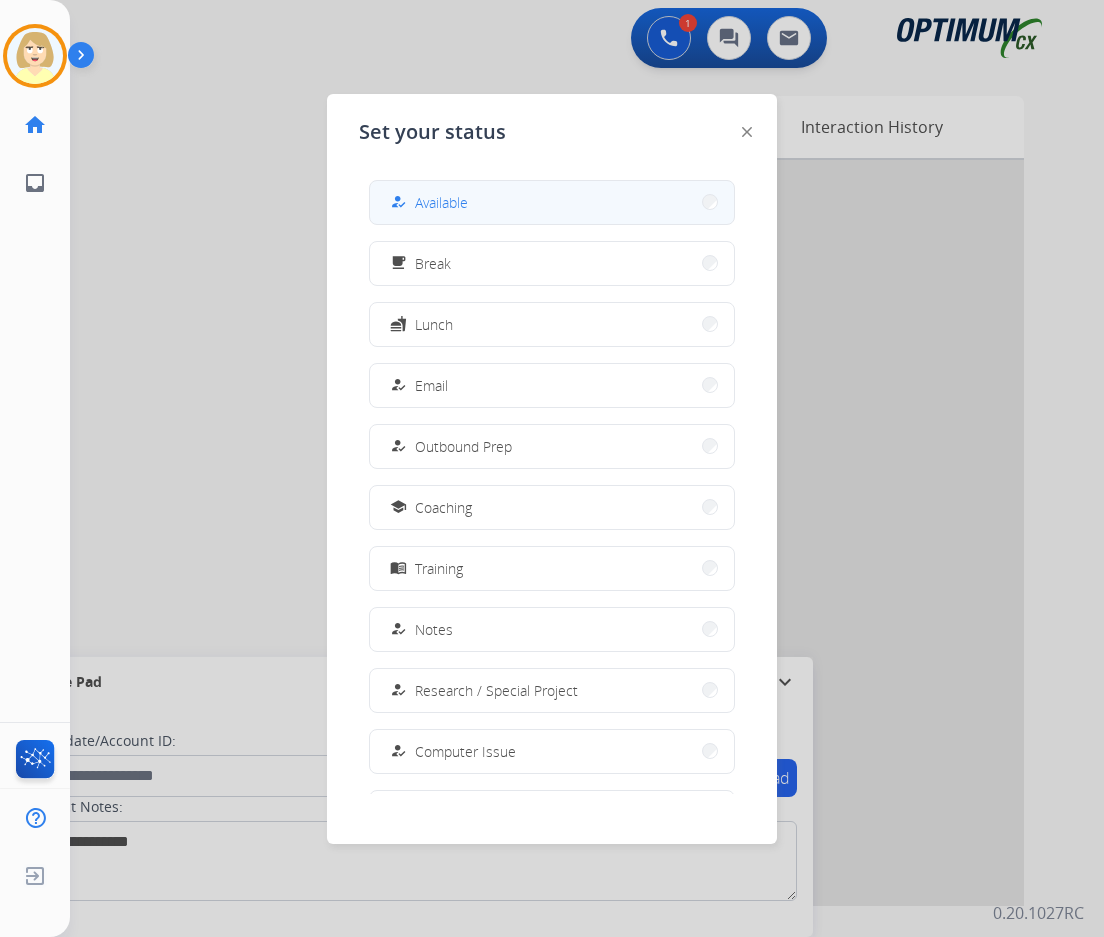 click on "Available" at bounding box center [441, 202] 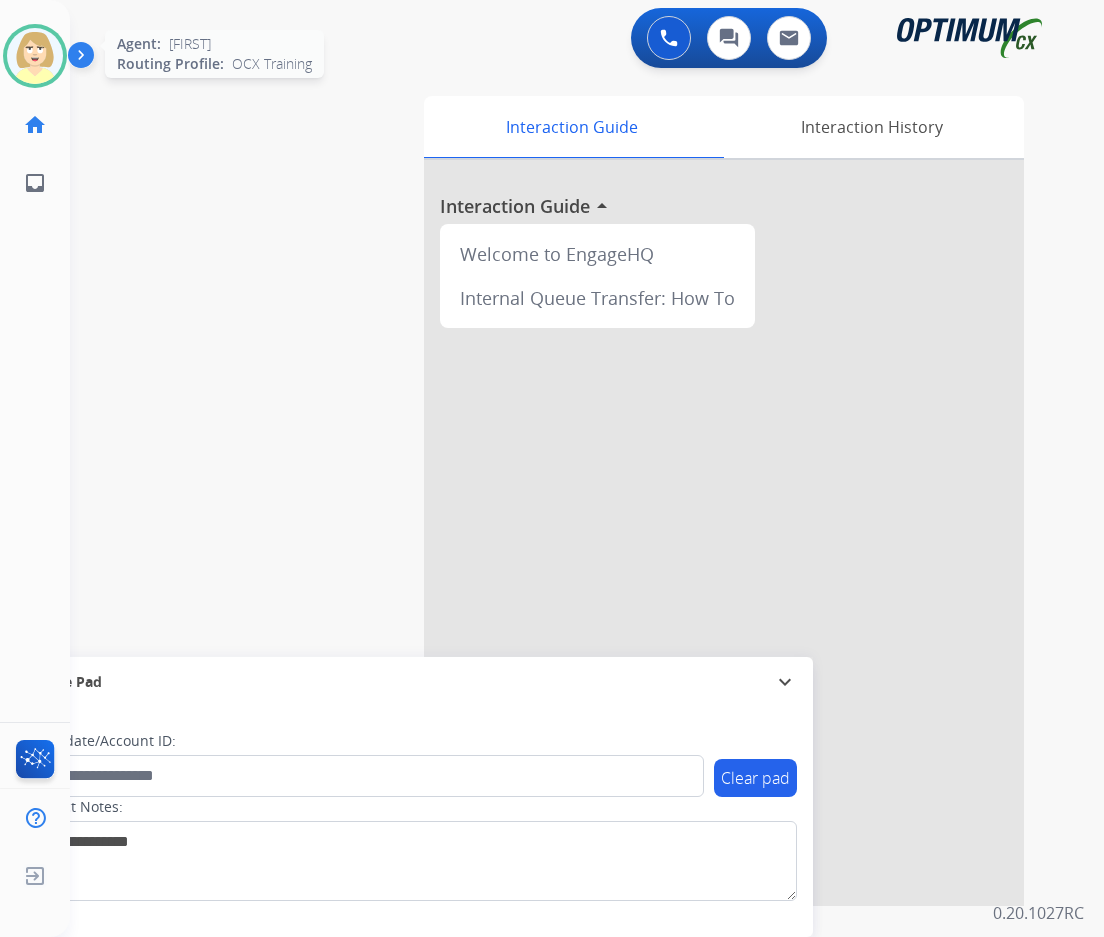 click at bounding box center [35, 56] 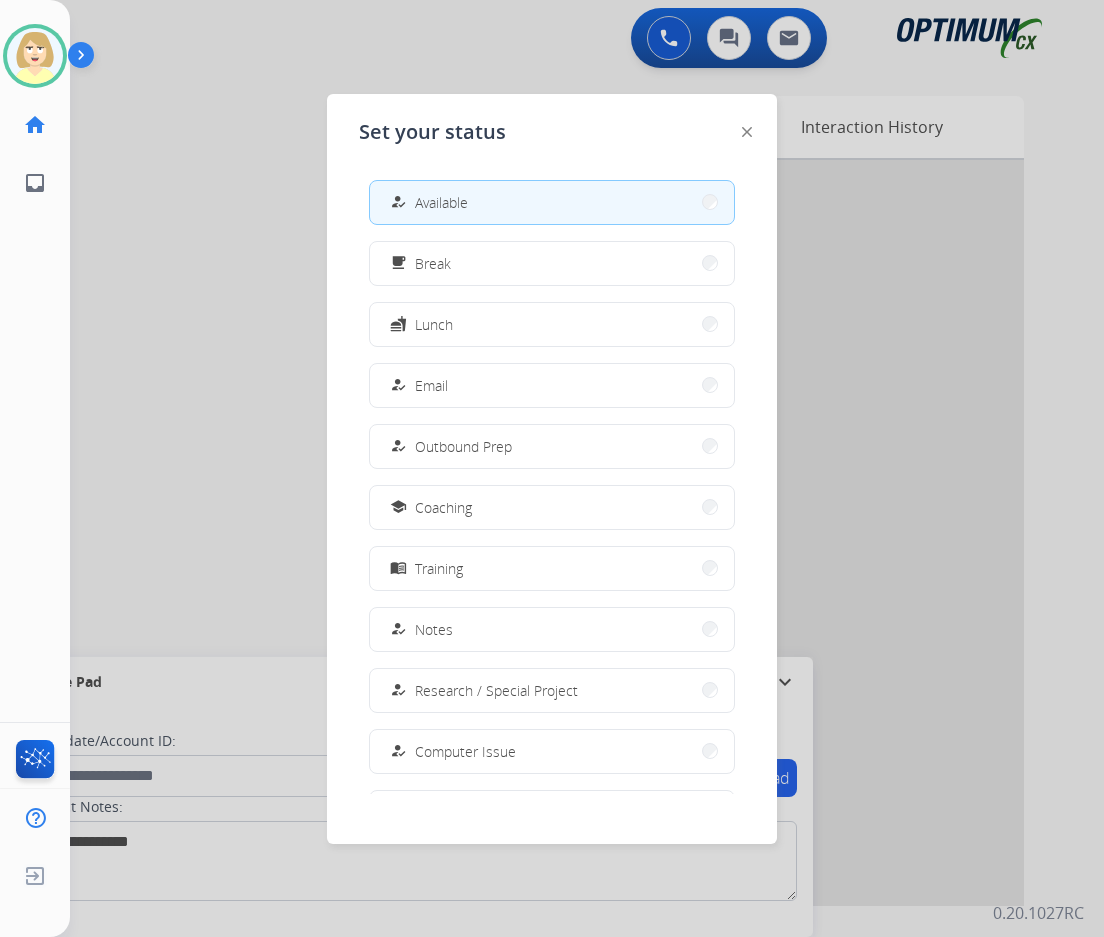 scroll, scrollTop: 189, scrollLeft: 0, axis: vertical 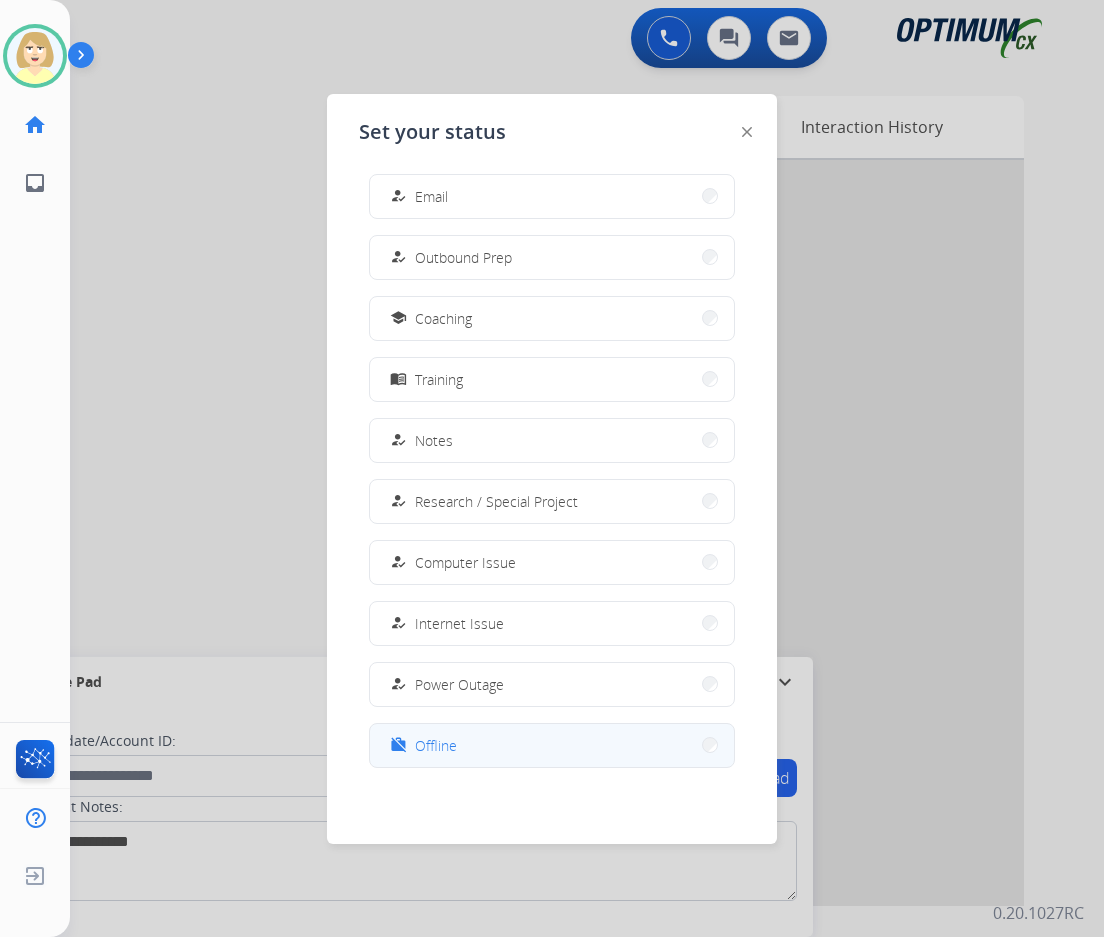 click on "Offline" at bounding box center (436, 745) 